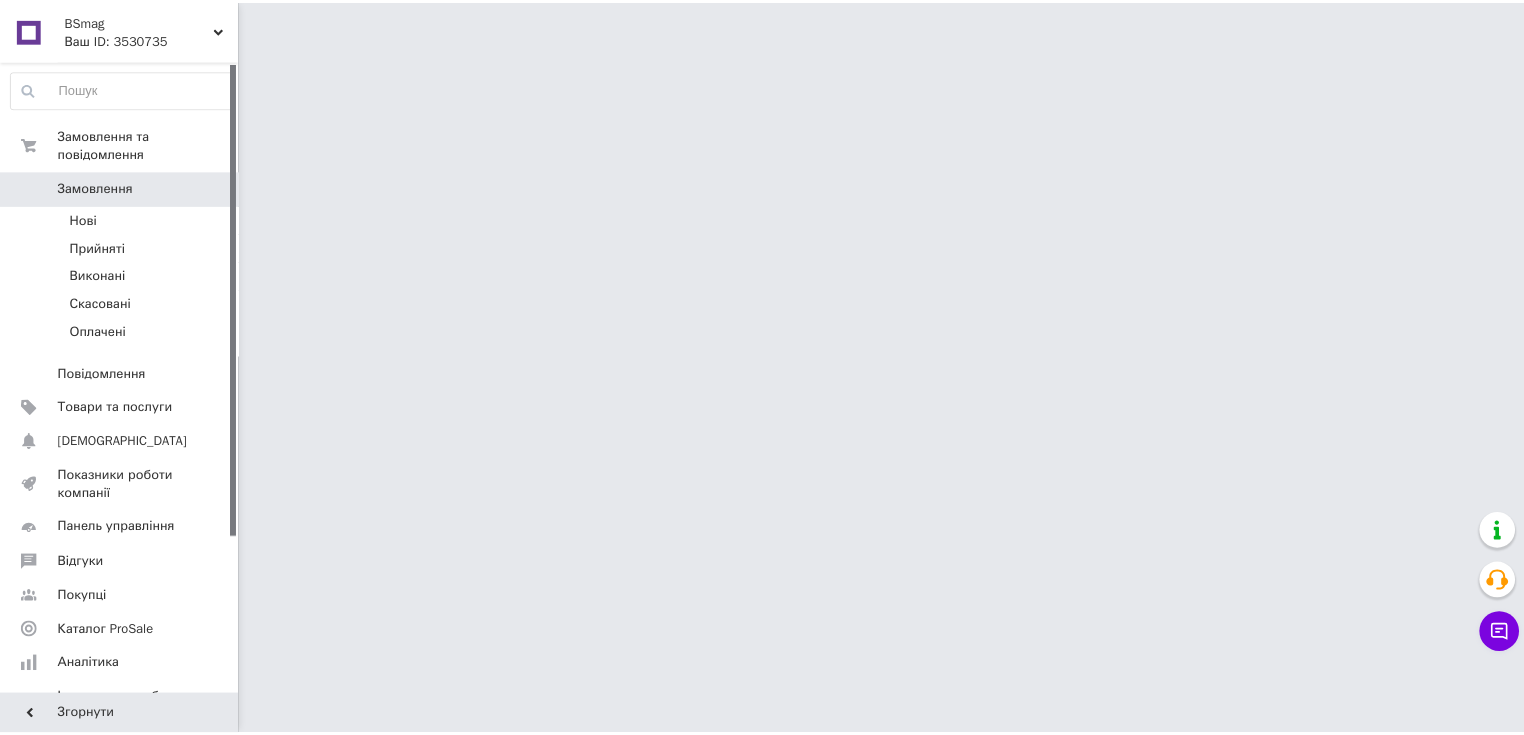 scroll, scrollTop: 0, scrollLeft: 0, axis: both 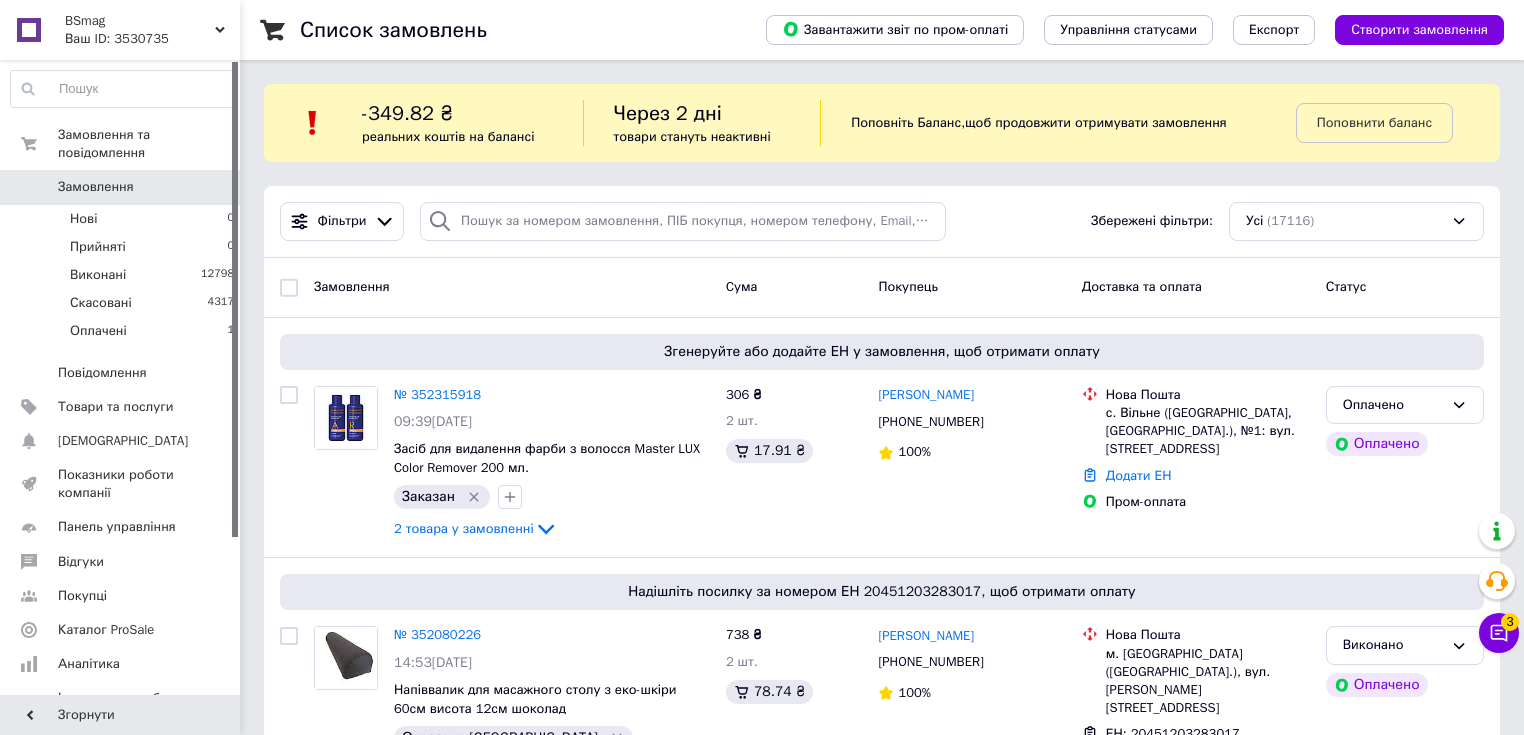 click on "Список замовлень   Завантажити звіт по пром-оплаті Управління статусами Експорт Створити замовлення -349.82 ₴ реальних коштів на балансі Через 2 дні товари стануть неактивні Поповніть Баланс ,  щоб продовжити отримувати замовлення Поповнити баланс Фільтри Збережені фільтри: Усі (17116) Замовлення Cума Покупець Доставка та оплата Статус Згенеруйте або додайте ЕН у замовлення, щоб отримати оплату № 352315918 09:39[DATE] Засiб для видалення фарби з волосся Master LUX Color Remover 200 мл. Заказан   2 товара у замовленні 306 ₴ 2 шт. 17.91 ₴ [PERSON_NAME] [PHONE_NUMBER] 100% Нова Пошта     1" at bounding box center (882, 9835) 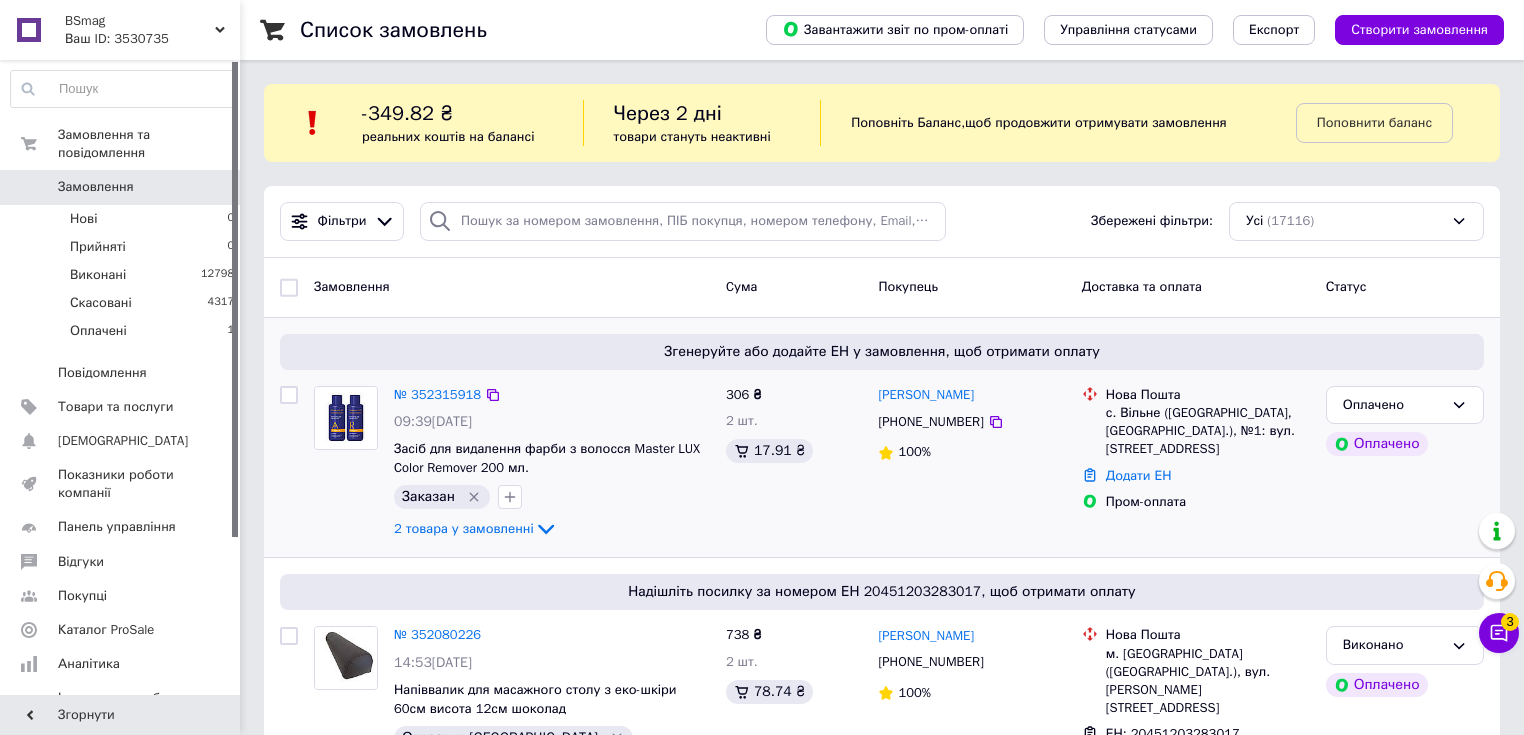 scroll, scrollTop: 160, scrollLeft: 0, axis: vertical 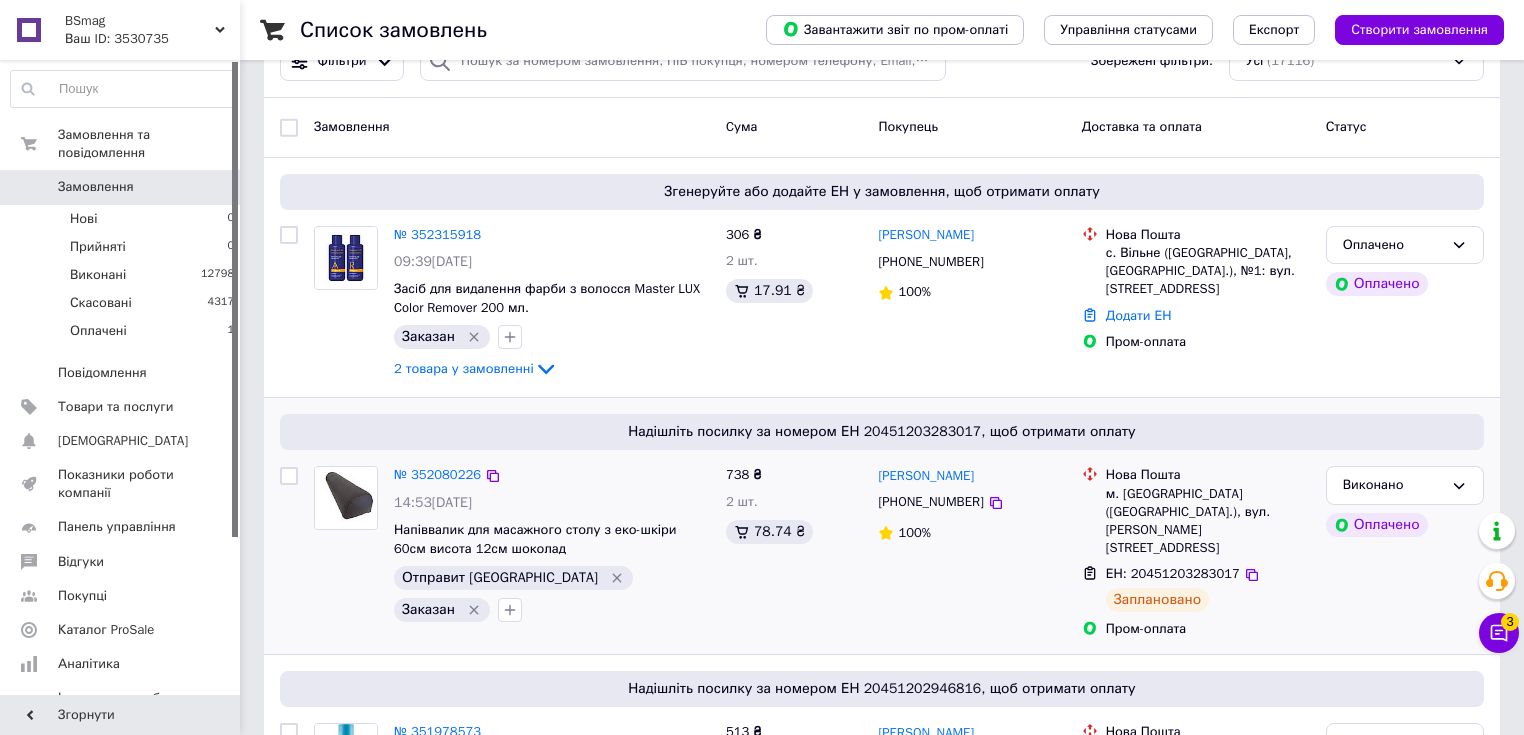 click on "ЕН: 20451203283017" at bounding box center (1173, 573) 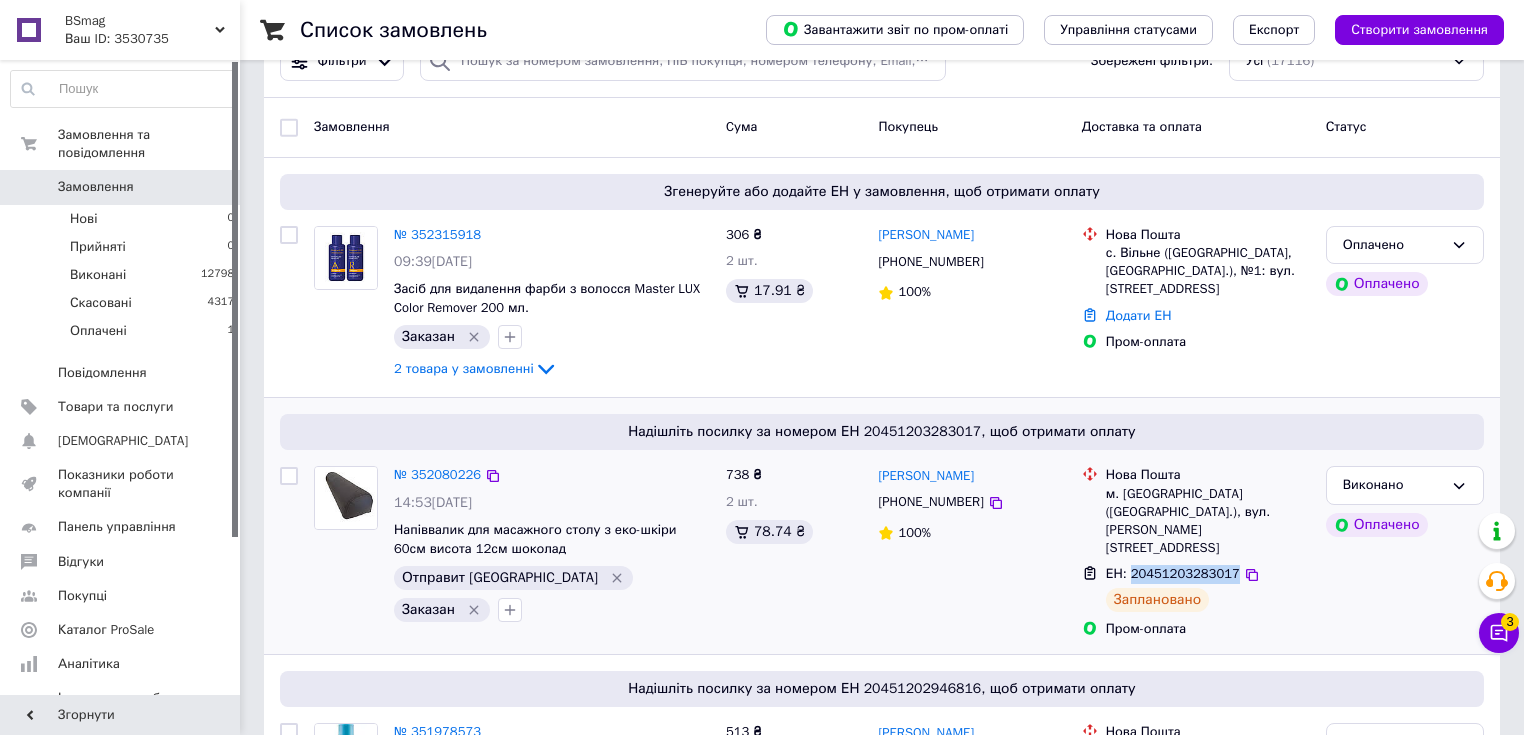 click on "ЕН: 20451203283017" at bounding box center (1173, 573) 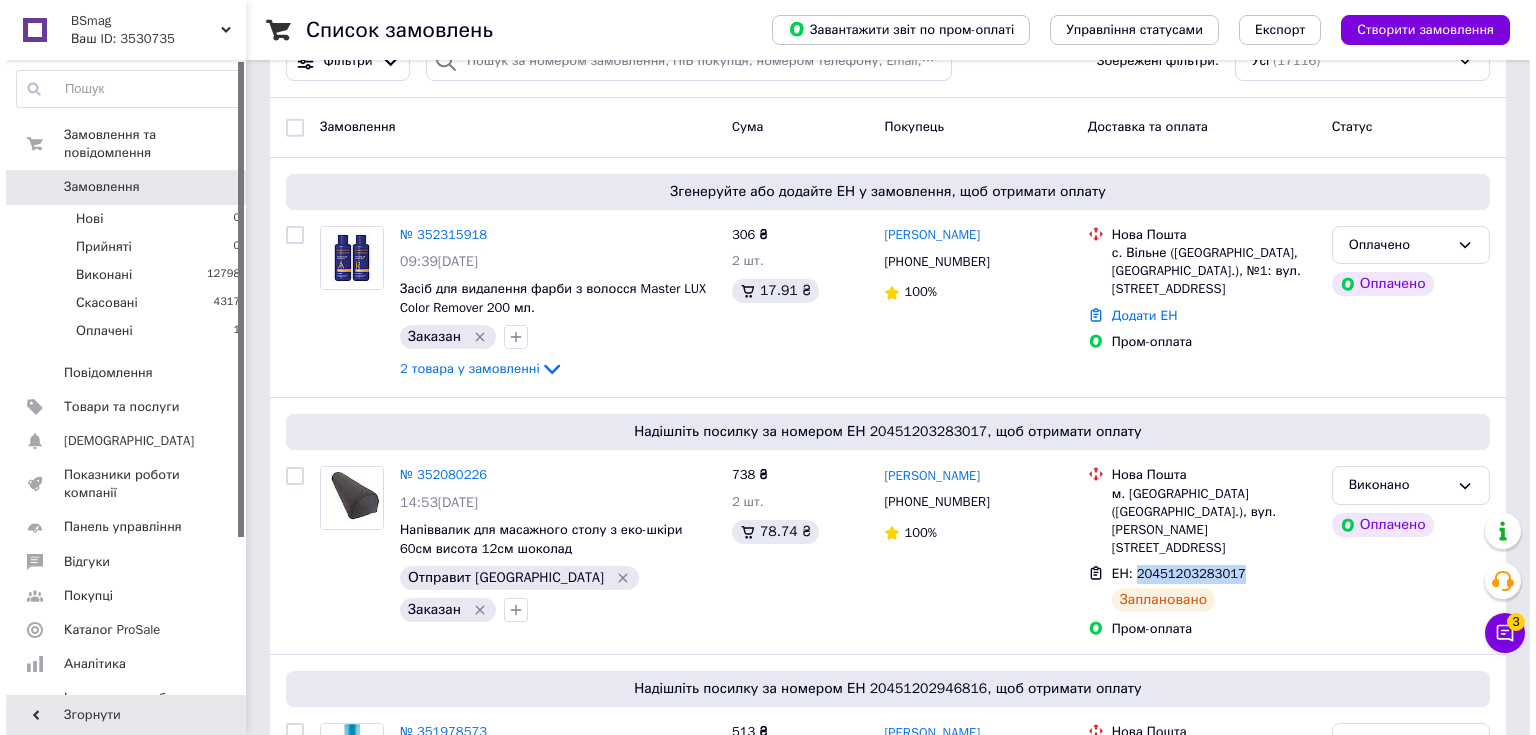 scroll, scrollTop: 0, scrollLeft: 0, axis: both 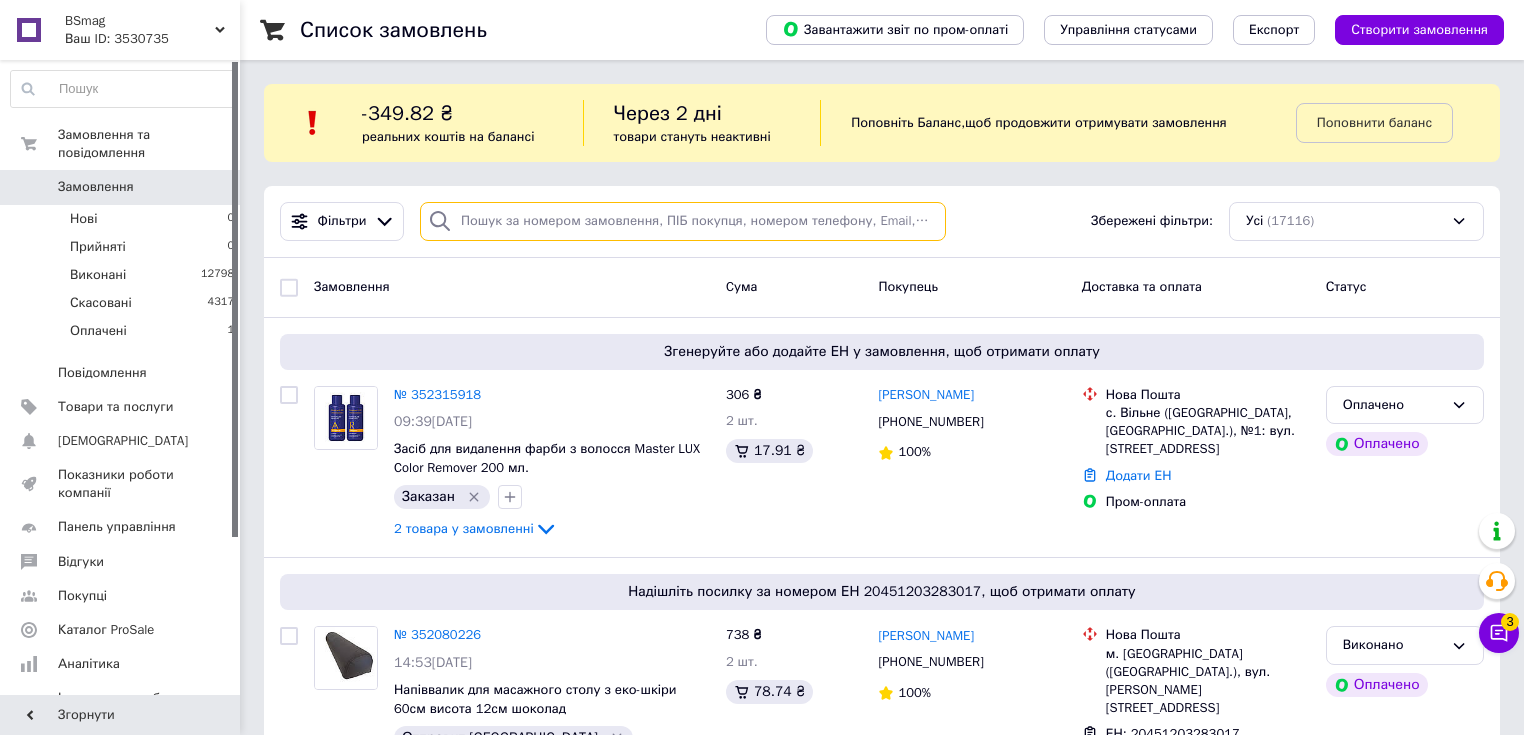 paste on "[PHONE_NUMBER]" 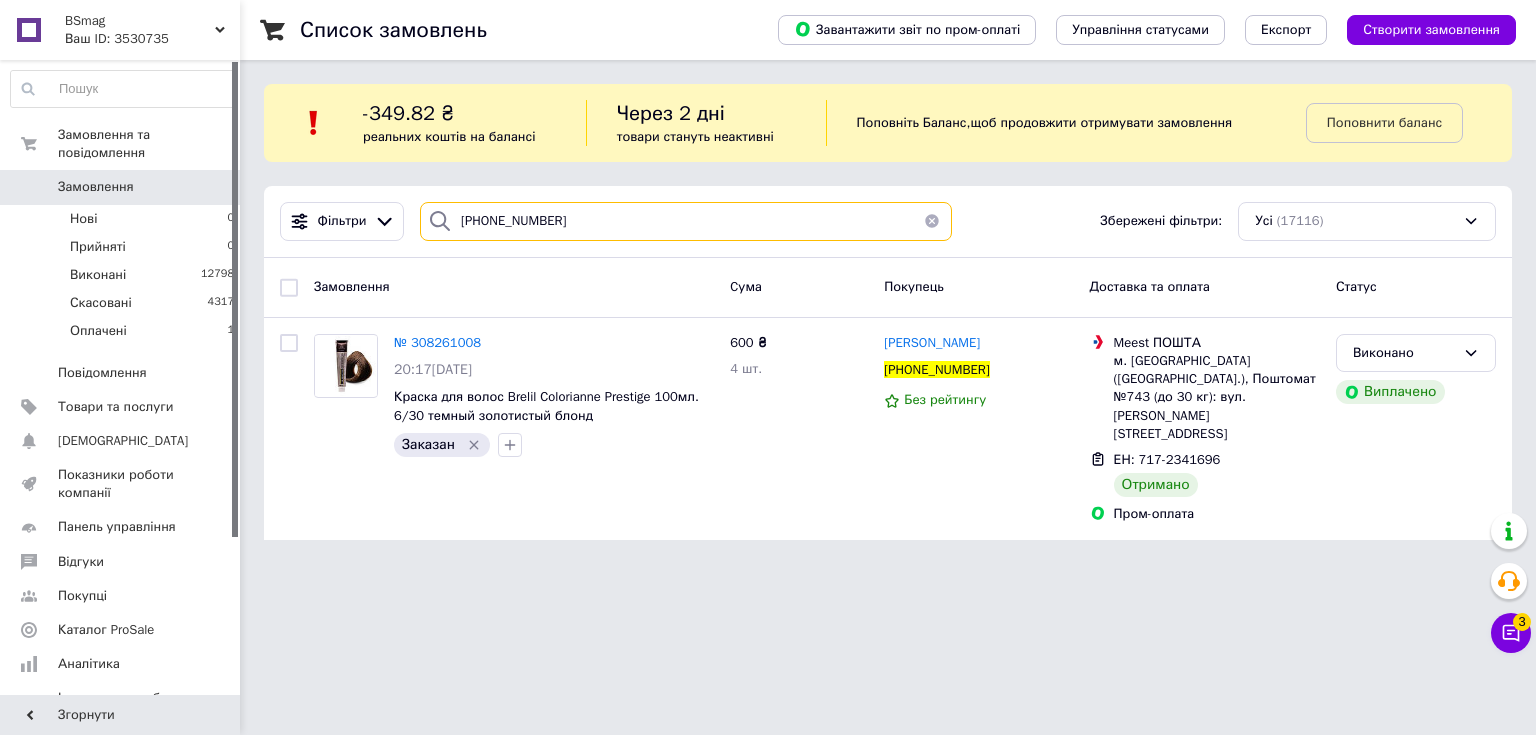 type on "[PHONE_NUMBER]" 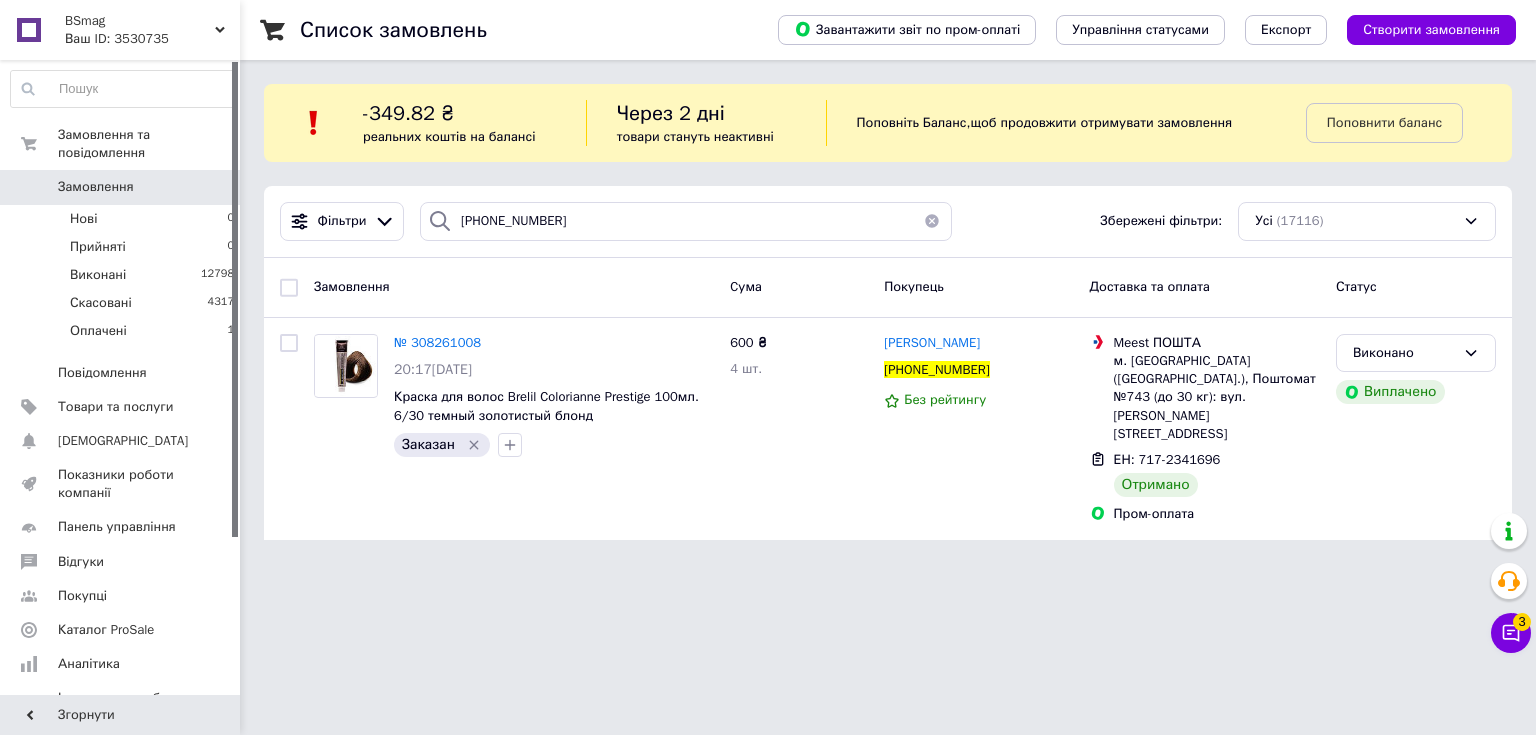 click on "BSmag Ваш ID: 3530735 Сайт BSmag Кабінет покупця Перевірити стан системи Сторінка на порталі NIKASTAR Довідка Вийти Замовлення та повідомлення Замовлення 0 Нові 0 Прийняті 0 Виконані 12798 Скасовані 4317 Оплачені 1 Повідомлення 0 Товари та послуги Сповіщення 0 0 Показники роботи компанії Панель управління Відгуки Покупці Каталог ProSale Аналітика Інструменти веб-майстра та SEO Управління сайтом Гаманець компанії [PERSON_NAME] Тарифи та рахунки Prom топ Згорнути
Список замовлень   Управління статусами Експорт 3" at bounding box center (768, 282) 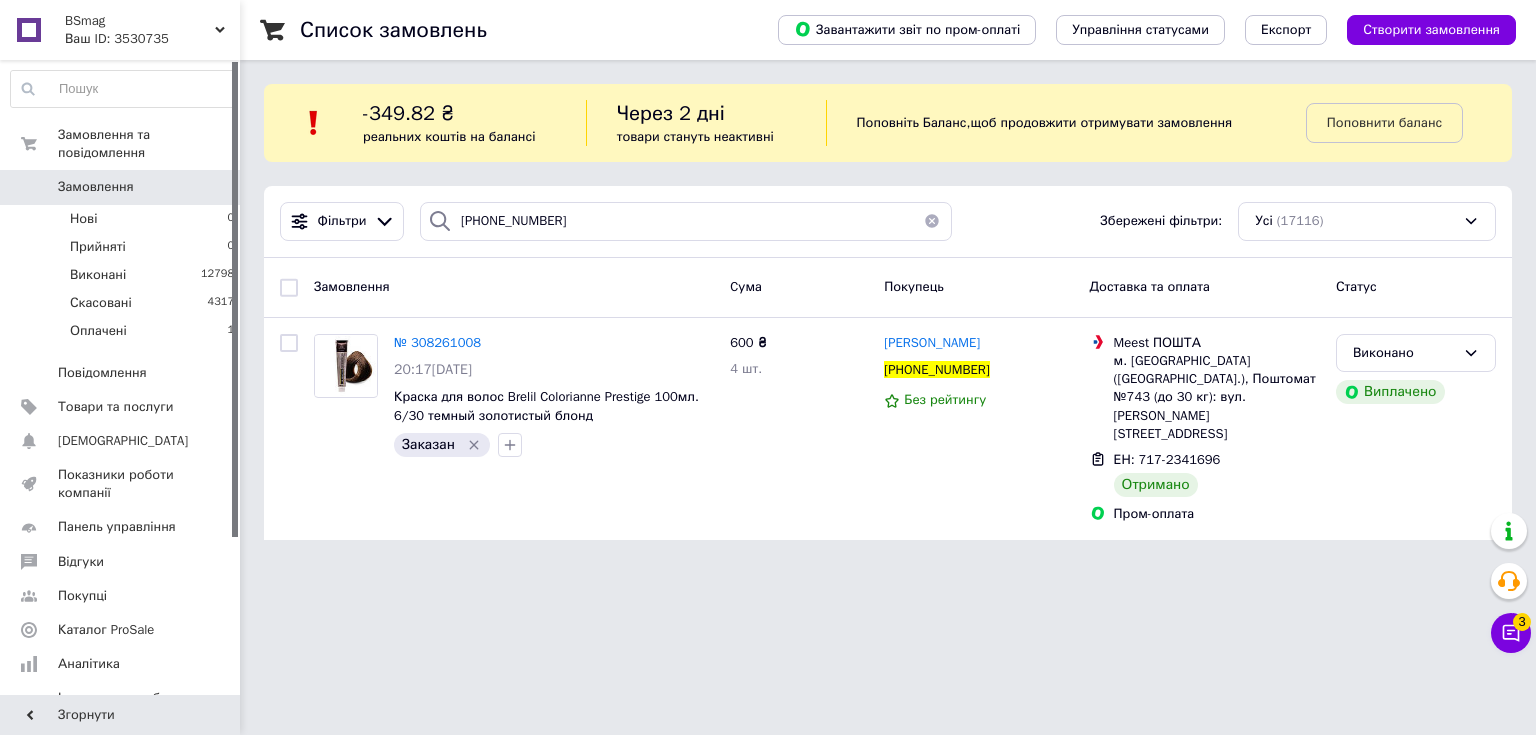 click on "Ваш ID: 3530735" at bounding box center (152, 39) 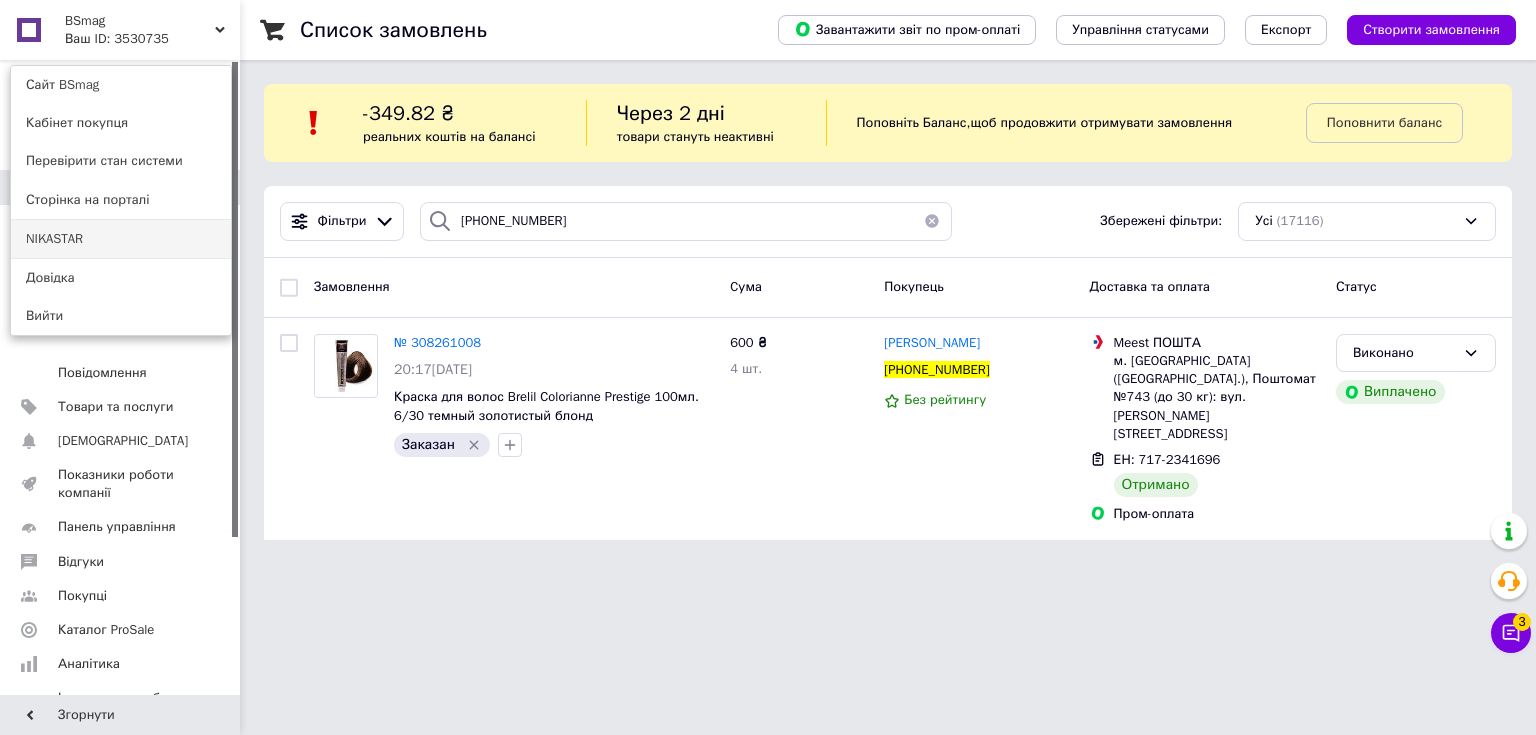 click on "NIKASTAR" at bounding box center (121, 239) 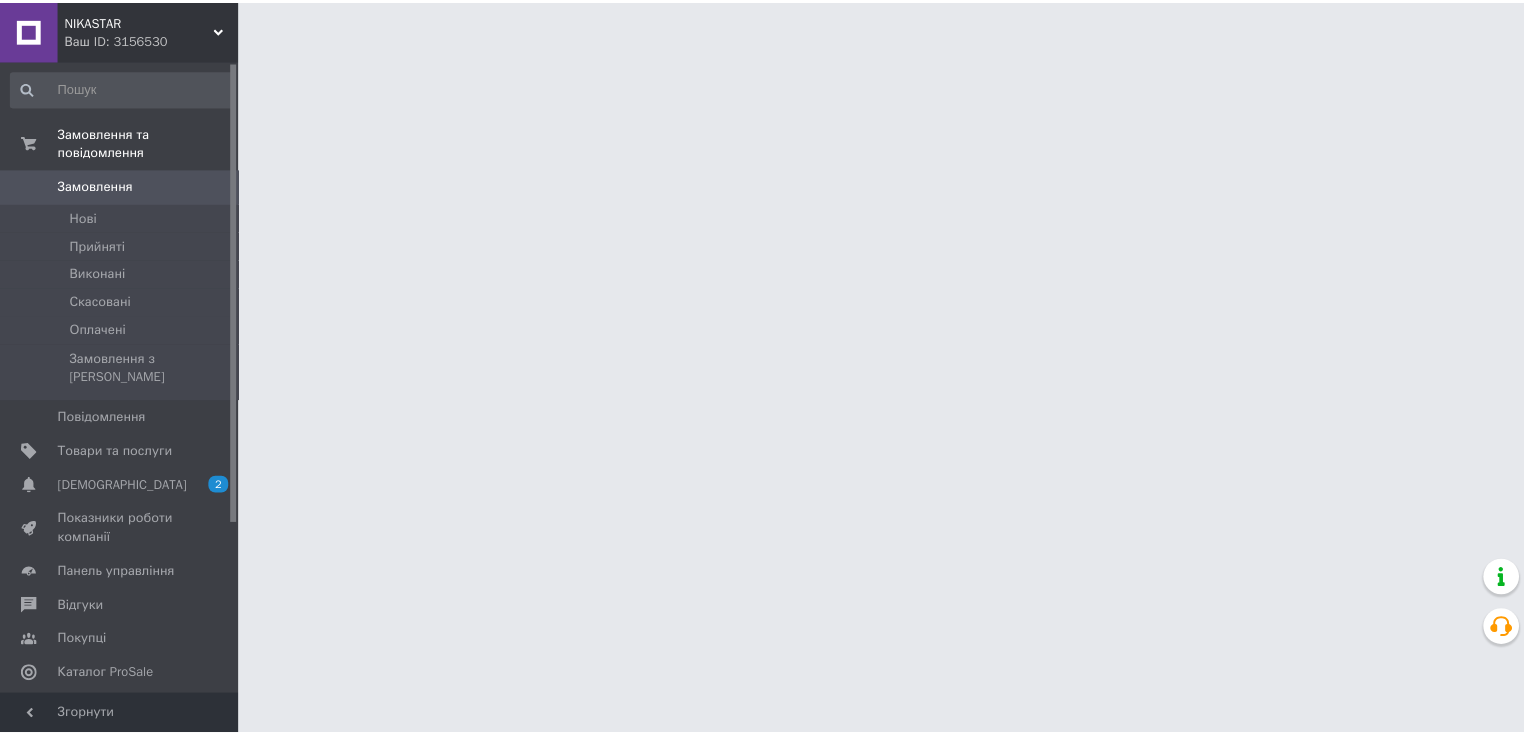 scroll, scrollTop: 0, scrollLeft: 0, axis: both 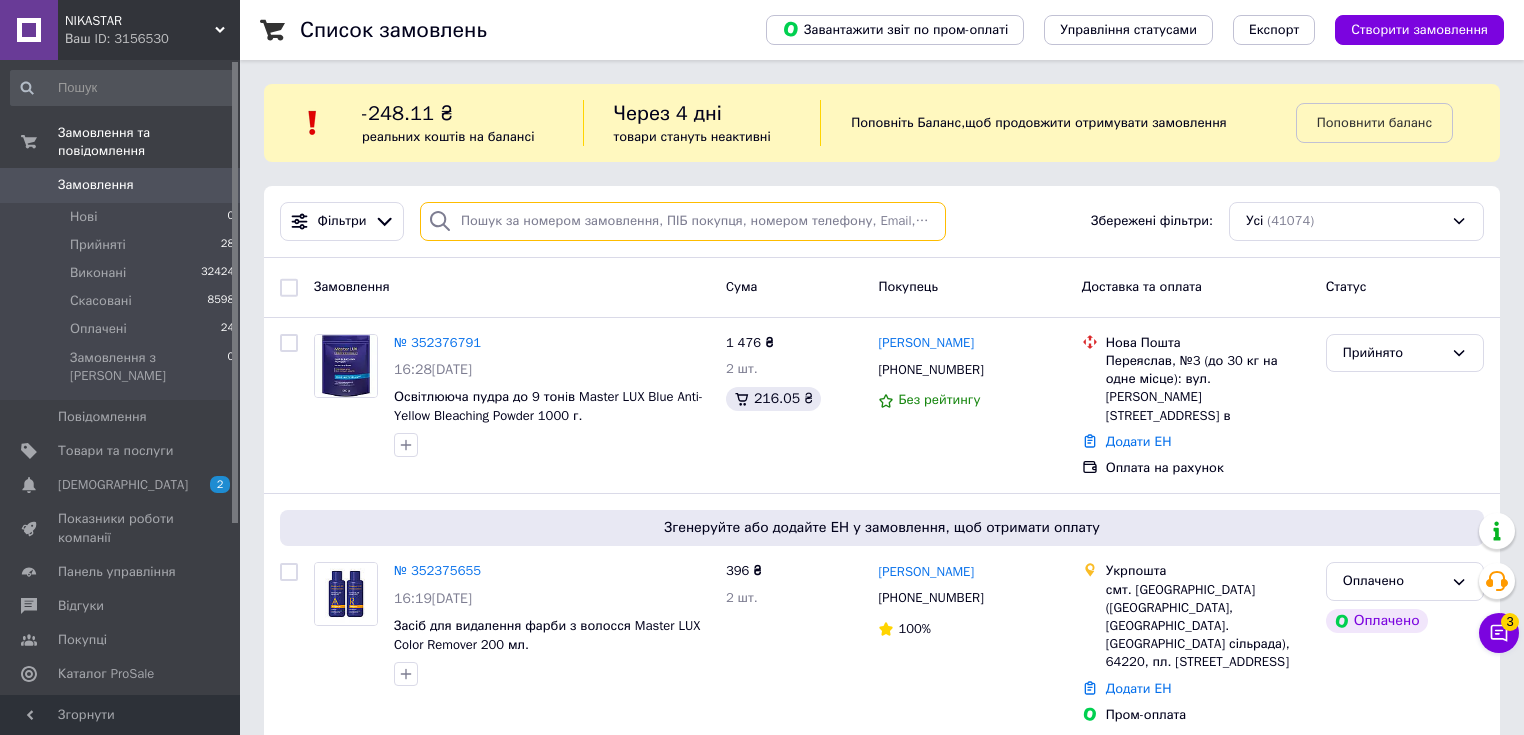 paste on "[PHONE_NUMBER]" 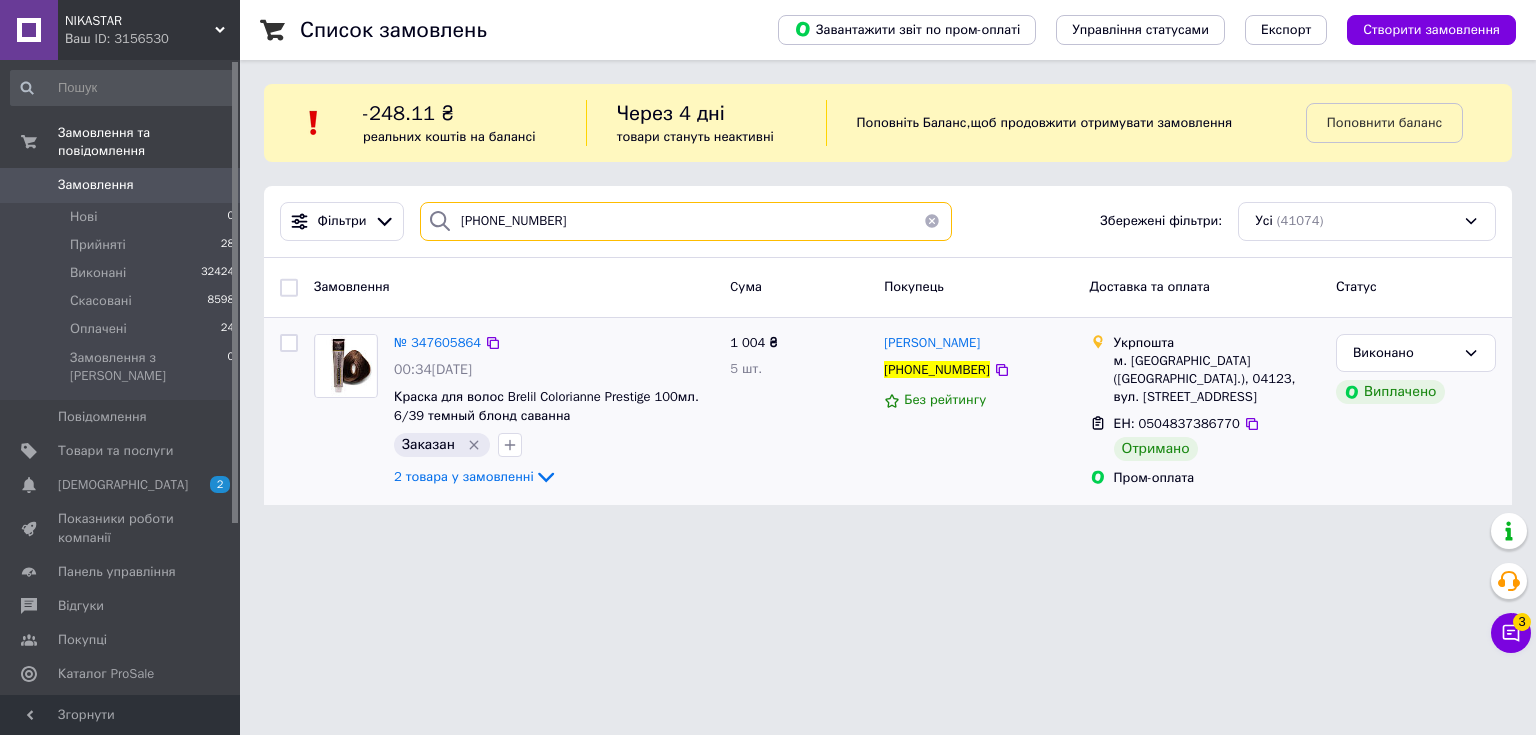 type on "[PHONE_NUMBER]" 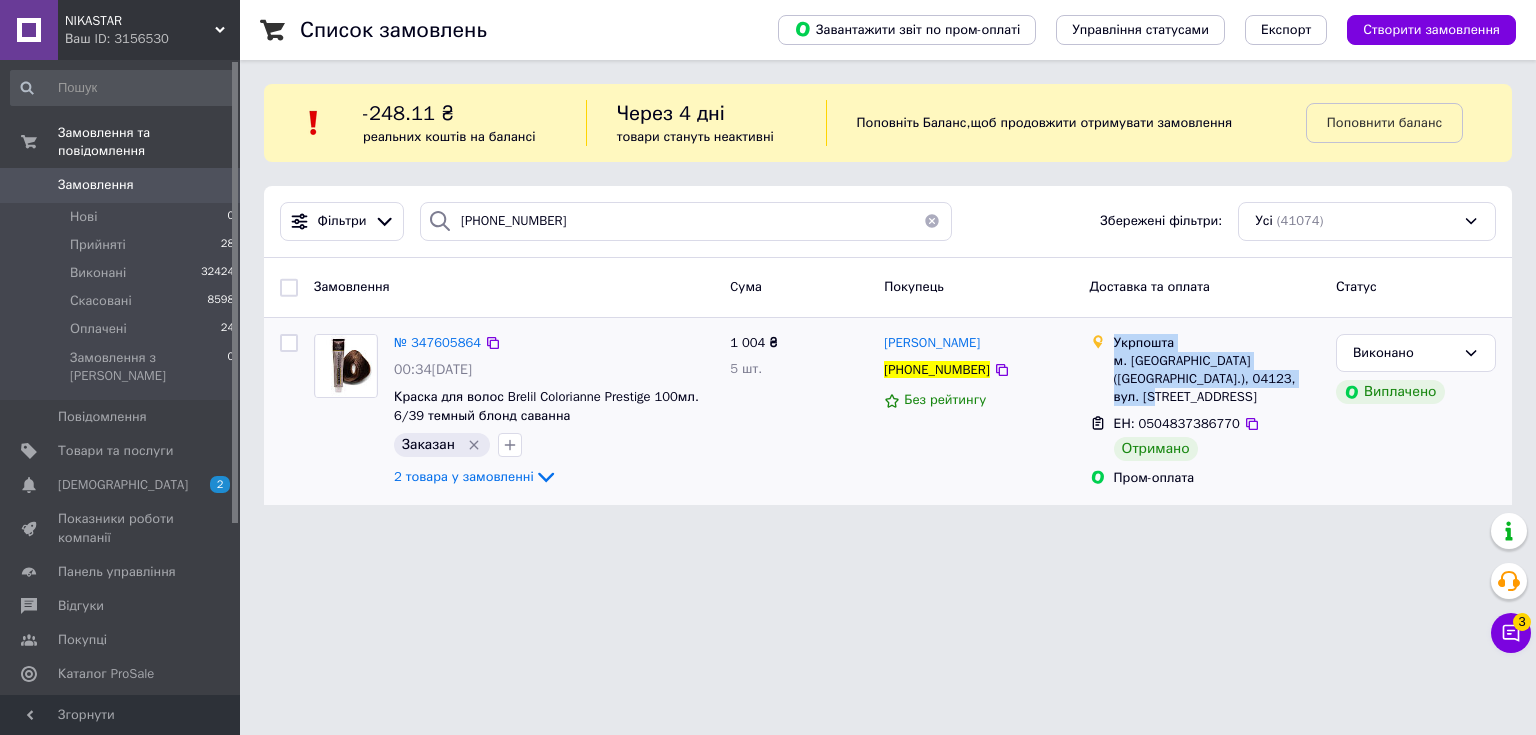 drag, startPoint x: 1262, startPoint y: 387, endPoint x: 1113, endPoint y: 344, distance: 155.08063 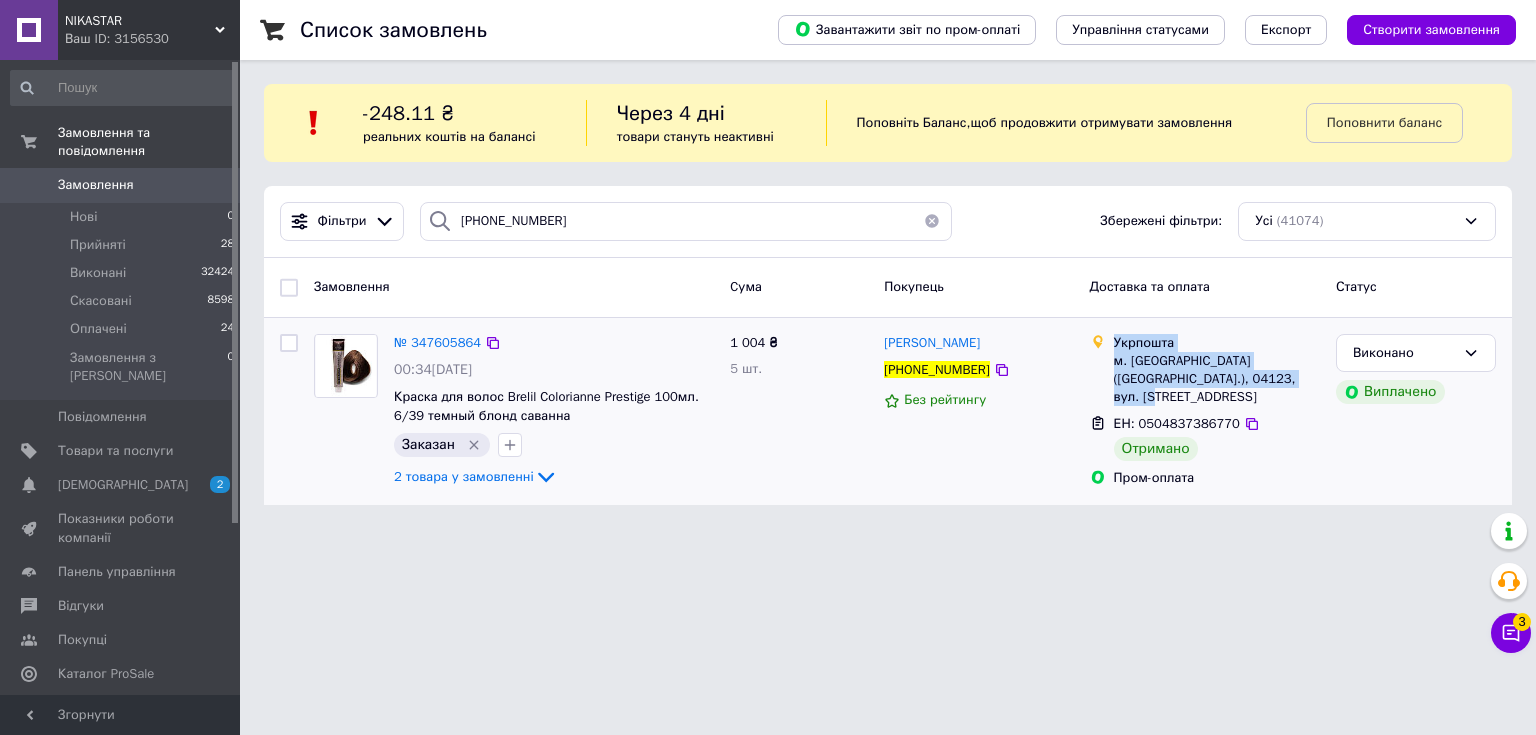 click on "Укрпошта м. Київ (Київська обл.), 04123, вул. Перемишльська, 13/16" at bounding box center [1217, 370] 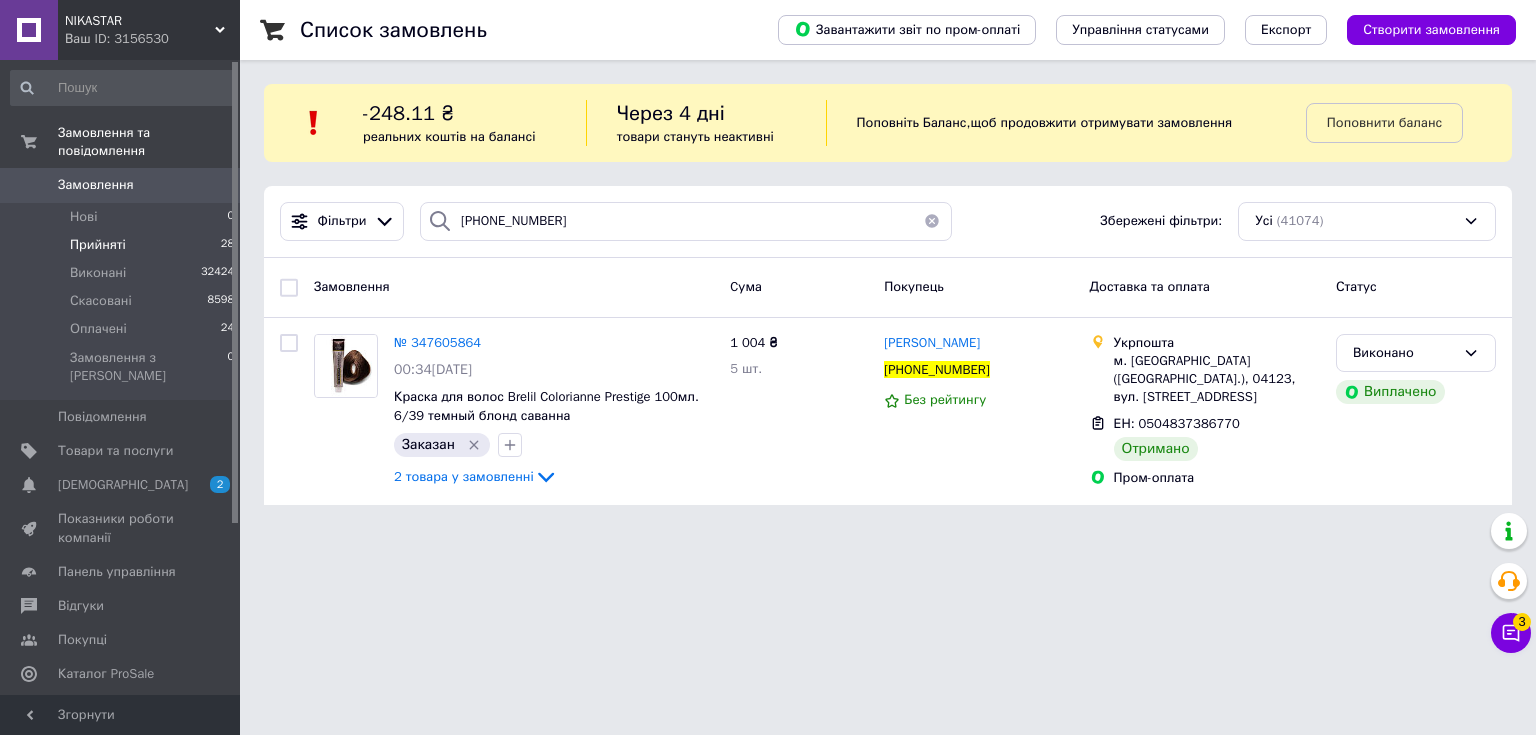 click on "Прийняті" at bounding box center [98, 245] 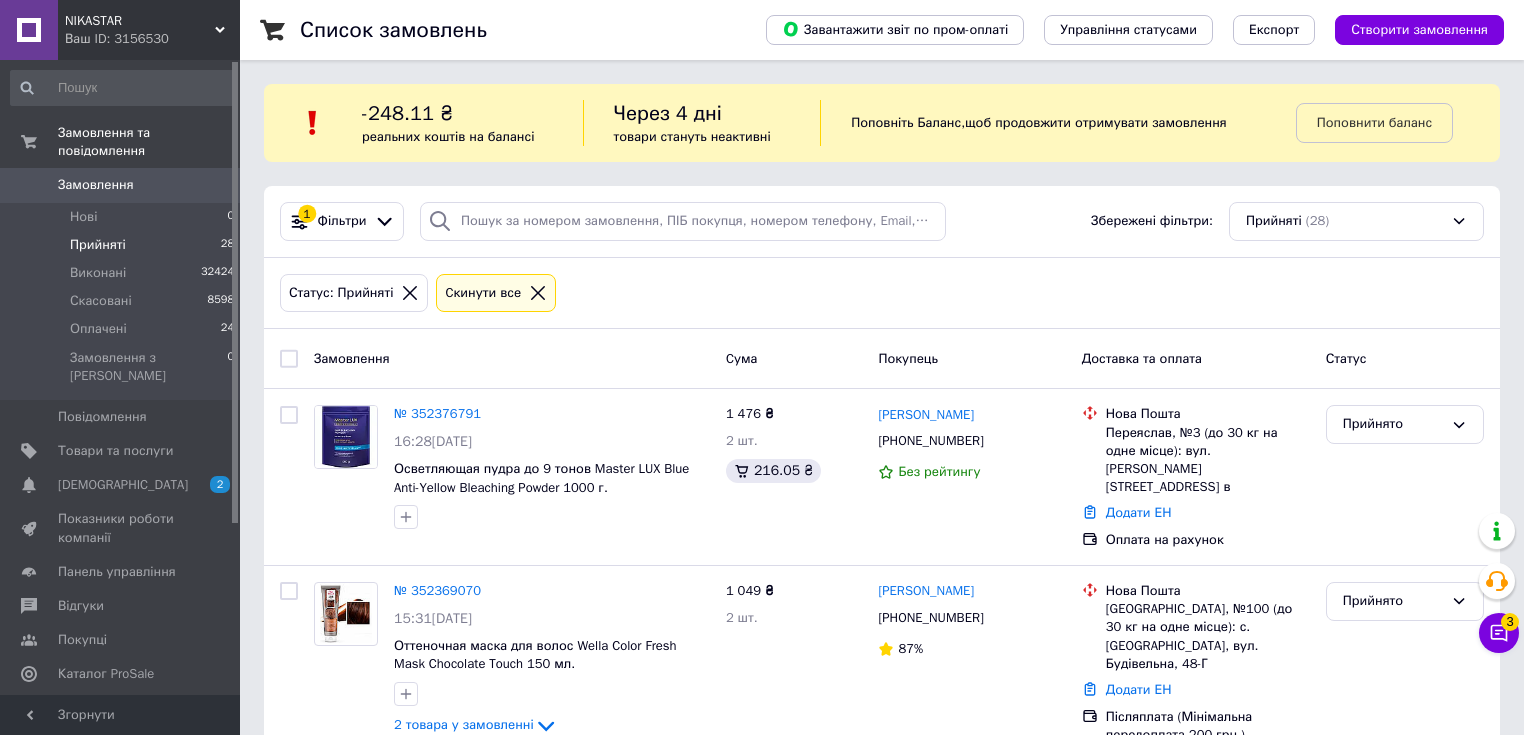 type on "[PHONE_NUMBER]" 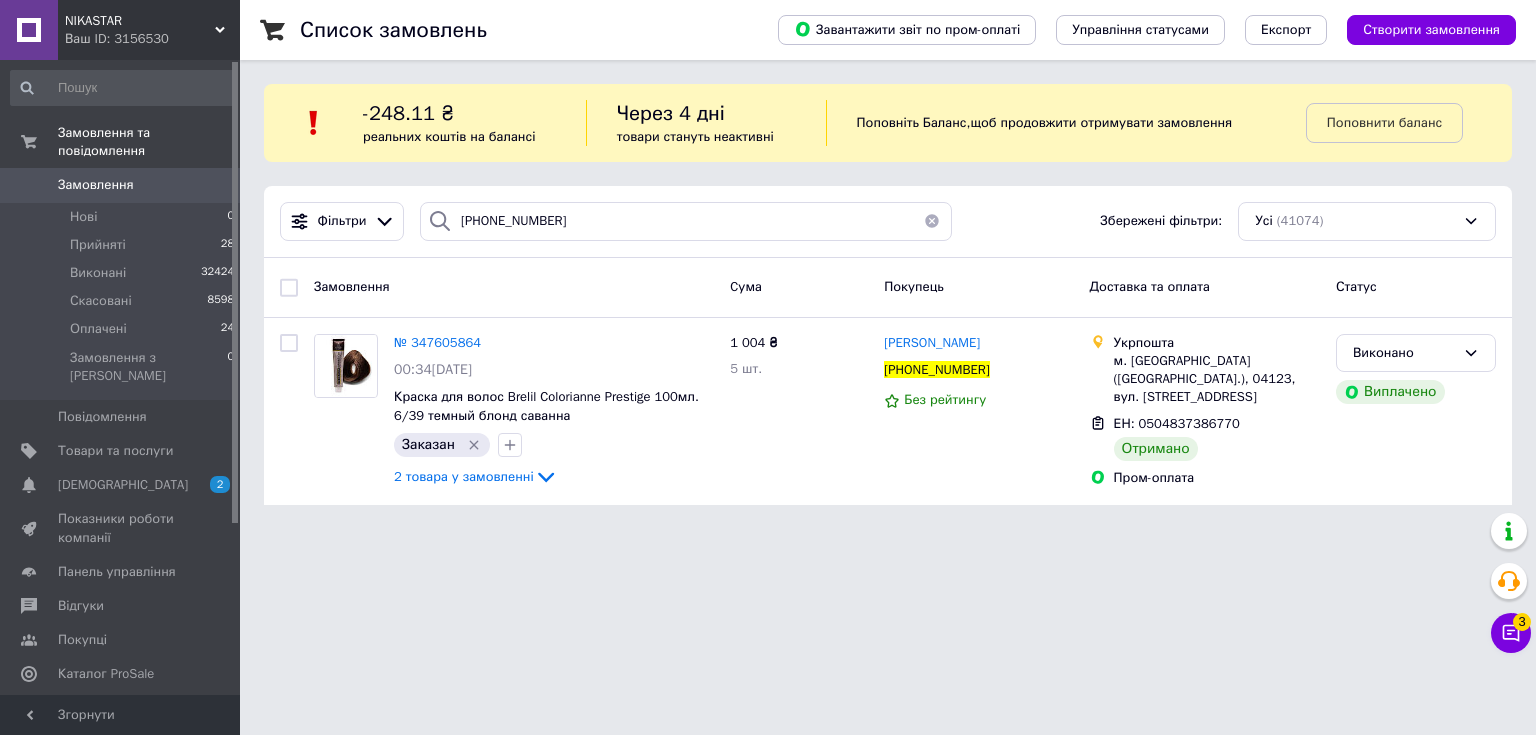click on "№ 347605864" at bounding box center [437, 342] 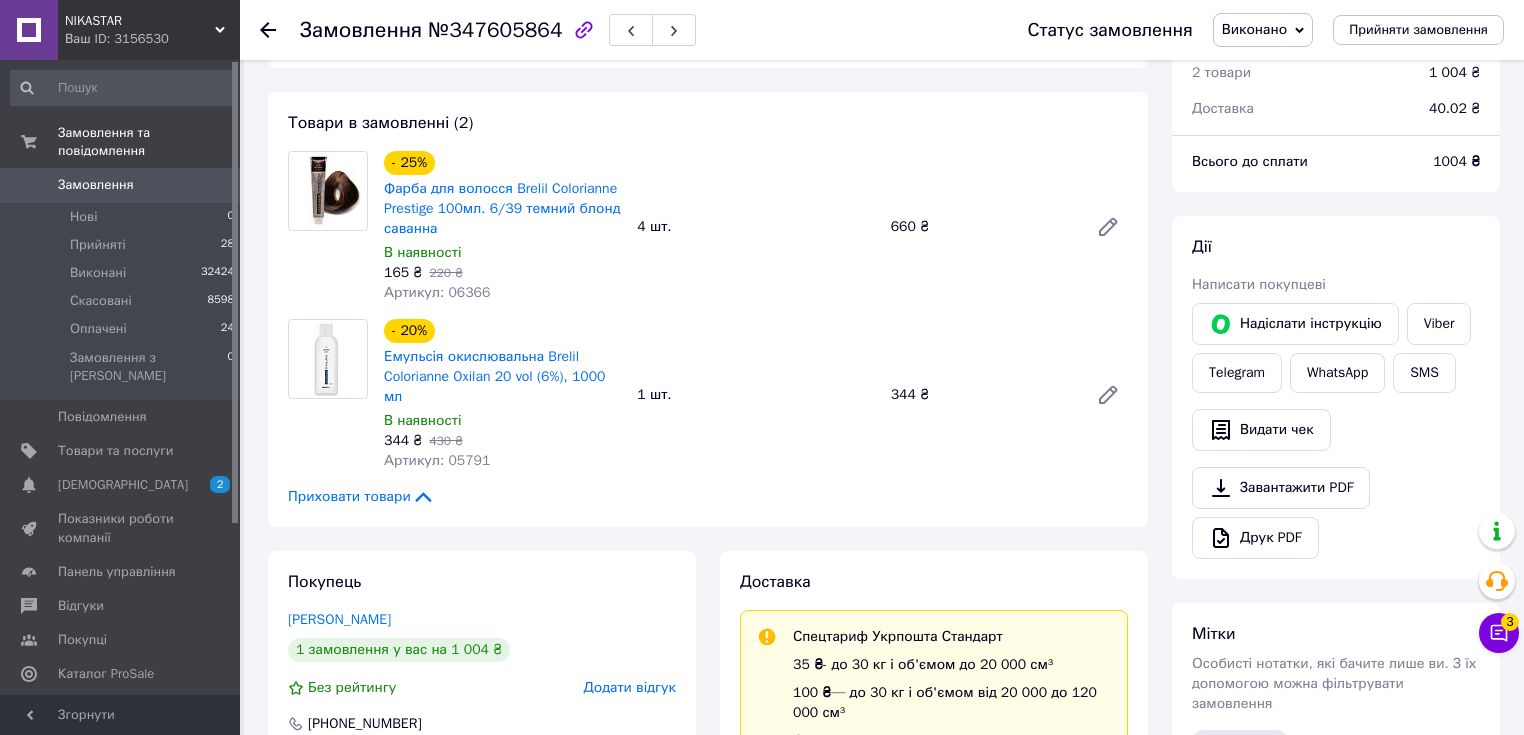 scroll, scrollTop: 160, scrollLeft: 0, axis: vertical 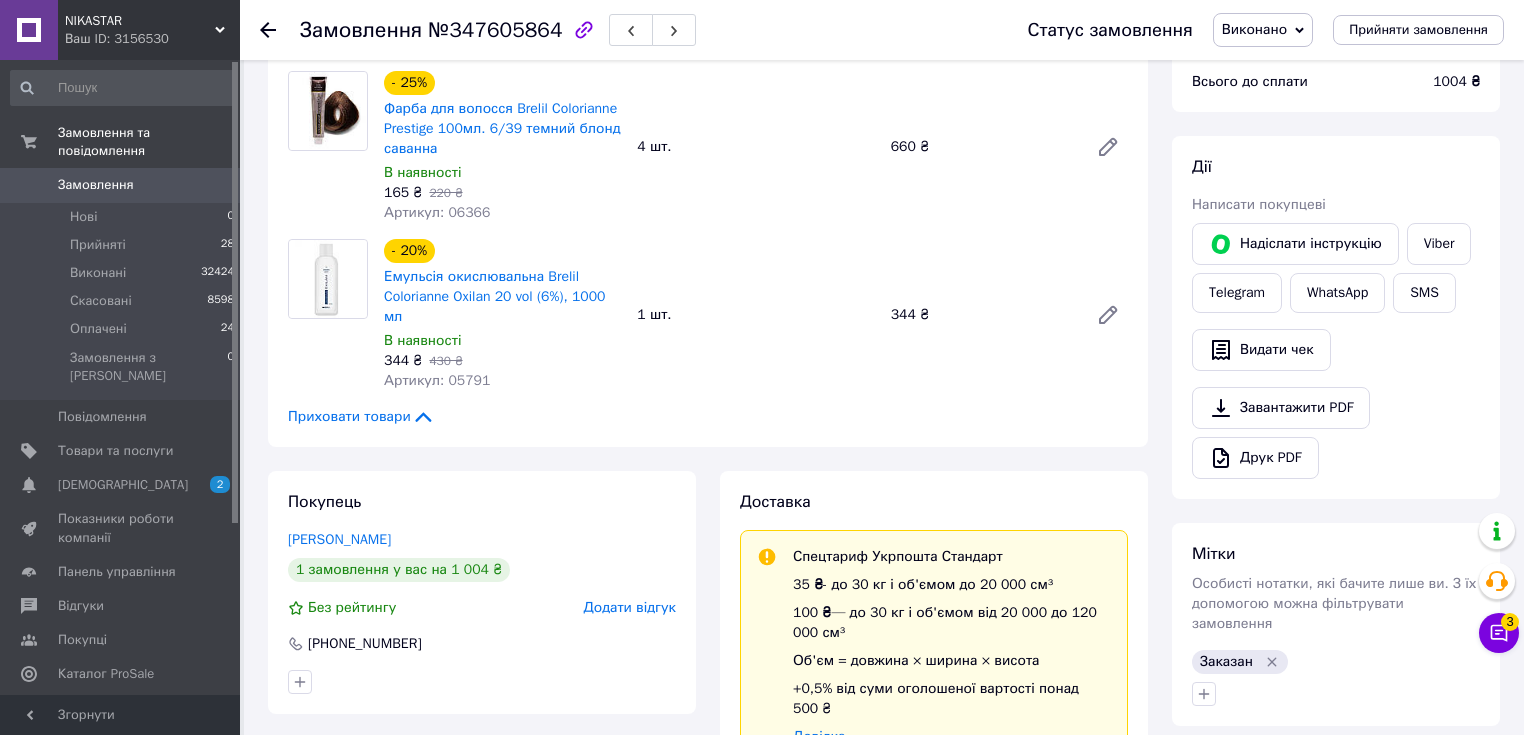 click 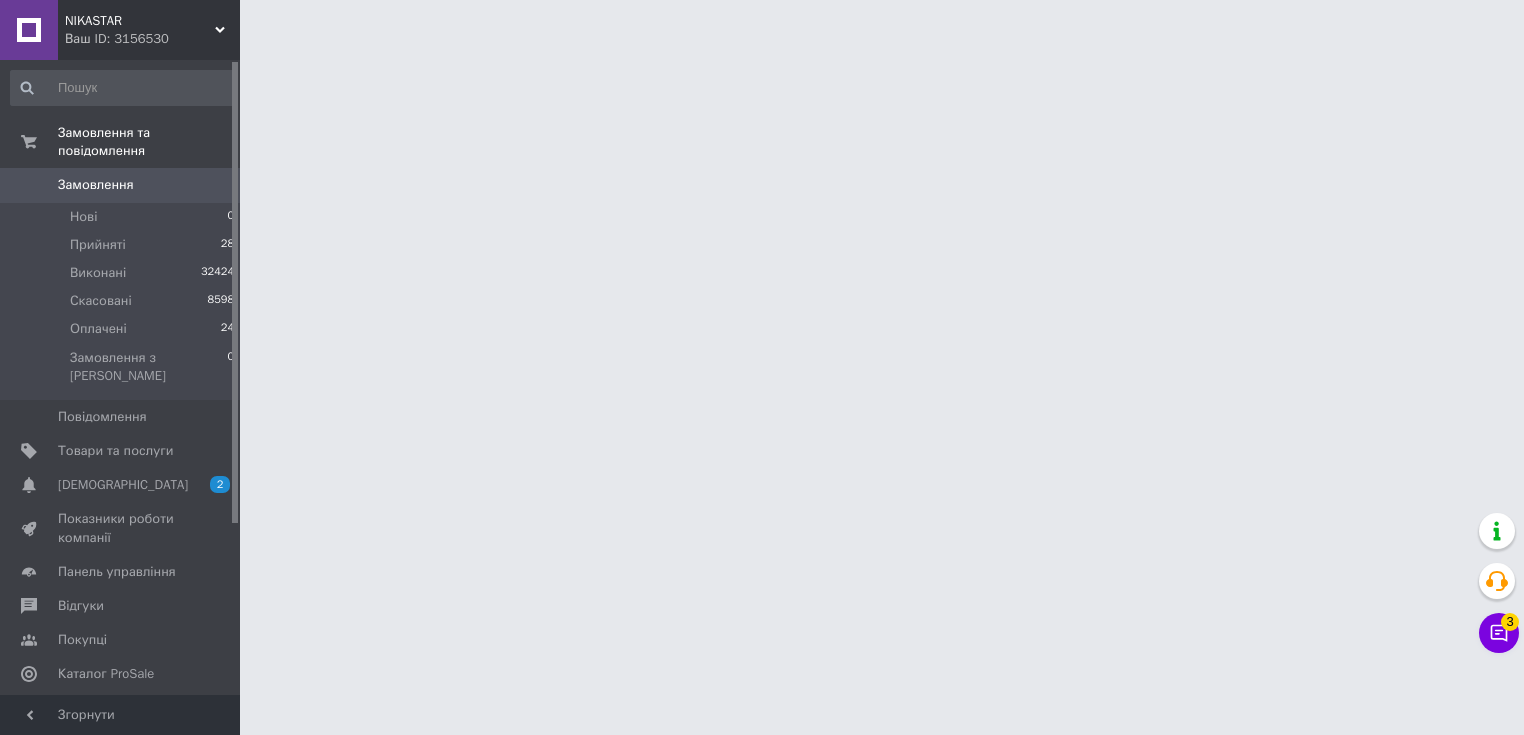 scroll, scrollTop: 0, scrollLeft: 0, axis: both 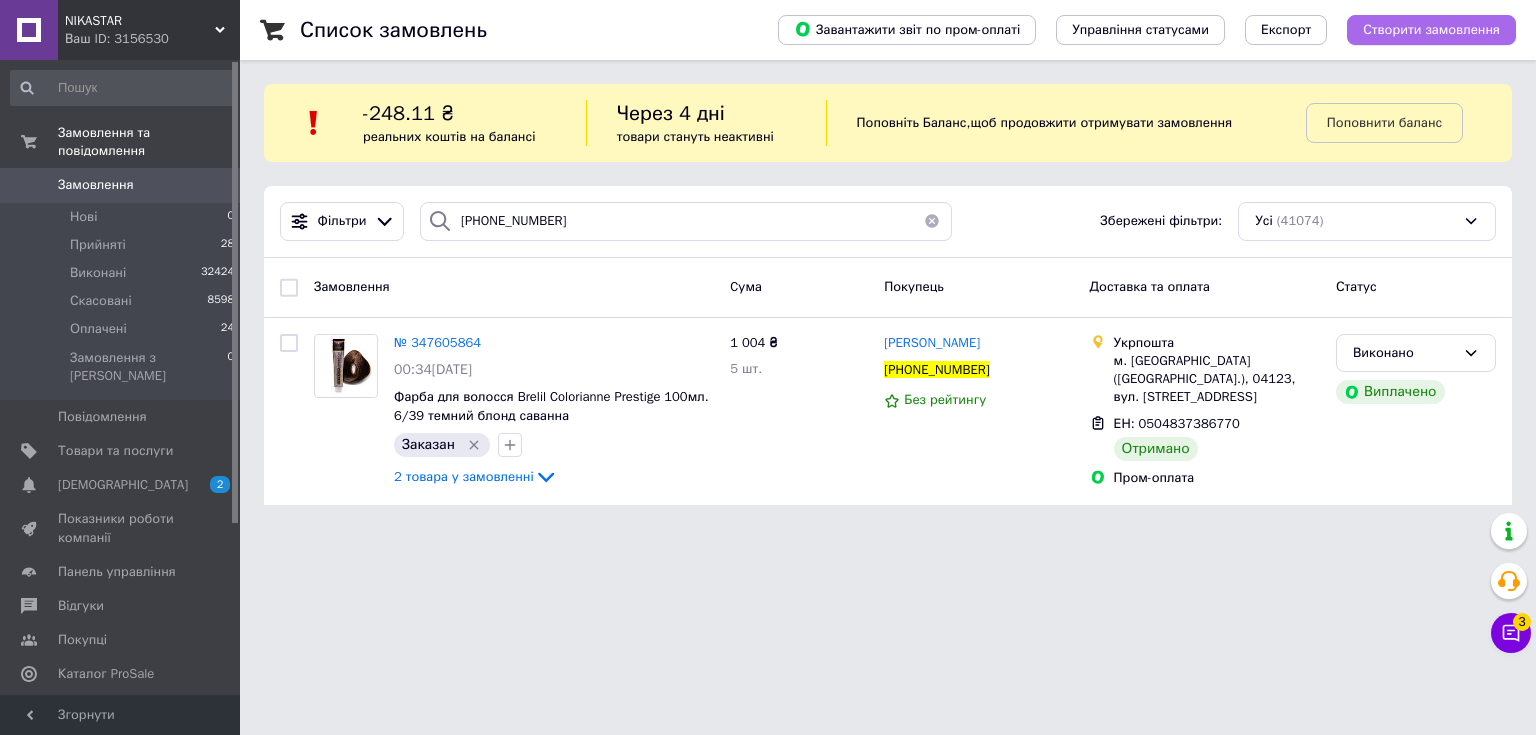 click on "Створити замовлення" at bounding box center (1431, 30) 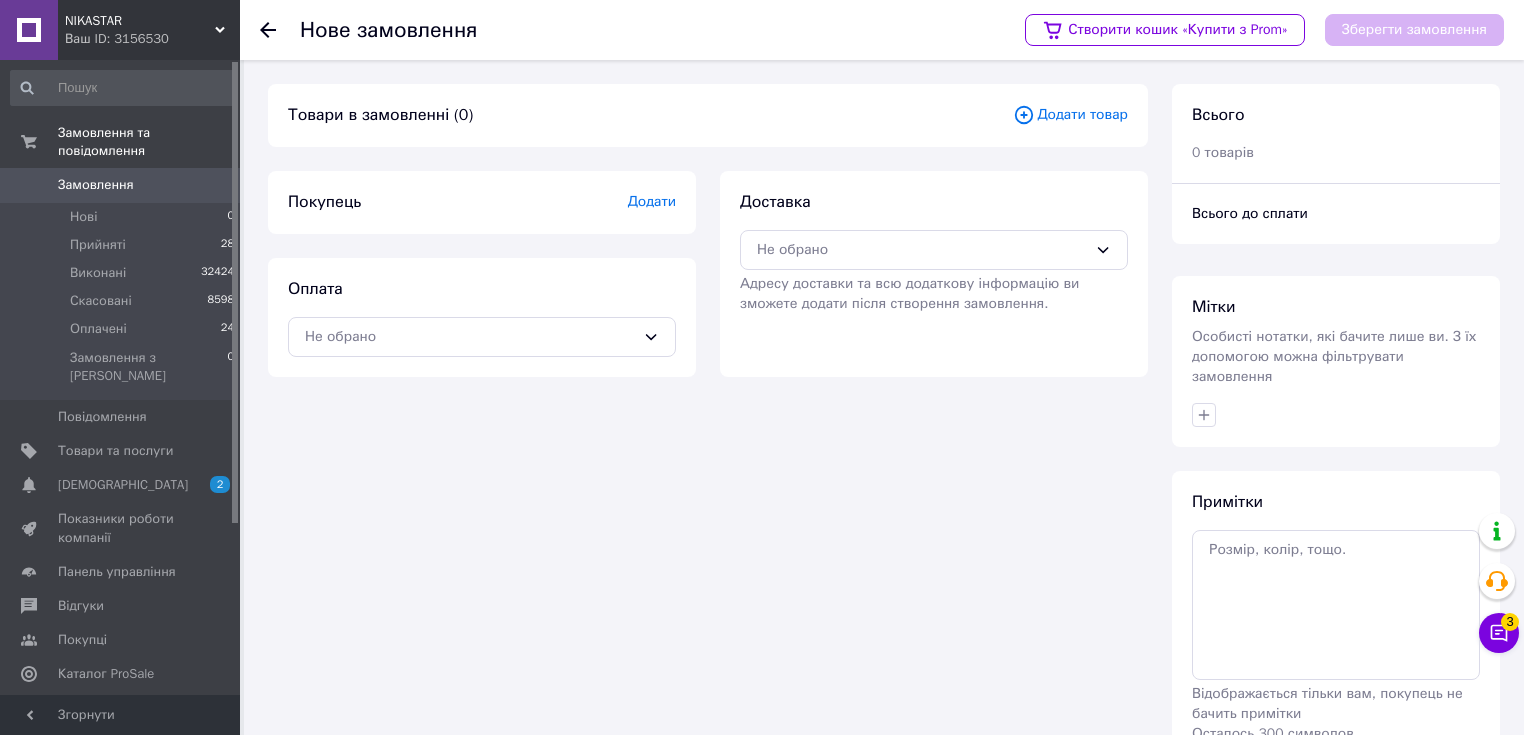 click 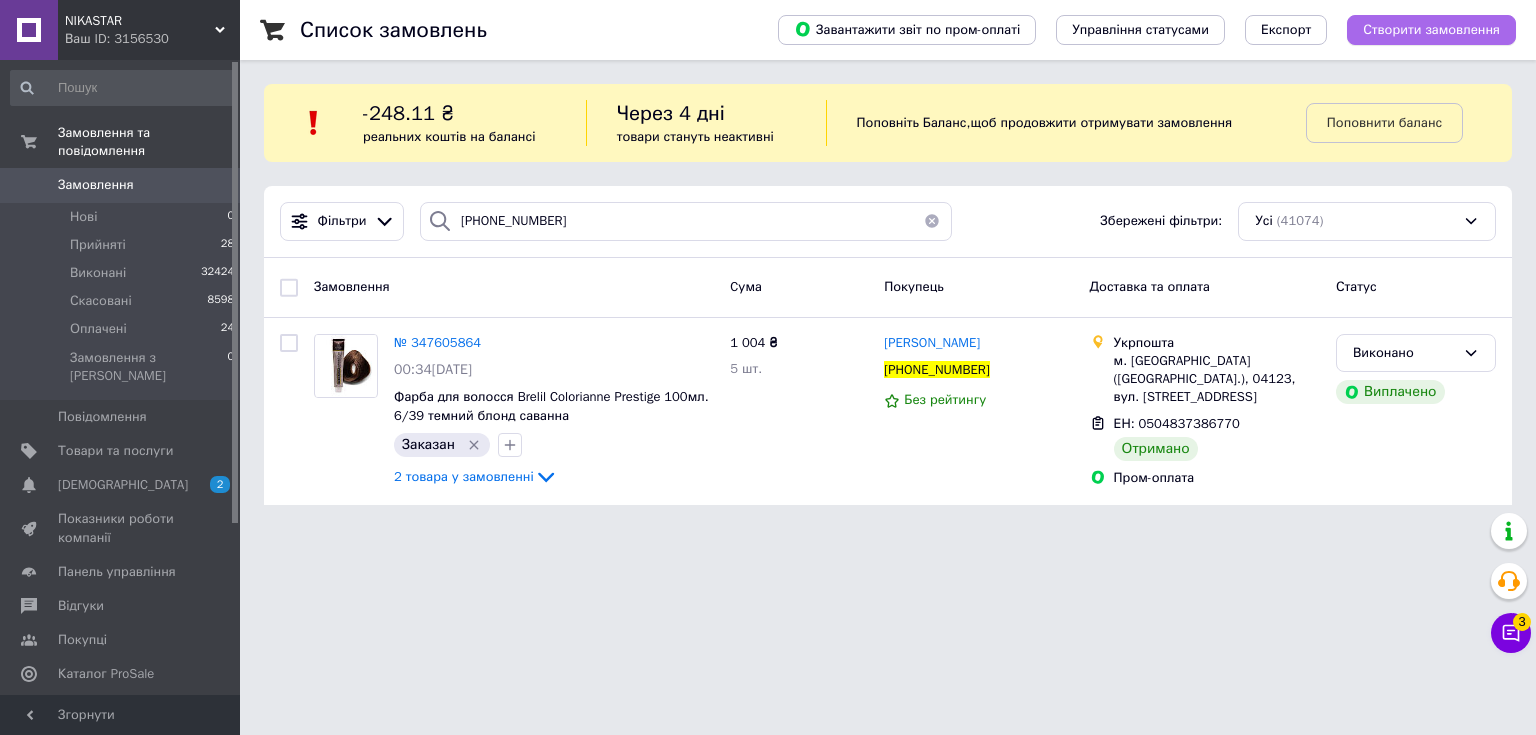click on "Створити замовлення" at bounding box center [1431, 30] 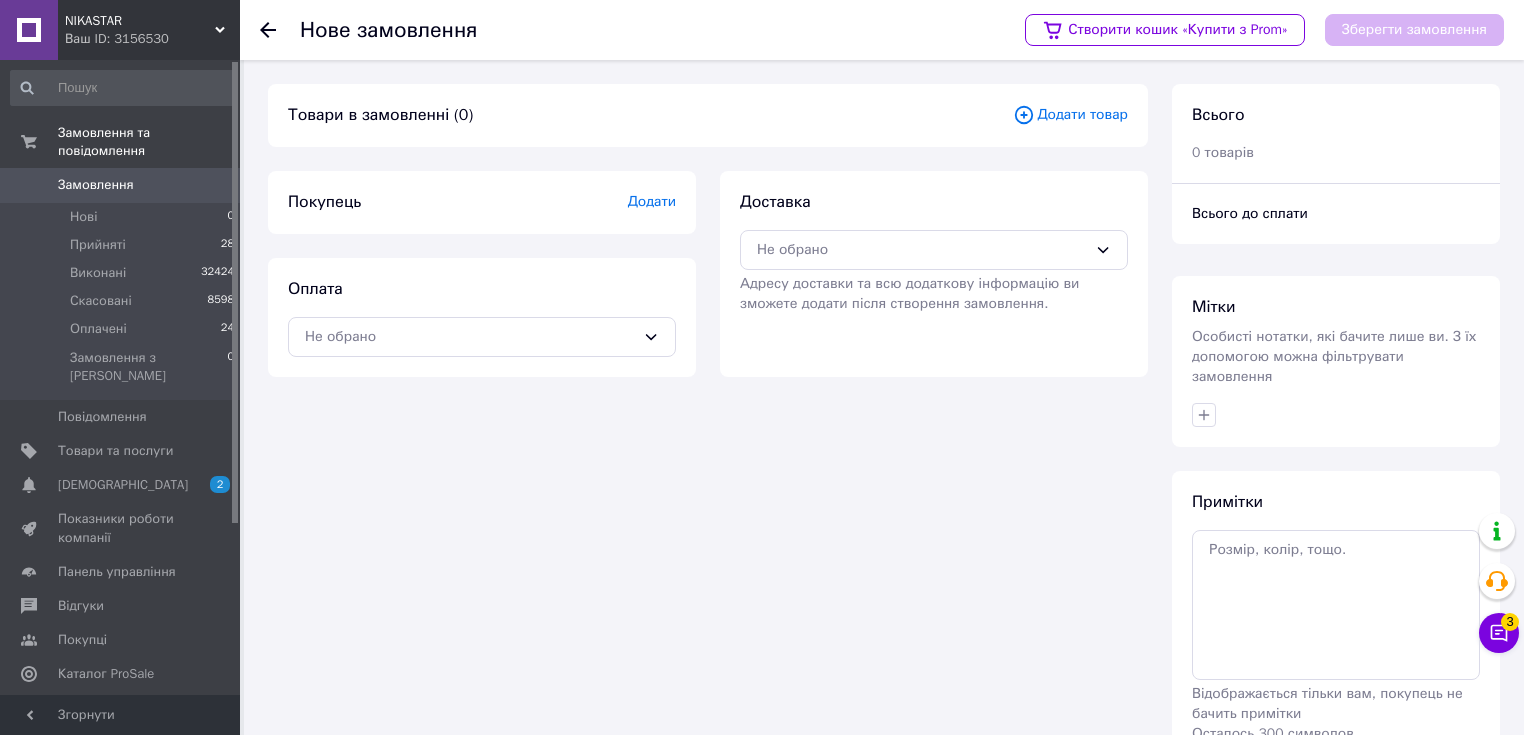 click on "Додати товар" at bounding box center (1070, 115) 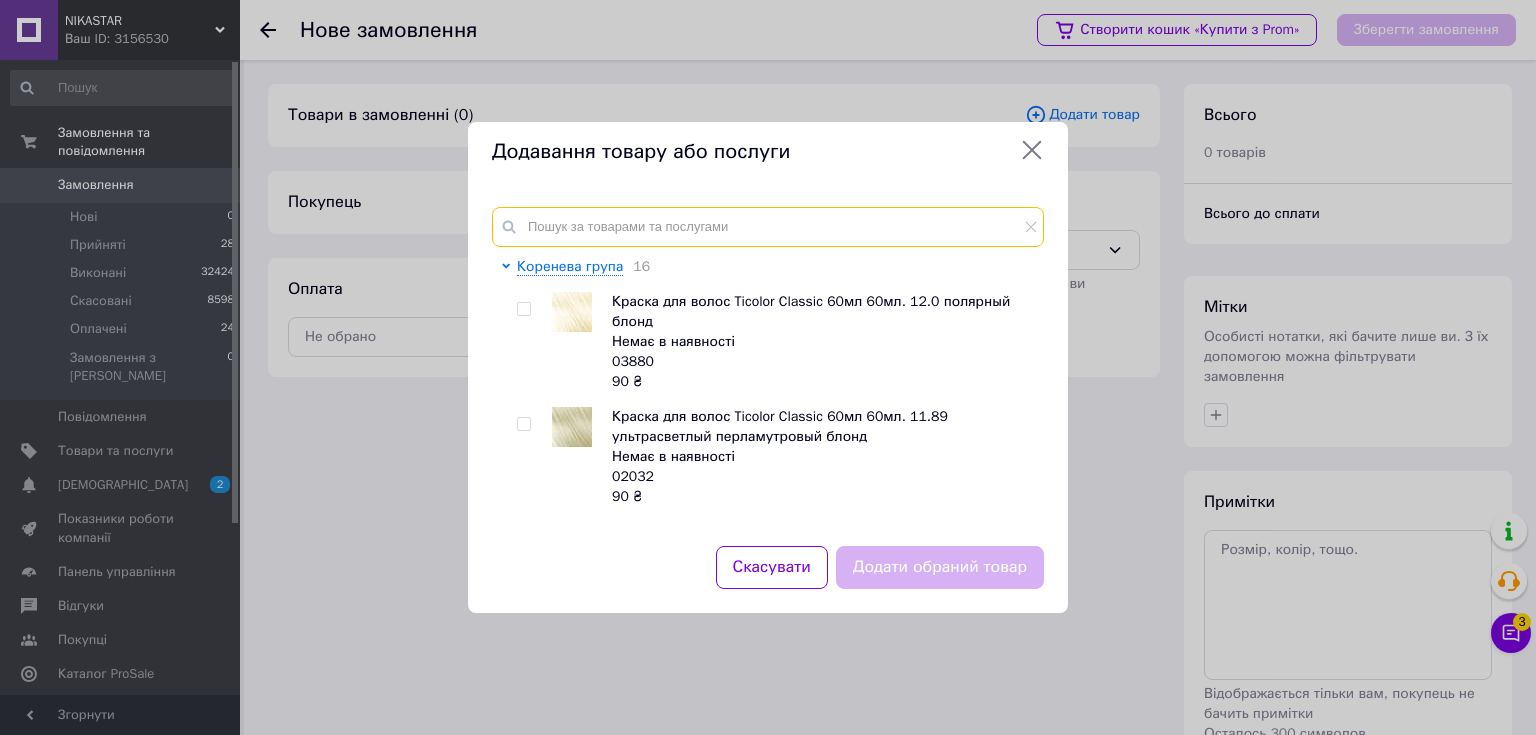 paste on "[PHONE_NUMBER]" 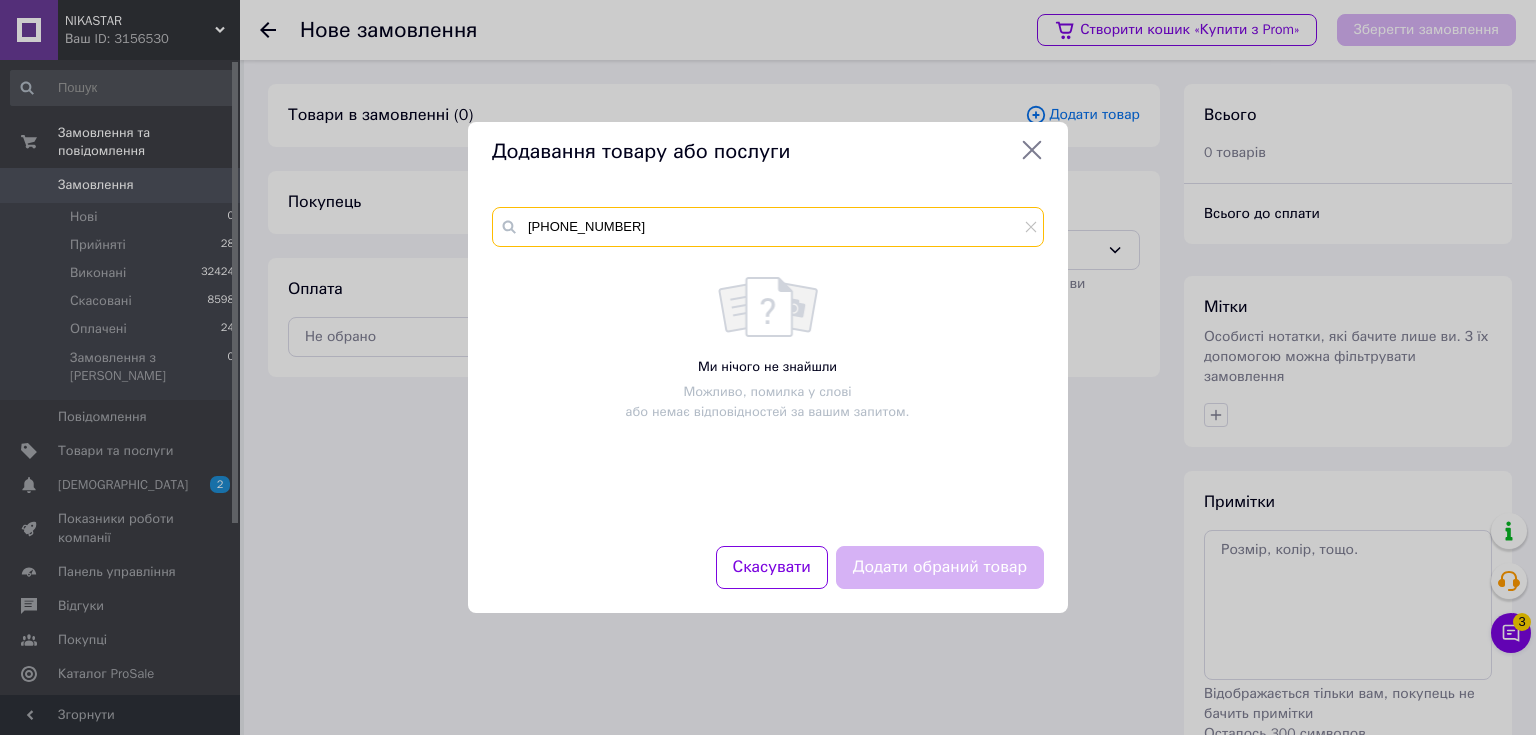 type on "[PHONE_NUMBER]" 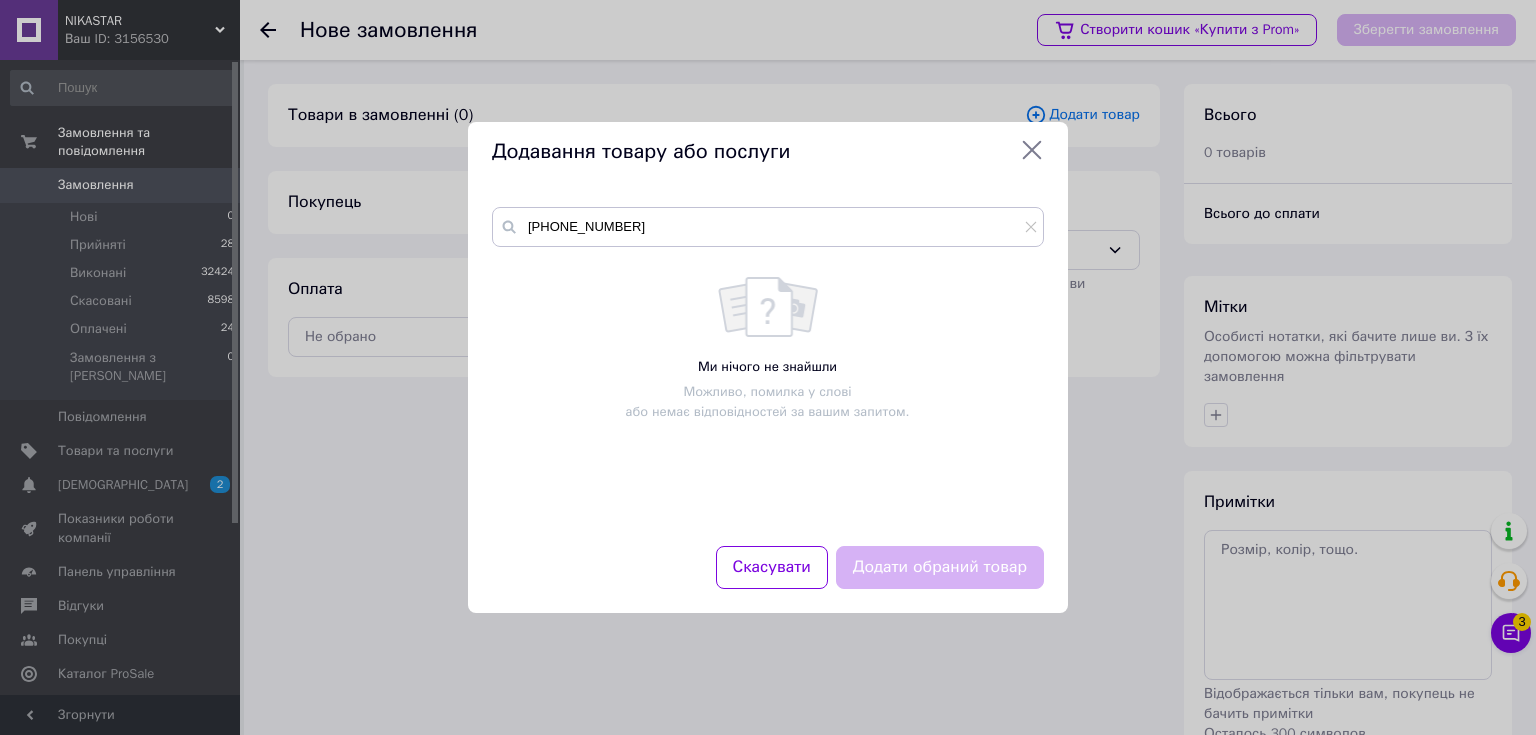 click 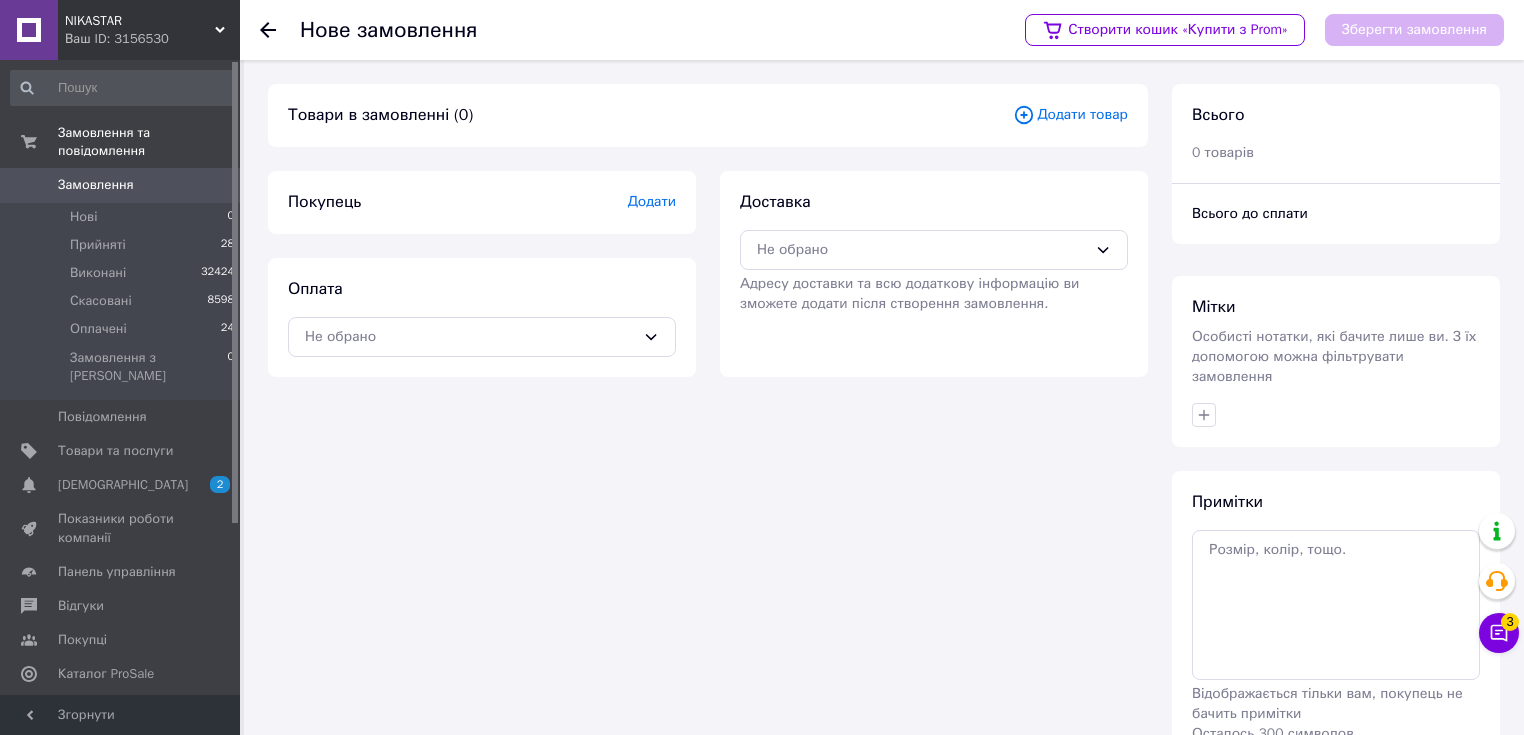 click on "Додати" at bounding box center [652, 201] 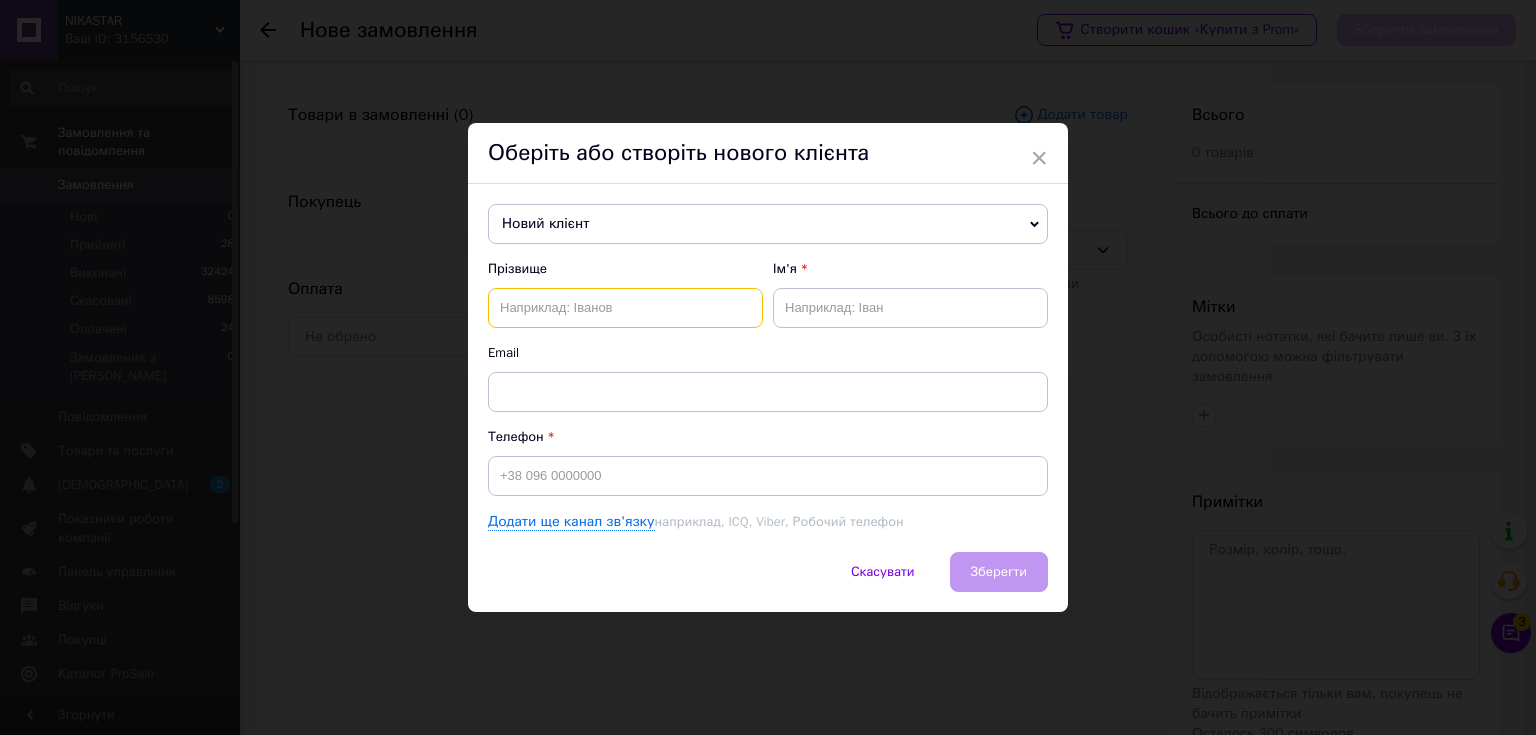paste on "[PHONE_NUMBER]" 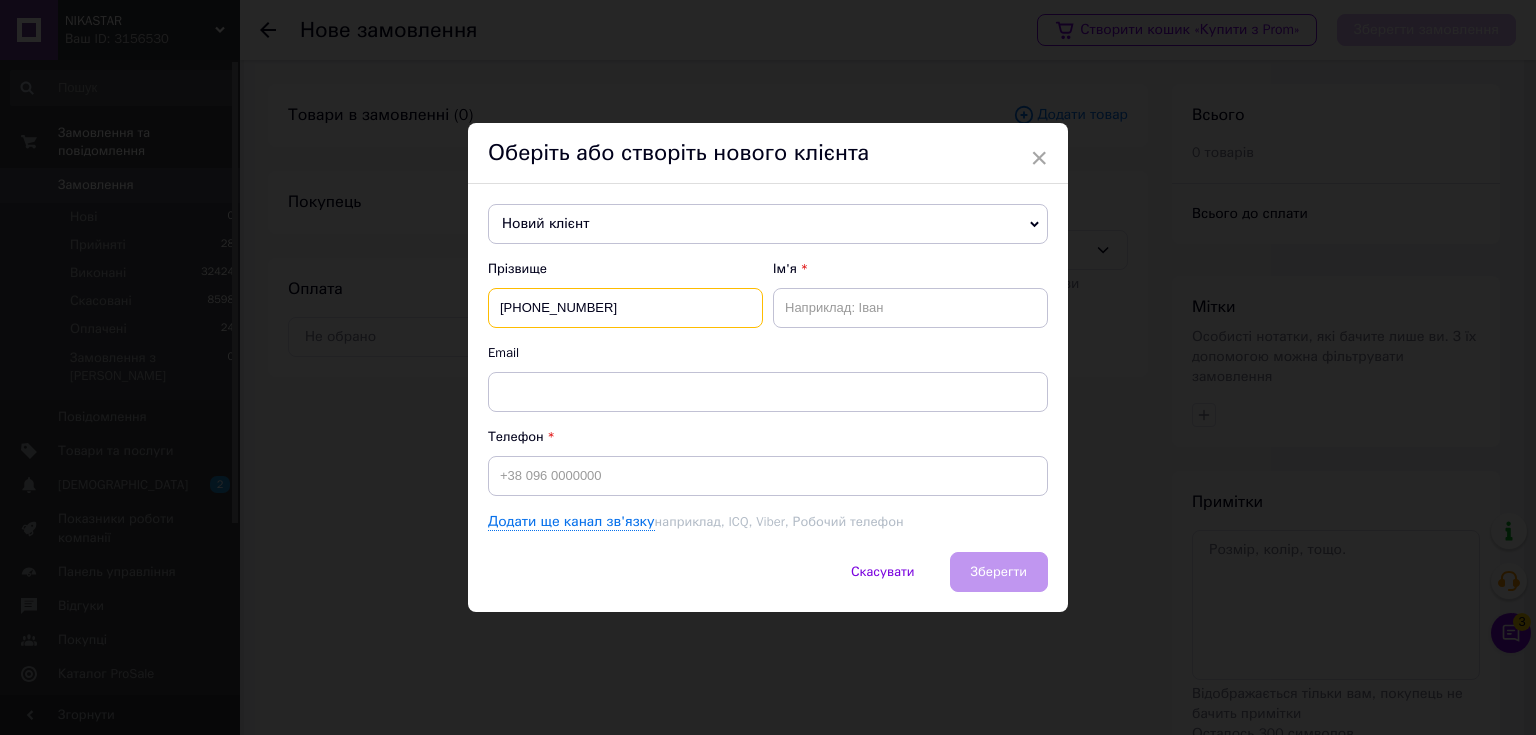 type on "[PHONE_NUMBER]" 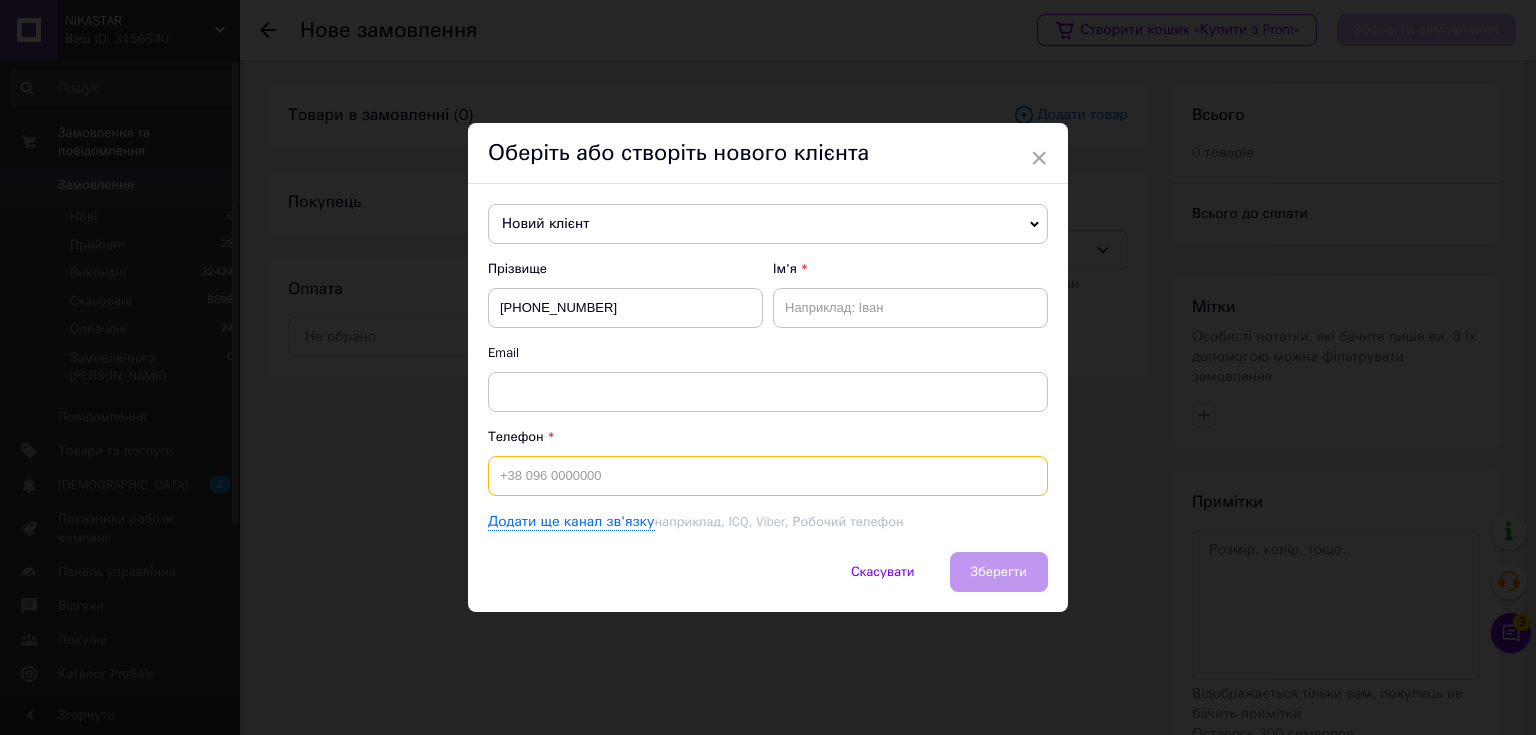 click at bounding box center (768, 476) 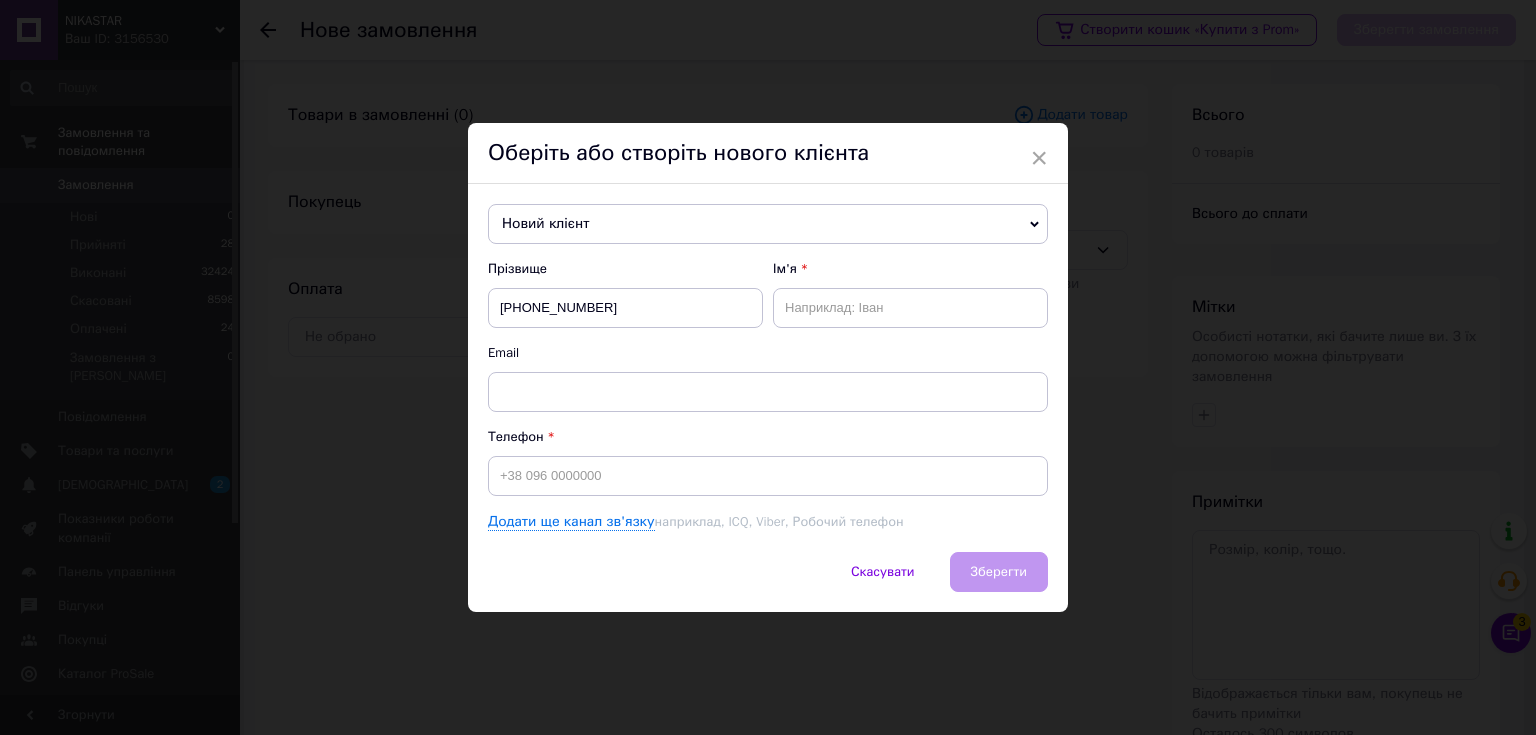 click on "Новий клієнт" at bounding box center [768, 224] 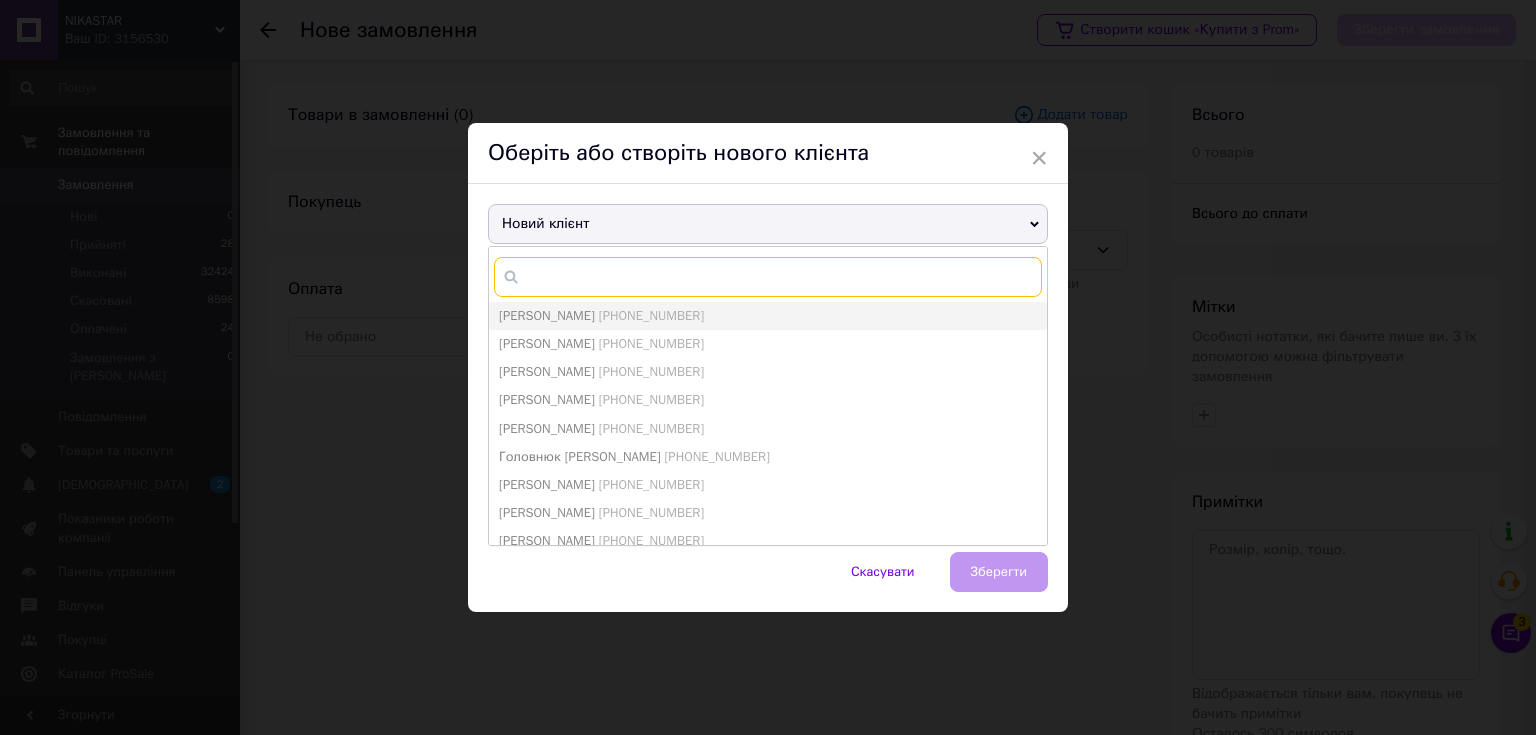 paste on "[PHONE_NUMBER]" 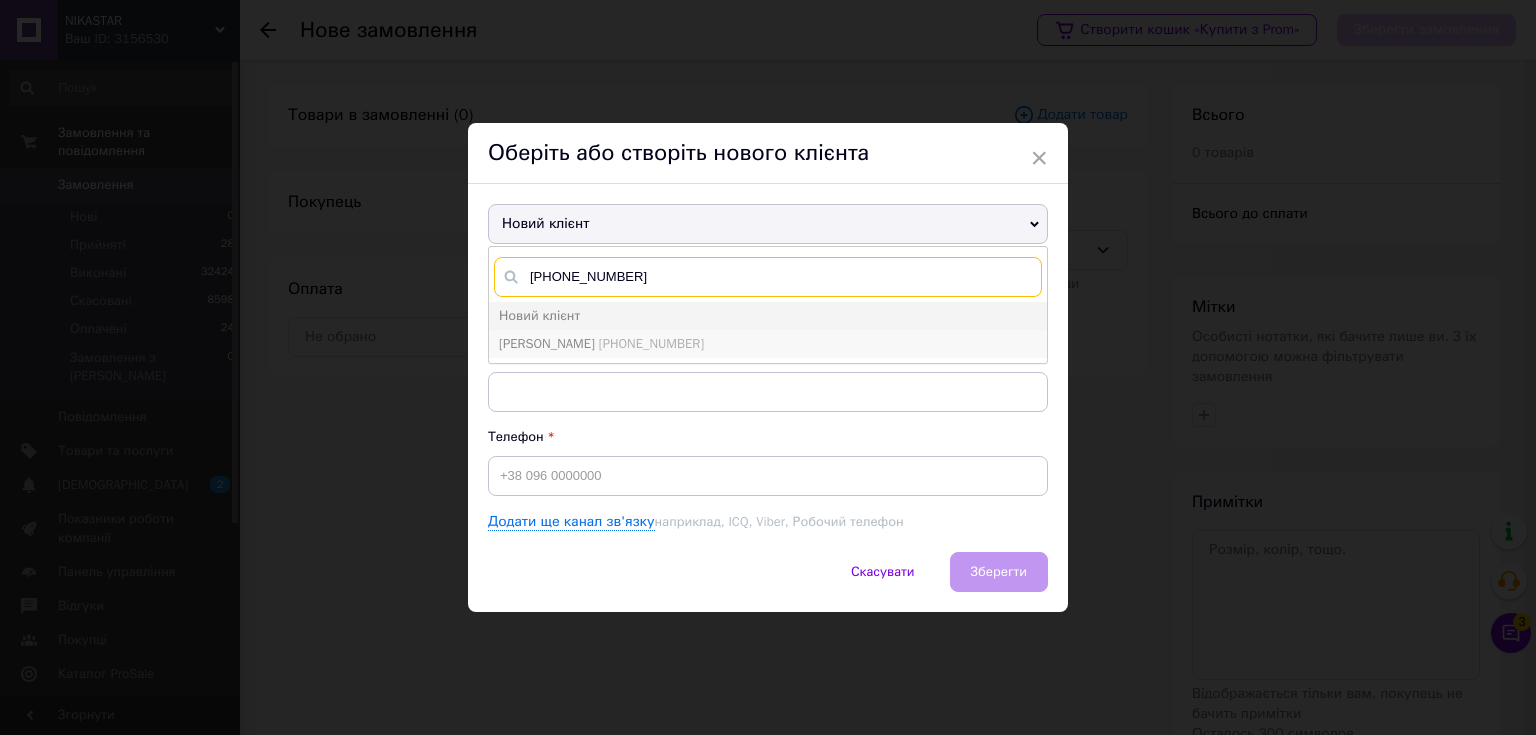 type on "[PHONE_NUMBER]" 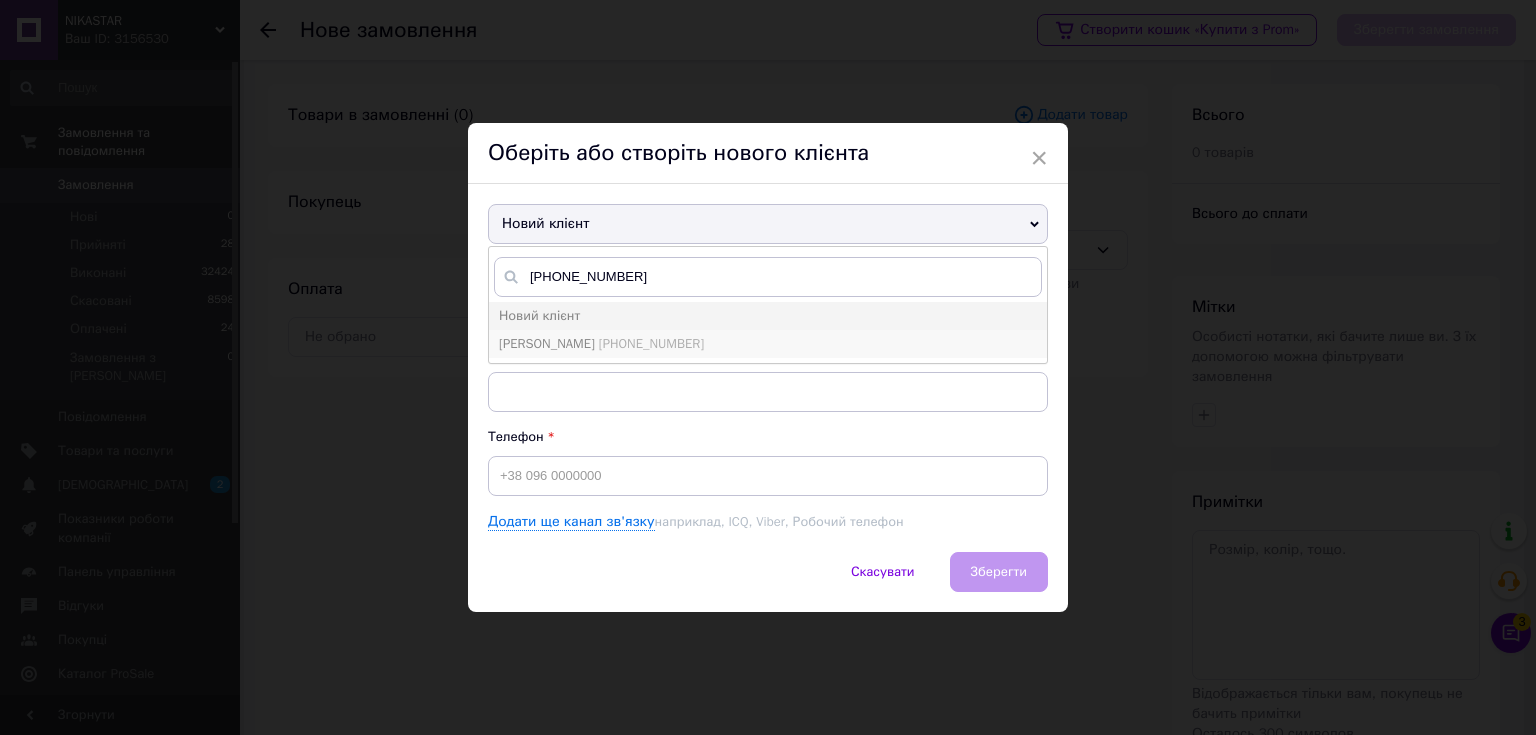 click on "Жилова Наталія" at bounding box center [547, 343] 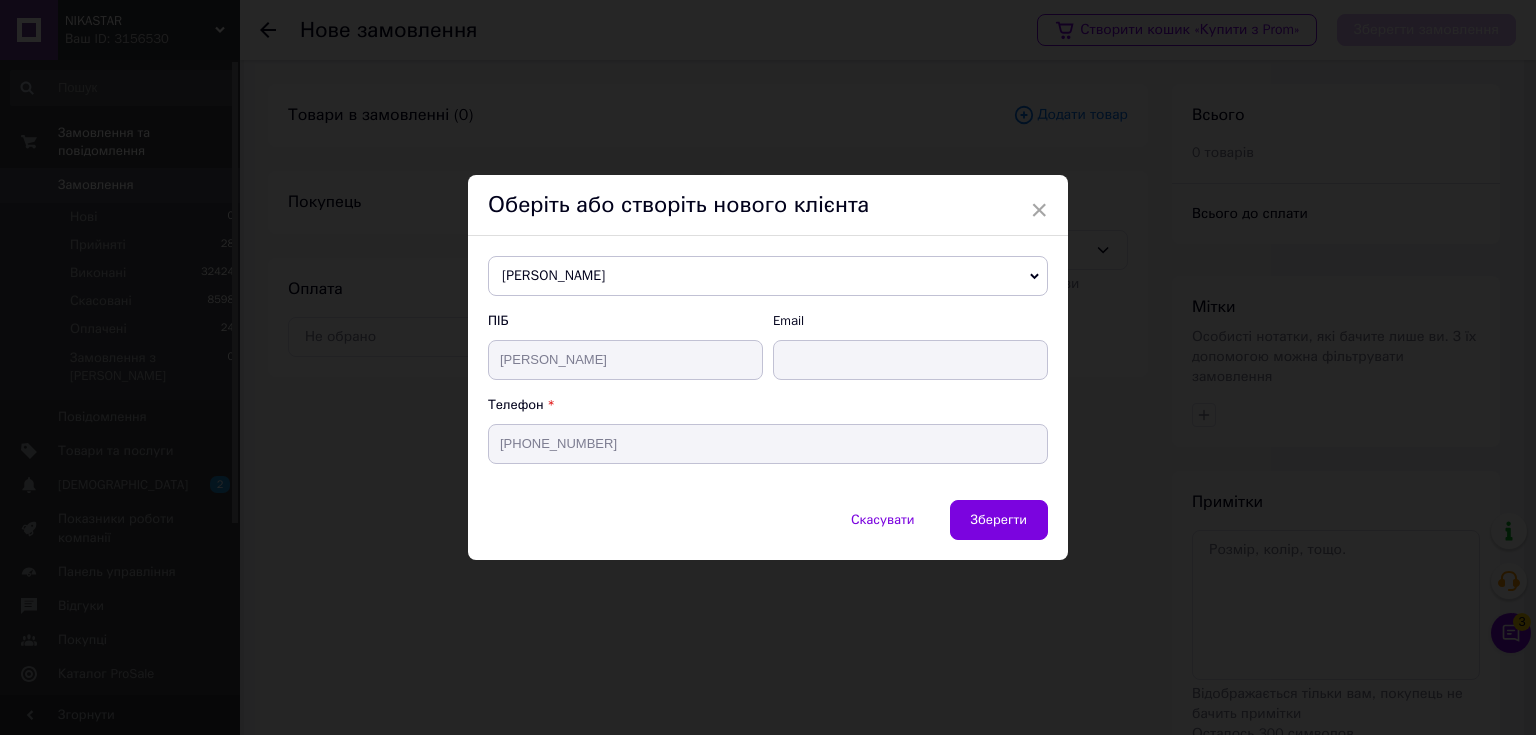 click on "Скасувати   Зберегти" at bounding box center [768, 530] 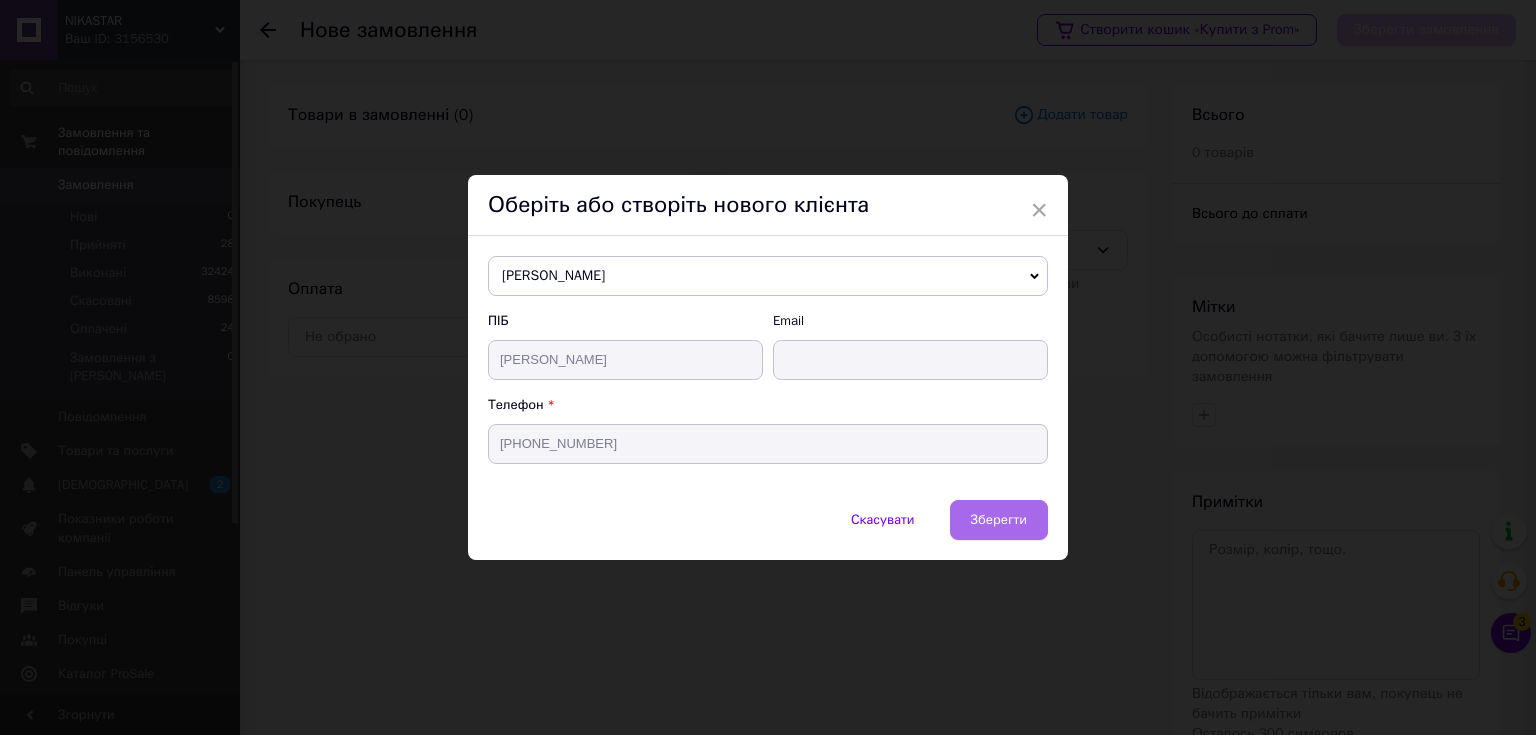 click on "Зберегти" at bounding box center [999, 519] 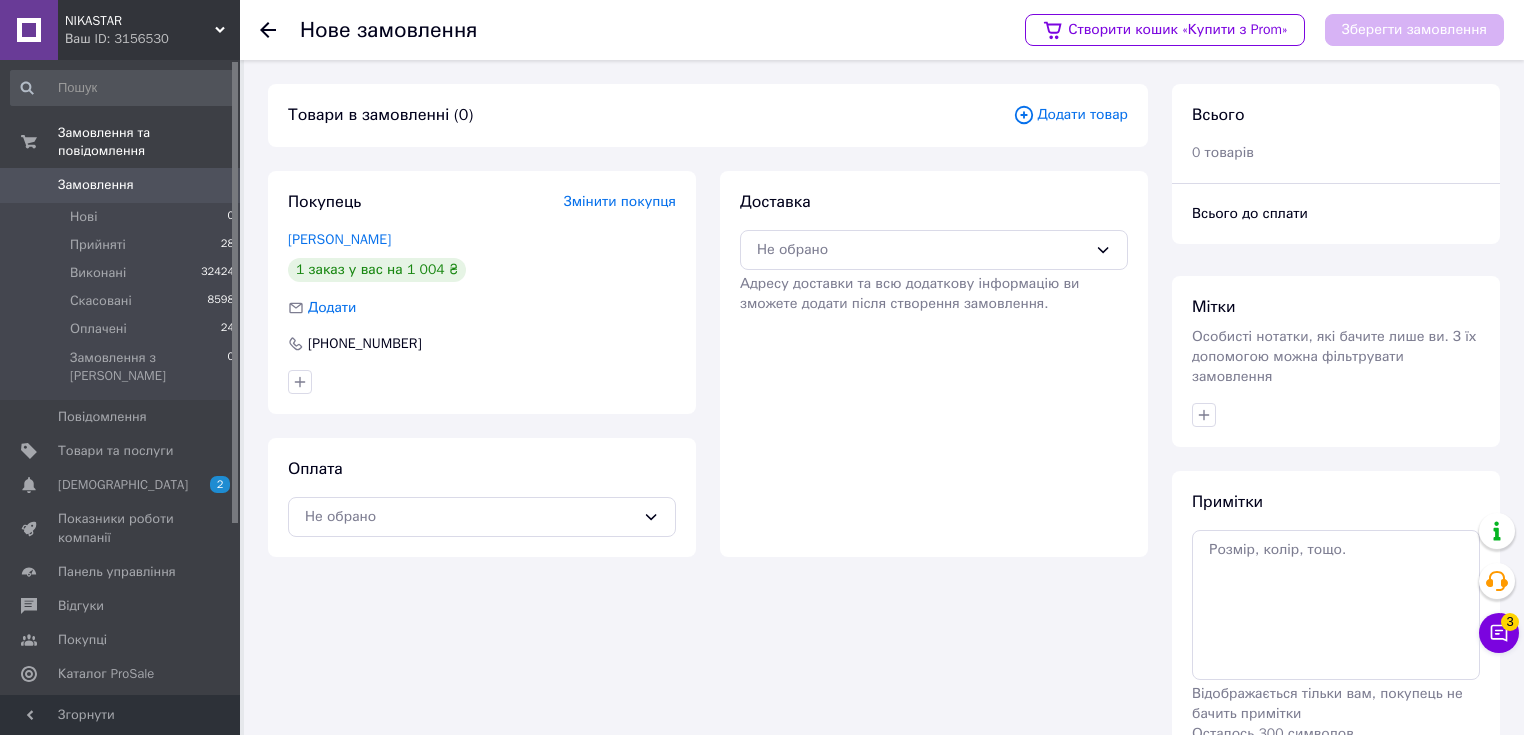 click on "Додати товар" at bounding box center (1070, 115) 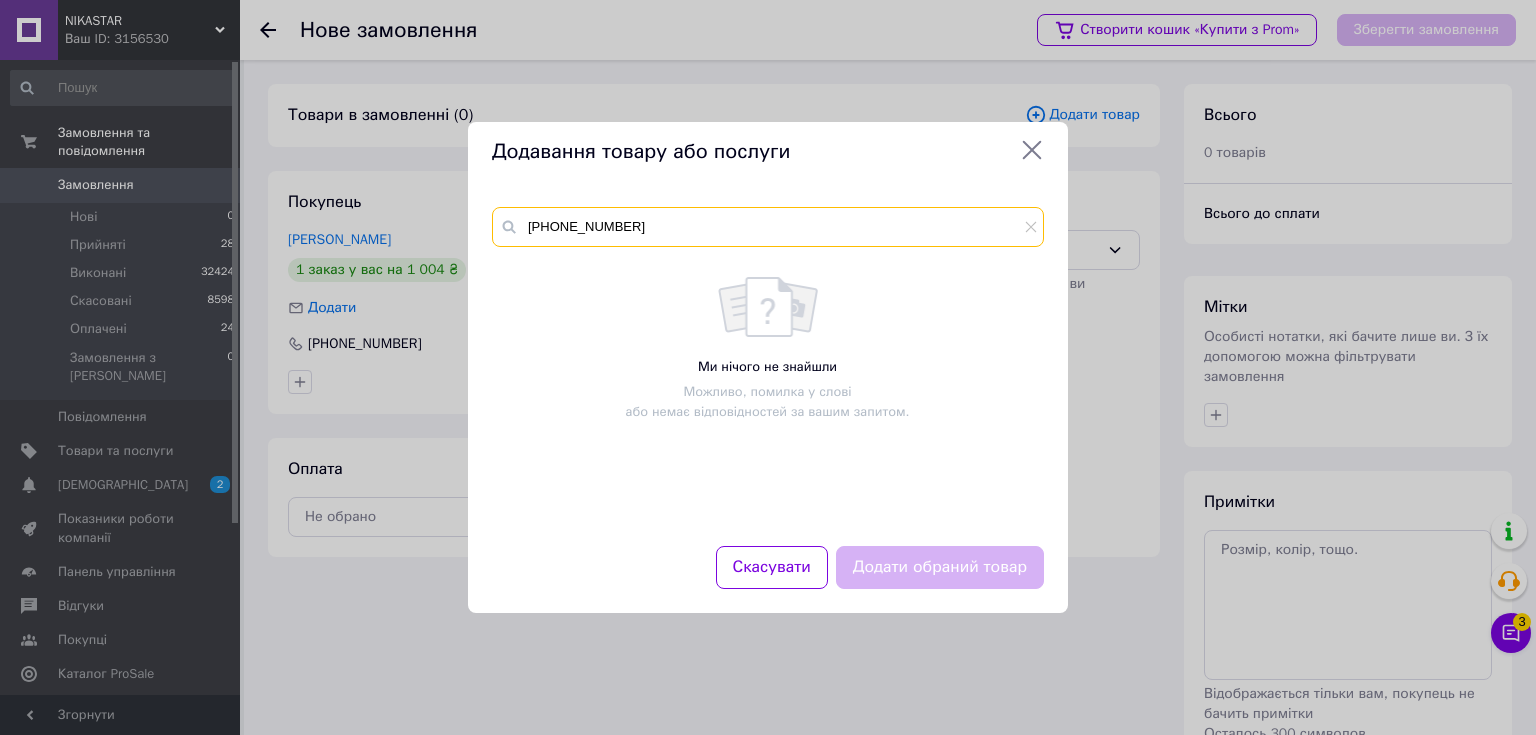 drag, startPoint x: 700, startPoint y: 224, endPoint x: 494, endPoint y: 221, distance: 206.02185 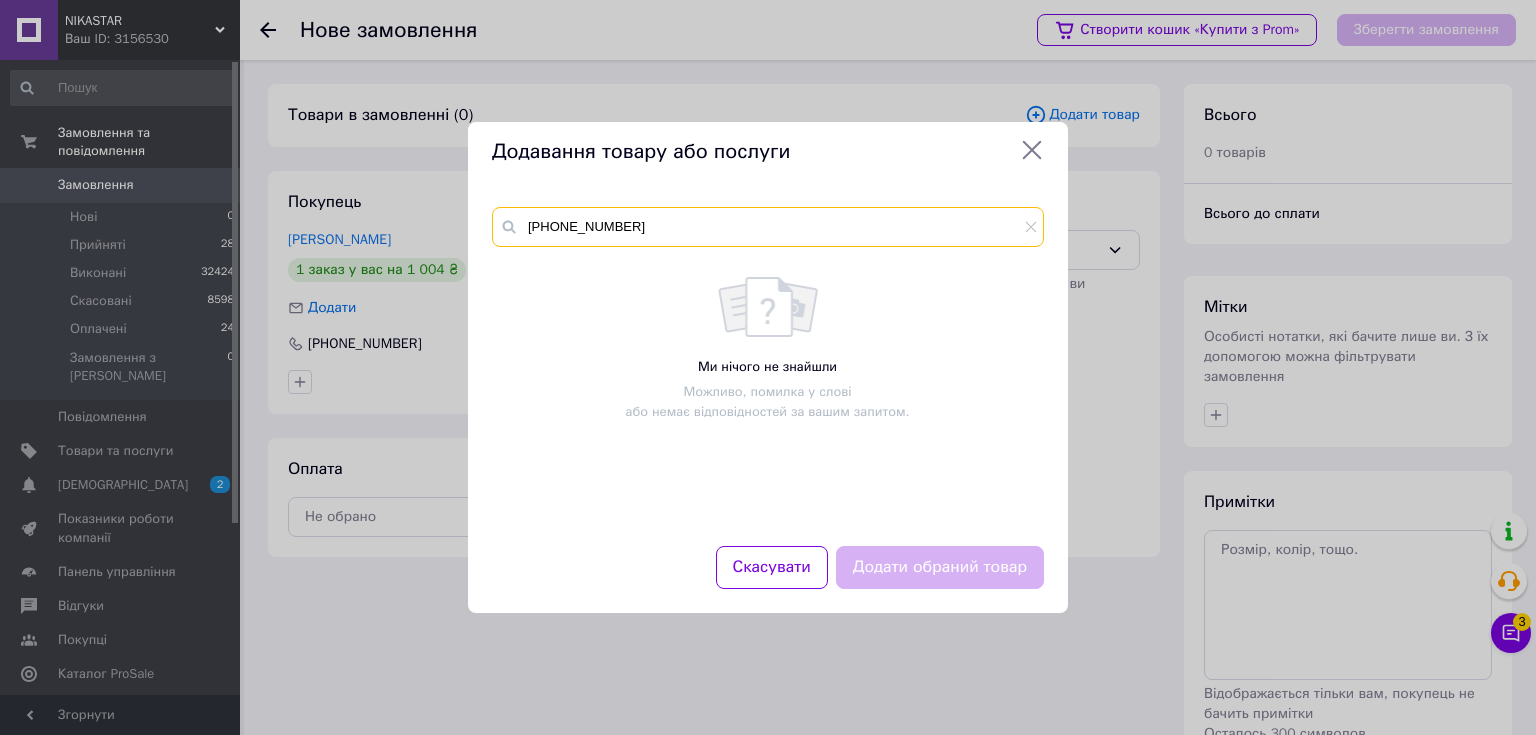 paste on "06364" 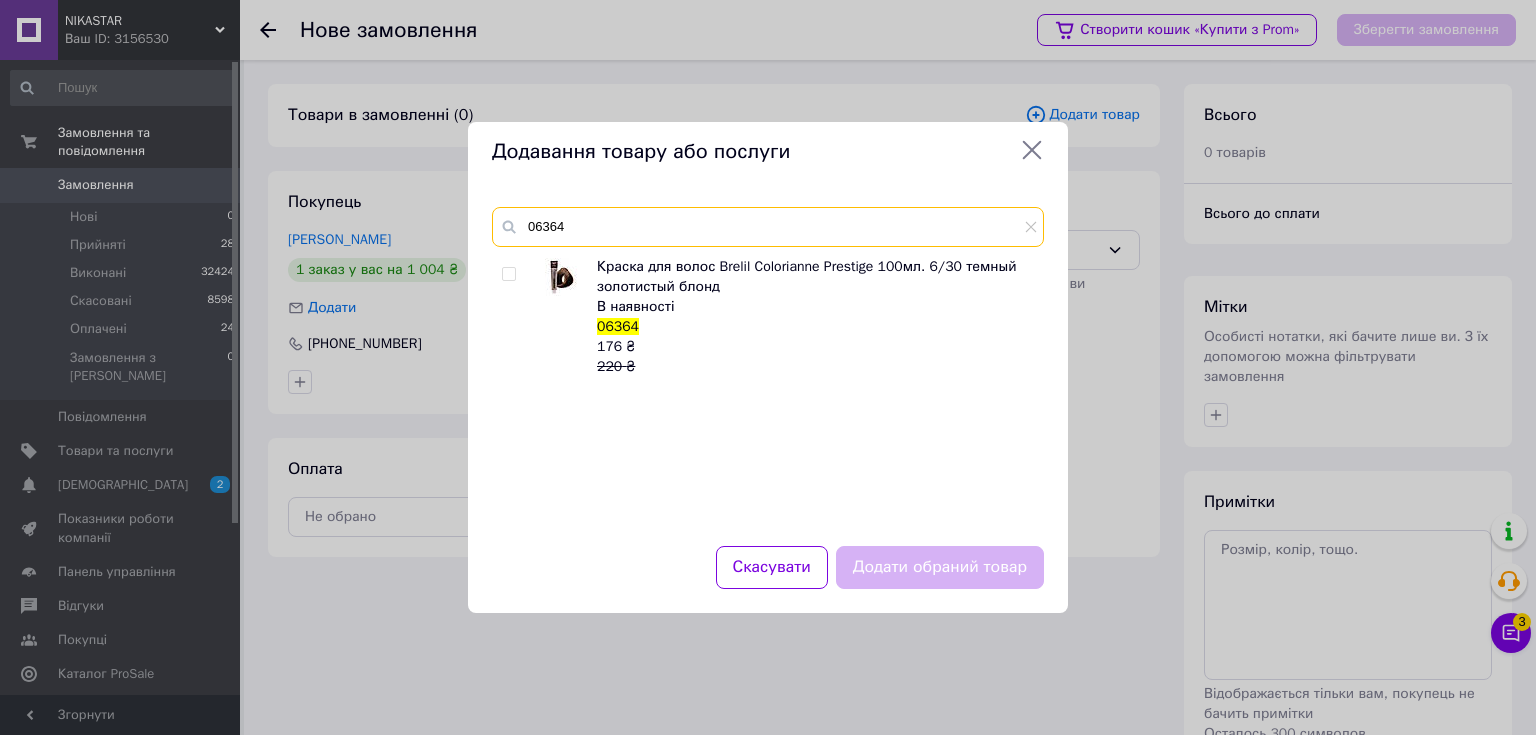 type on "06364" 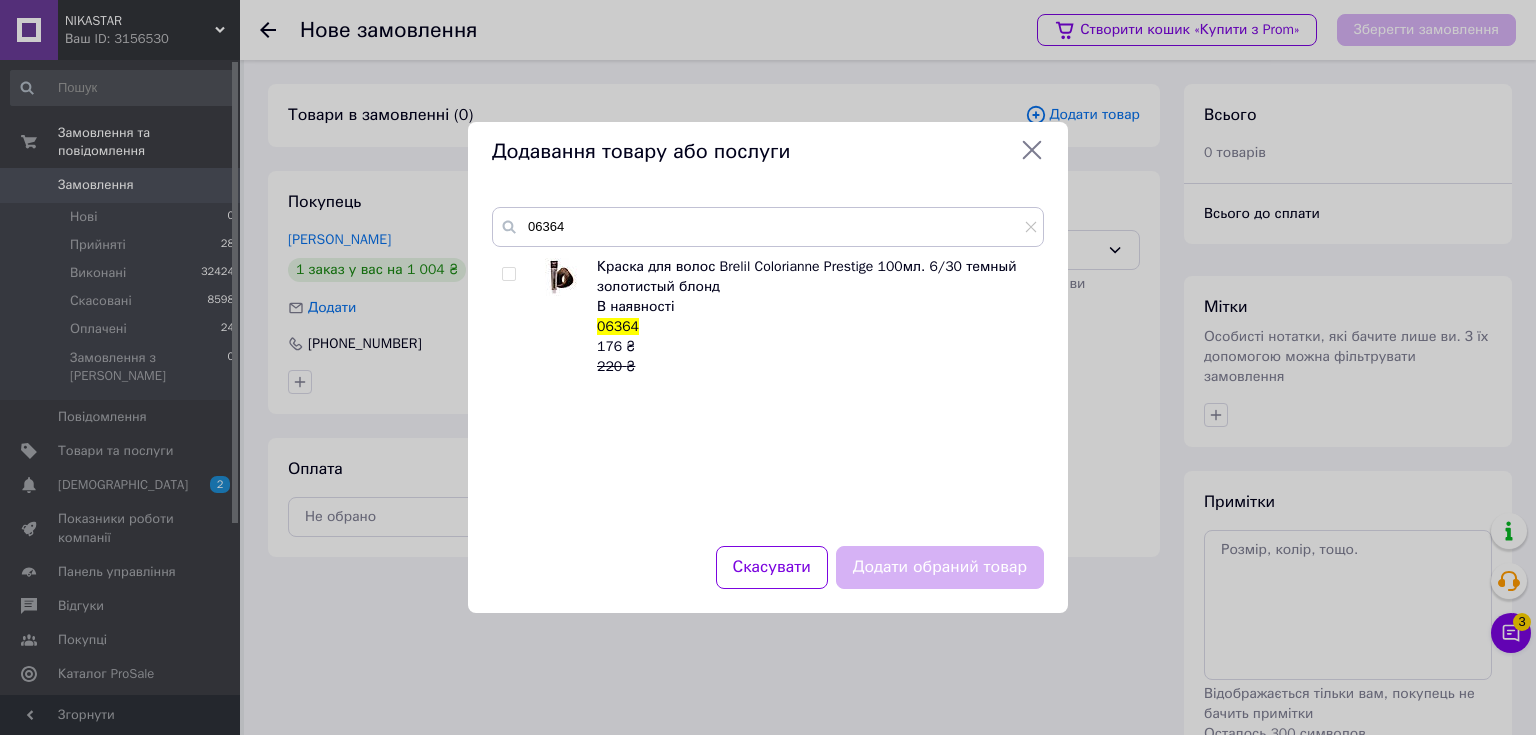 click at bounding box center [508, 274] 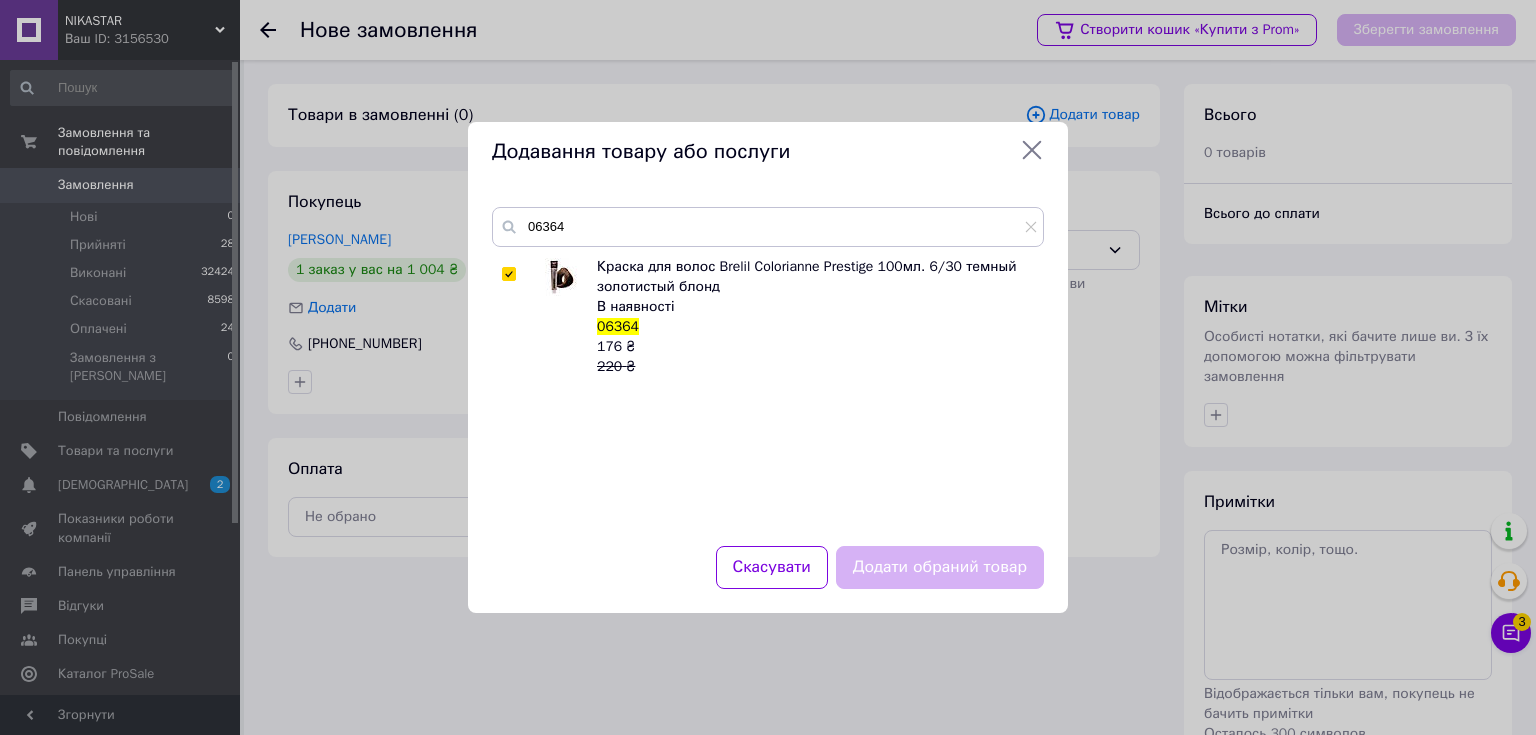 checkbox on "true" 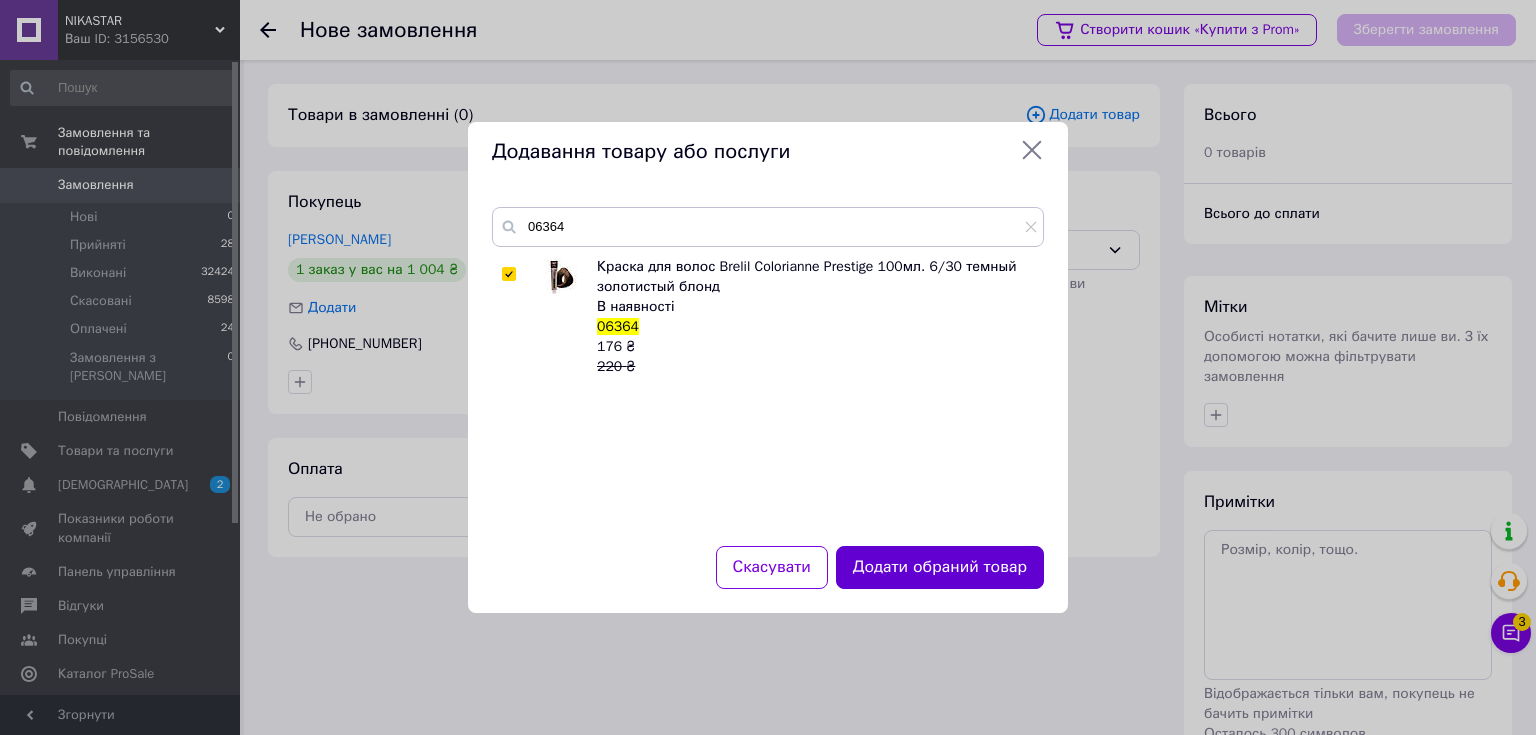click on "Додати обраний товар" at bounding box center (940, 567) 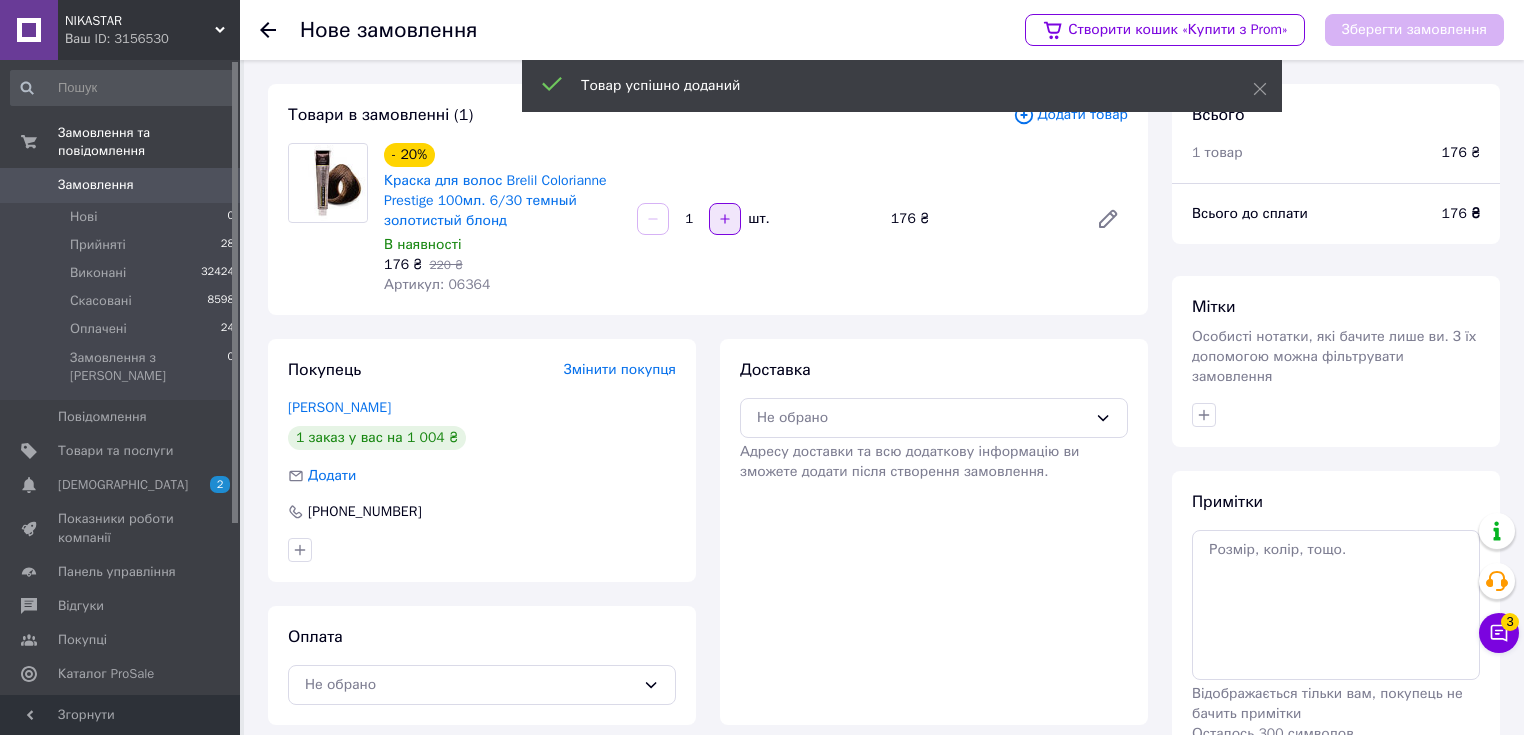 click 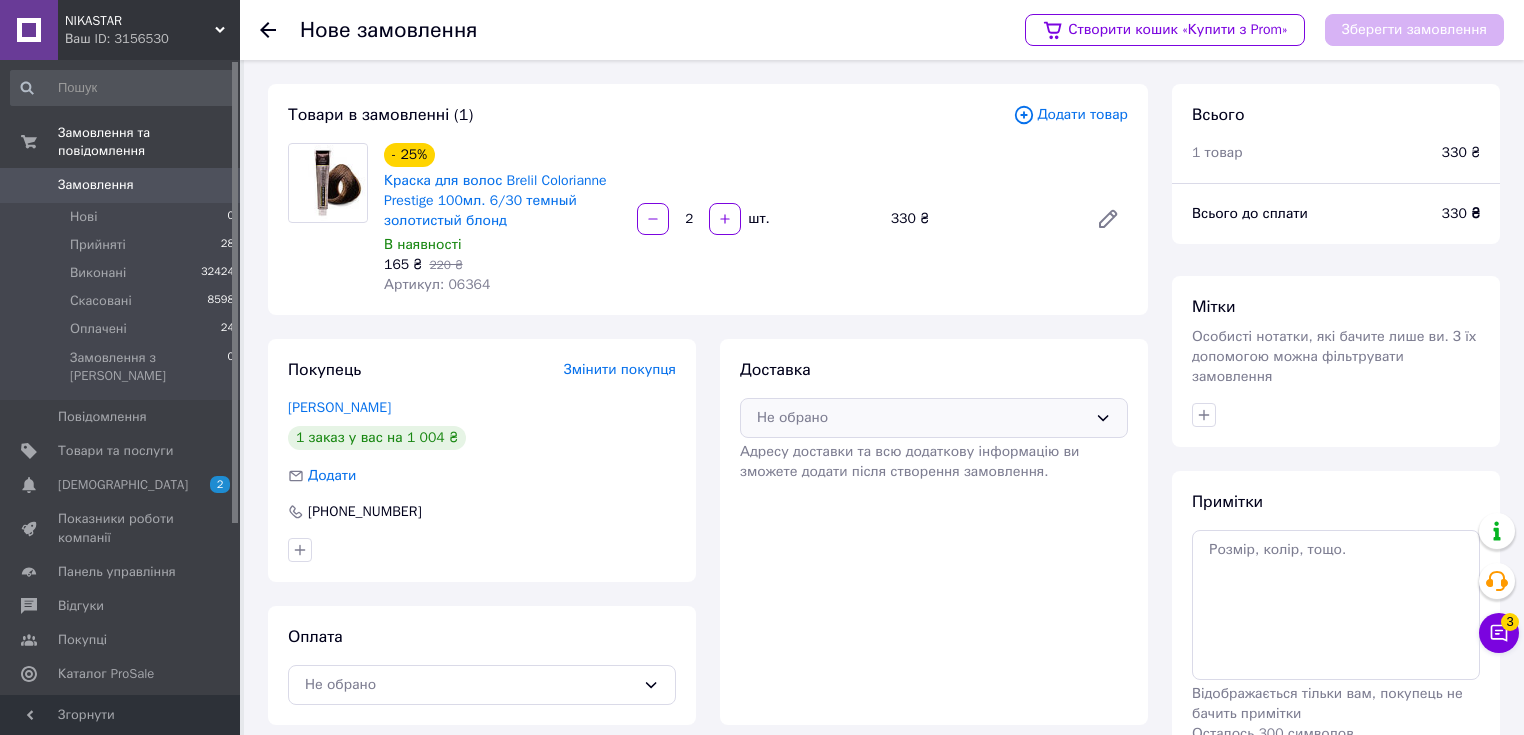 click on "Не обрано" at bounding box center [922, 418] 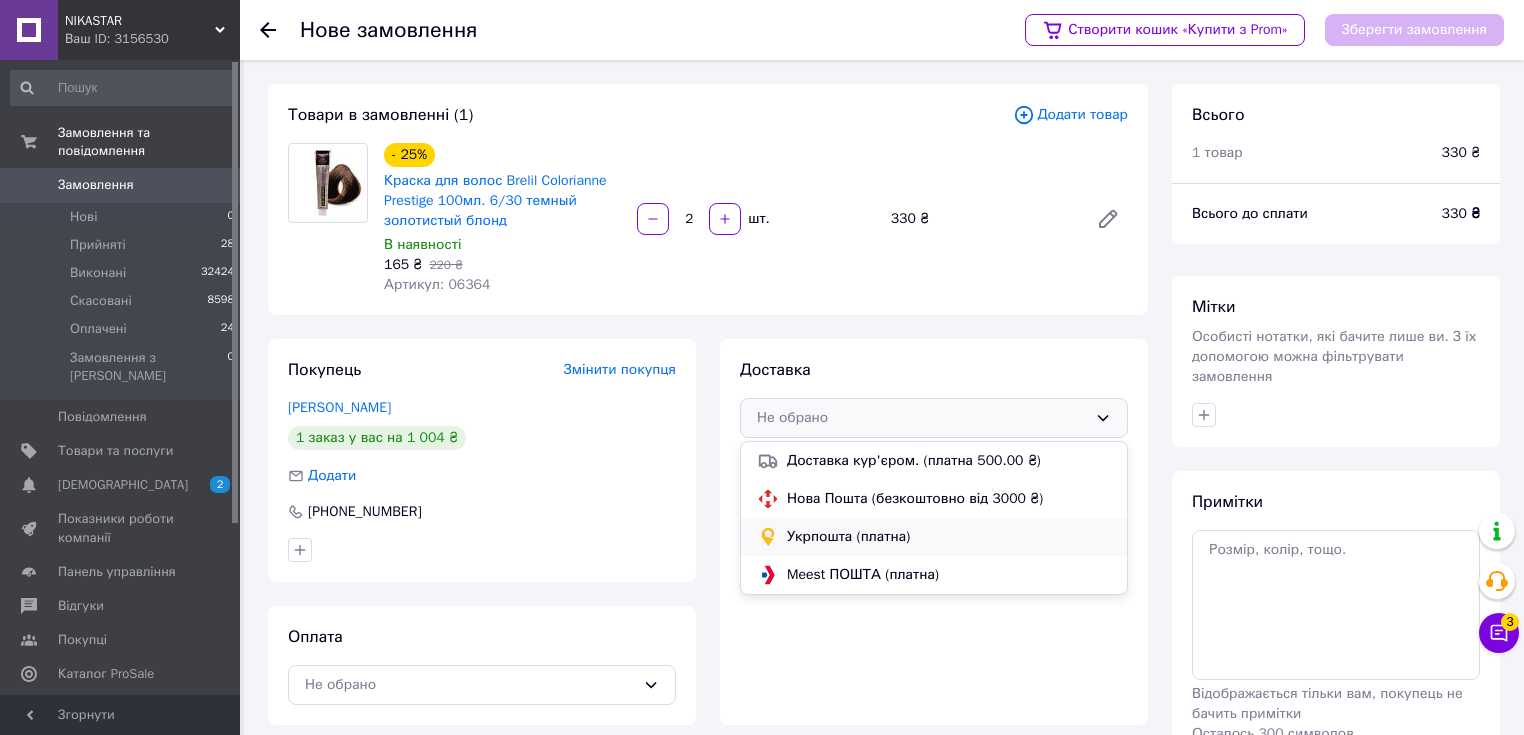 click on "Укрпошта (платна)" at bounding box center [949, 537] 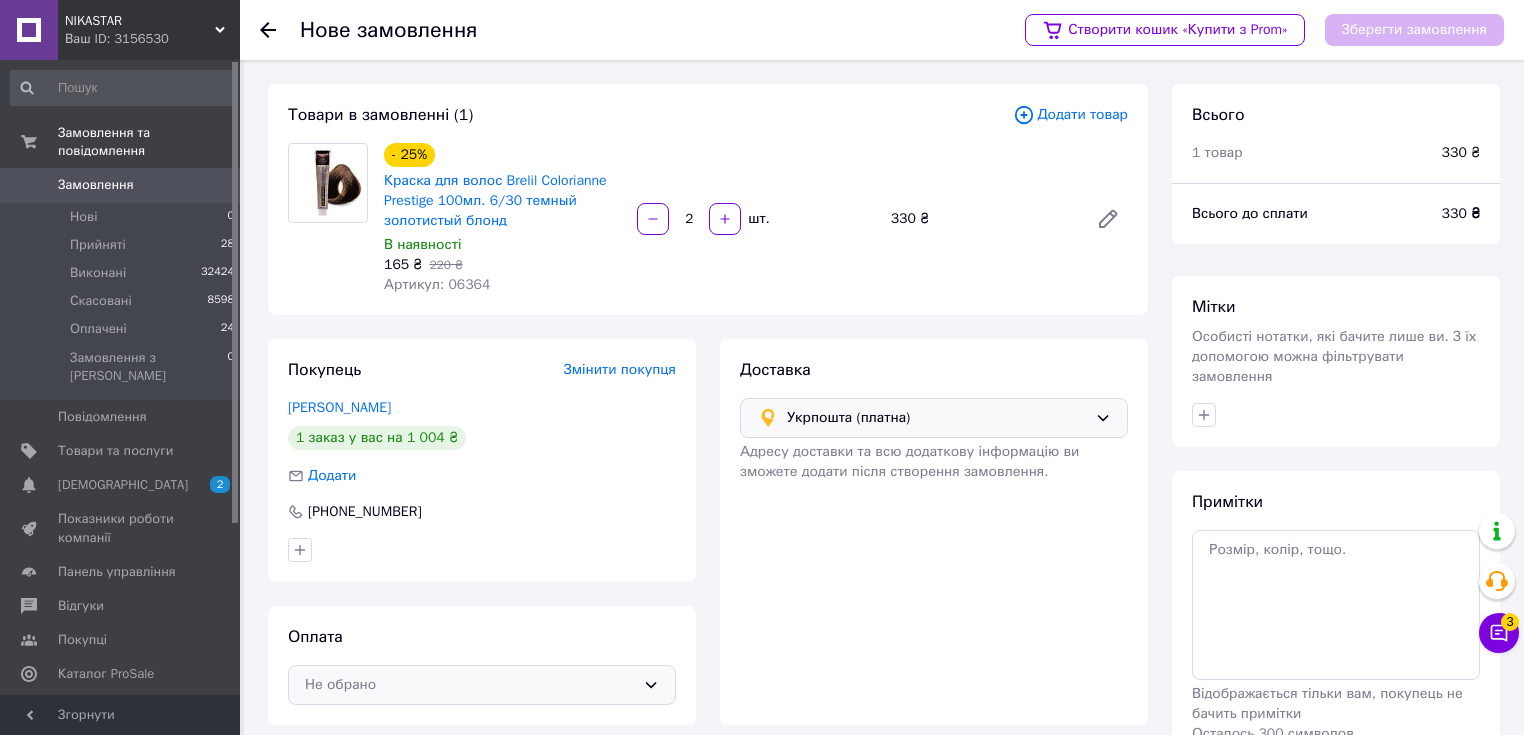 click on "Не обрано" at bounding box center (470, 685) 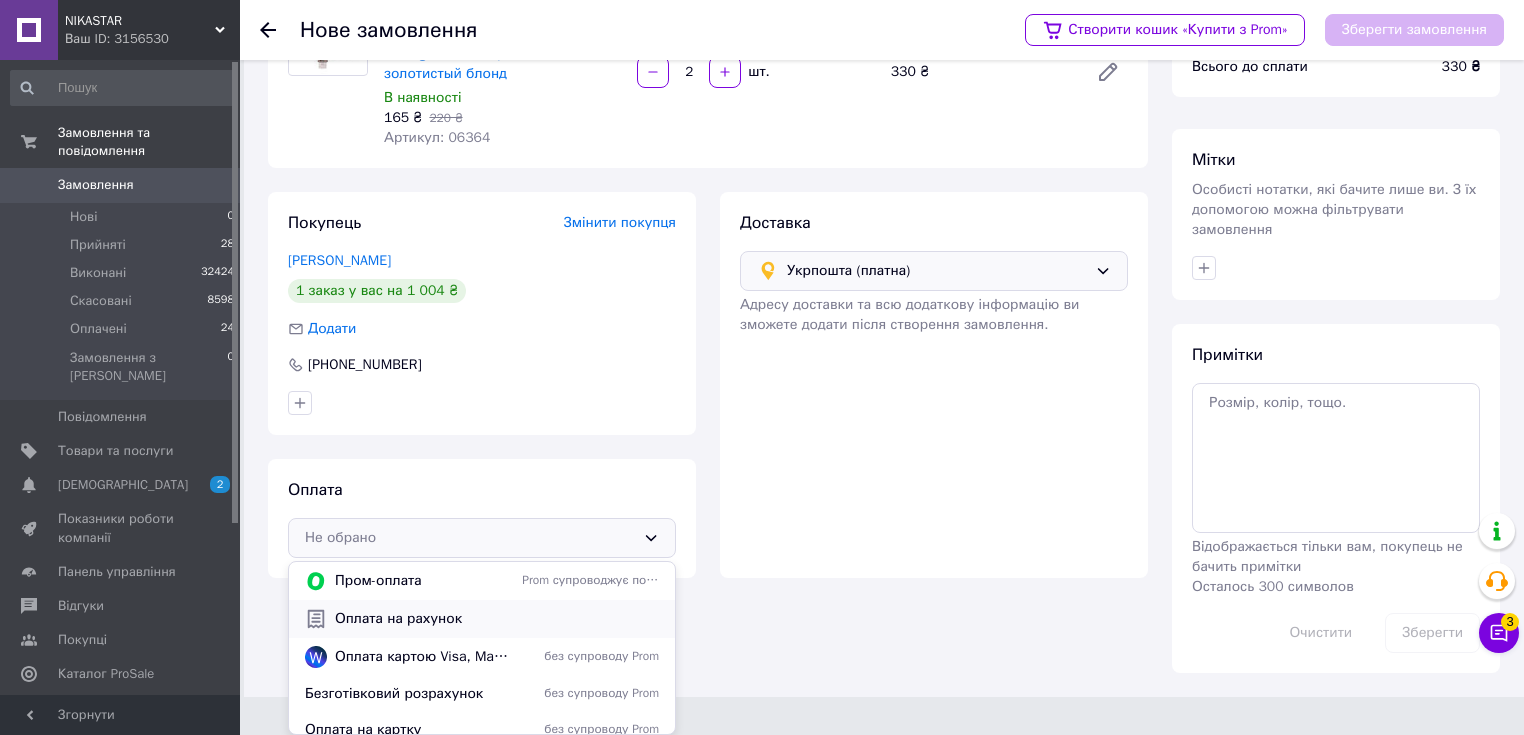 click on "Оплата на рахунок" at bounding box center [497, 619] 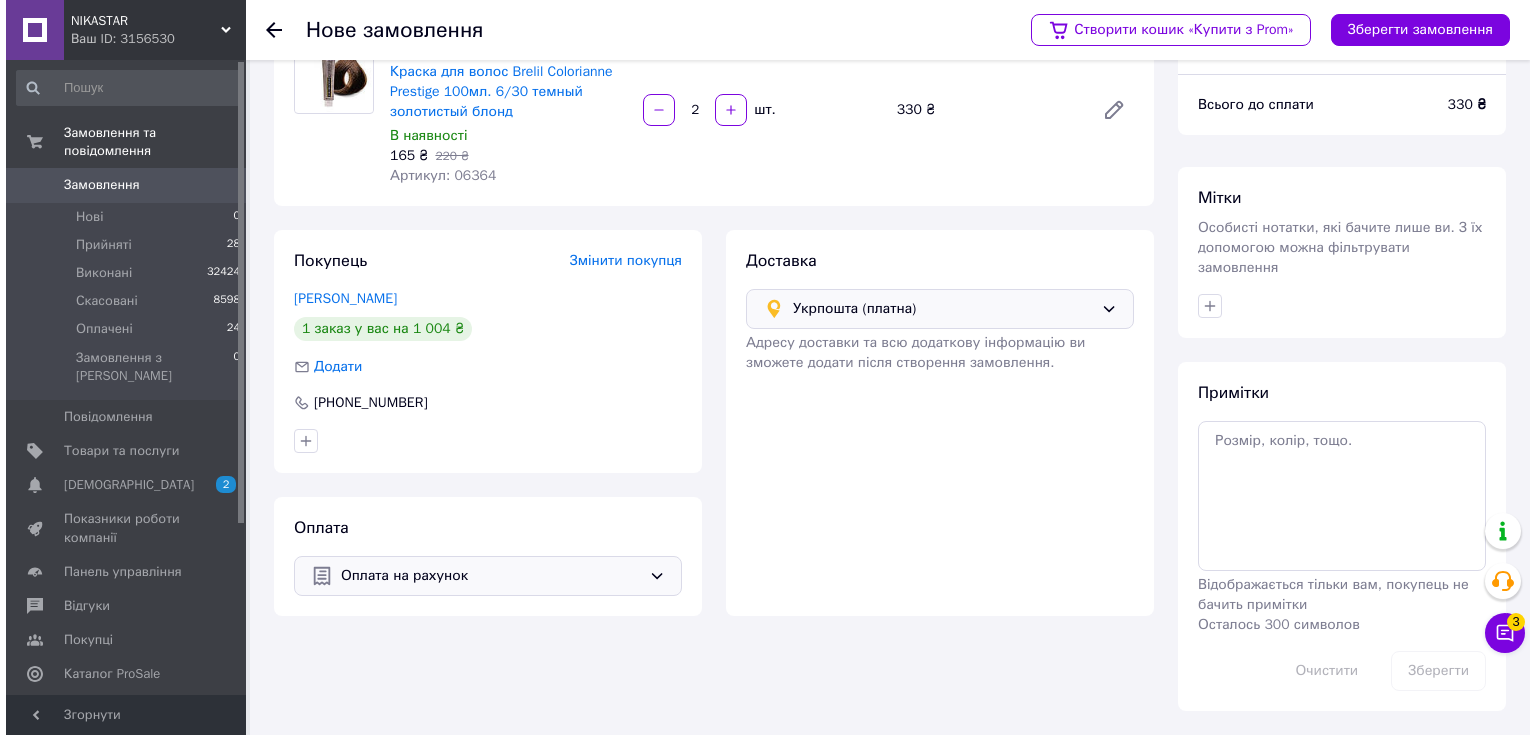 scroll, scrollTop: 88, scrollLeft: 0, axis: vertical 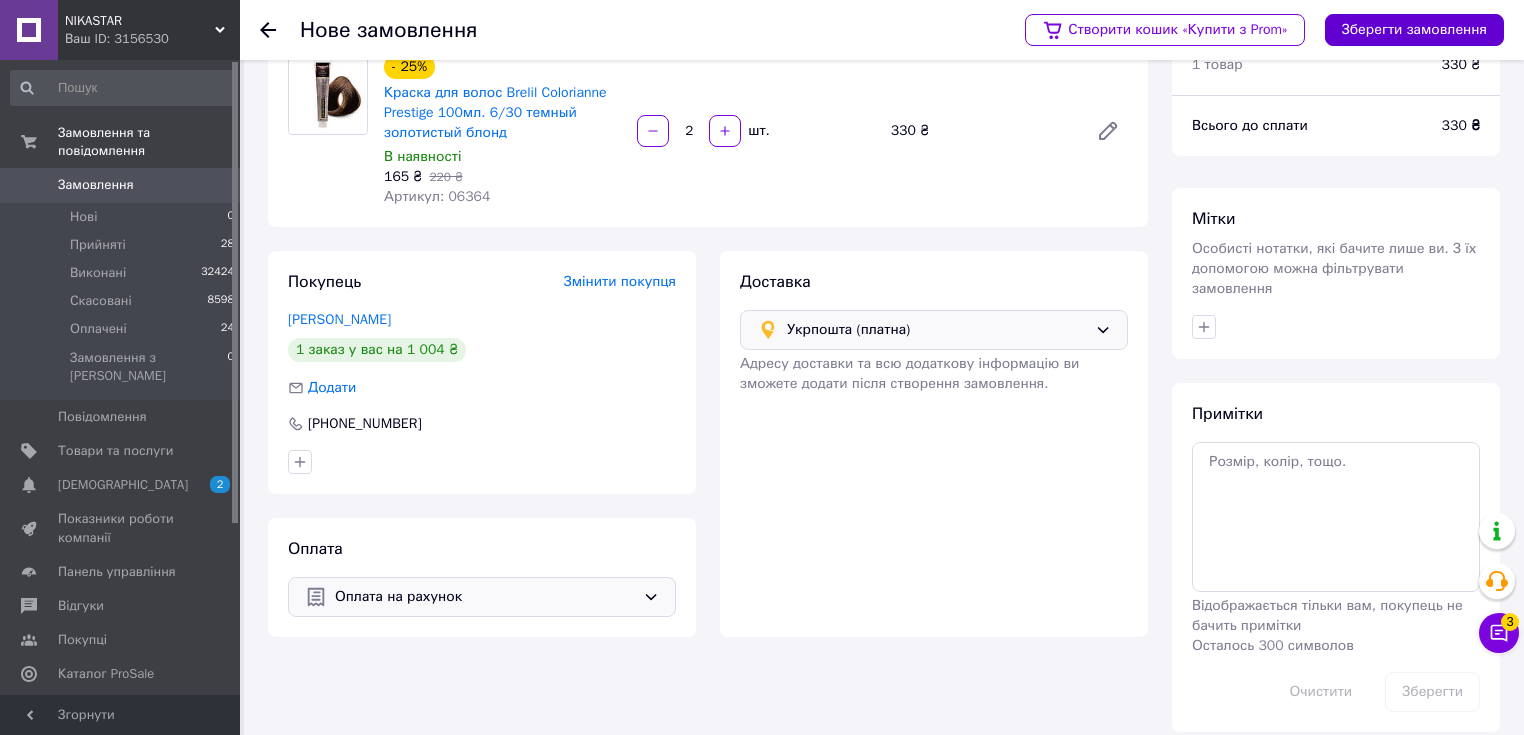 click on "Зберегти замовлення" at bounding box center (1414, 30) 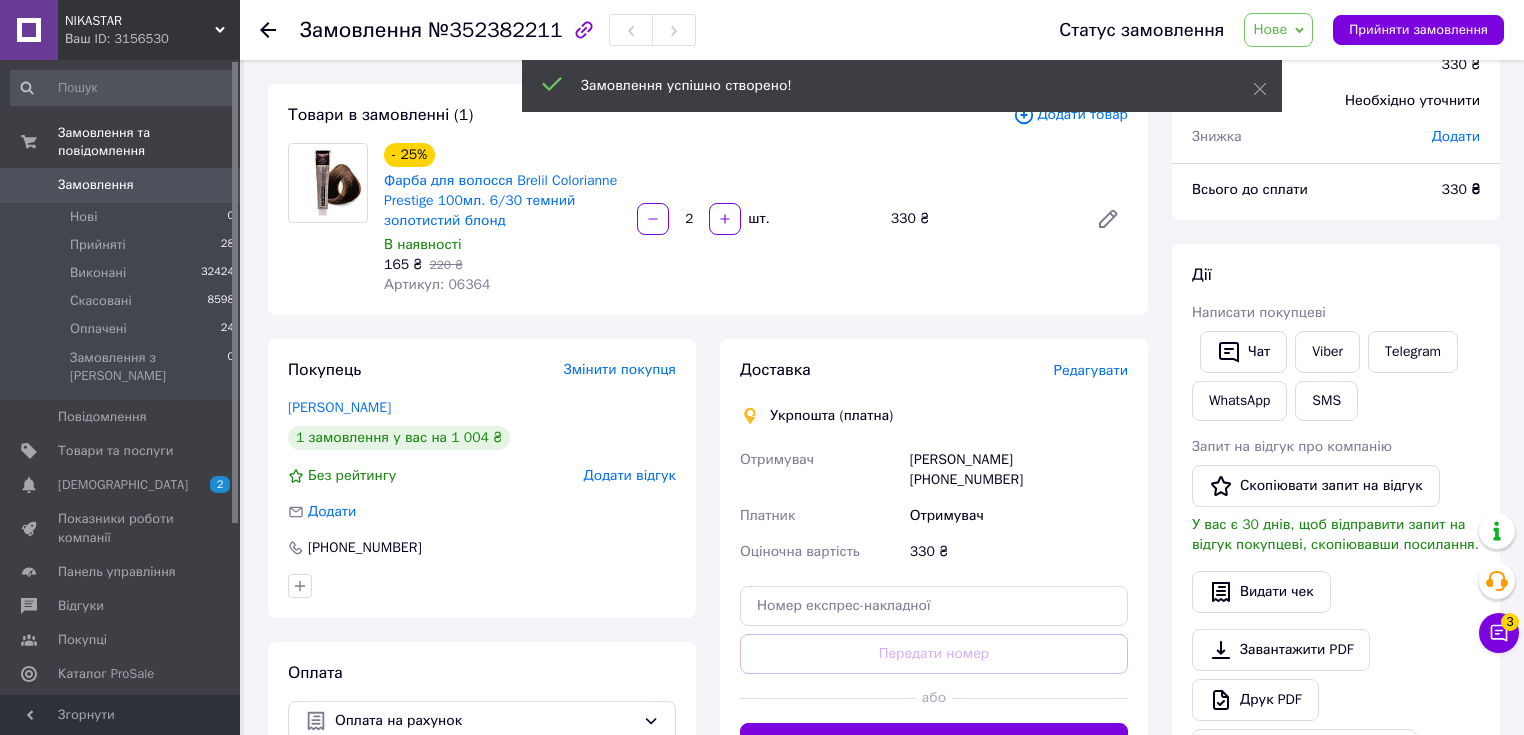 click on "Нове" at bounding box center (1278, 30) 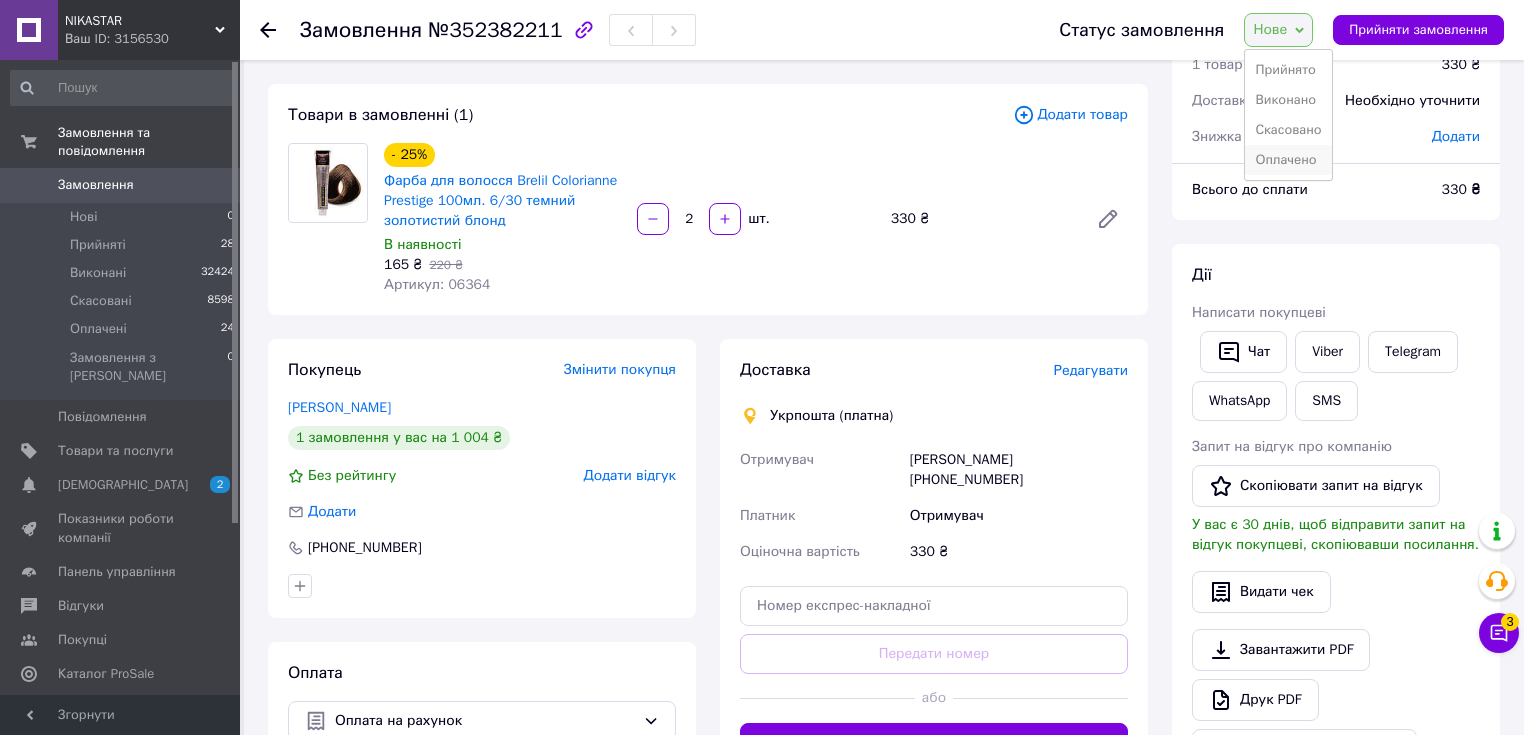 click on "Оплачено" at bounding box center [1288, 160] 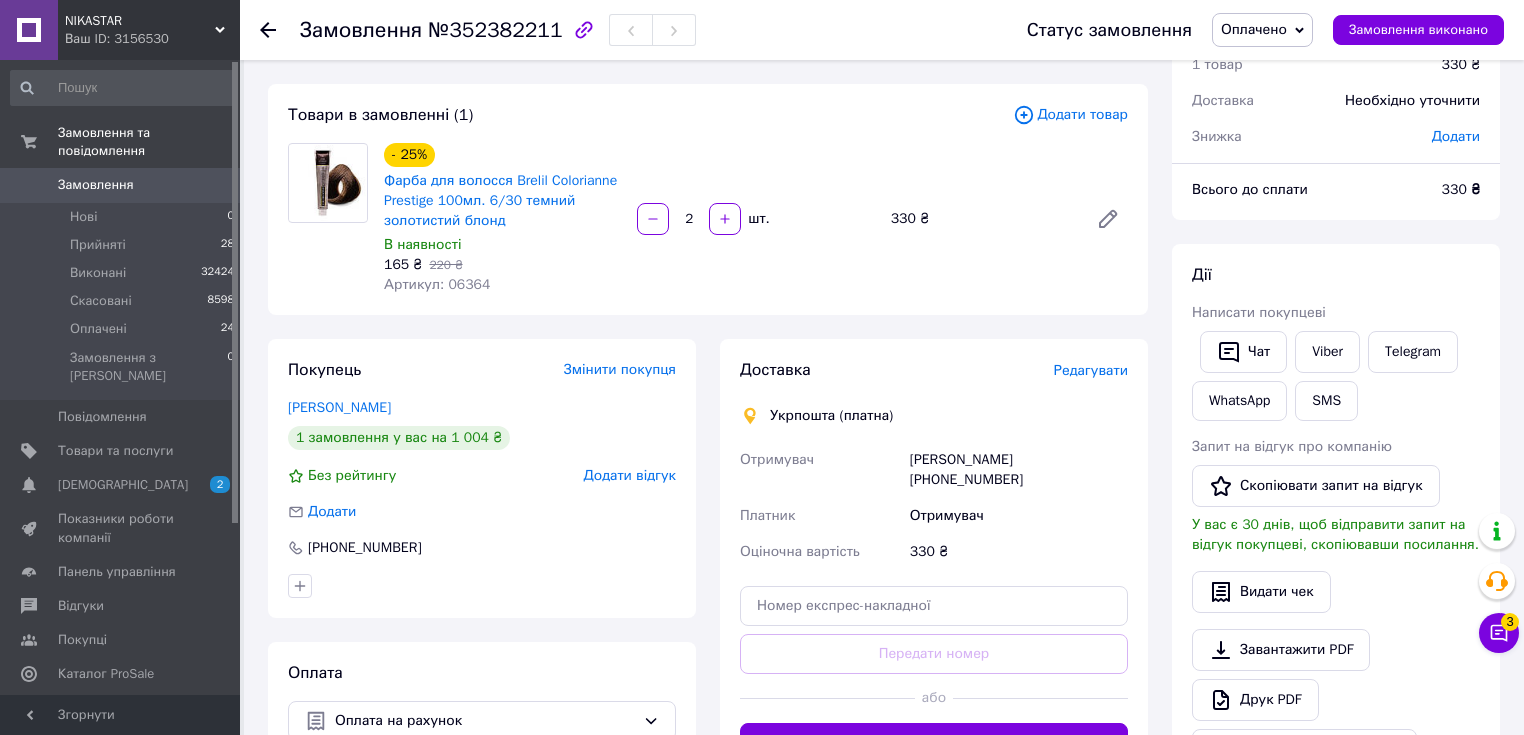 click on "Редагувати" at bounding box center [1091, 370] 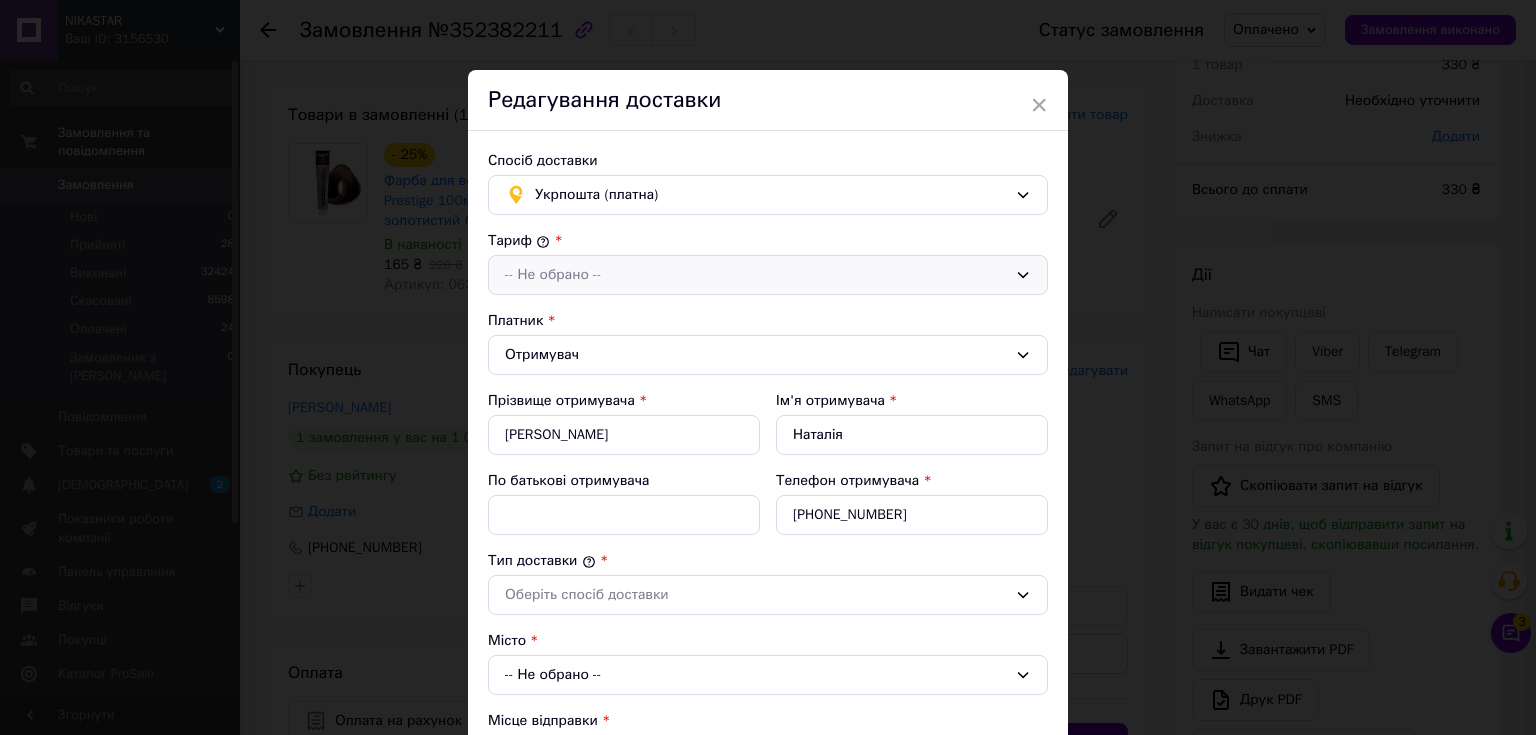 click on "-- Не обрано --" at bounding box center (756, 275) 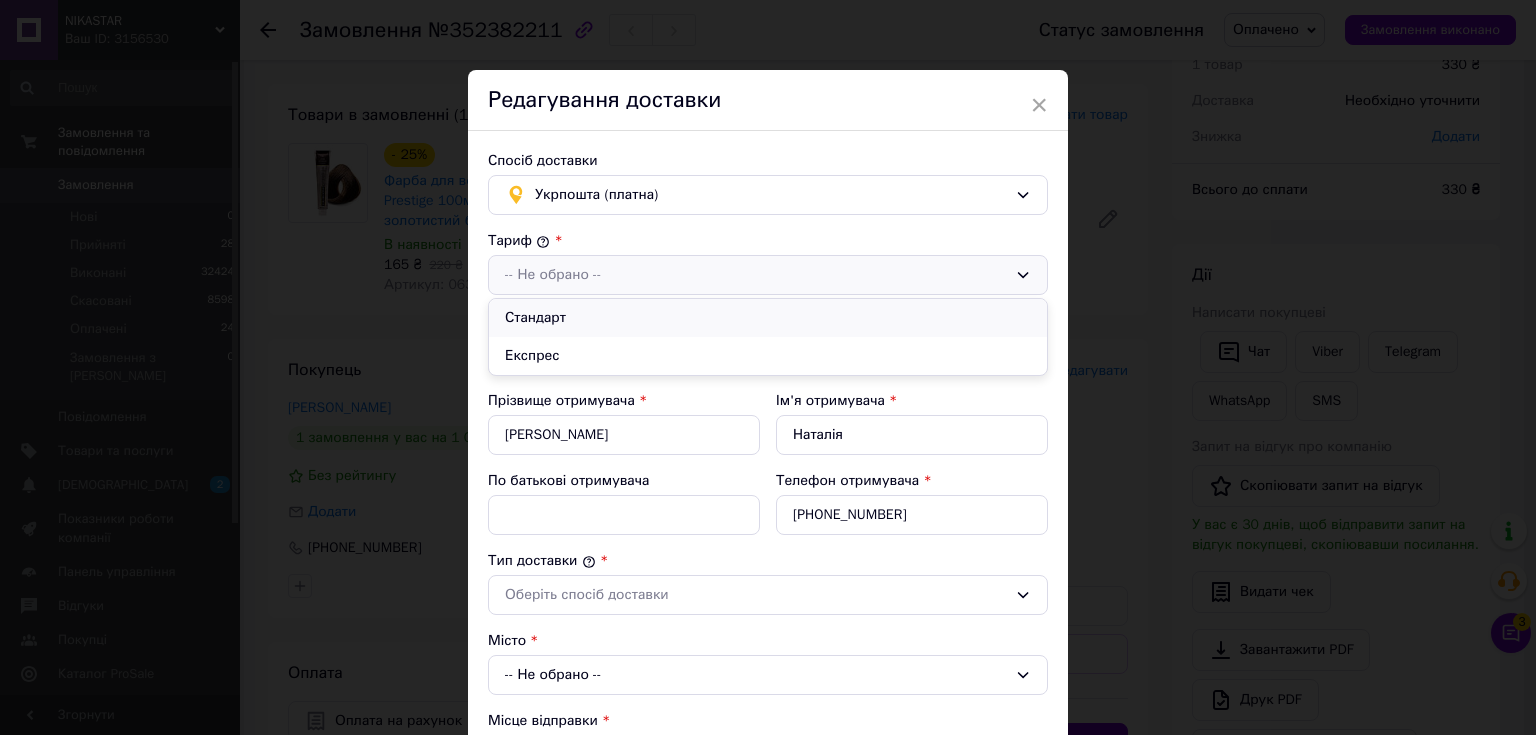 click on "Стандарт" at bounding box center [768, 318] 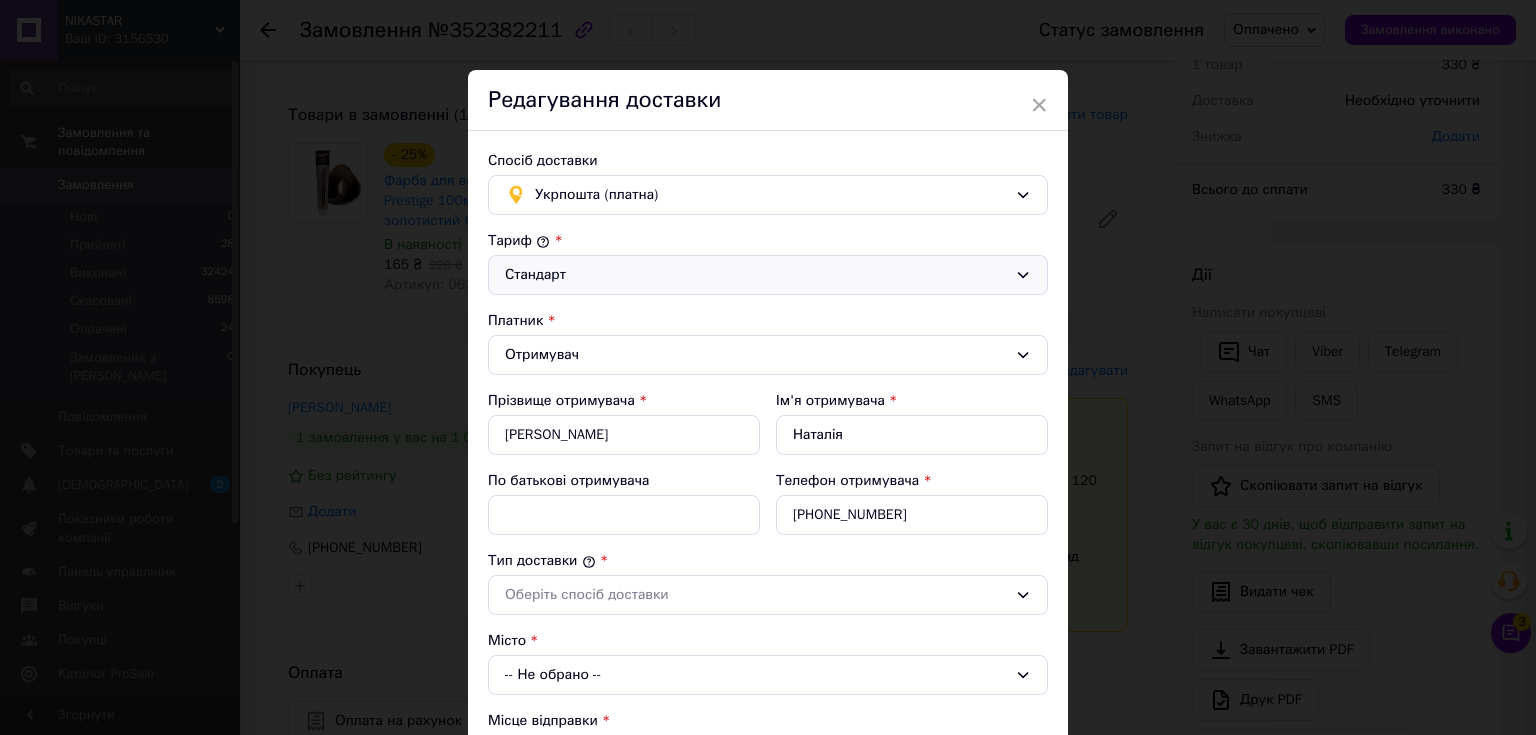 scroll, scrollTop: 160, scrollLeft: 0, axis: vertical 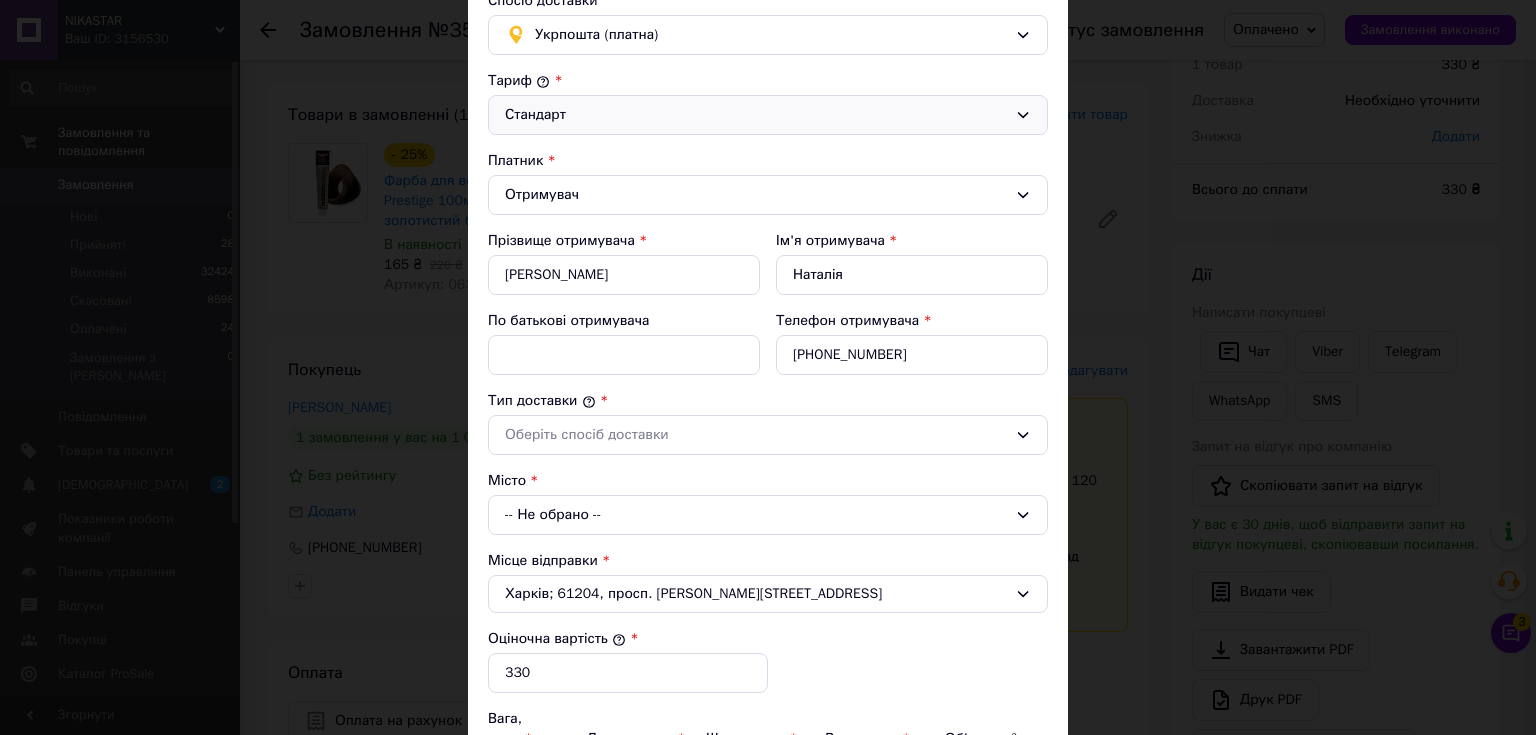 click on "-- Не обрано --" at bounding box center [768, 515] 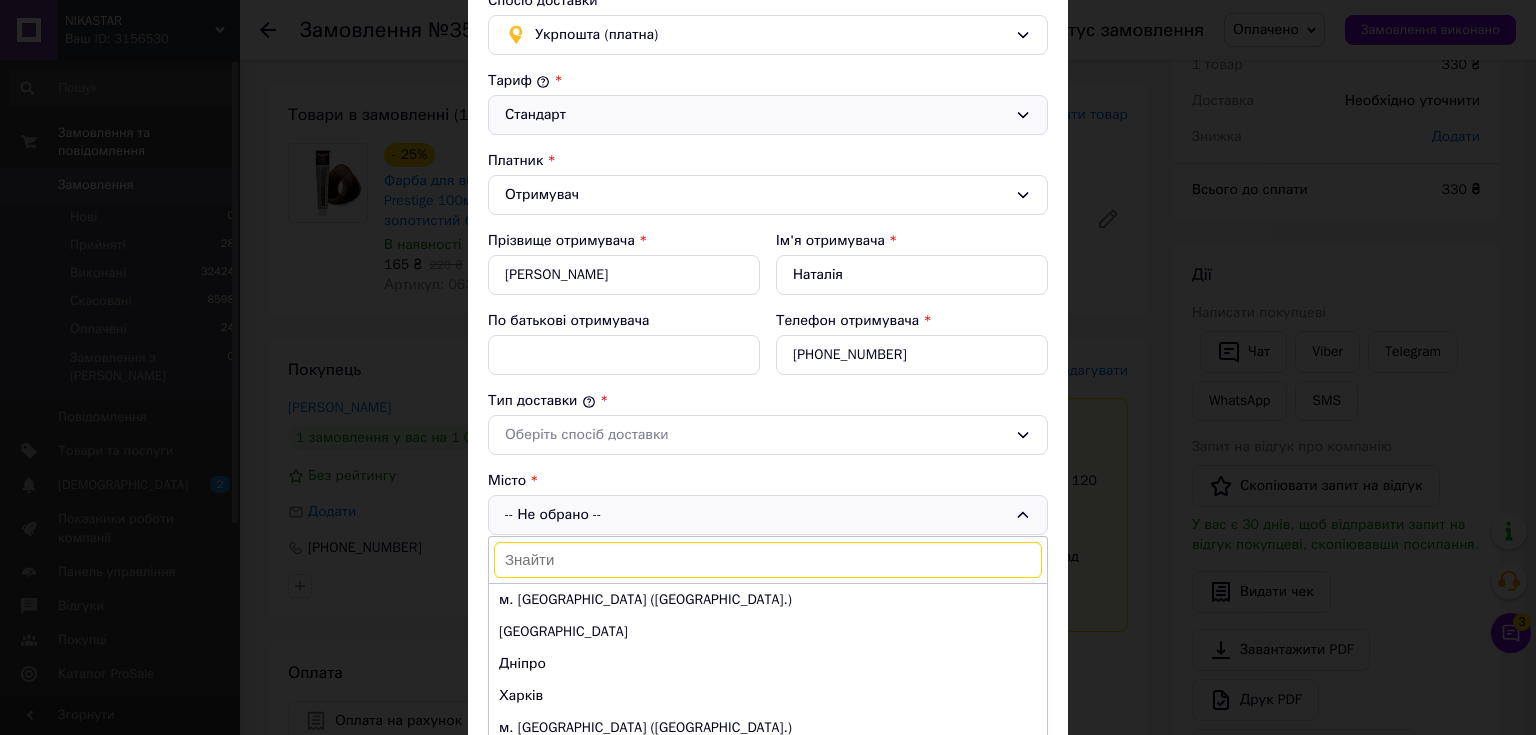 drag, startPoint x: 537, startPoint y: 563, endPoint x: 536, endPoint y: 592, distance: 29.017237 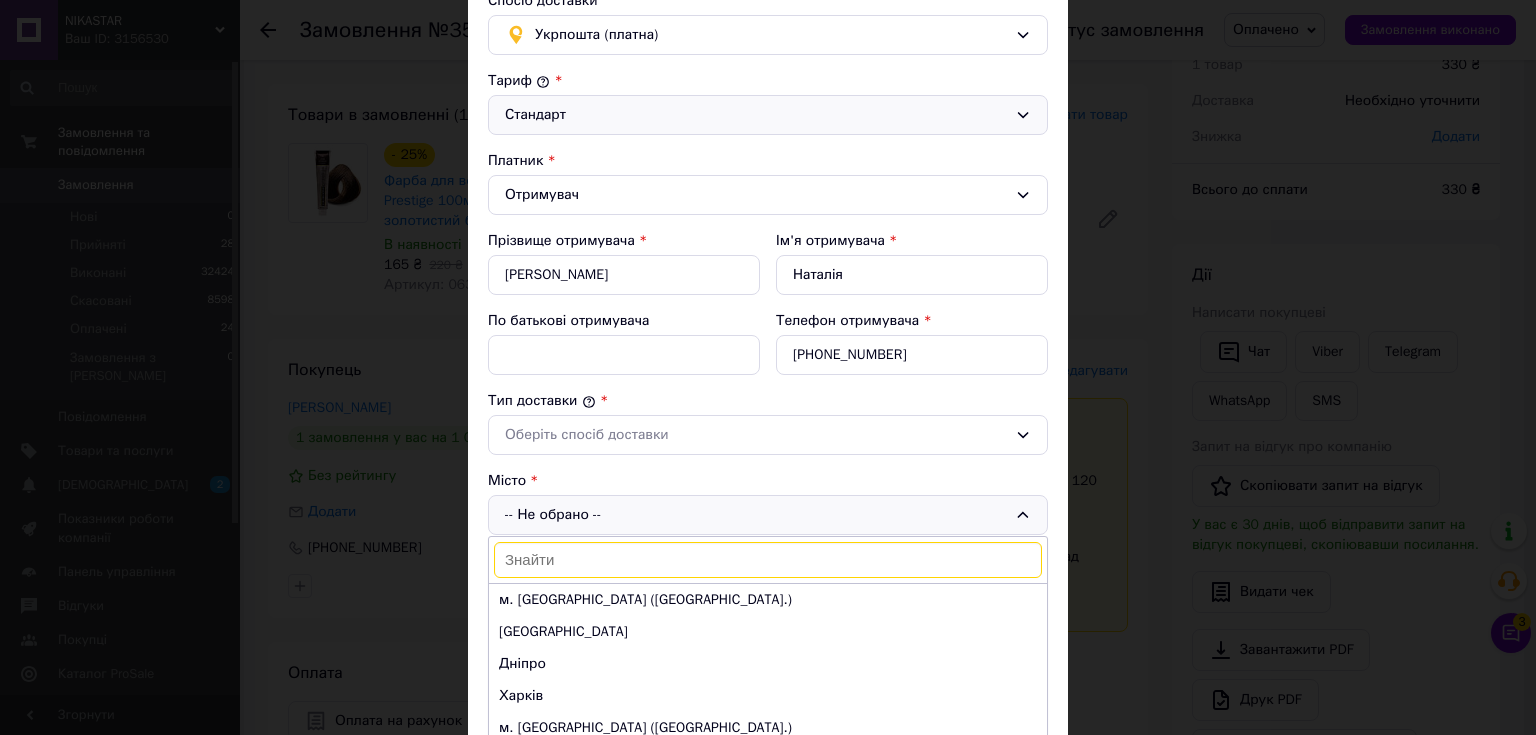 click on "м. Київ (Київська обл.)" at bounding box center [768, 600] 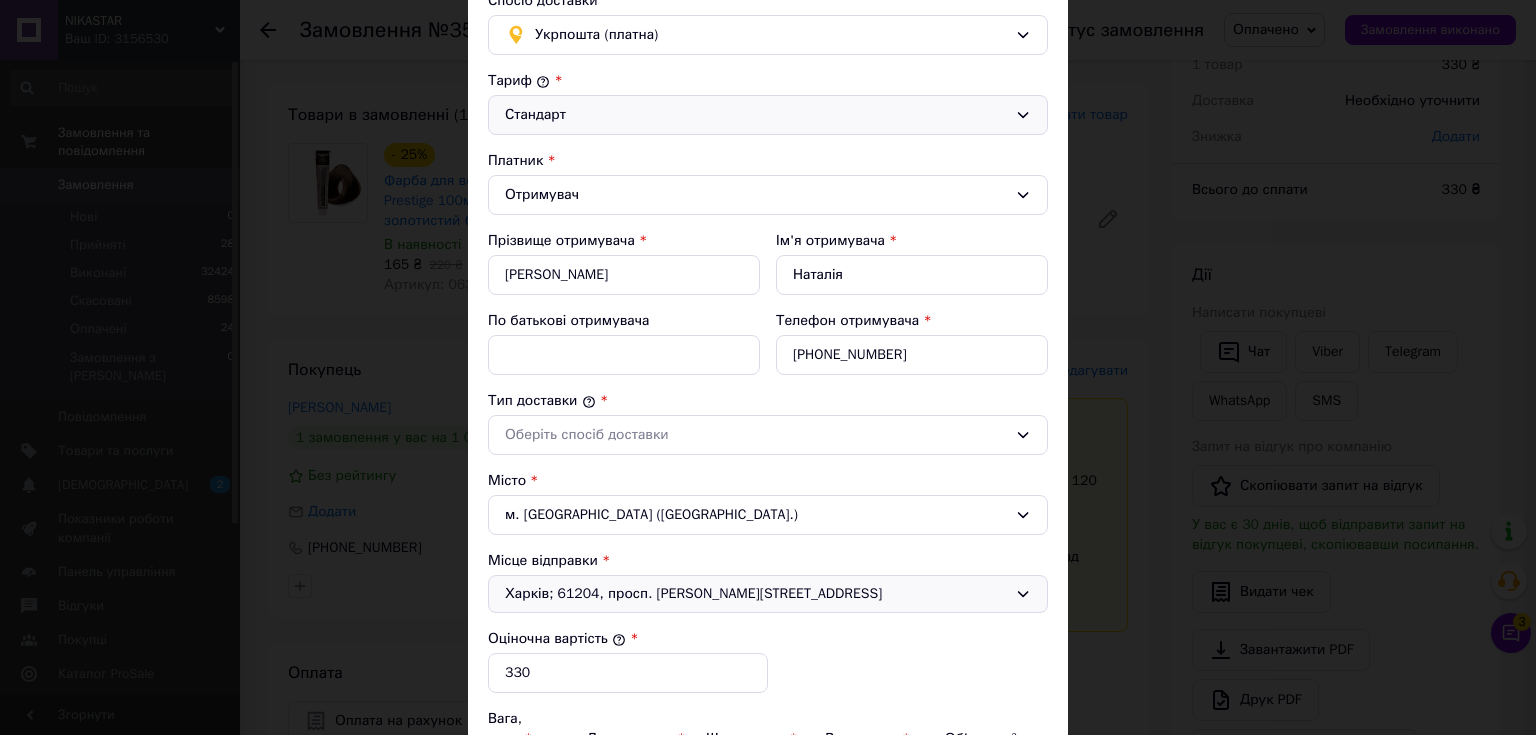 click on "Харків; 61204, просп. Людвіга Свободи, 48Б" at bounding box center (756, 594) 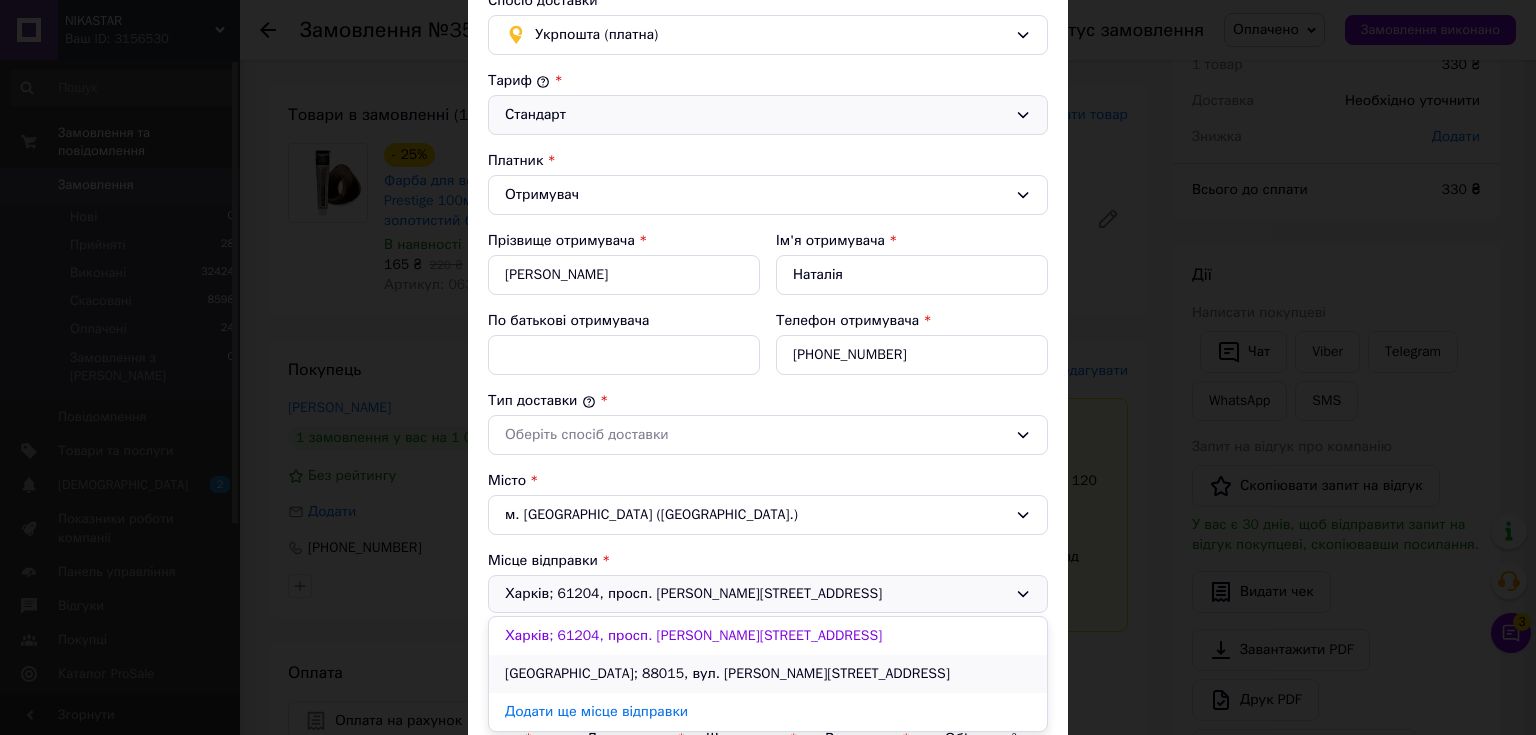 click on "Ужгород; 88015, вул. Грушевського Михайла, 35" at bounding box center [768, 674] 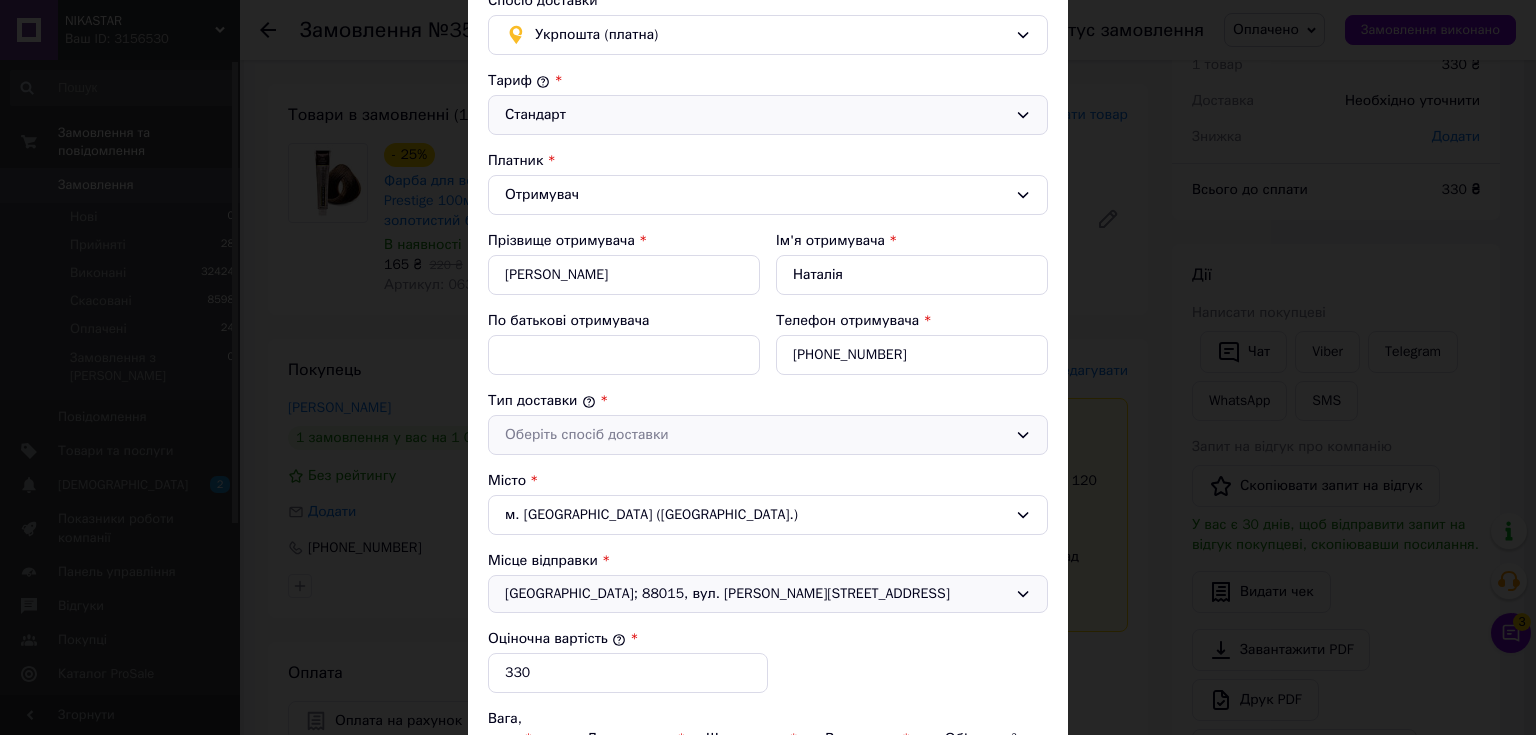 click on "Оберіть спосіб доставки" at bounding box center [756, 435] 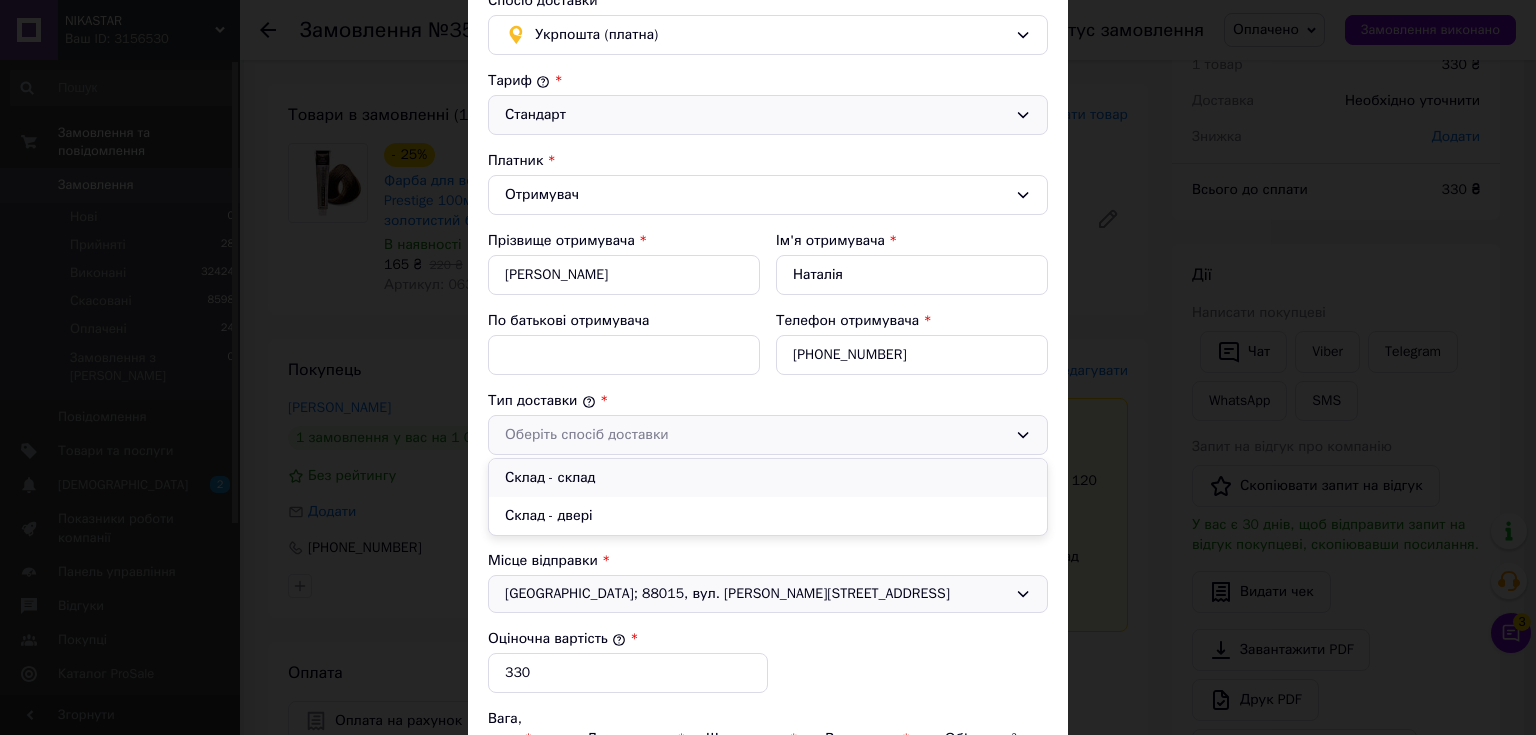 click on "Склад - склад" at bounding box center (768, 478) 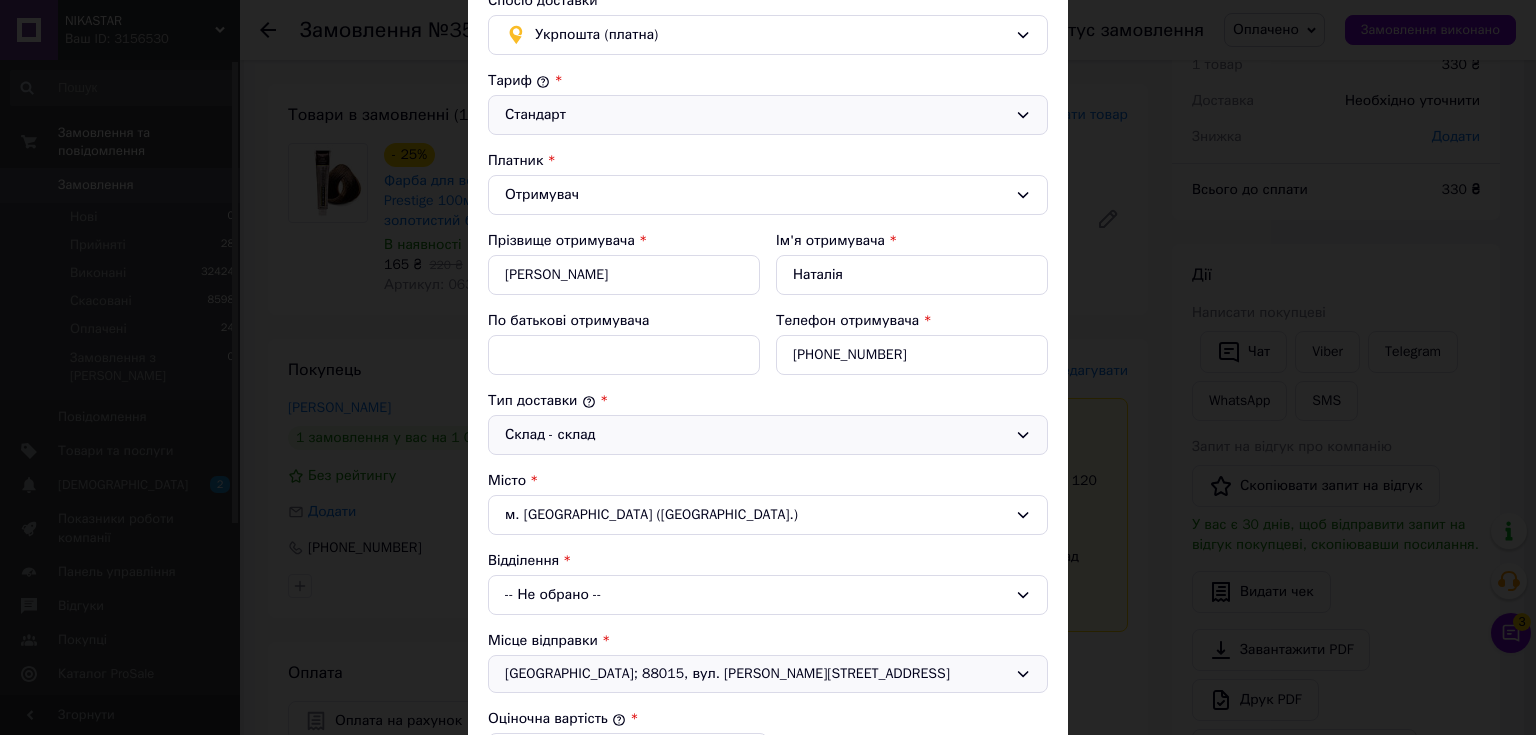 click on "-- Не обрано --" at bounding box center [768, 595] 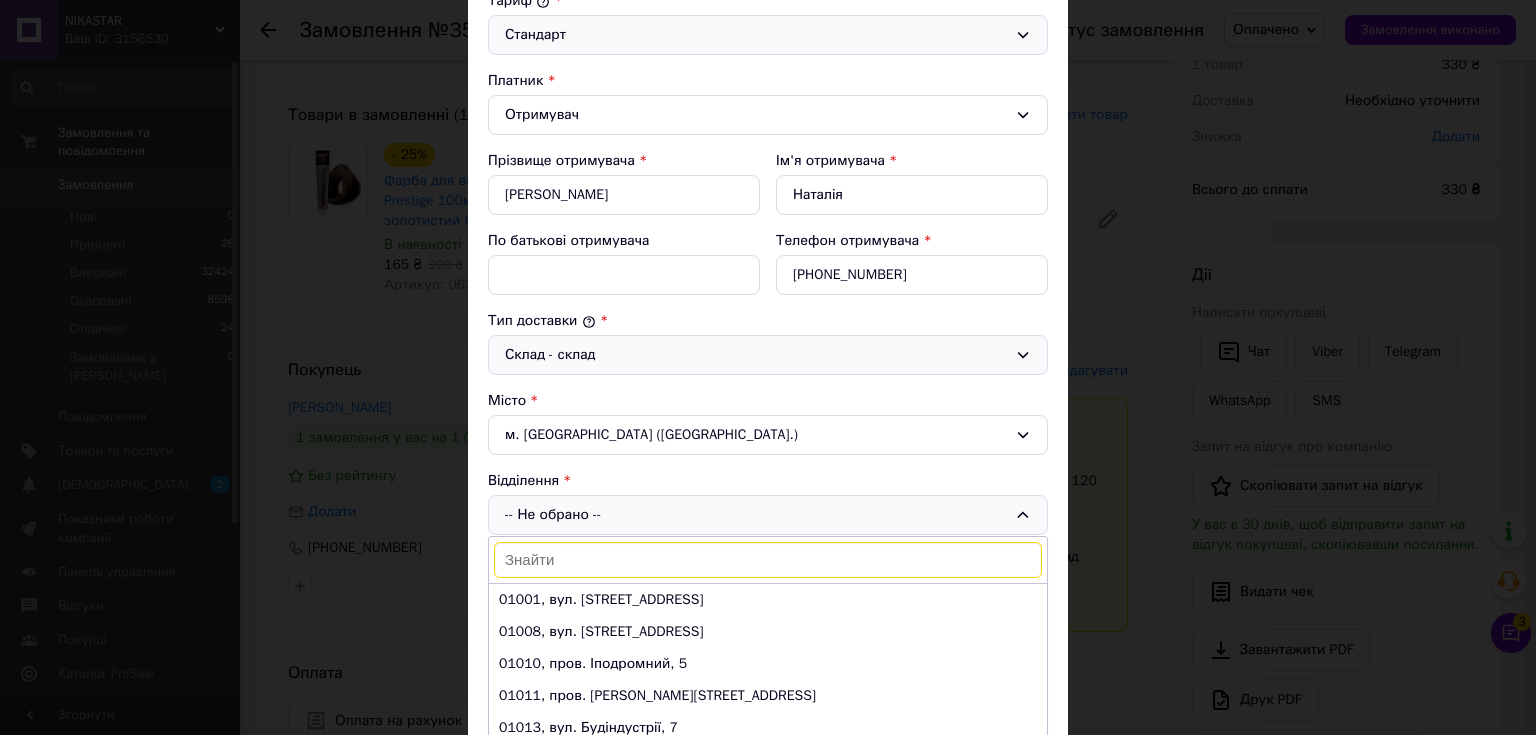 scroll, scrollTop: 320, scrollLeft: 0, axis: vertical 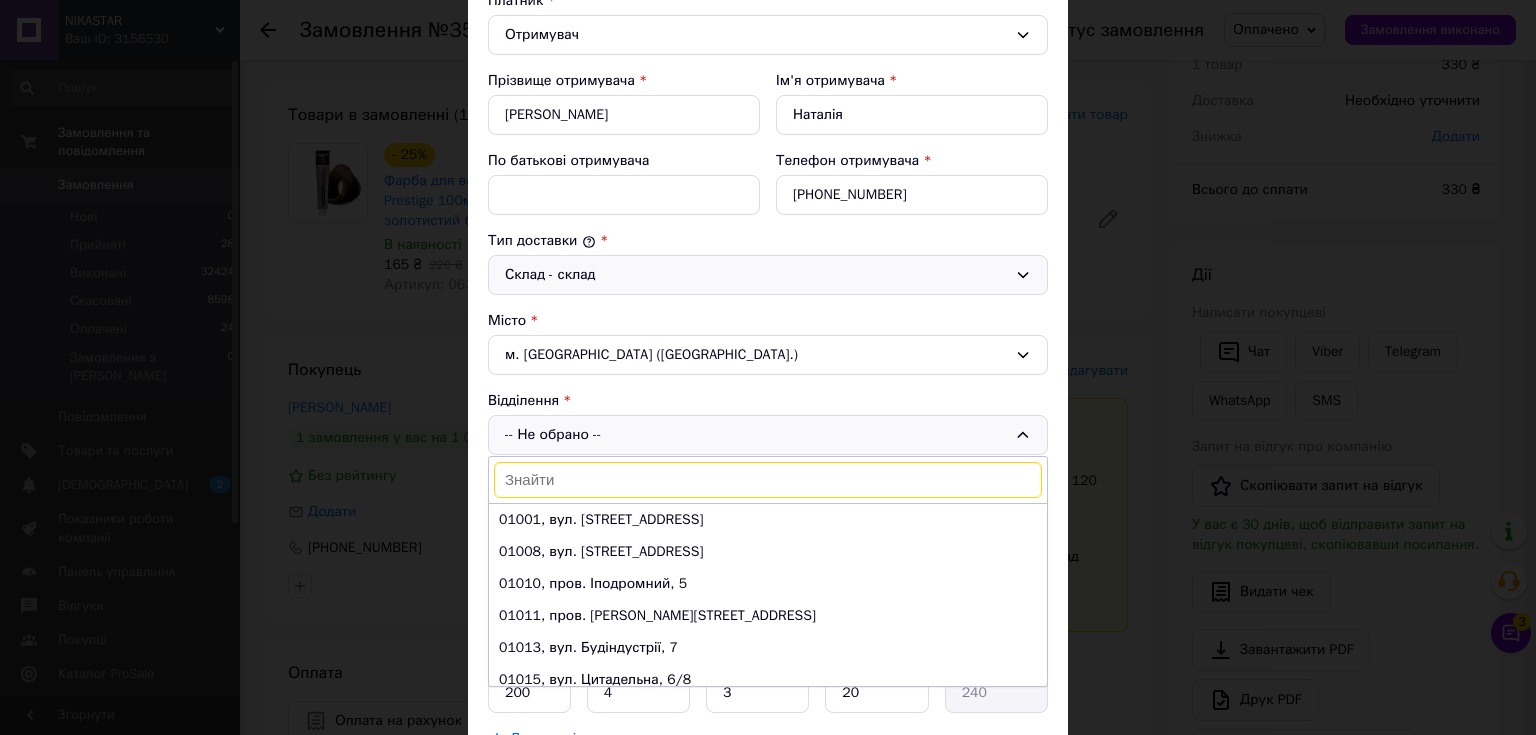 paste on "04123" 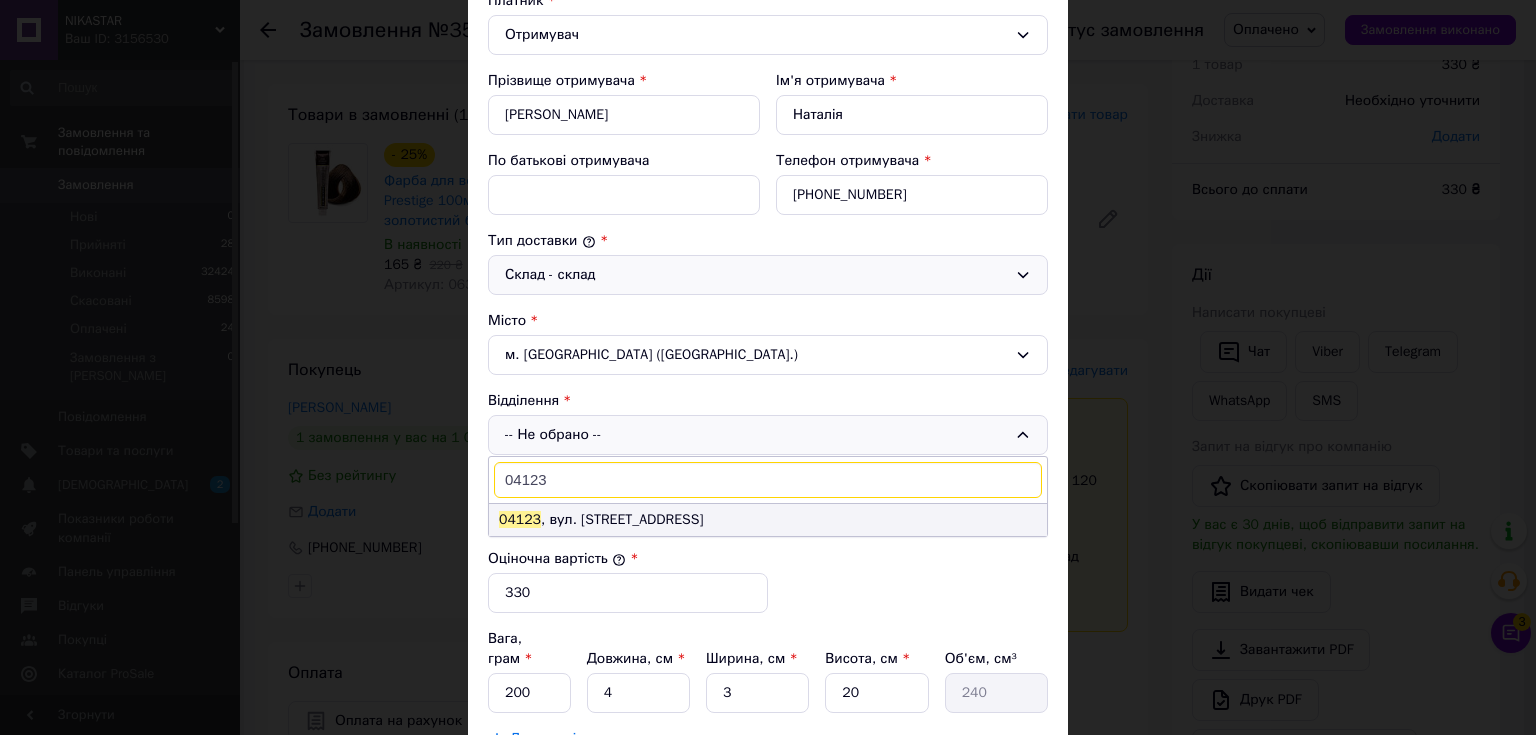 type on "04123" 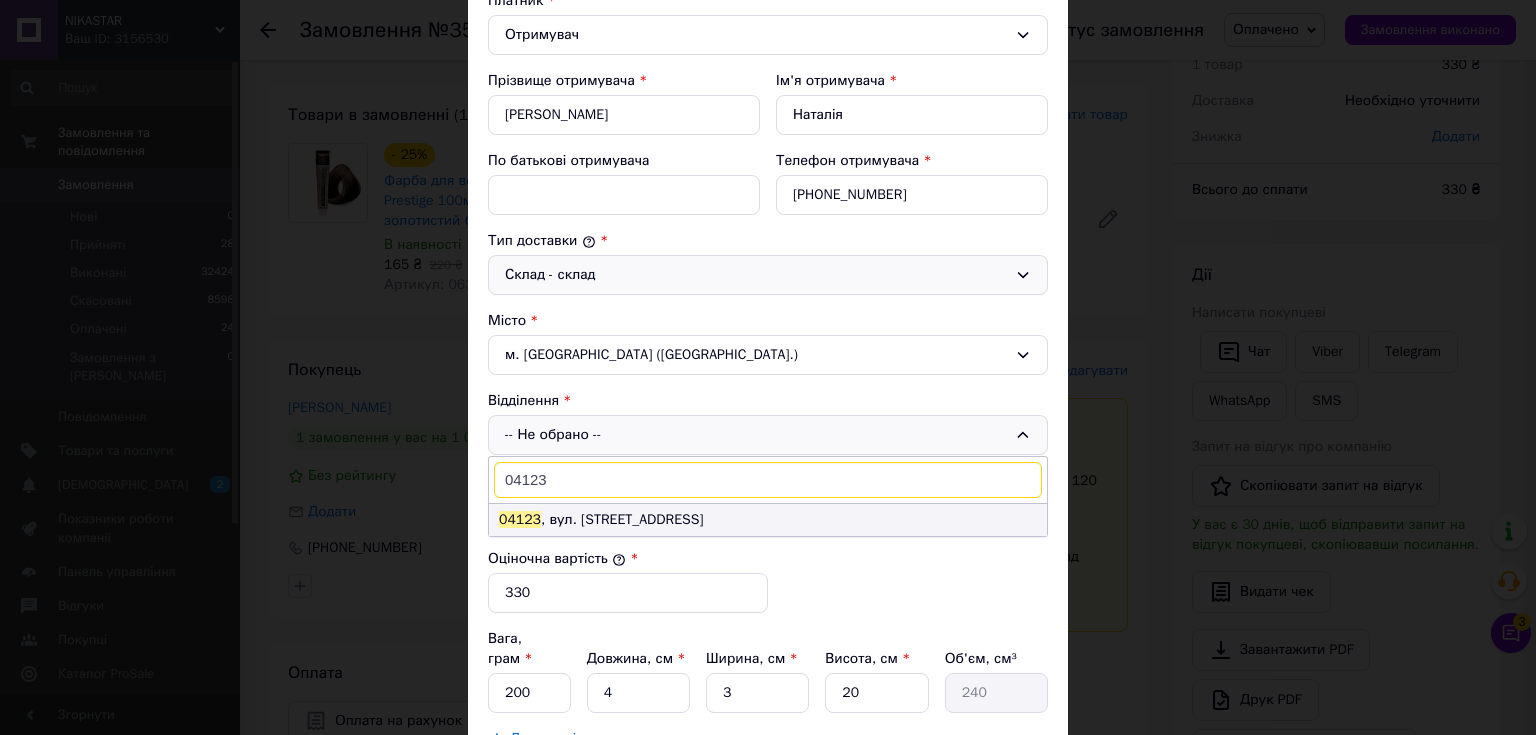 click on "04123 , вул. Перемишльська, 13/16" at bounding box center (768, 520) 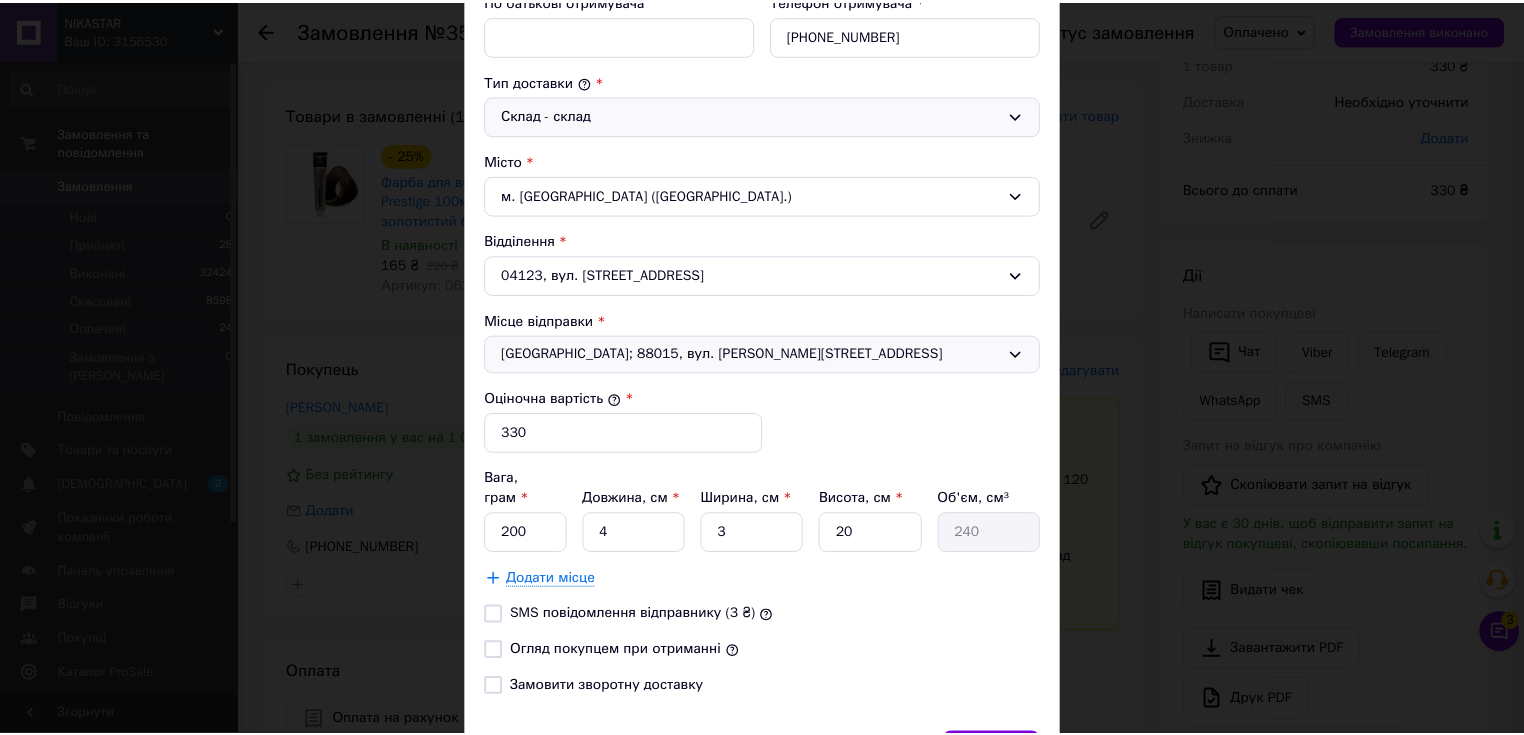 scroll, scrollTop: 560, scrollLeft: 0, axis: vertical 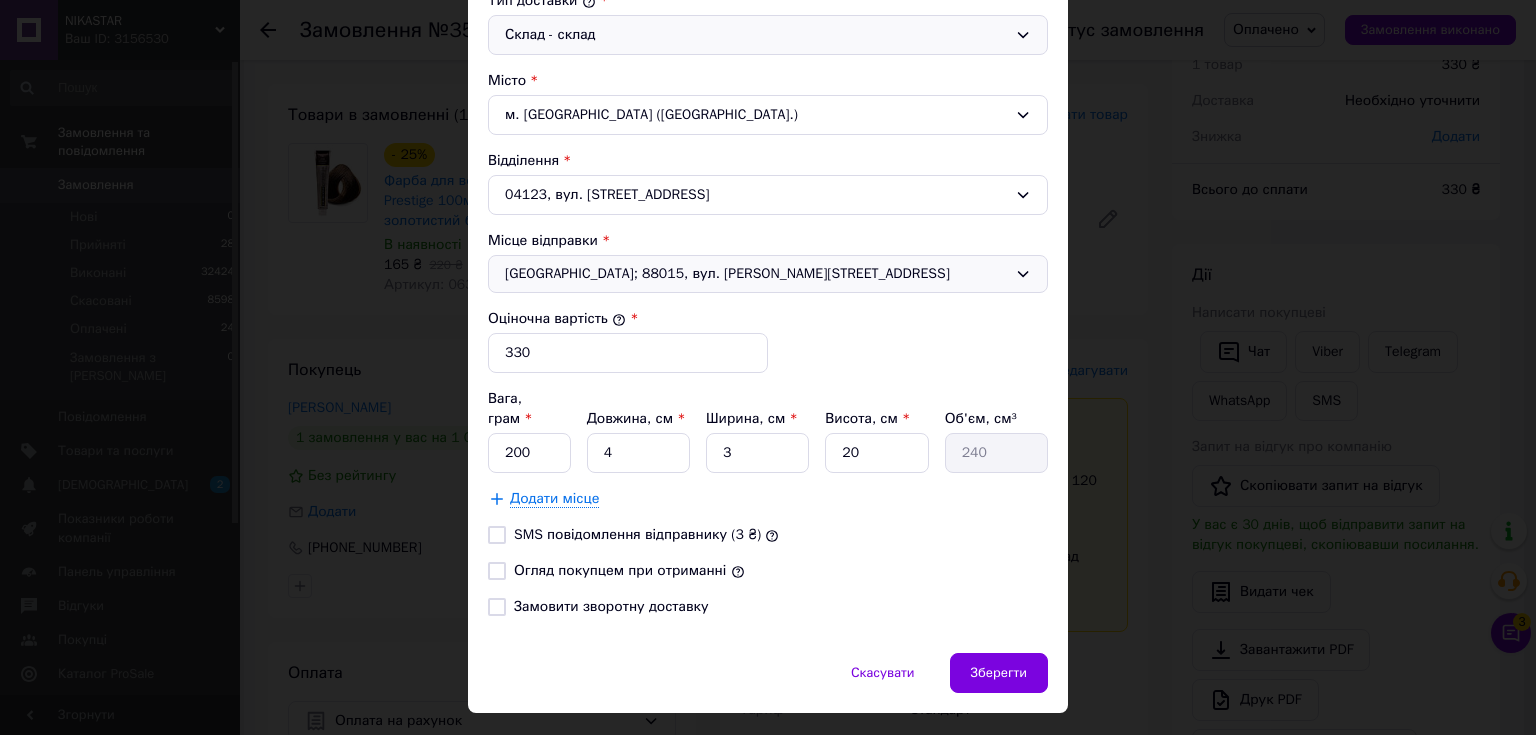 click on "Огляд покупцем при отриманні" at bounding box center [497, 571] 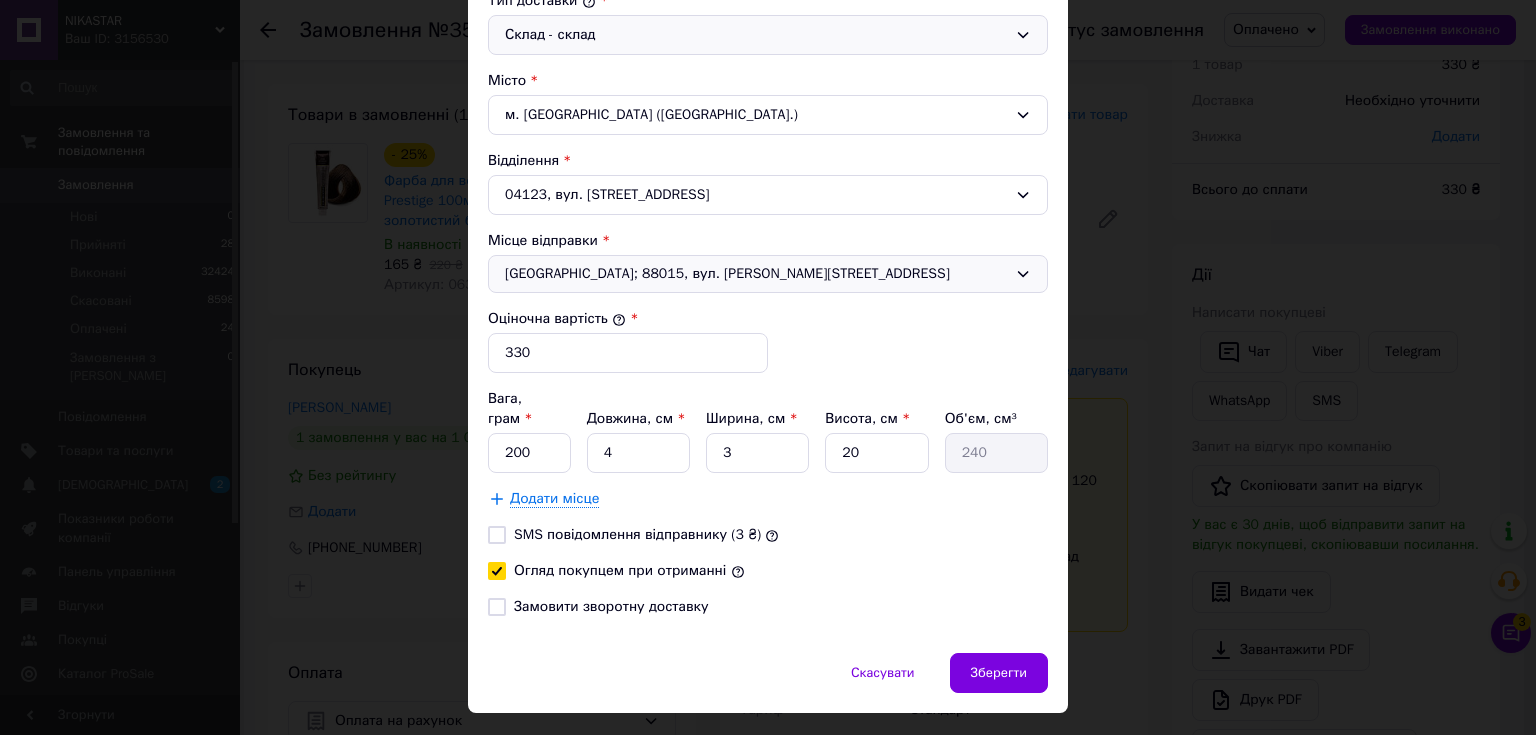 checkbox on "true" 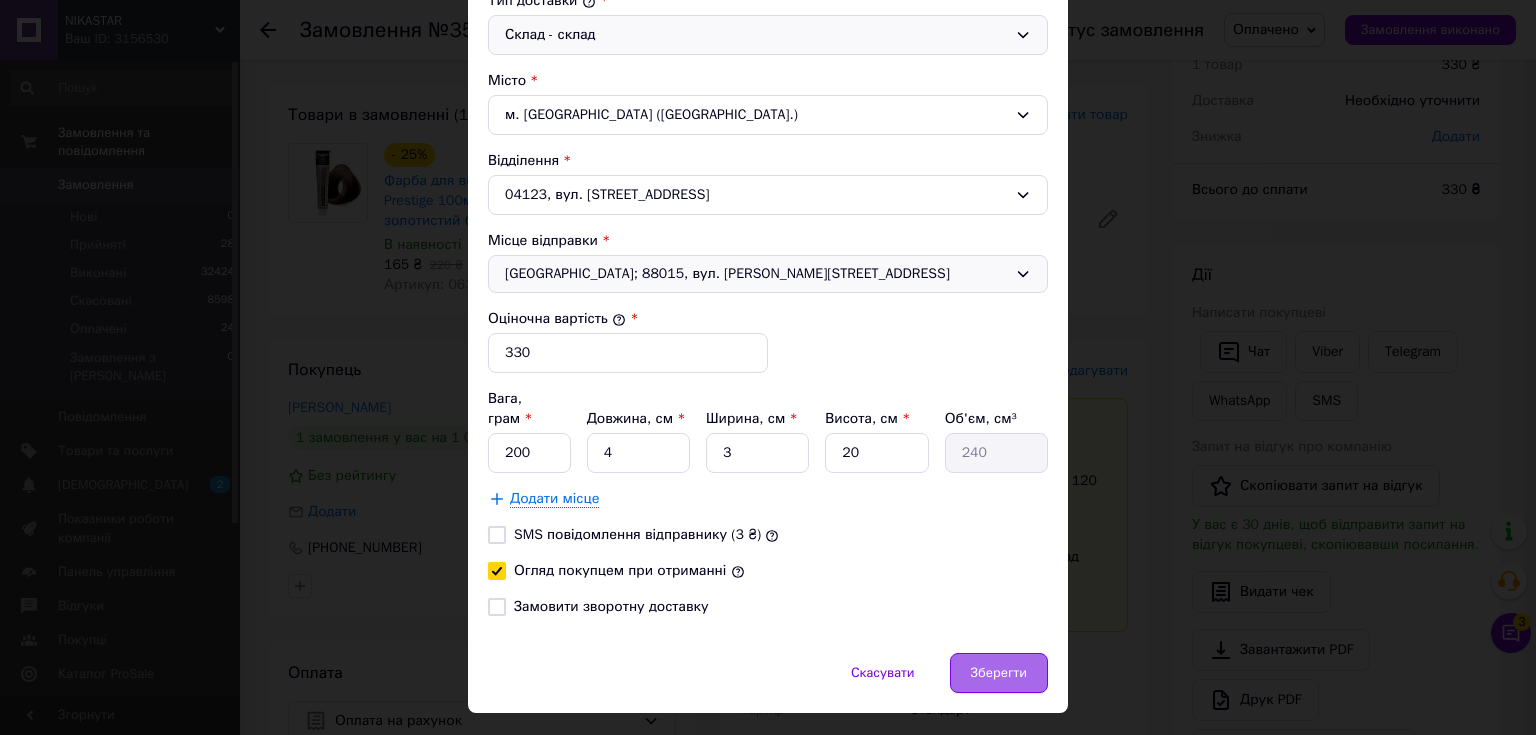 click on "Зберегти" at bounding box center [999, 673] 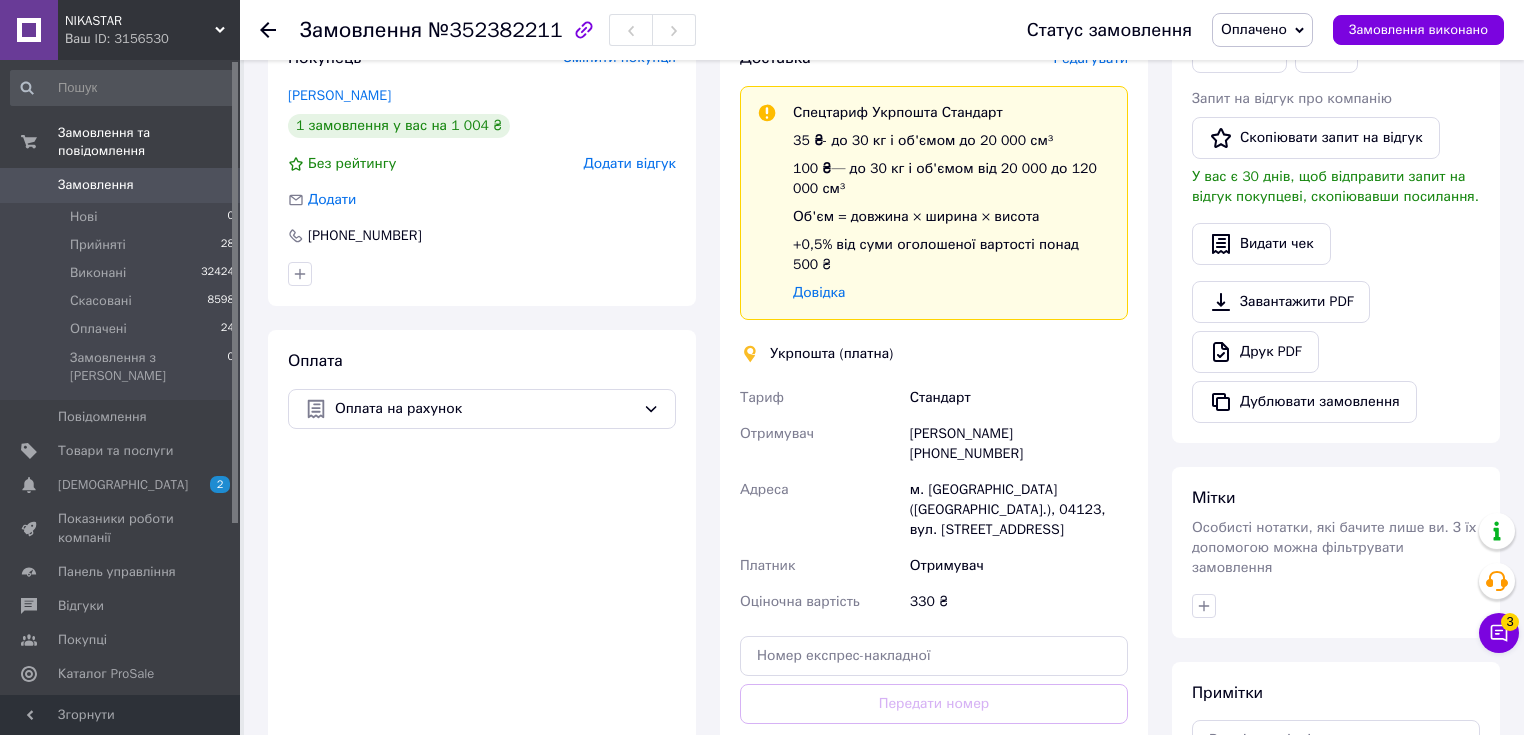 scroll, scrollTop: 640, scrollLeft: 0, axis: vertical 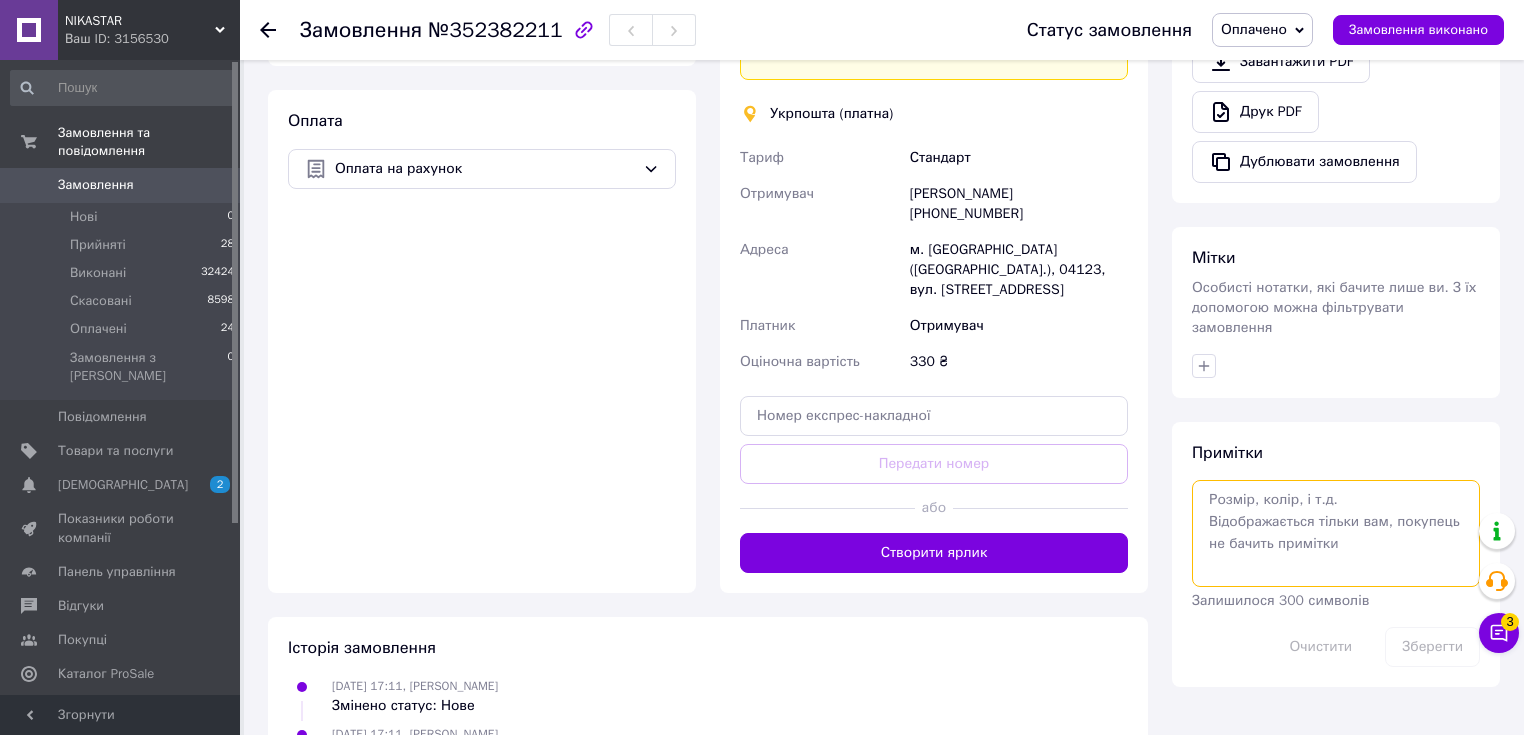 click at bounding box center (1336, 533) 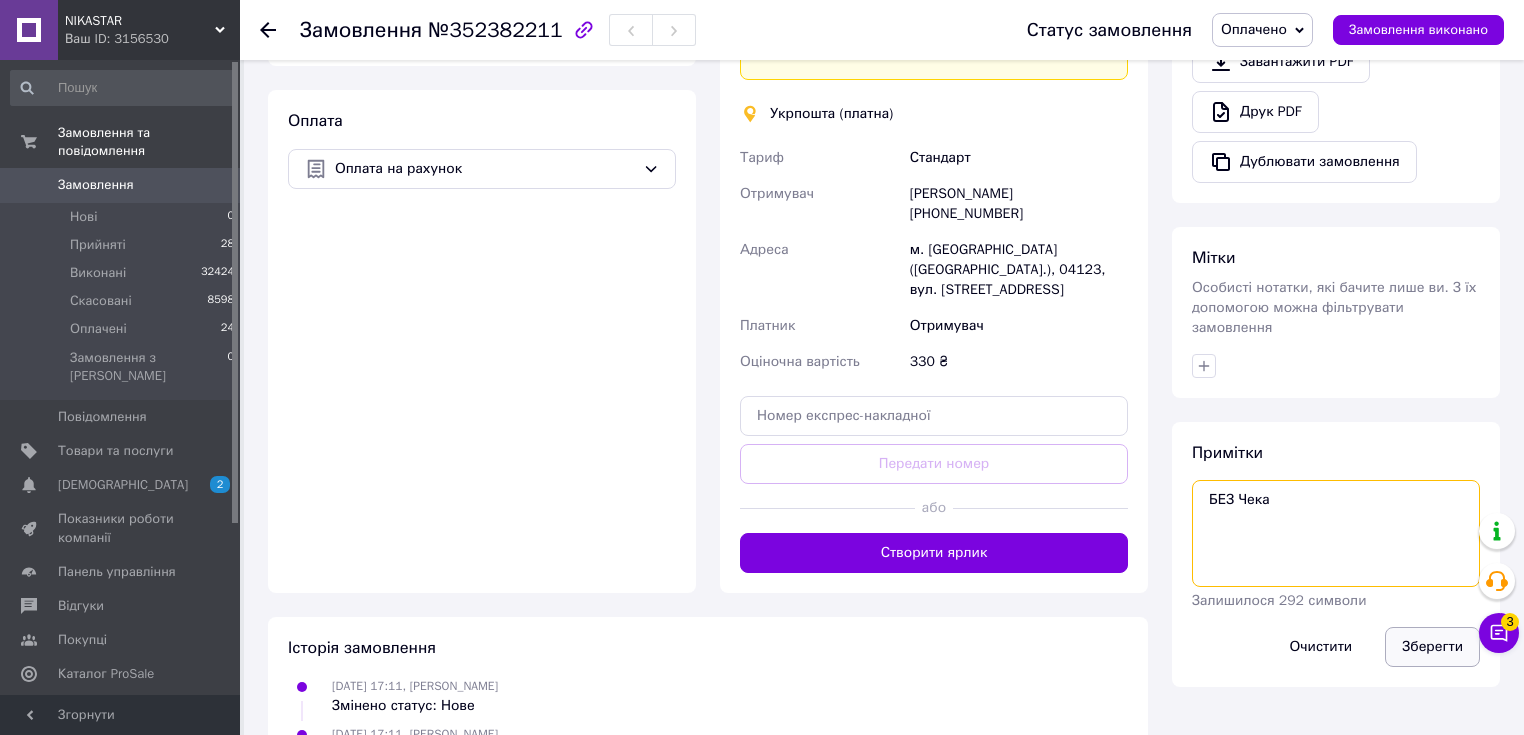 type on "БЕЗ Чека" 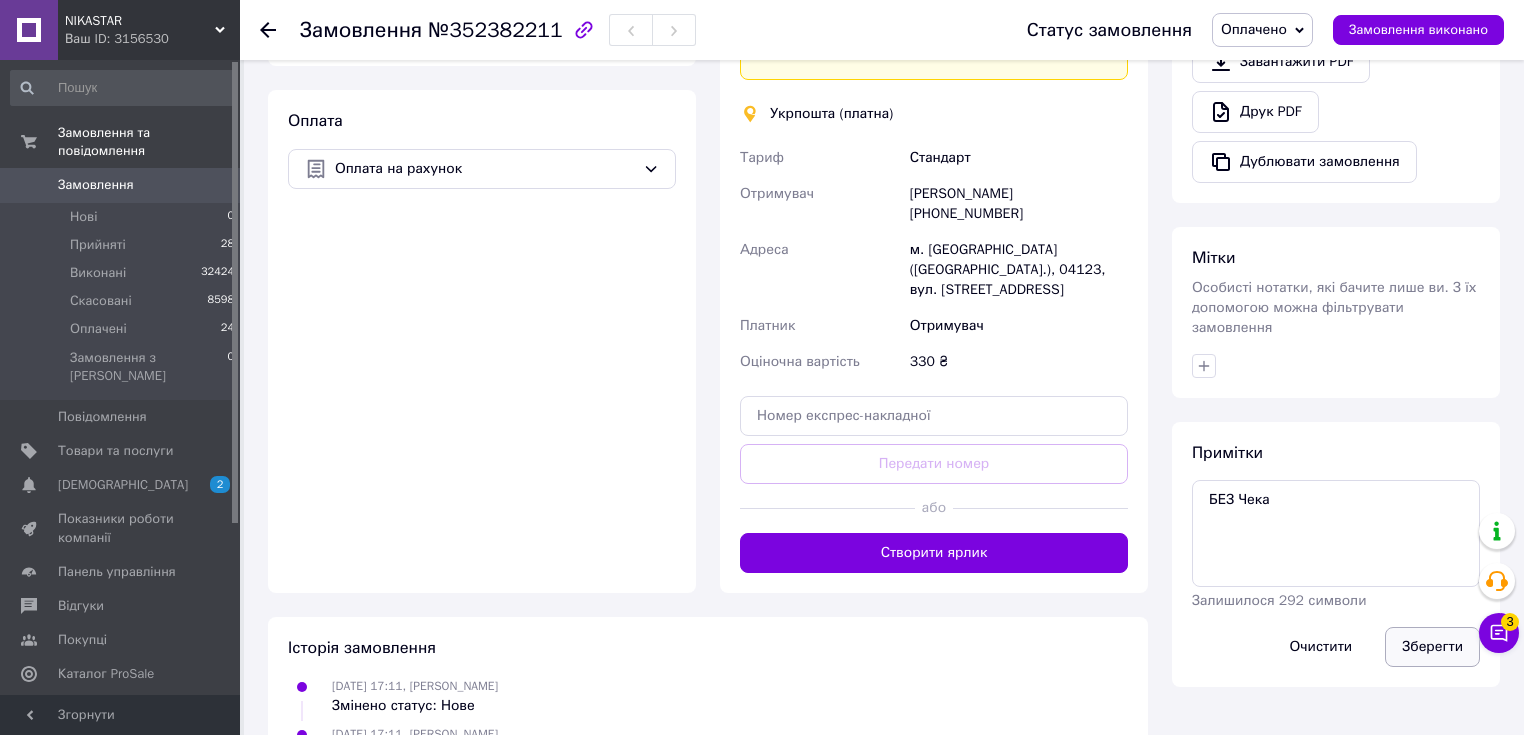 click on "Зберегти" at bounding box center [1432, 647] 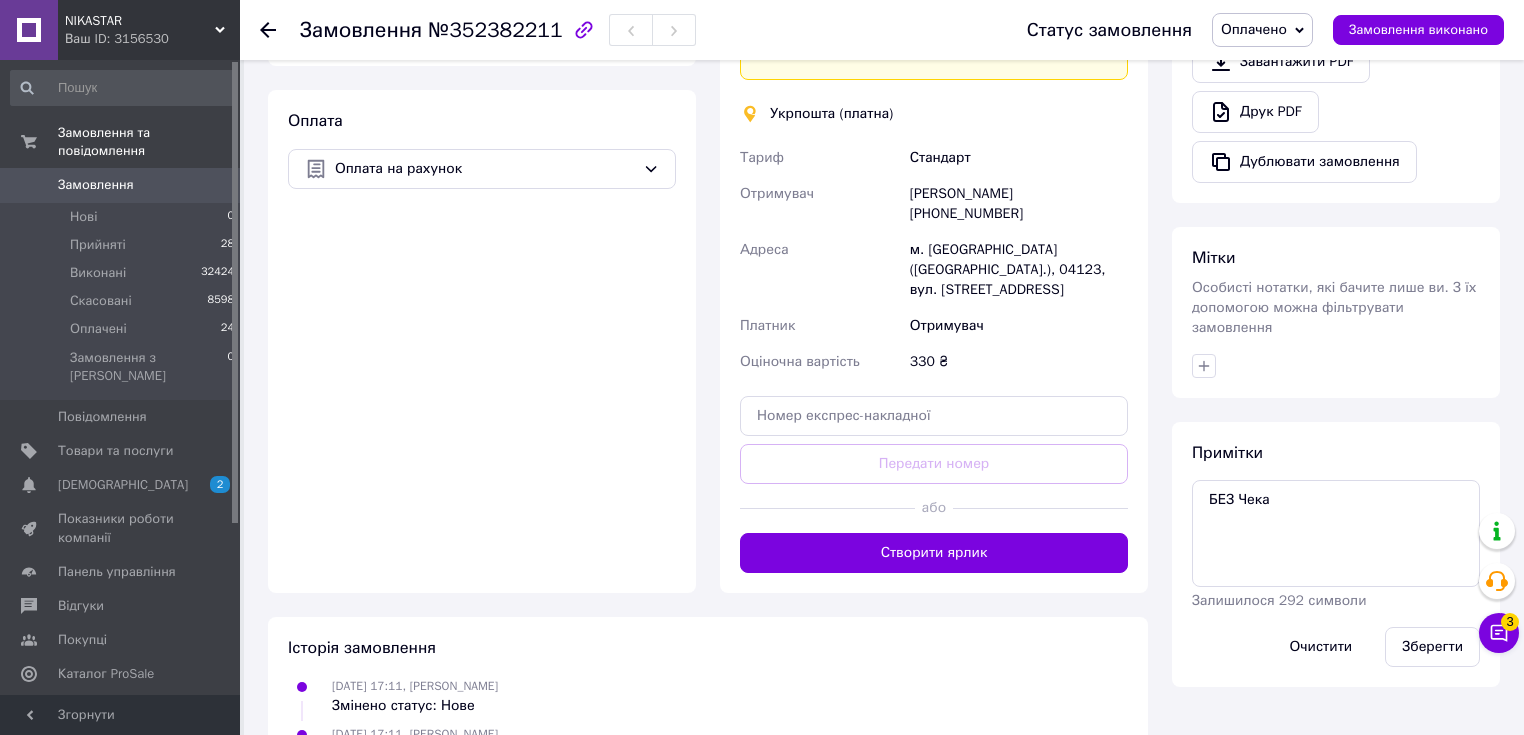 click 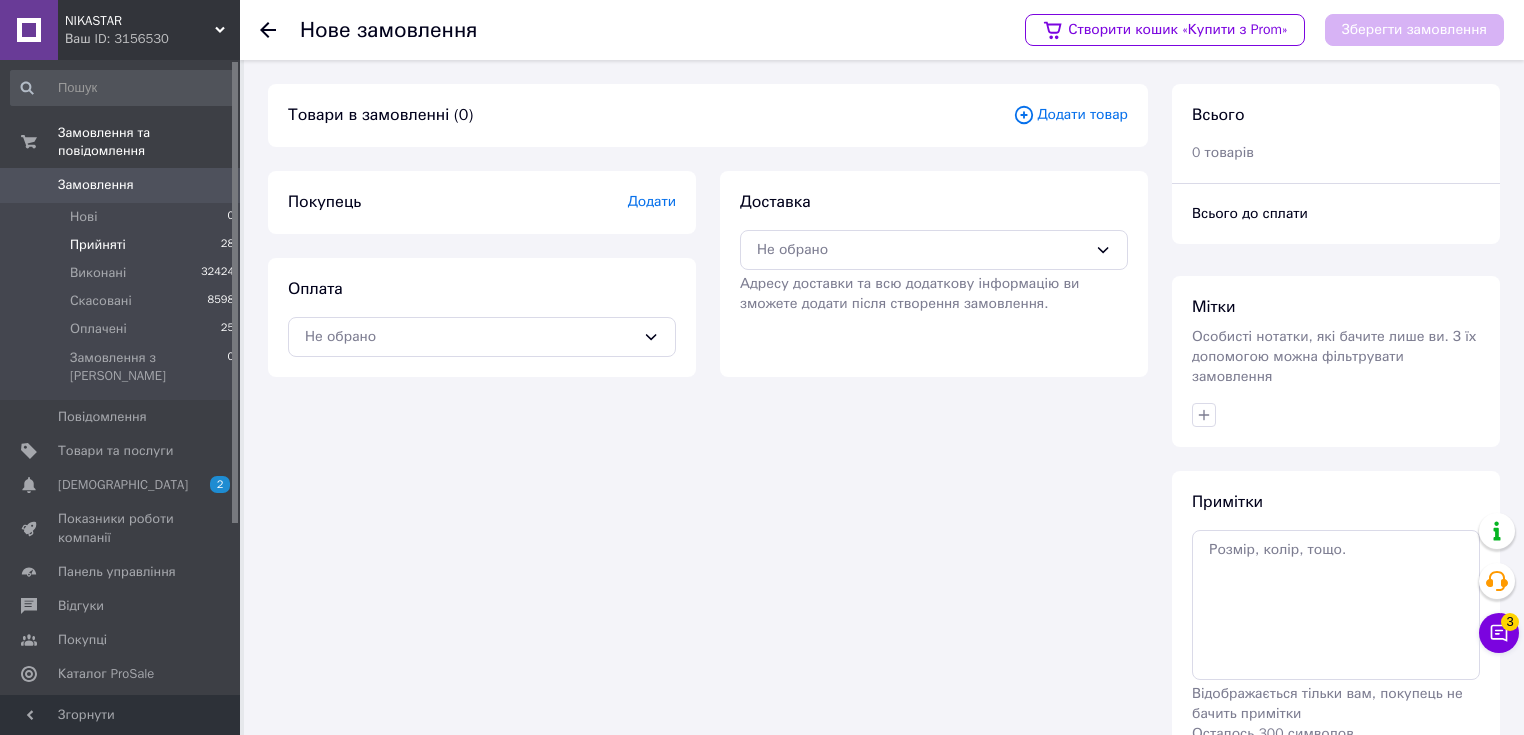 click on "Прийняті" at bounding box center [98, 245] 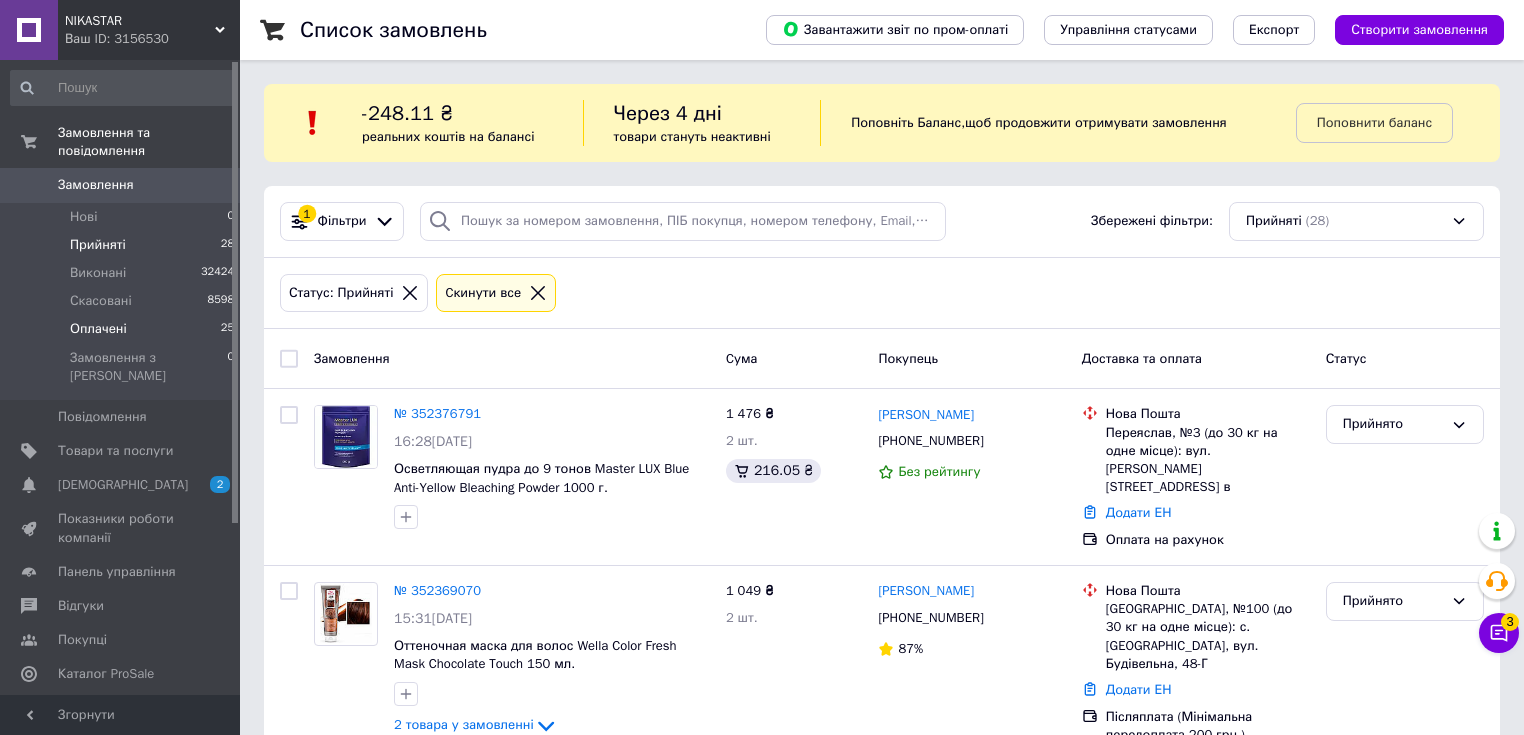 click on "Оплачені" at bounding box center [98, 329] 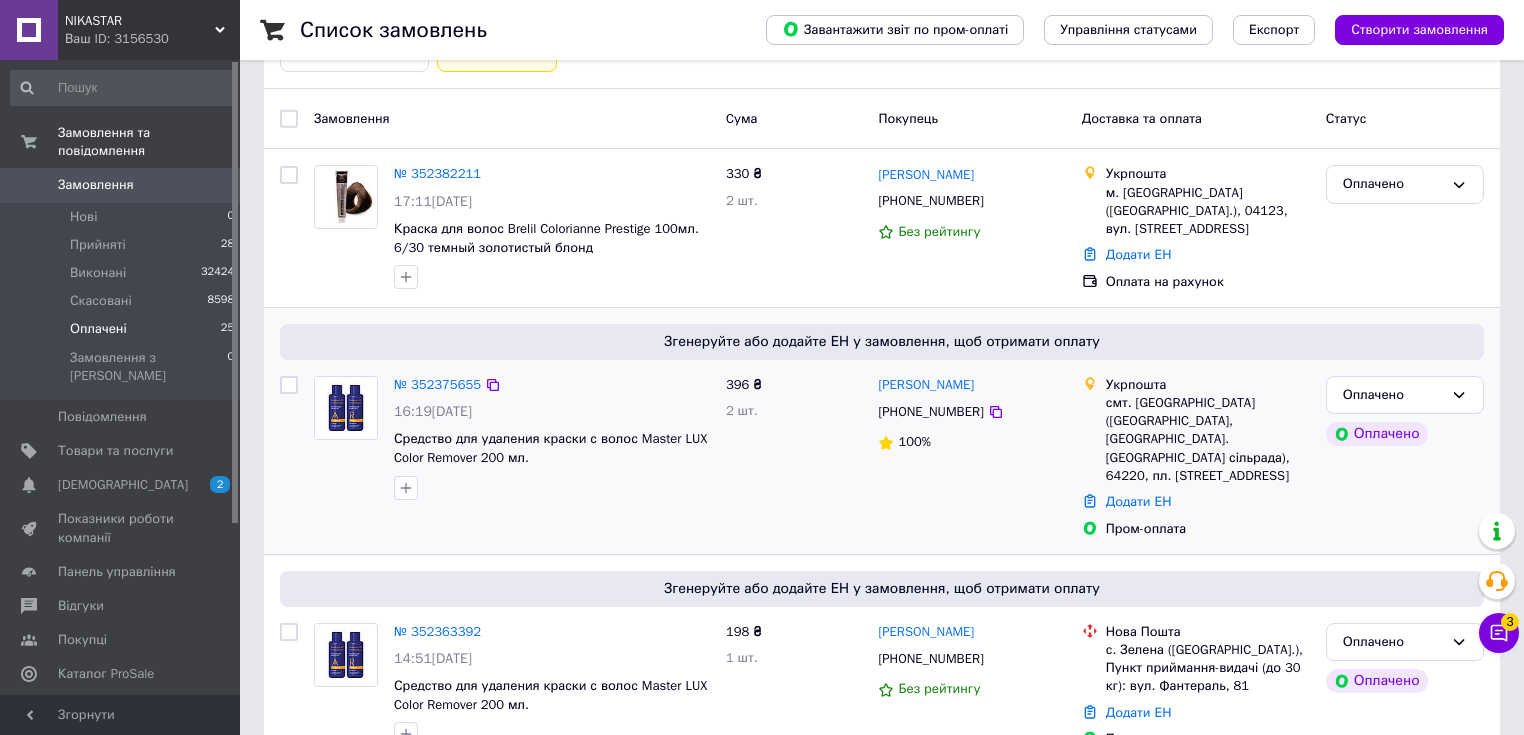 scroll, scrollTop: 80, scrollLeft: 0, axis: vertical 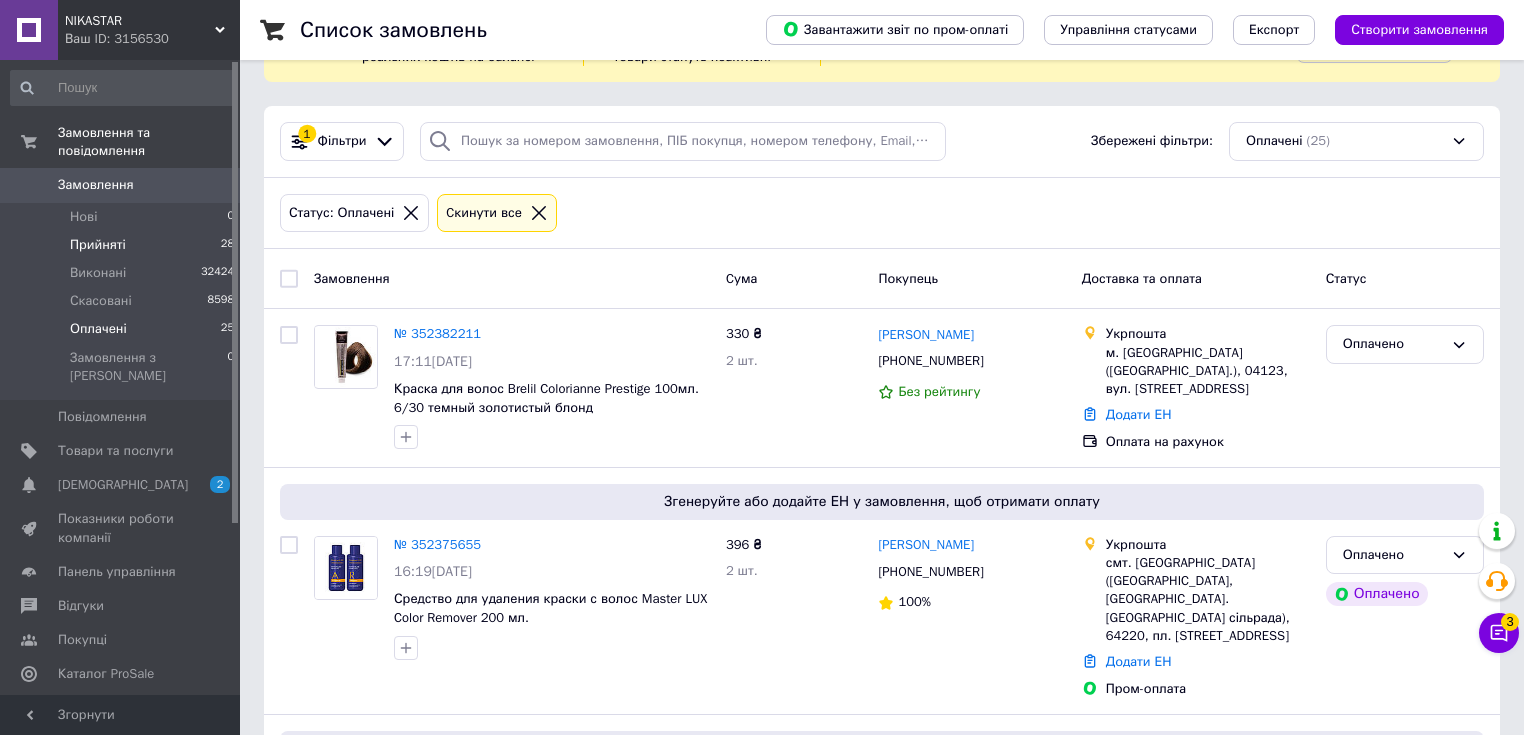 click on "Прийняті" at bounding box center (98, 245) 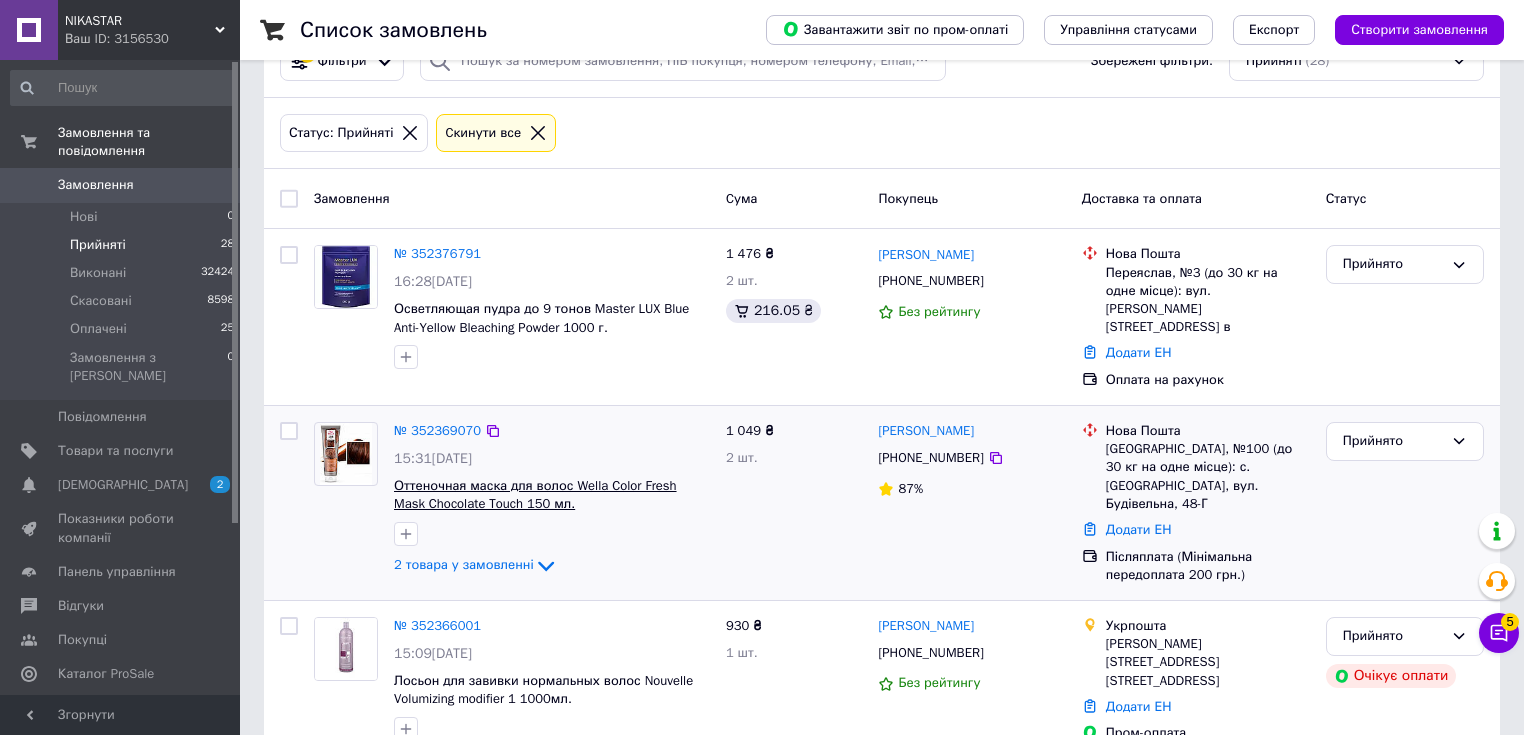 scroll, scrollTop: 240, scrollLeft: 0, axis: vertical 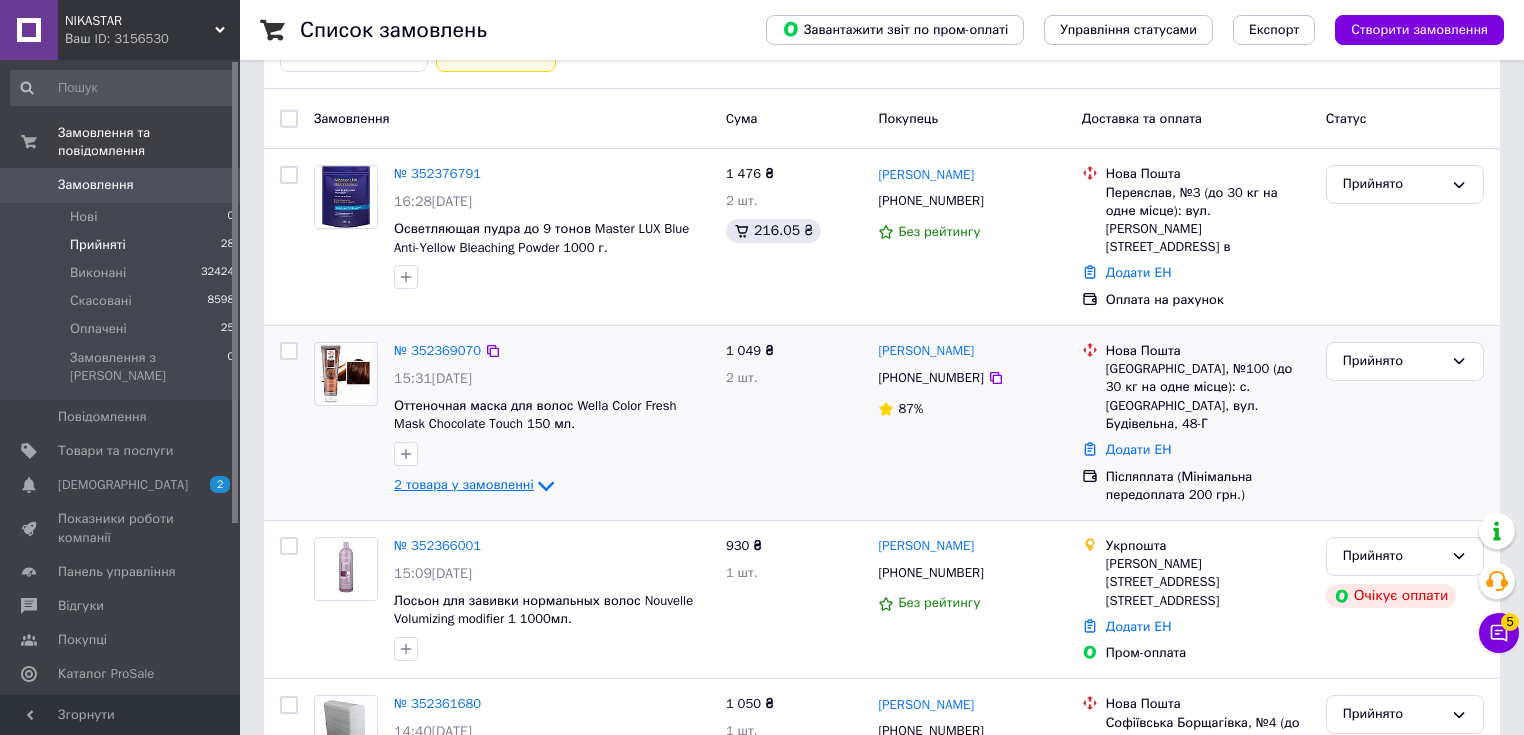 click 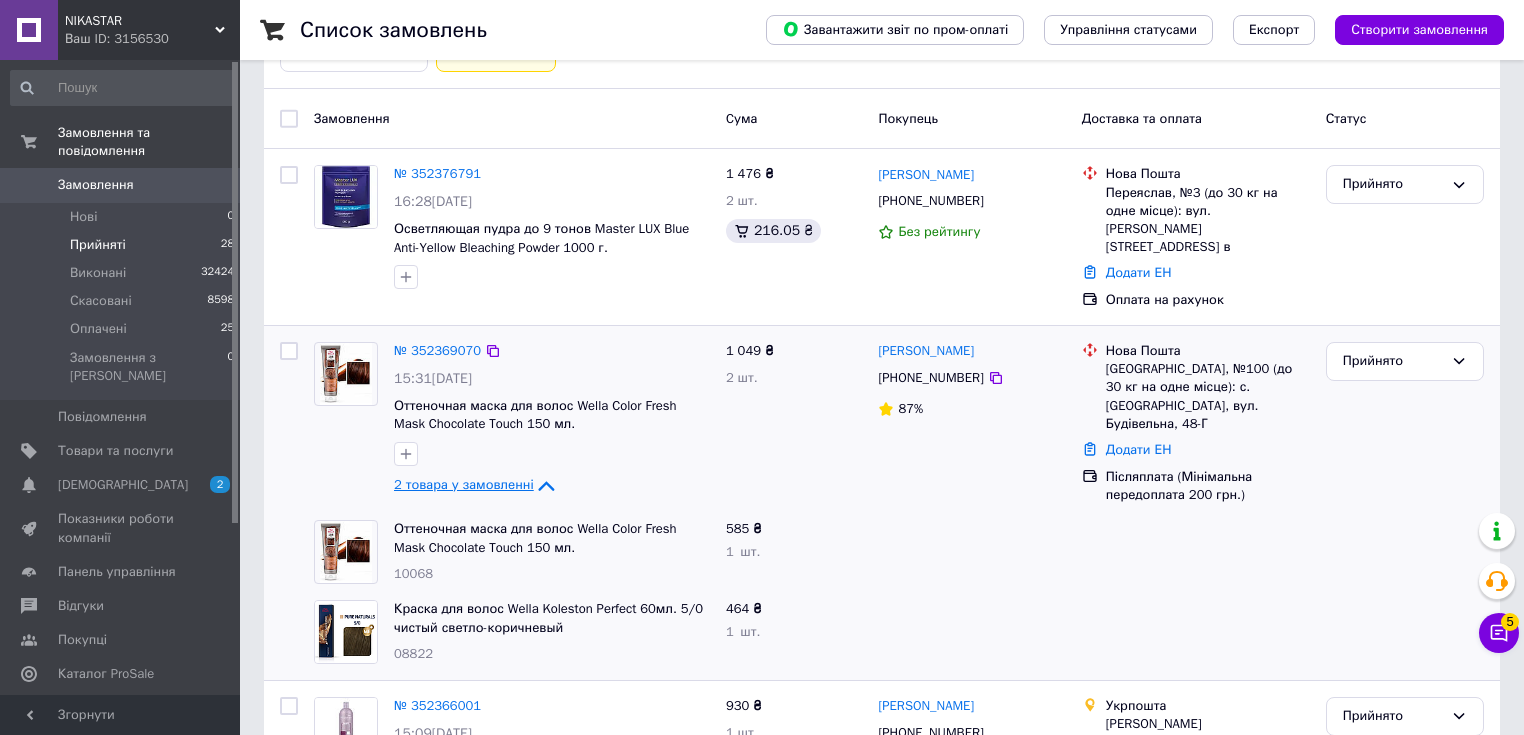 click on "2 товара у замовленні" at bounding box center [464, 484] 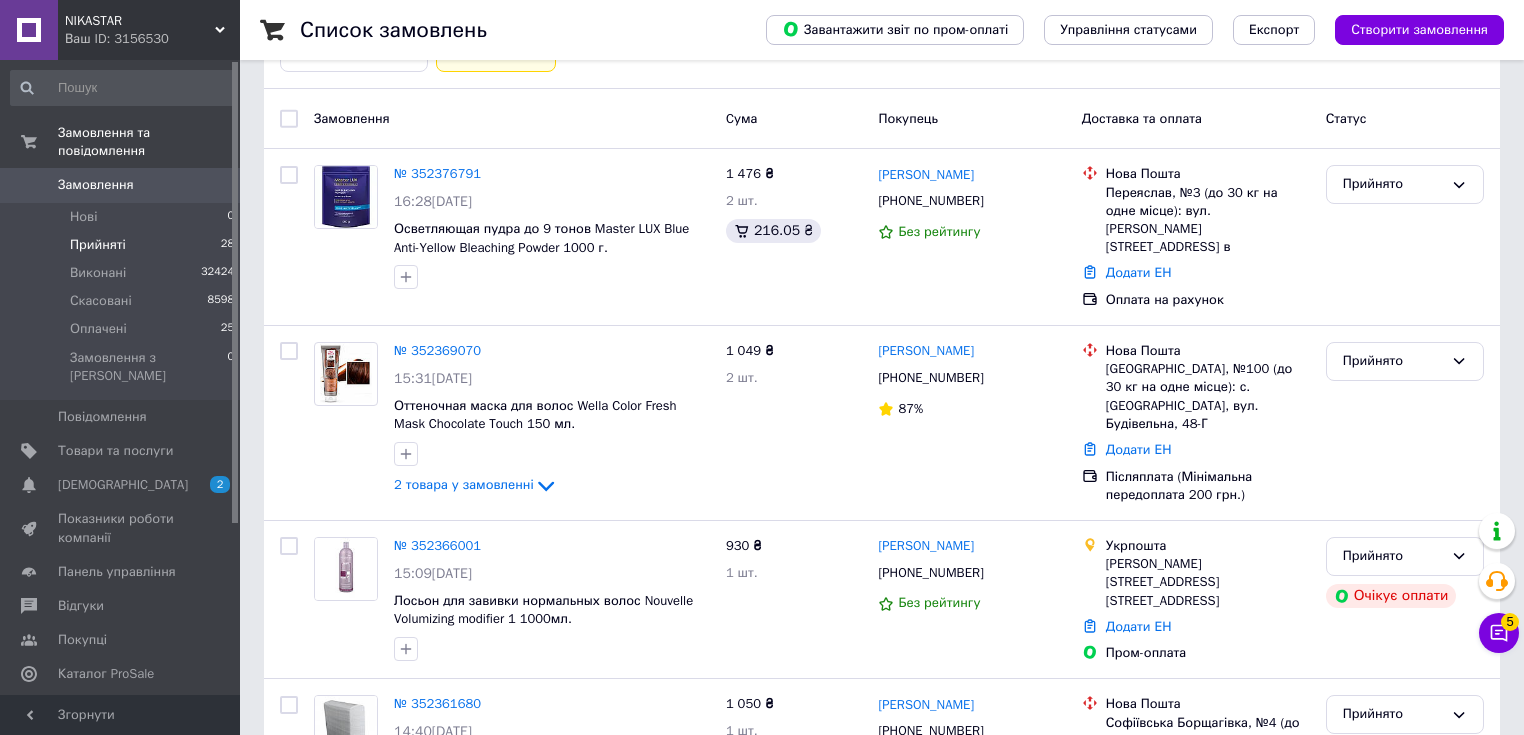 scroll, scrollTop: 80, scrollLeft: 0, axis: vertical 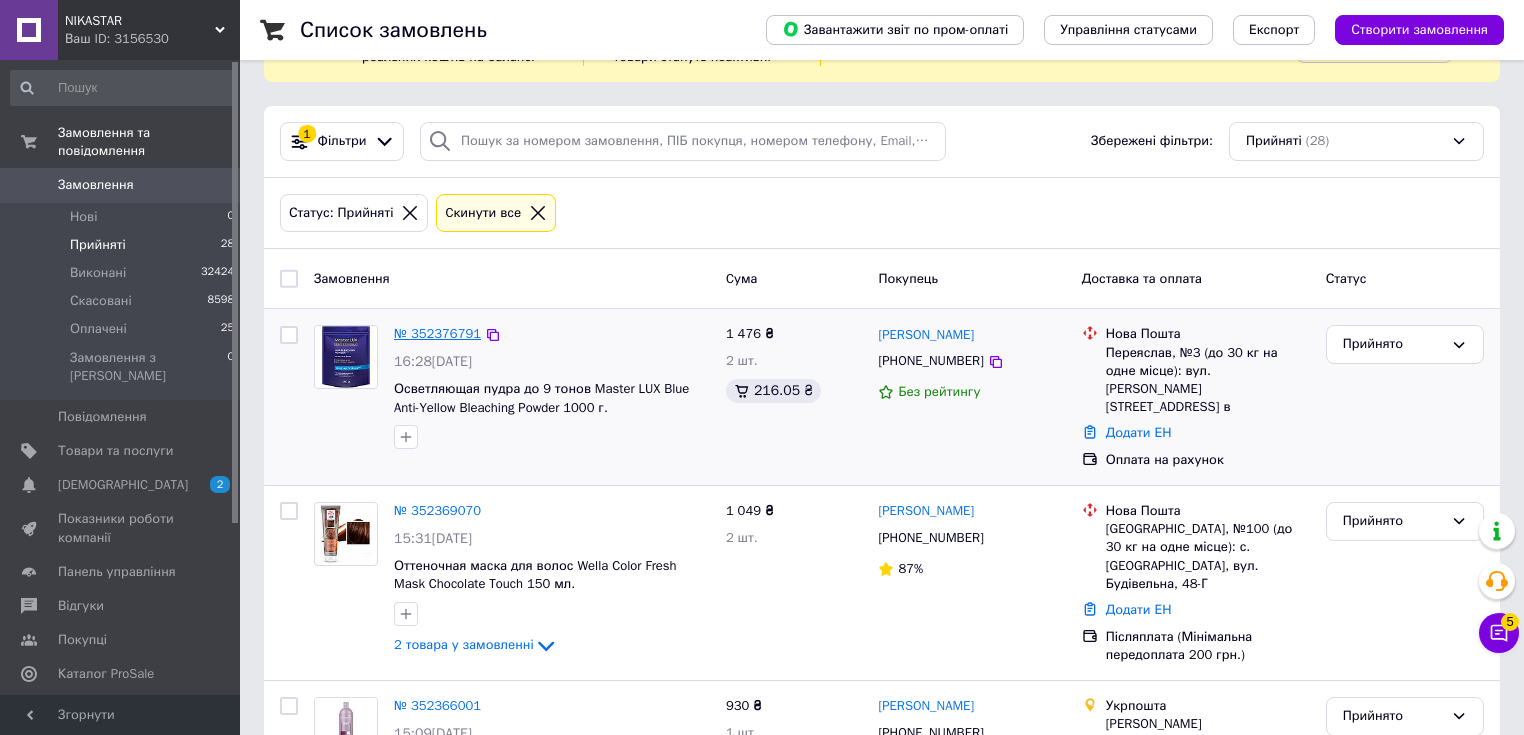 click on "№ 352376791" at bounding box center (437, 333) 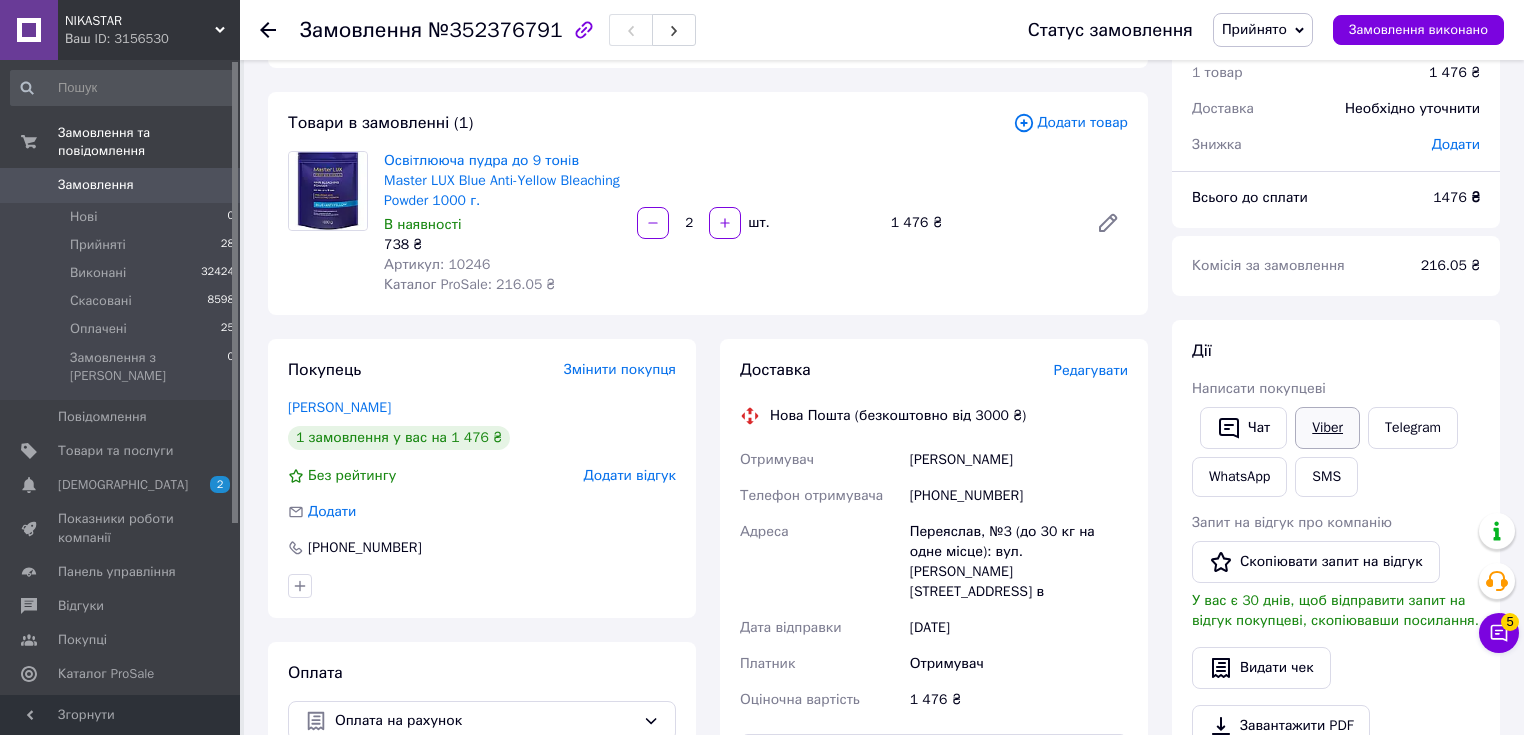 click on "Viber" at bounding box center [1327, 428] 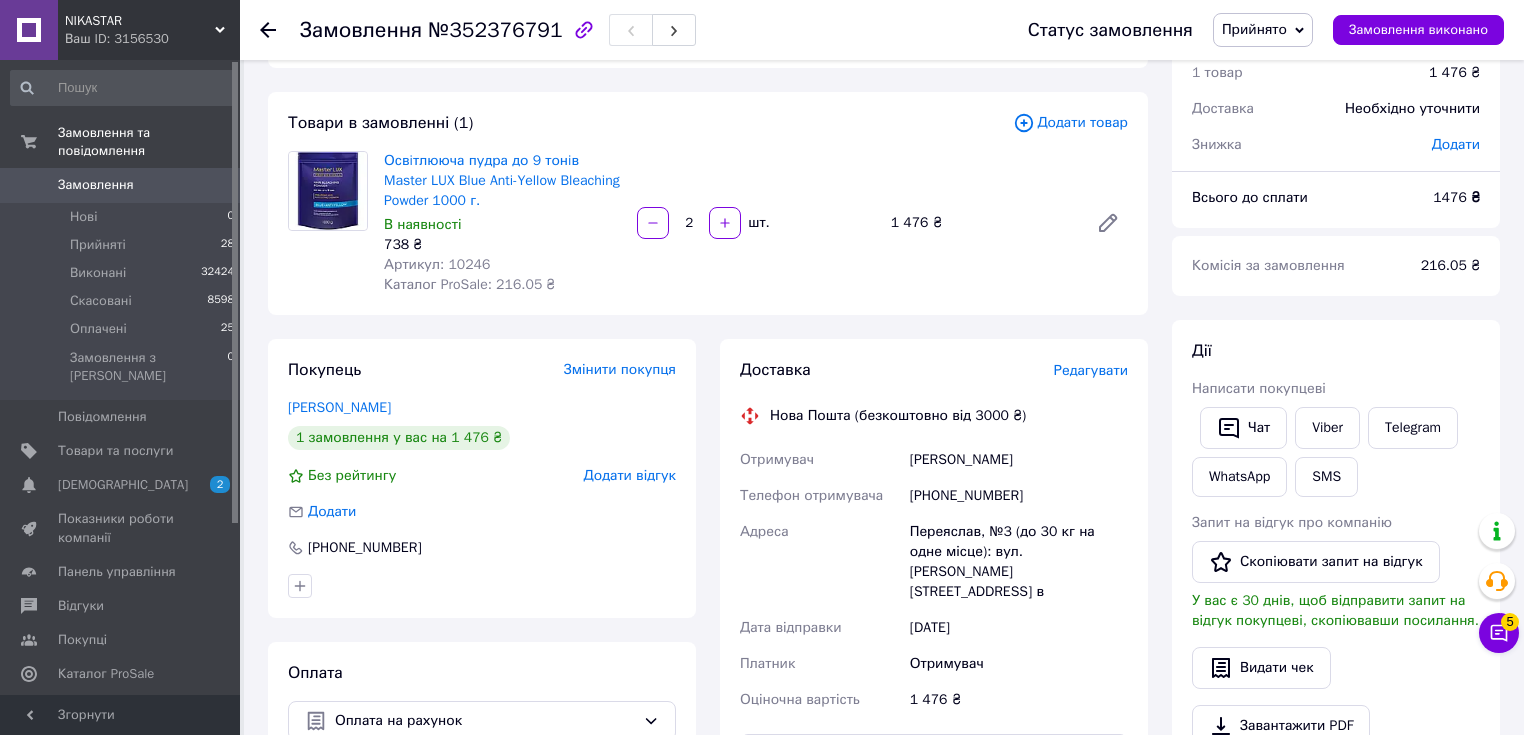 click on "Покупець Змінити покупця Арустамян Маргарита 1 замовлення у вас на 1 476 ₴ Без рейтингу   Додати відгук Додати +380677367070 Оплата Оплата на рахунок" at bounding box center [482, 635] 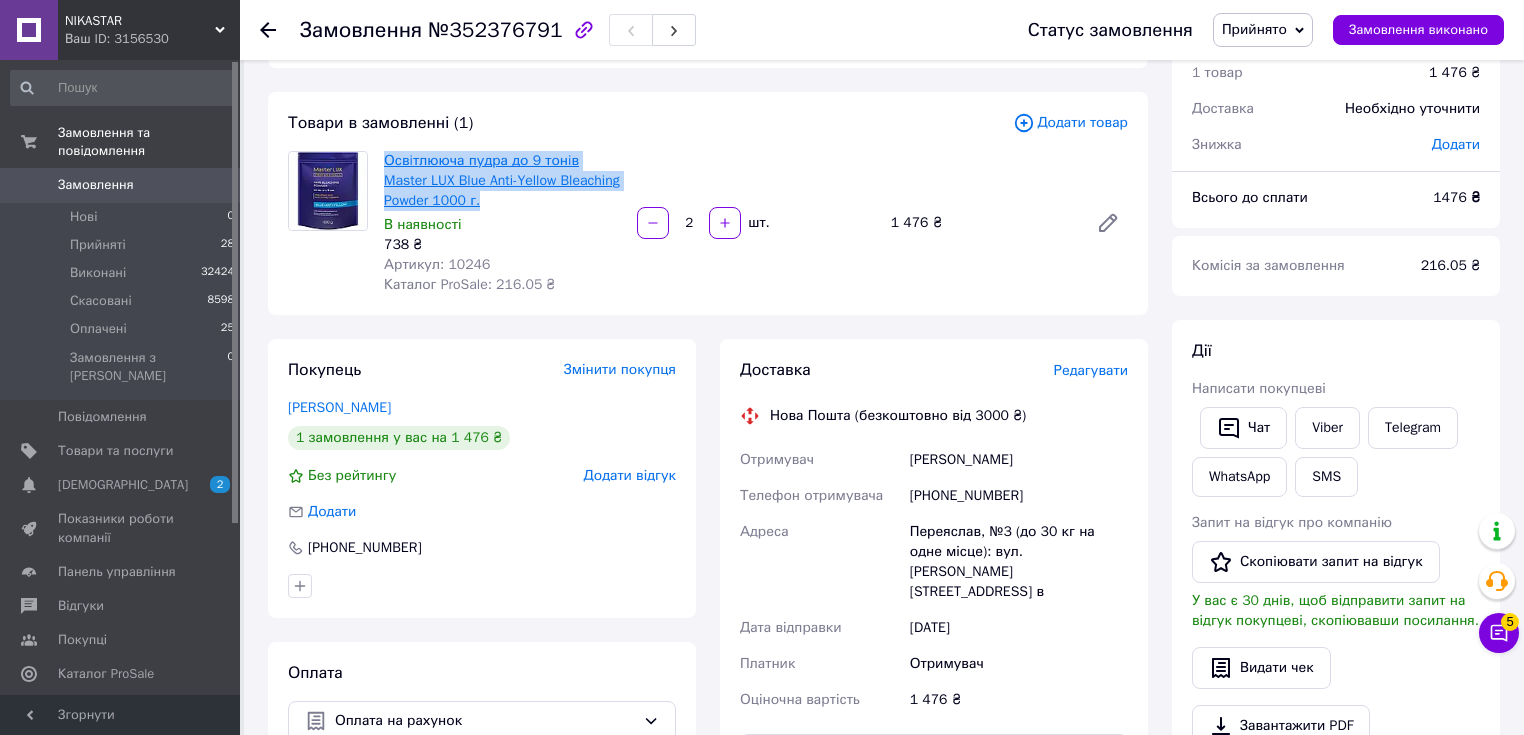 drag, startPoint x: 499, startPoint y: 211, endPoint x: 385, endPoint y: 162, distance: 124.08465 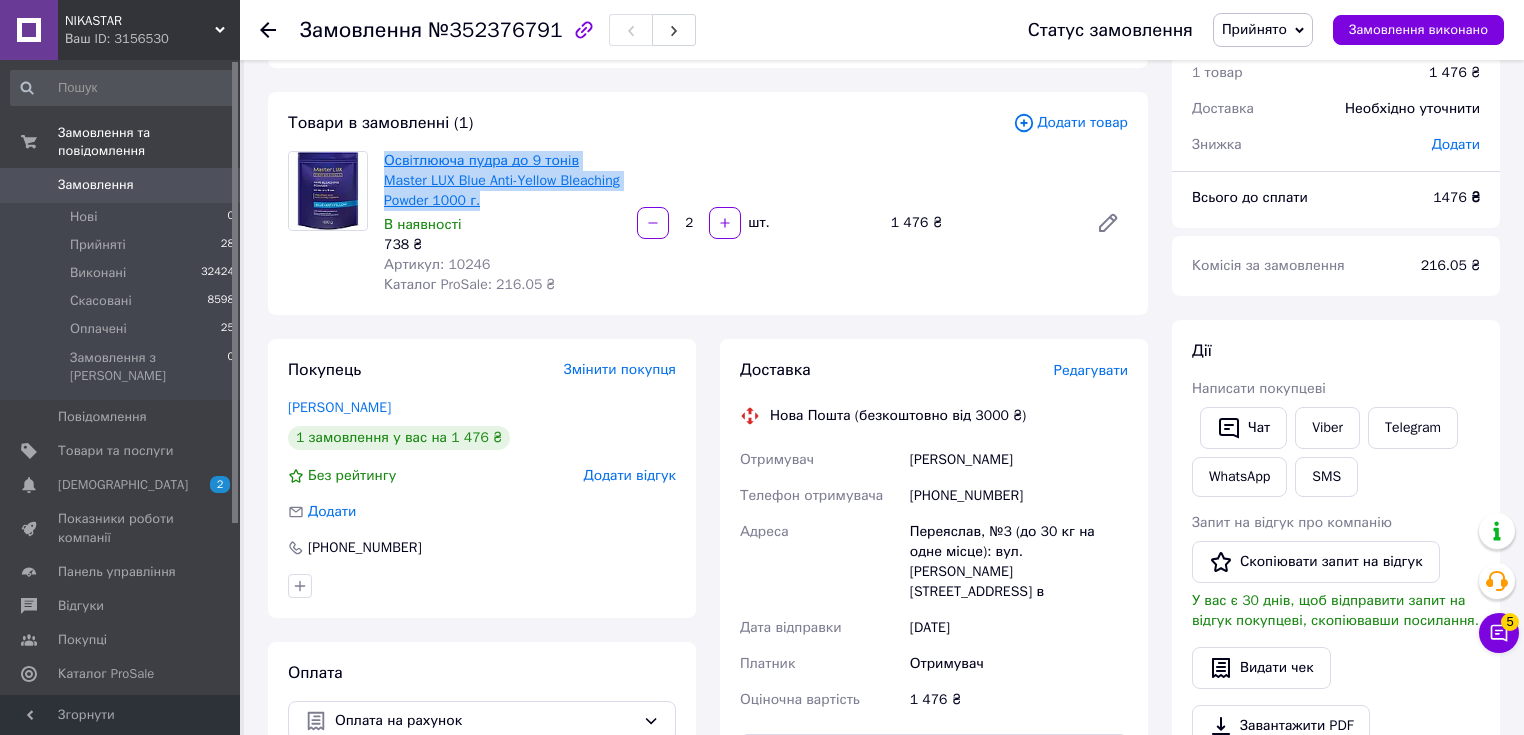 click on "Освiтлююча пудра до 9 тонiв  Master LUX Blue Anti-Yellow Bleaching Powder 1000 г." at bounding box center (502, 181) 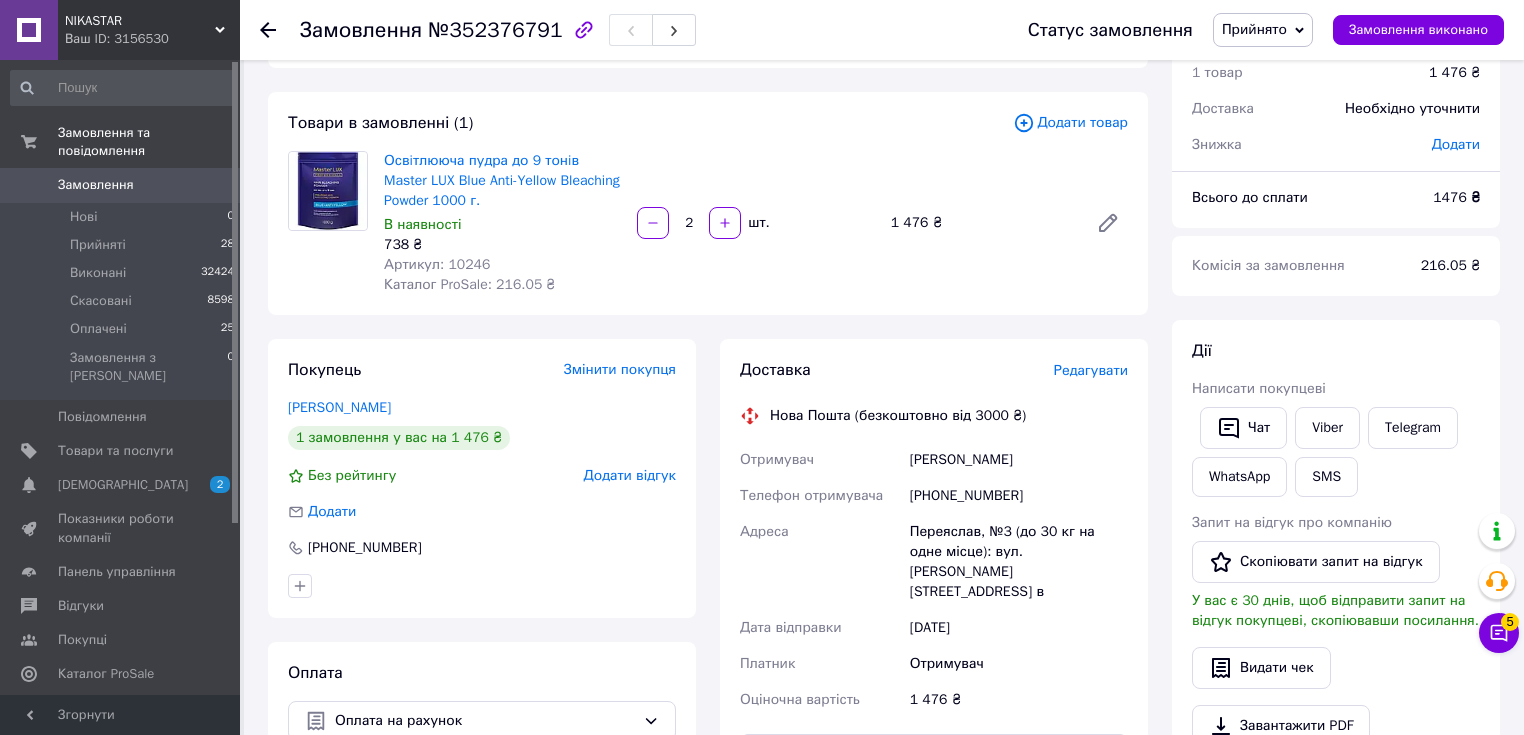 click on "Покупець Змінити покупця Арустамян Маргарита 1 замовлення у вас на 1 476 ₴ Без рейтингу   Додати відгук Додати +380677367070 Оплата Оплата на рахунок" at bounding box center [482, 635] 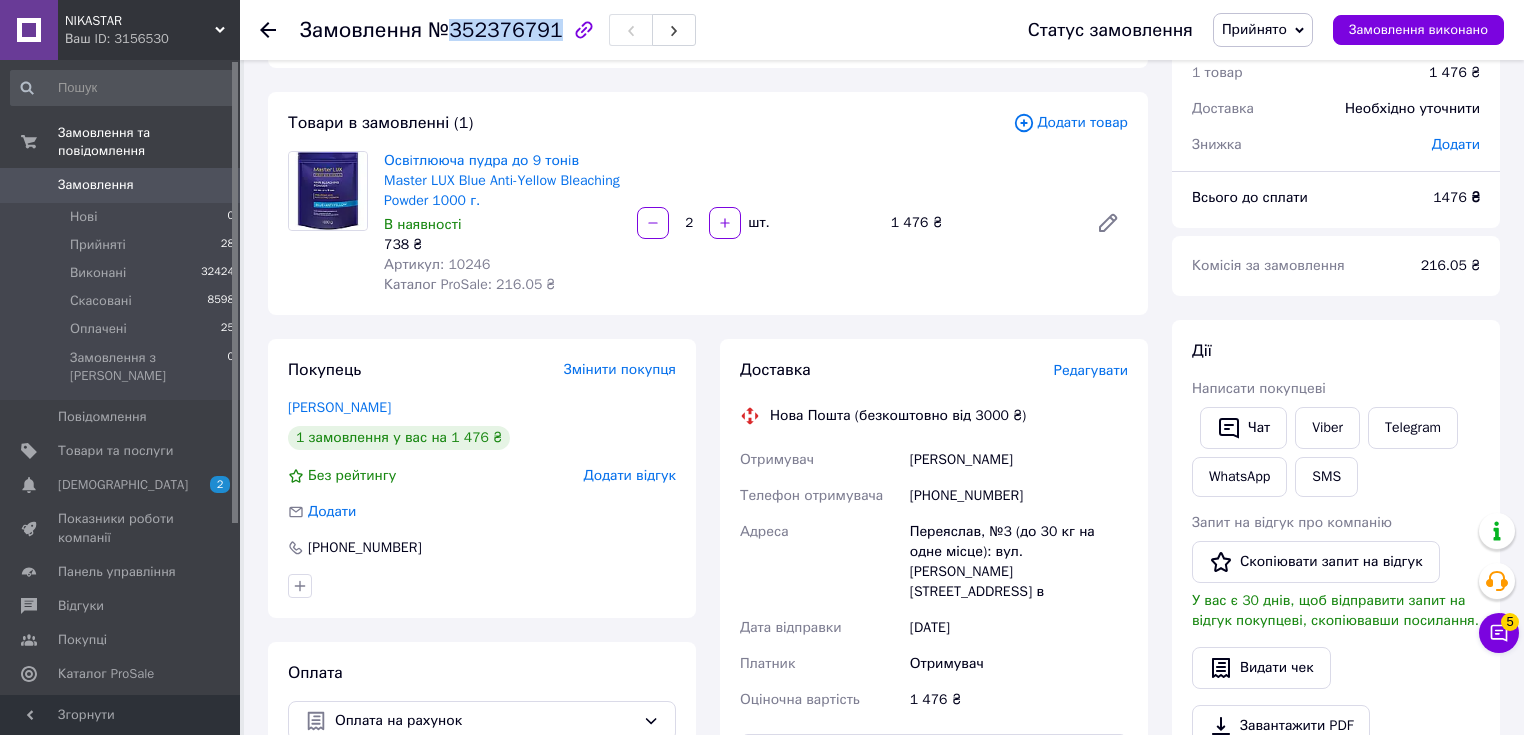 click on "№352376791" at bounding box center (495, 30) 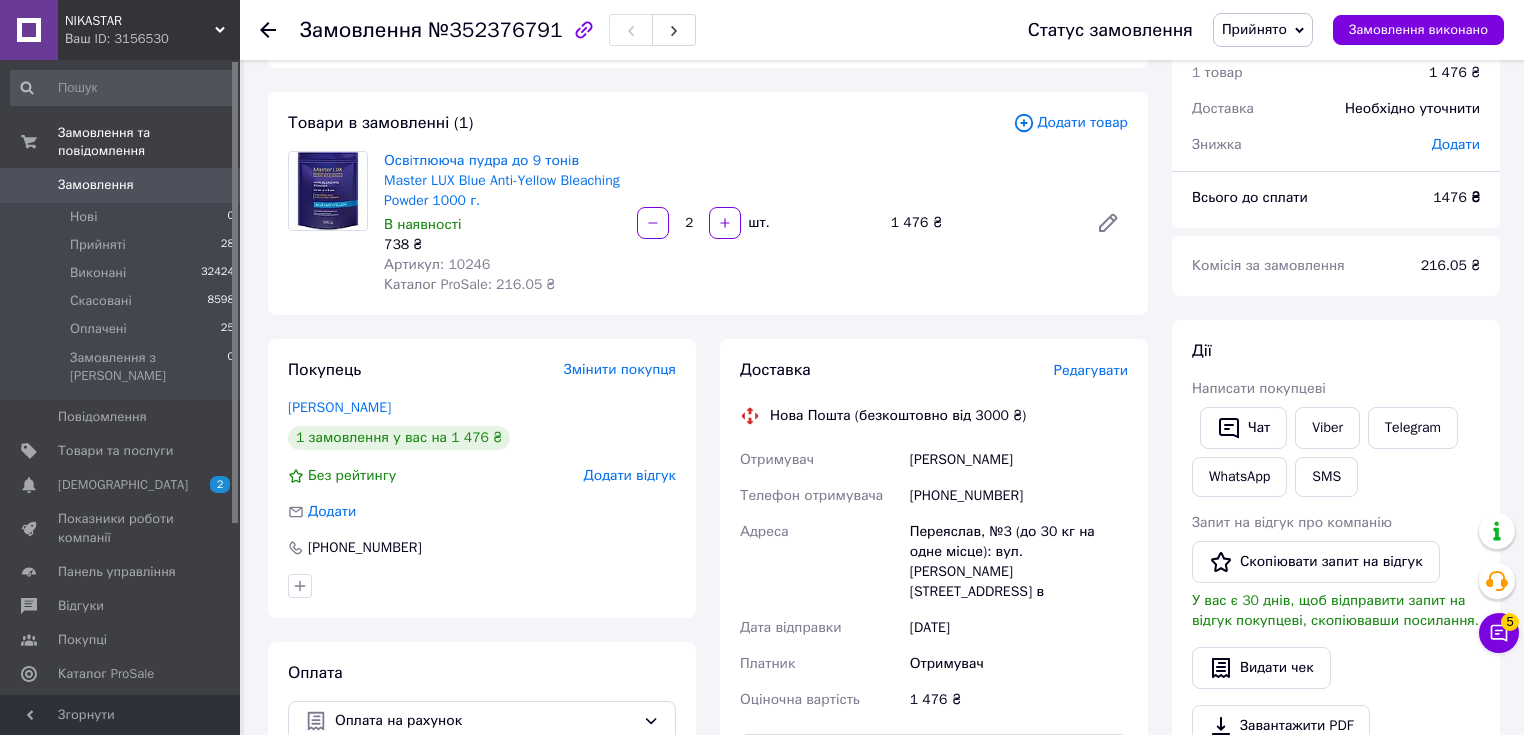click on "Покупець Змінити покупця Арустамян Маргарита 1 замовлення у вас на 1 476 ₴ Без рейтингу   Додати відгук Додати +380677367070 Оплата Оплата на рахунок" at bounding box center (482, 635) 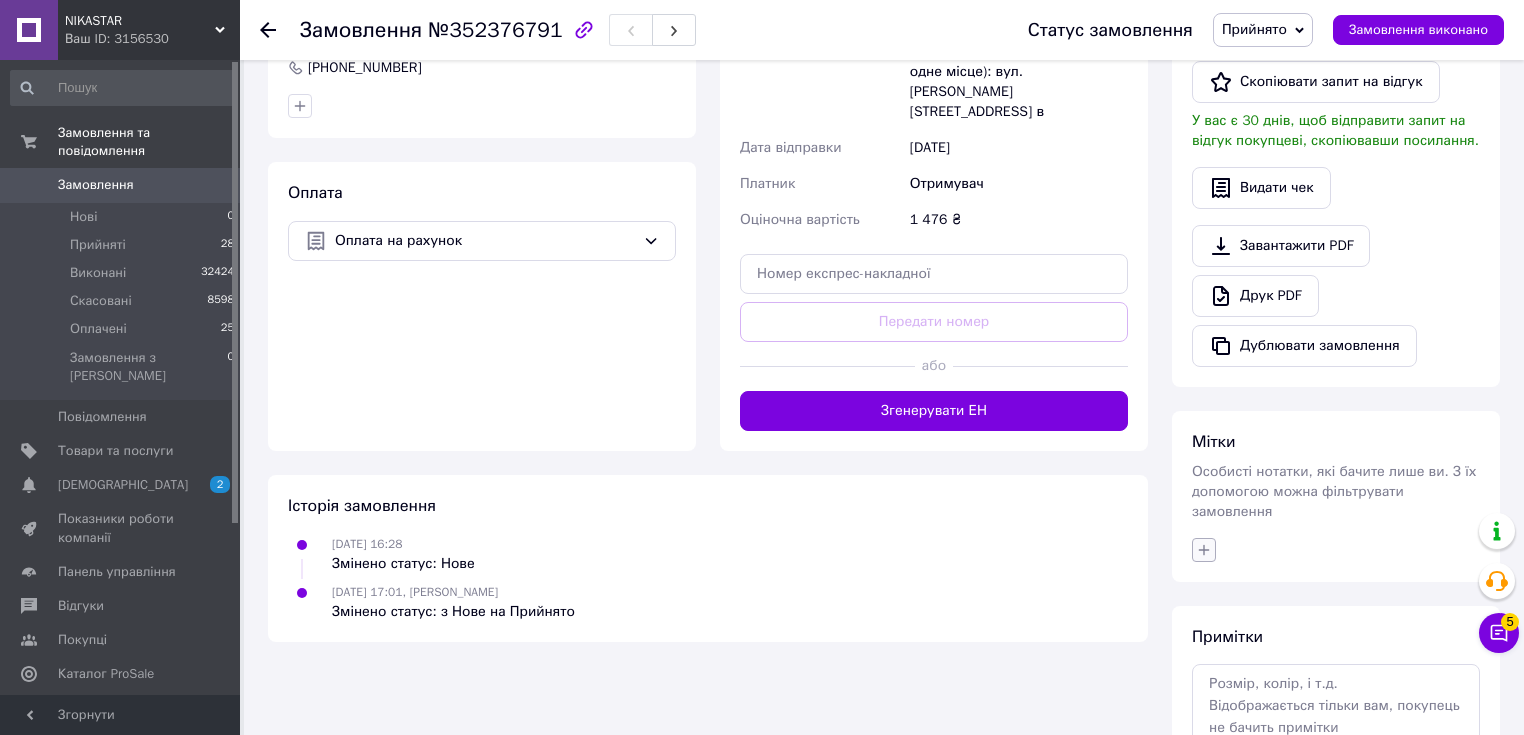 click 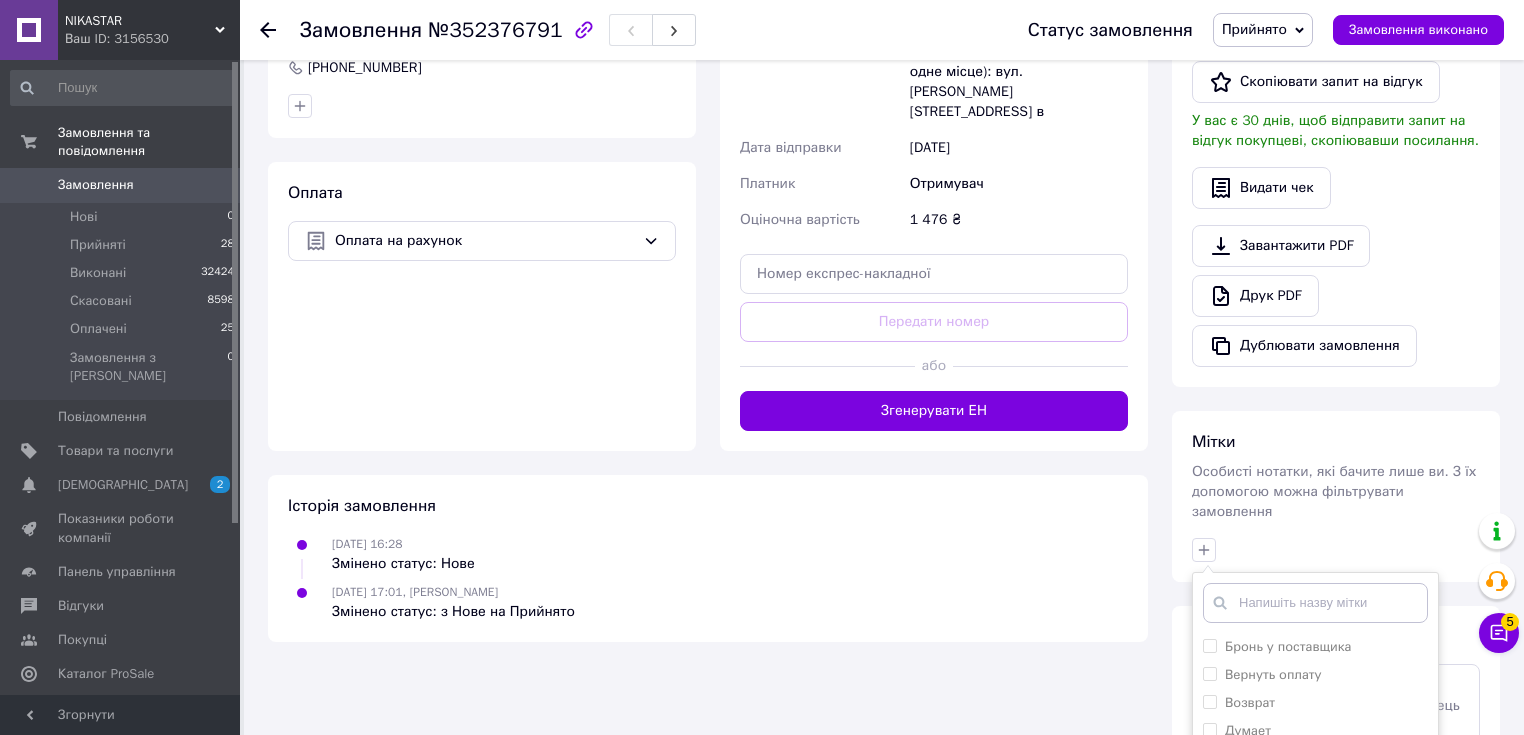 scroll, scrollTop: 800, scrollLeft: 0, axis: vertical 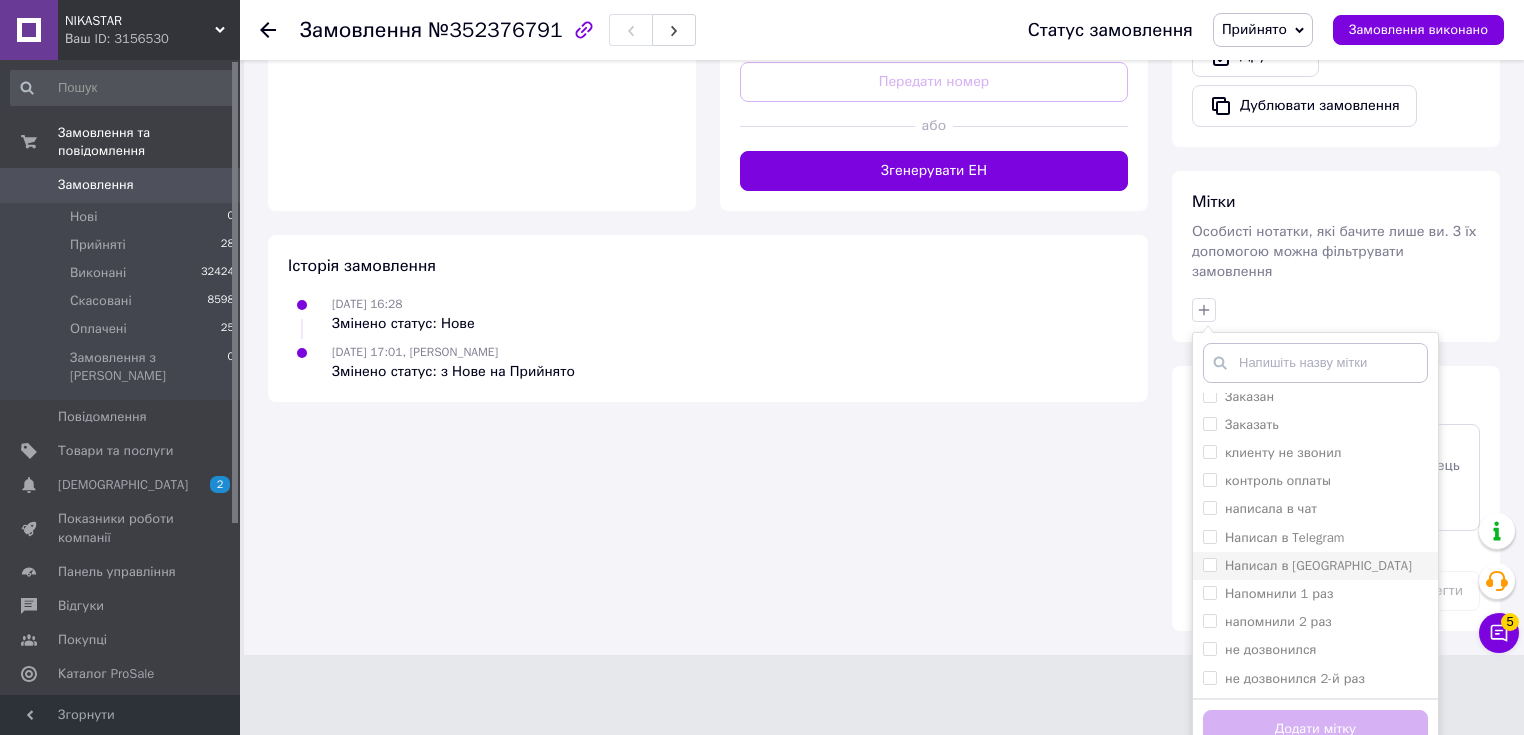click on "Написал в вайбер" at bounding box center (1315, 566) 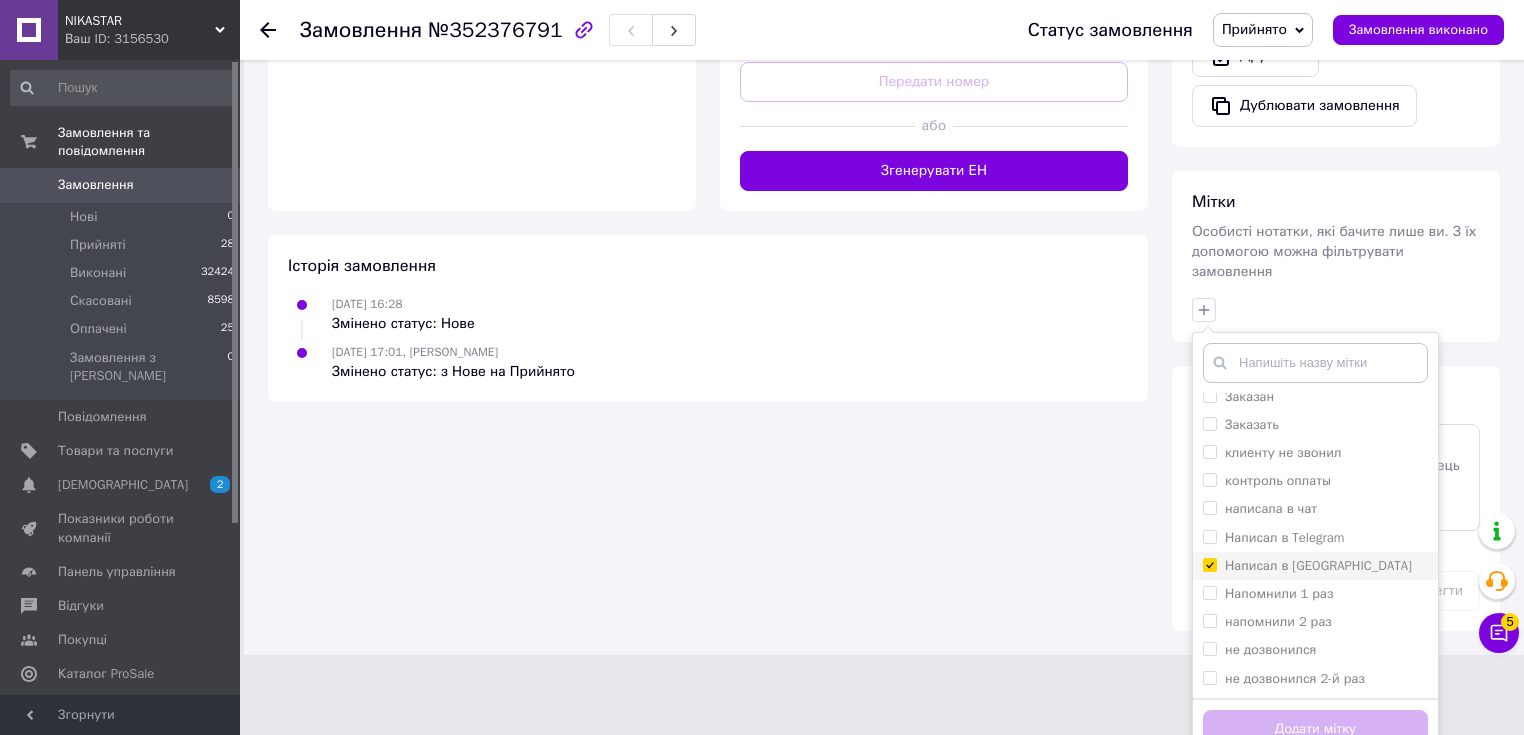 checkbox on "true" 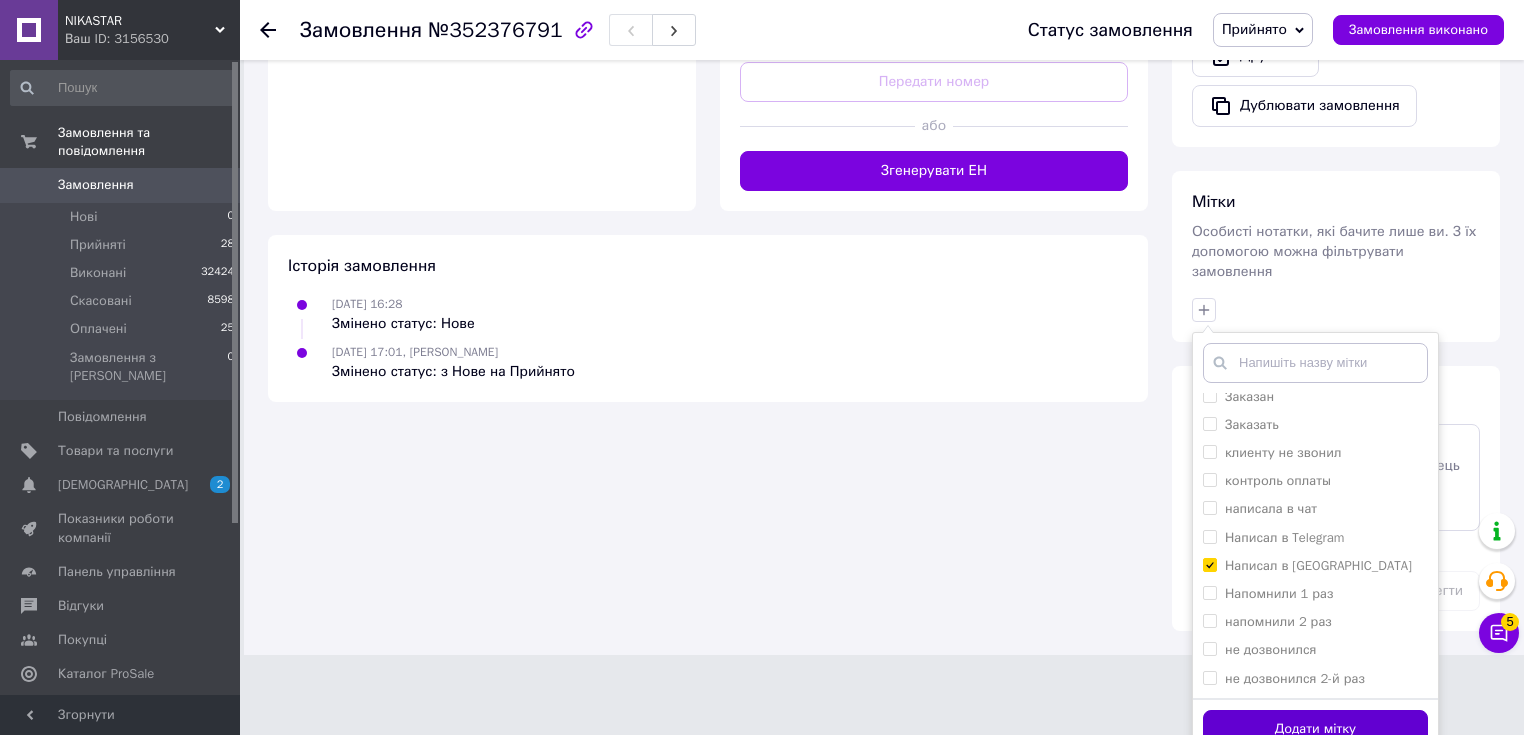 click on "Додати мітку" at bounding box center [1315, 729] 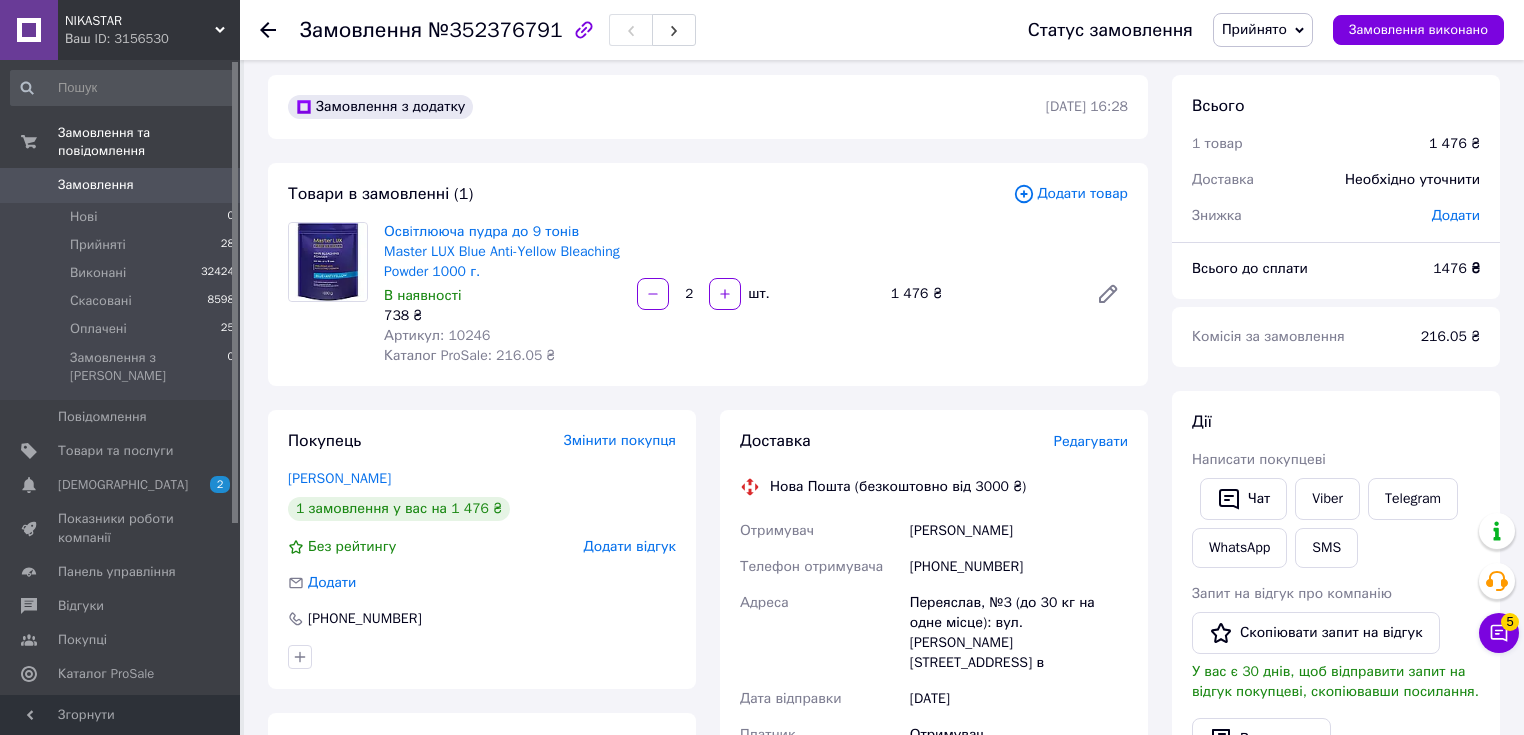 scroll, scrollTop: 0, scrollLeft: 0, axis: both 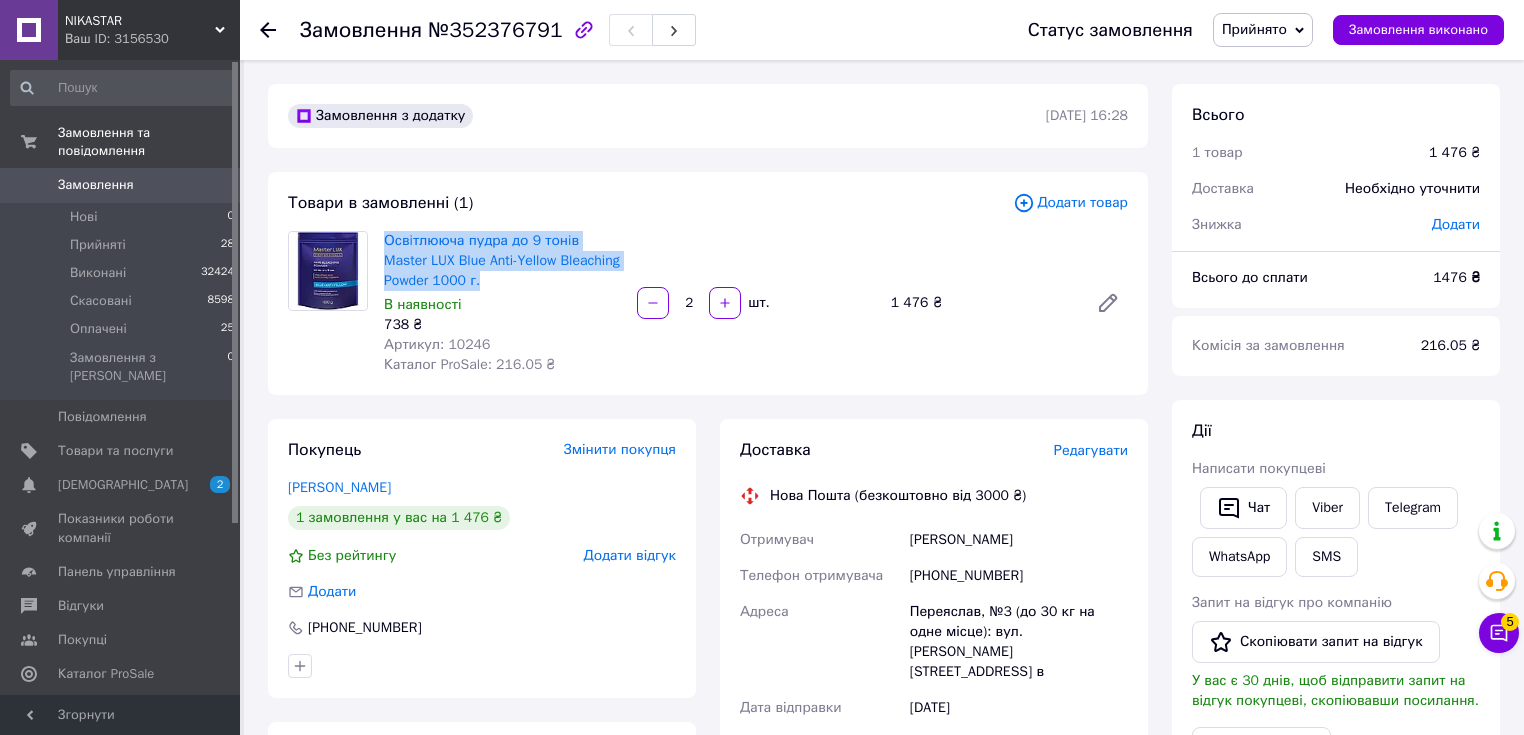 drag, startPoint x: 495, startPoint y: 284, endPoint x: 382, endPoint y: 234, distance: 123.567795 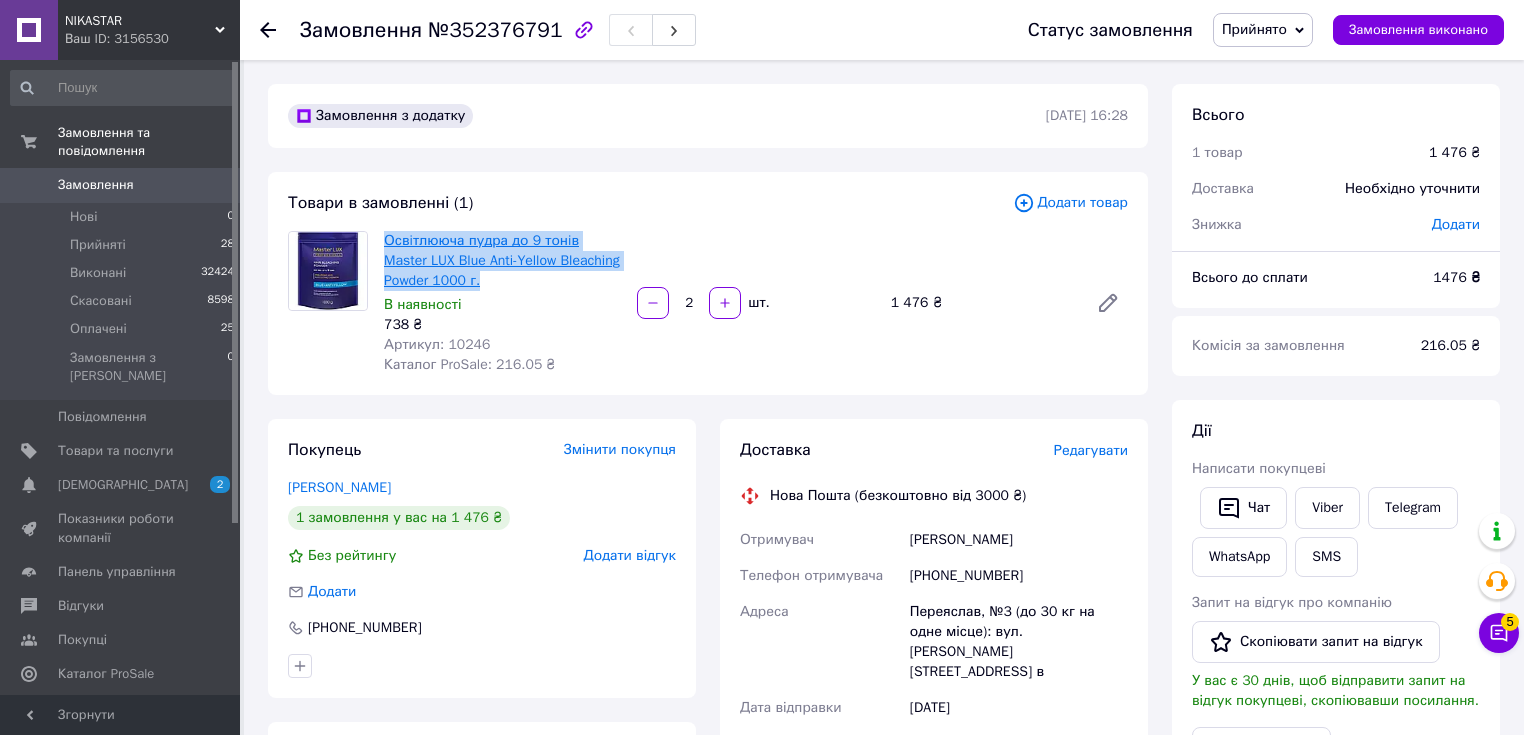 copy on "Освiтлююча пудра до 9 тонiв  Master LUX Blue Anti-Yellow Bleaching Powder 1000 г." 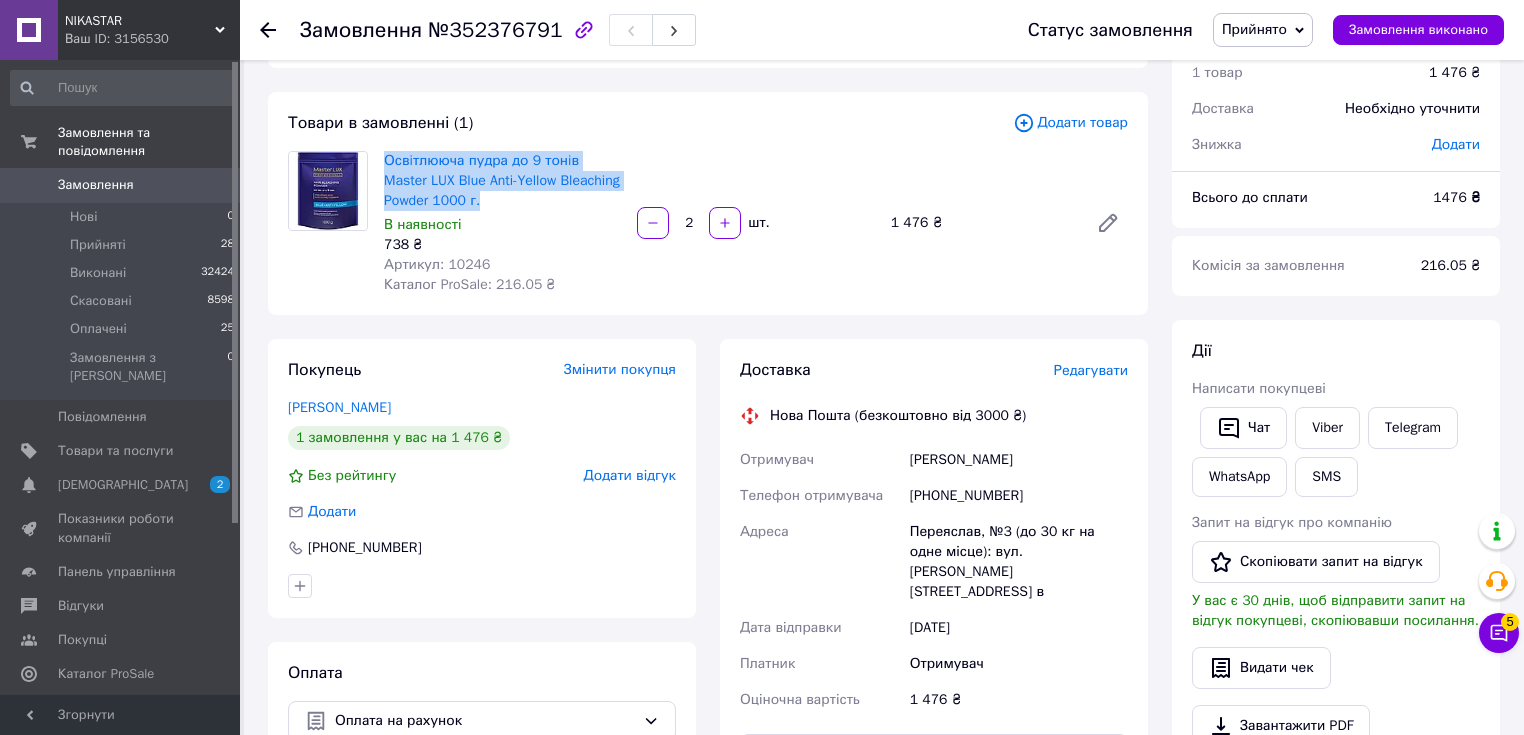 scroll, scrollTop: 0, scrollLeft: 0, axis: both 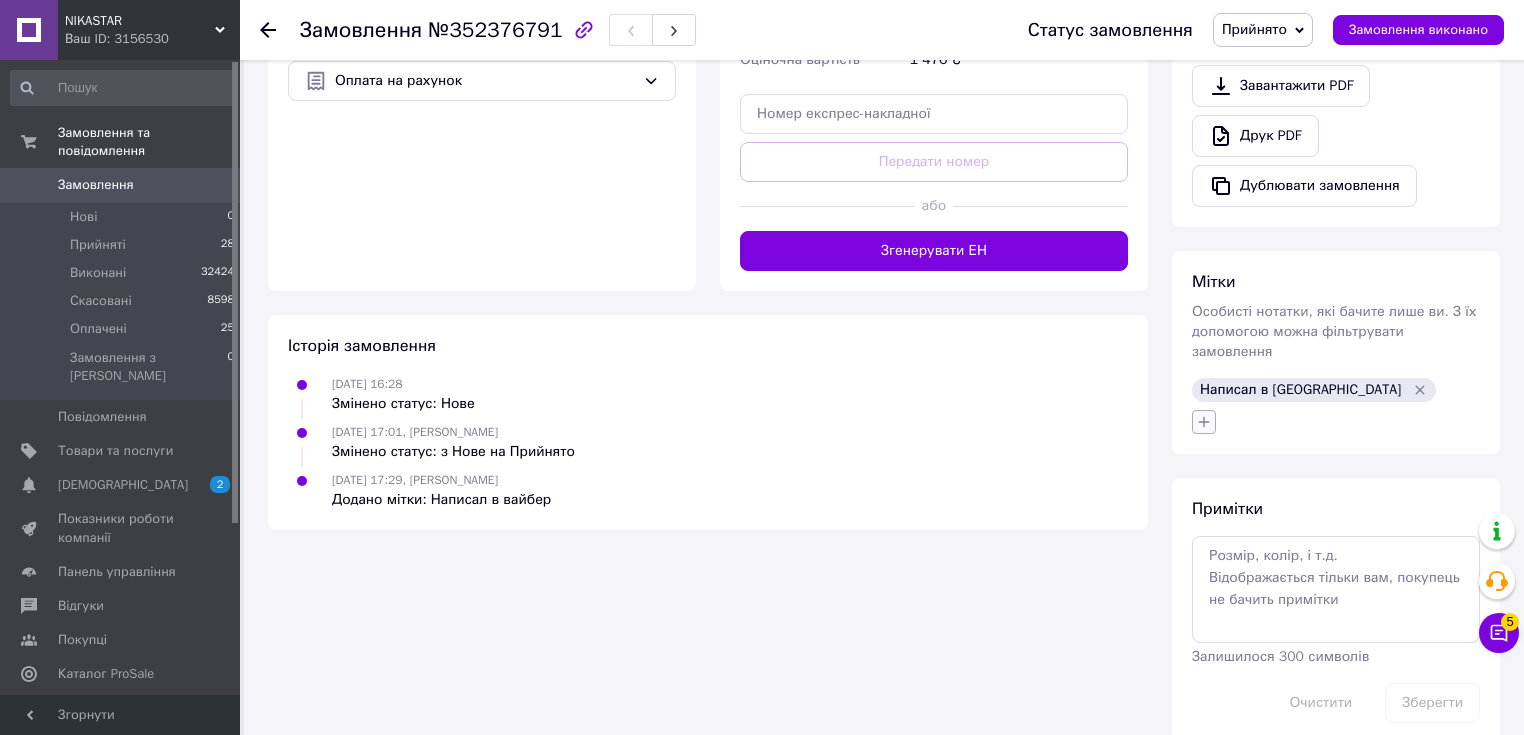 click 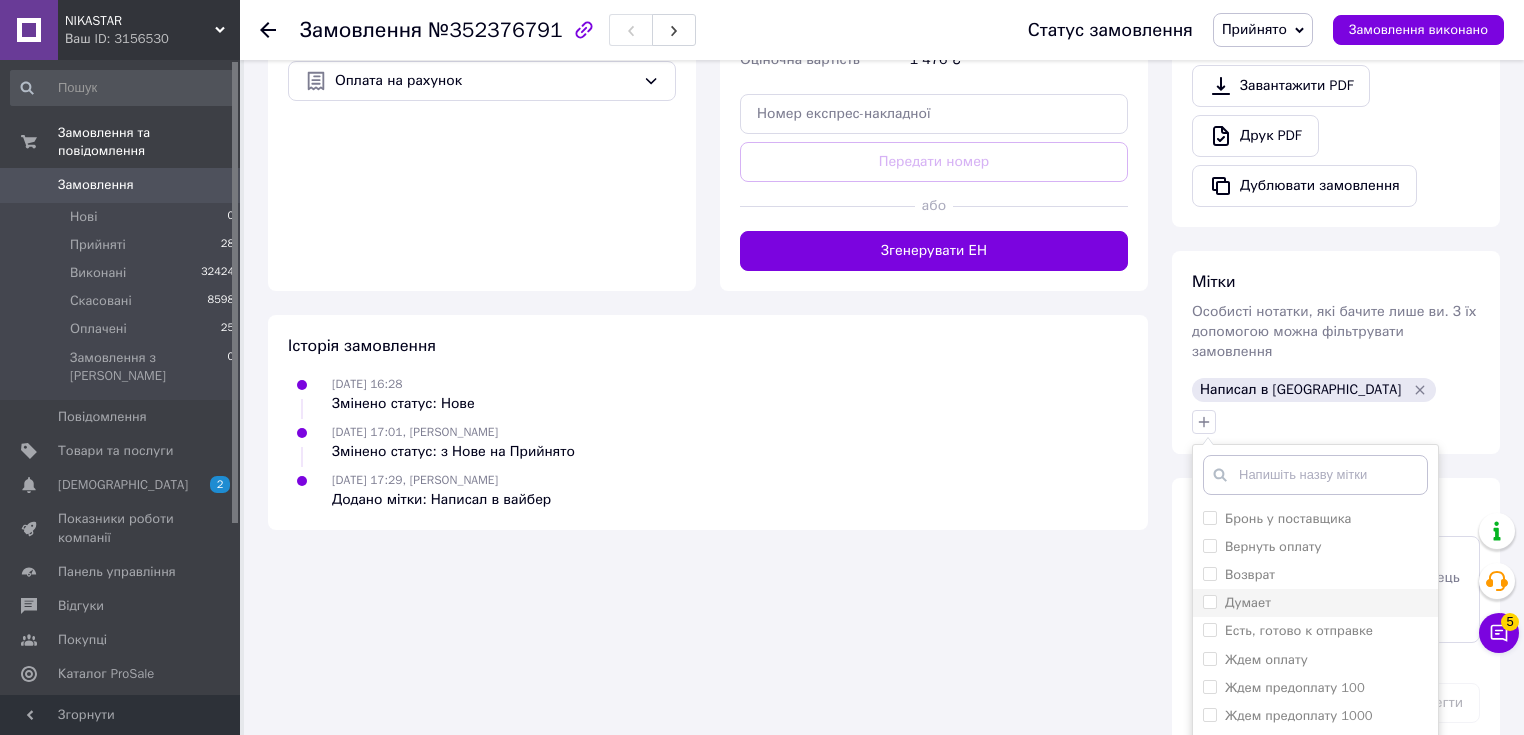 scroll, scrollTop: 800, scrollLeft: 0, axis: vertical 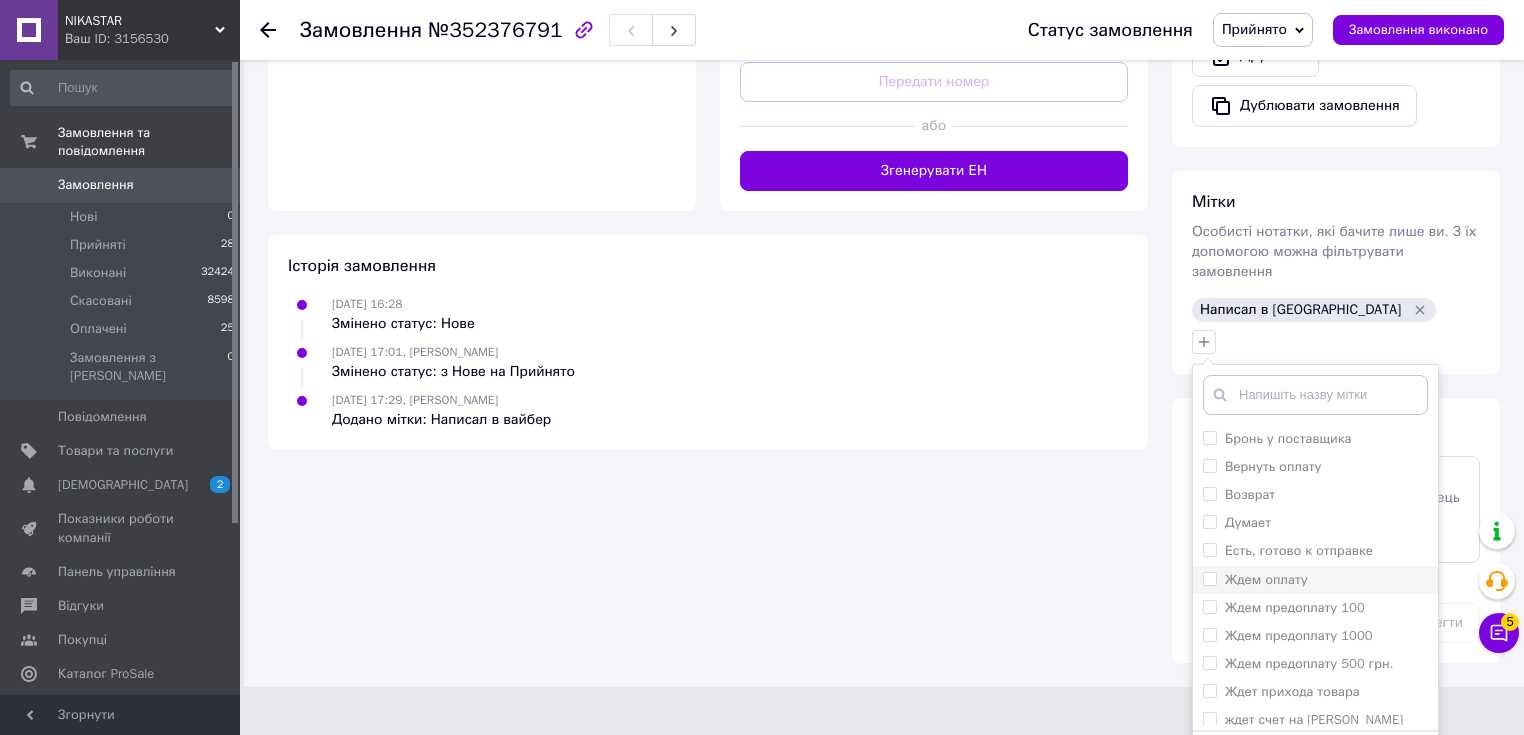 click on "Ждем оплату" at bounding box center [1266, 579] 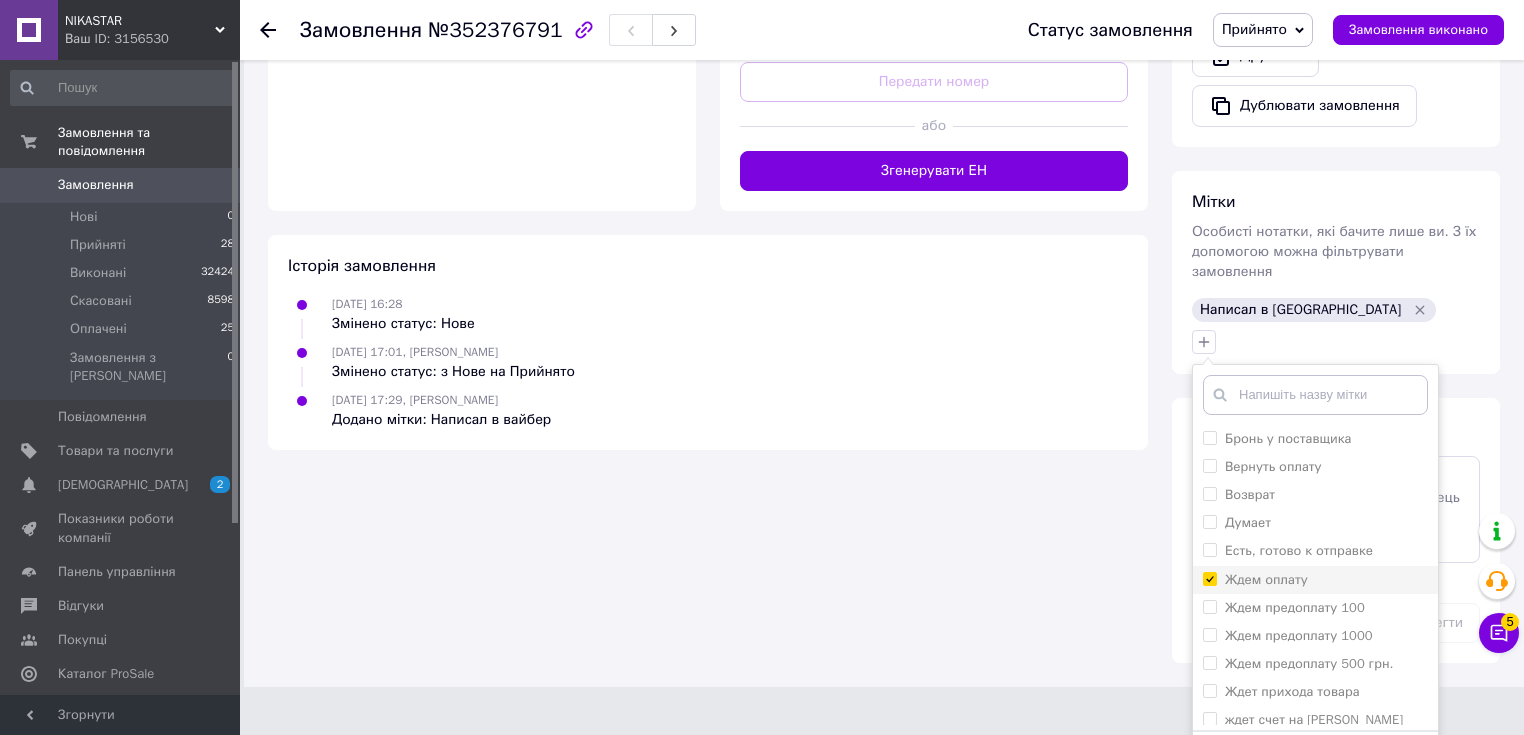 checkbox on "true" 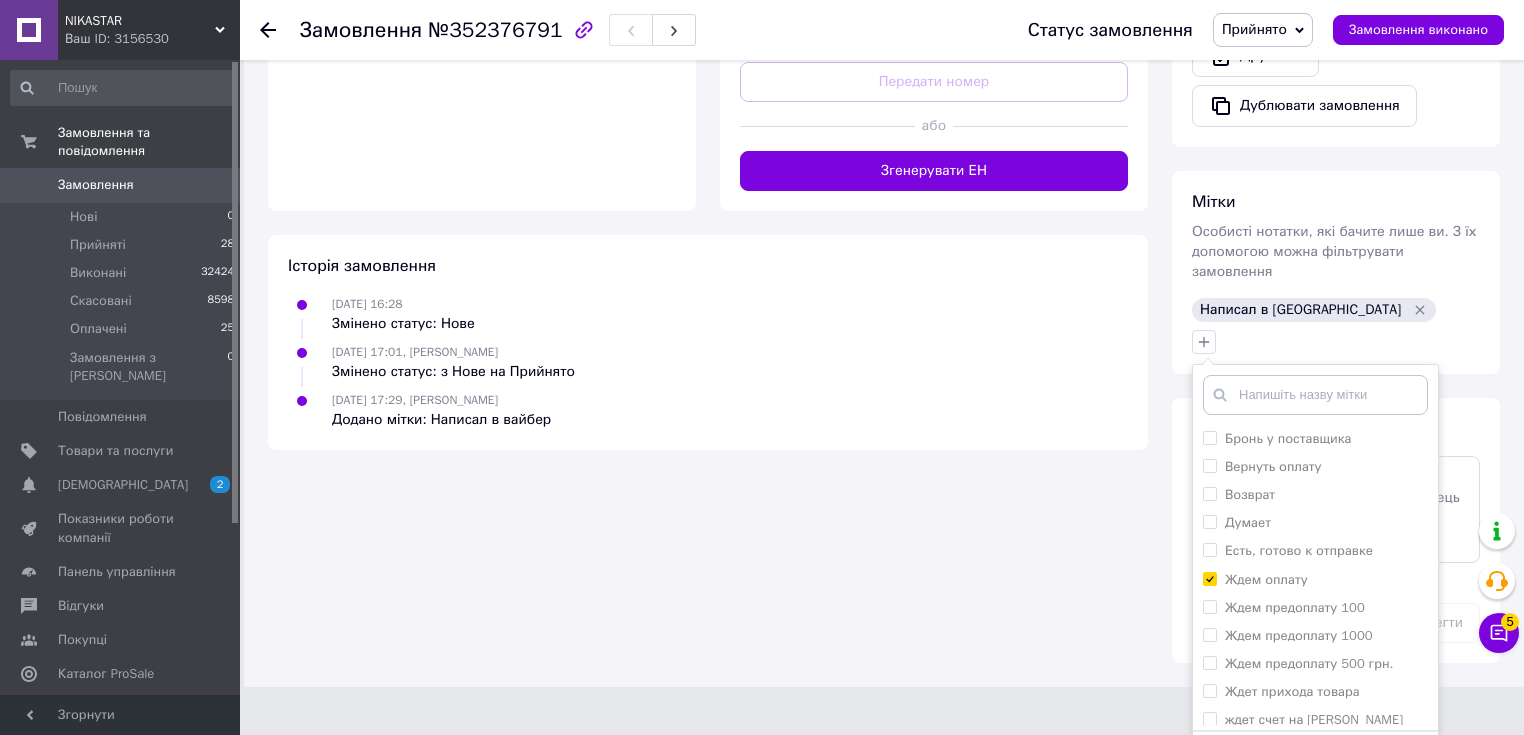 click on "Додати мітку" at bounding box center [1315, 761] 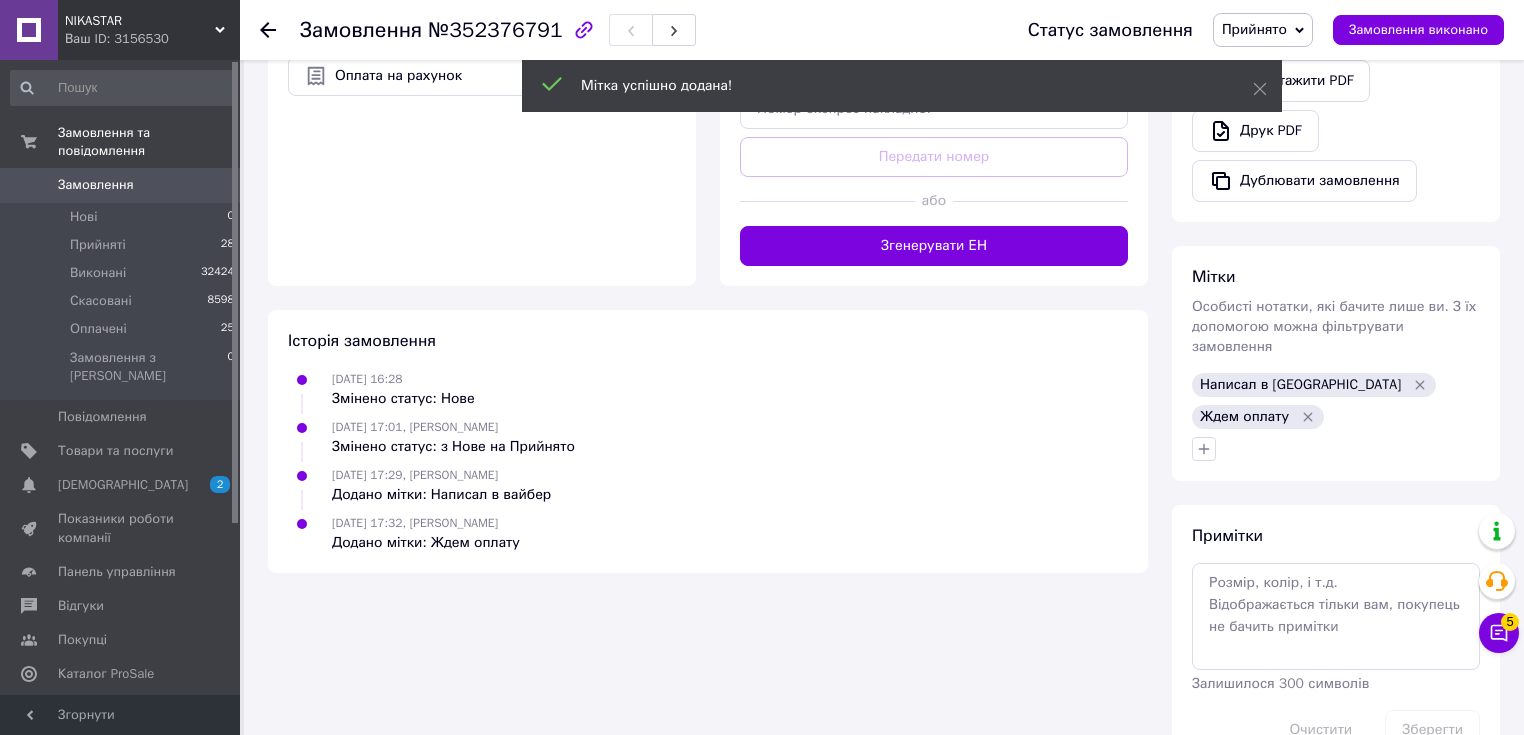 scroll, scrollTop: 761, scrollLeft: 0, axis: vertical 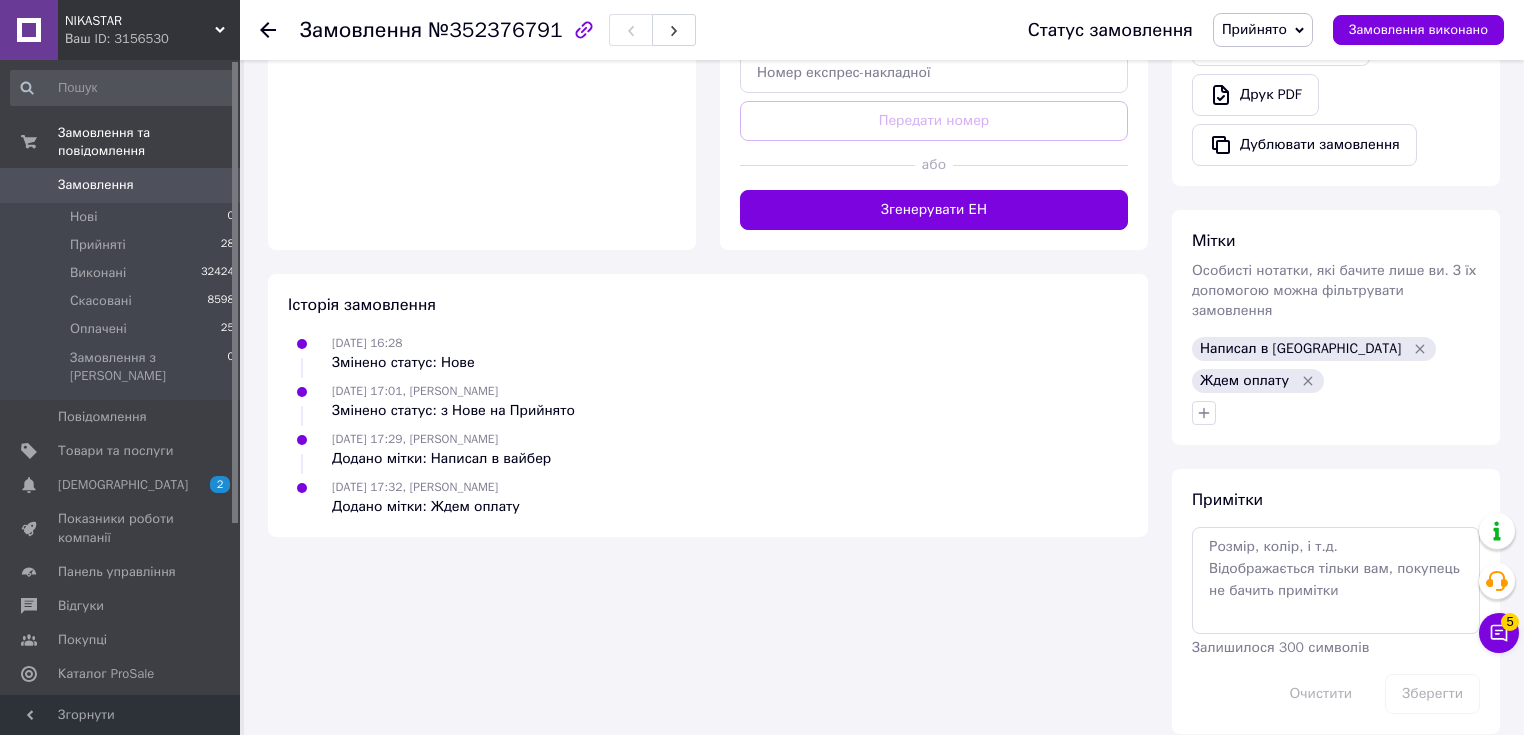 click at bounding box center (280, 30) 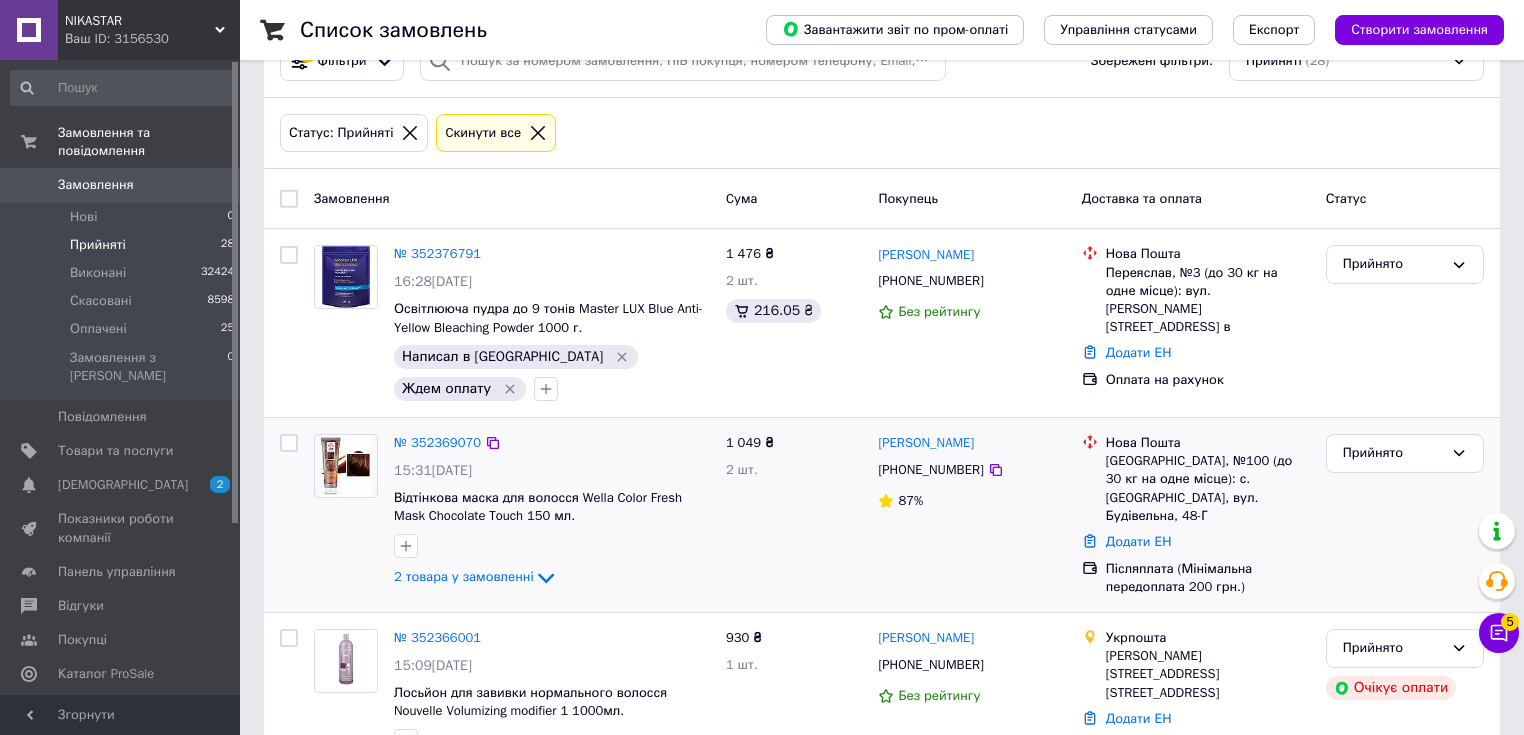 scroll, scrollTop: 240, scrollLeft: 0, axis: vertical 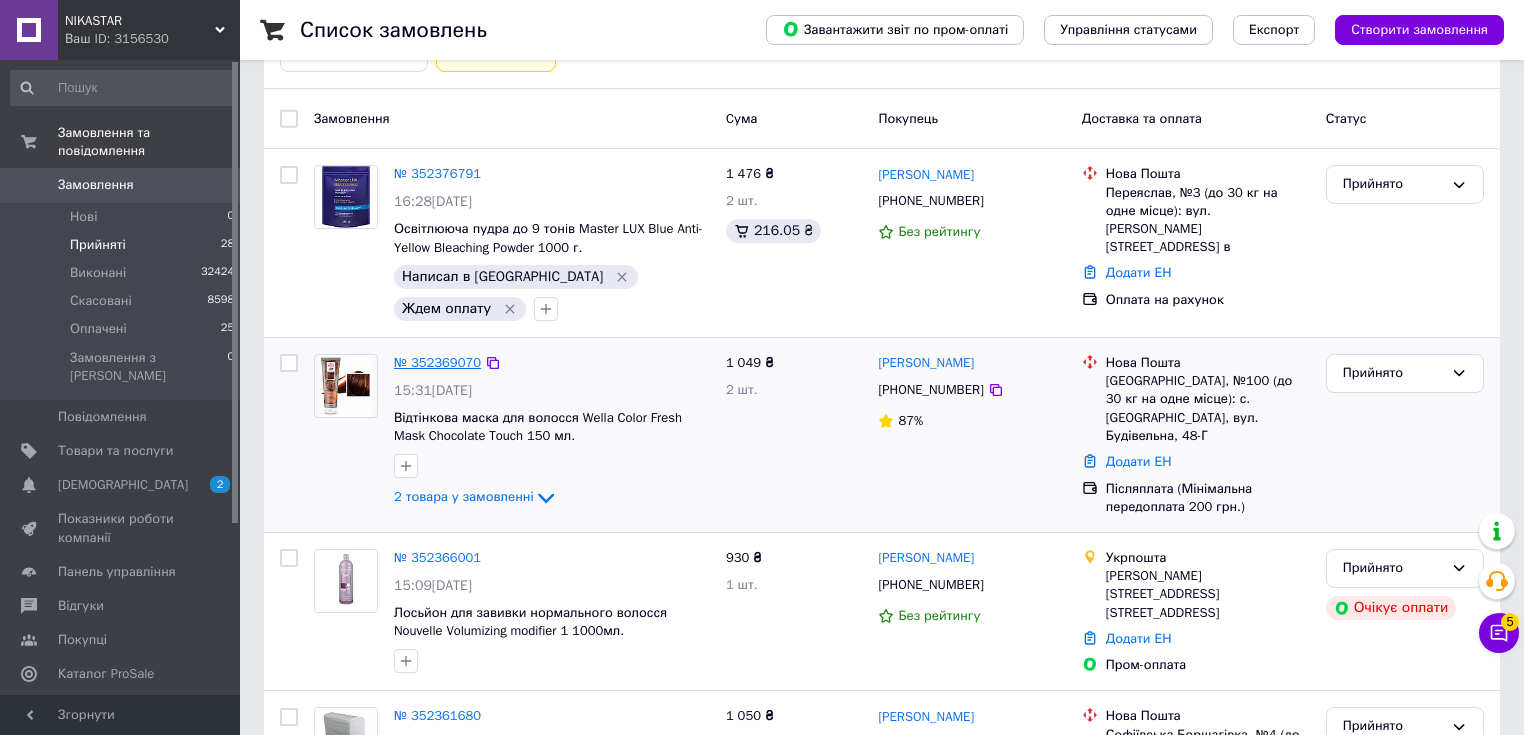 click on "№ 352369070" at bounding box center [437, 362] 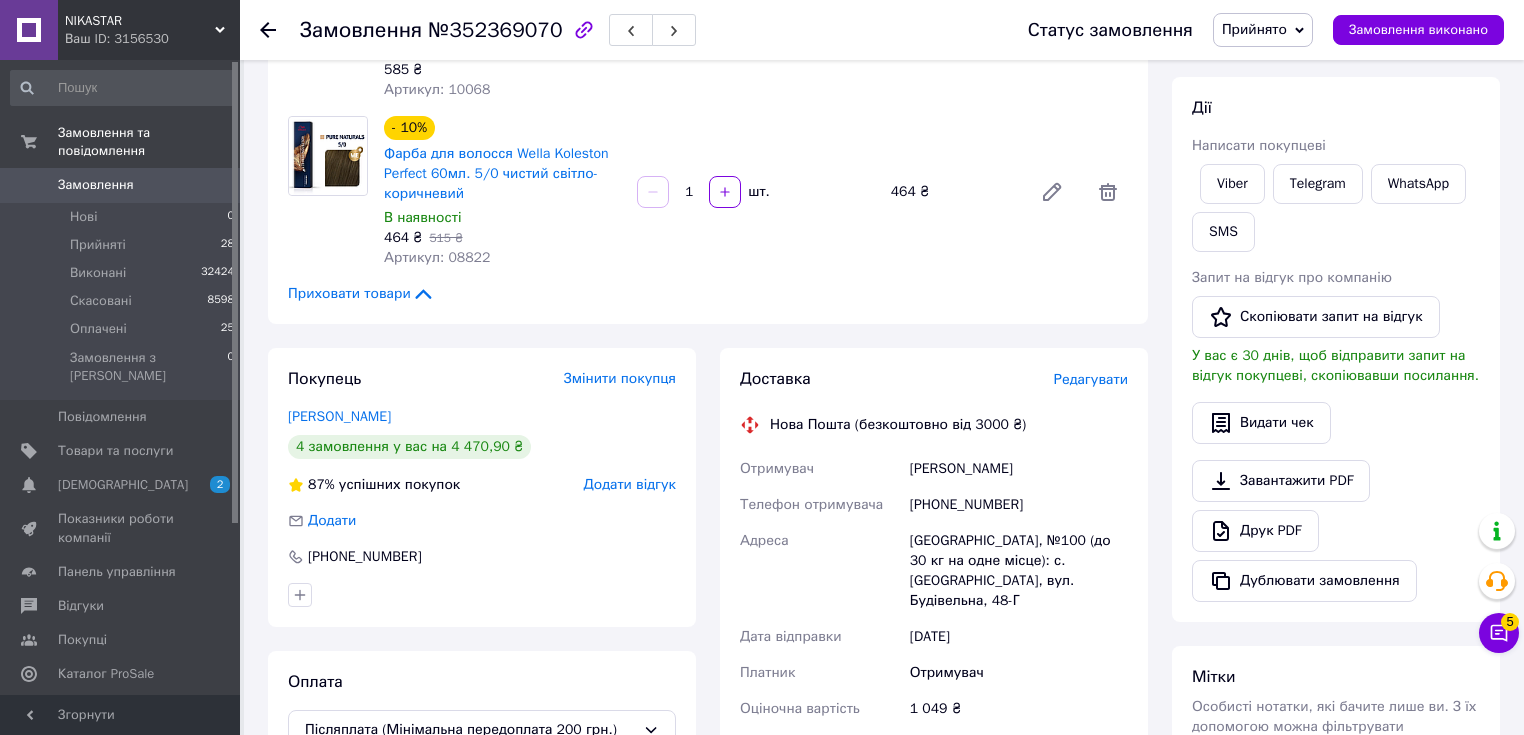 scroll, scrollTop: 175, scrollLeft: 0, axis: vertical 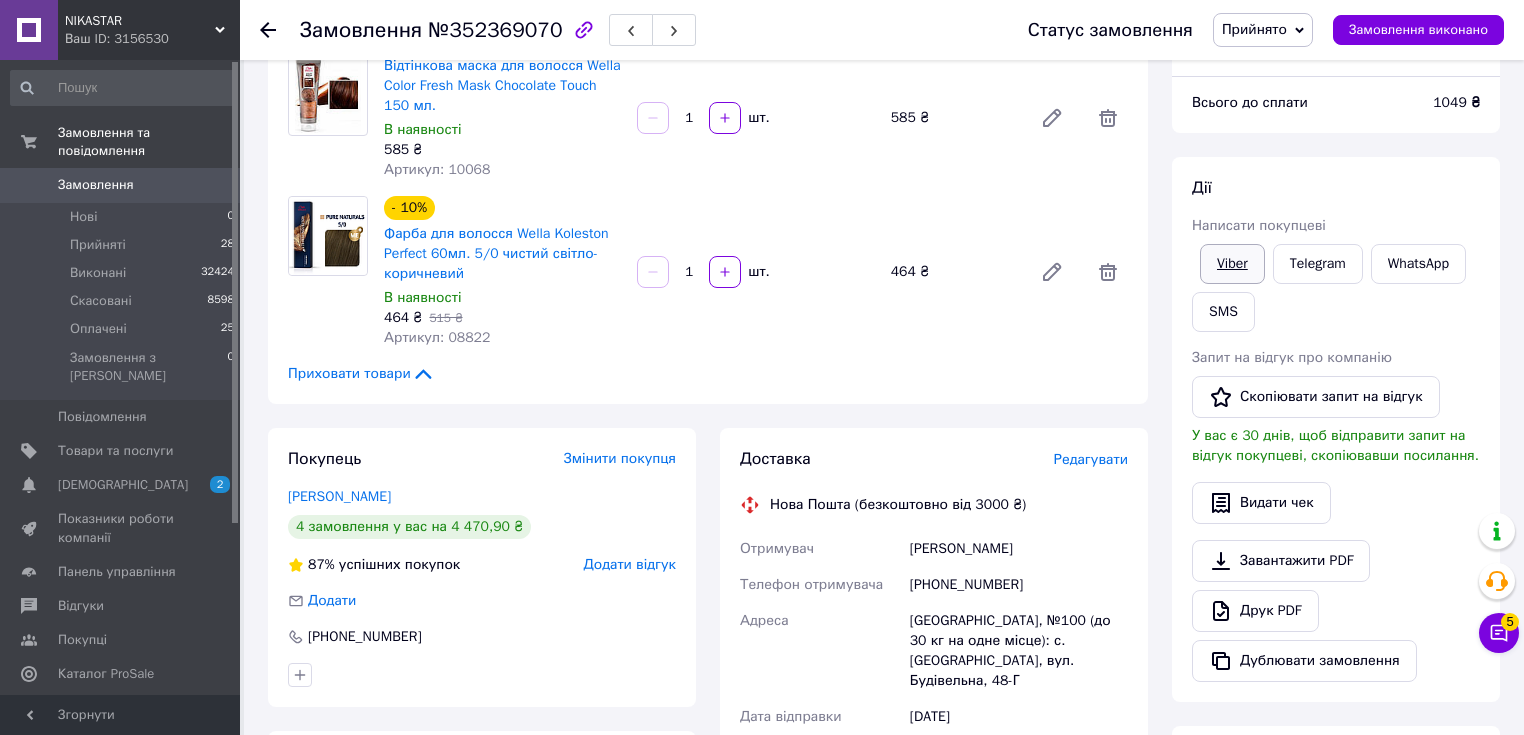 click on "Viber" at bounding box center [1232, 264] 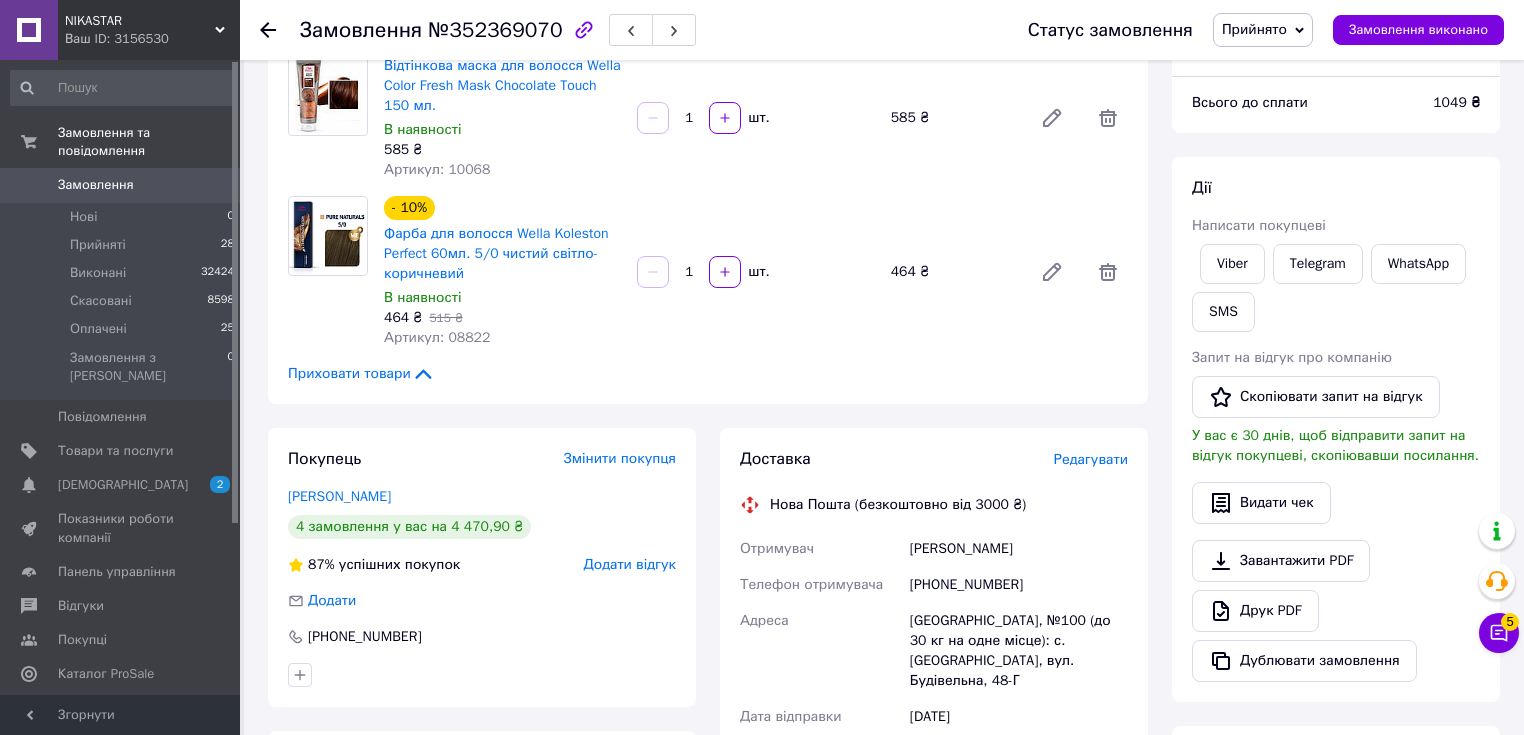 click on "Покупець Змінити покупця Добровольская Татьяна 4 замовлення у вас на 4 470,90 ₴ 87%   успішних покупок Додати відгук Додати +380677013737 Оплата Післяплата (Мінімальна передоплата 200 грн.)" at bounding box center [482, 724] 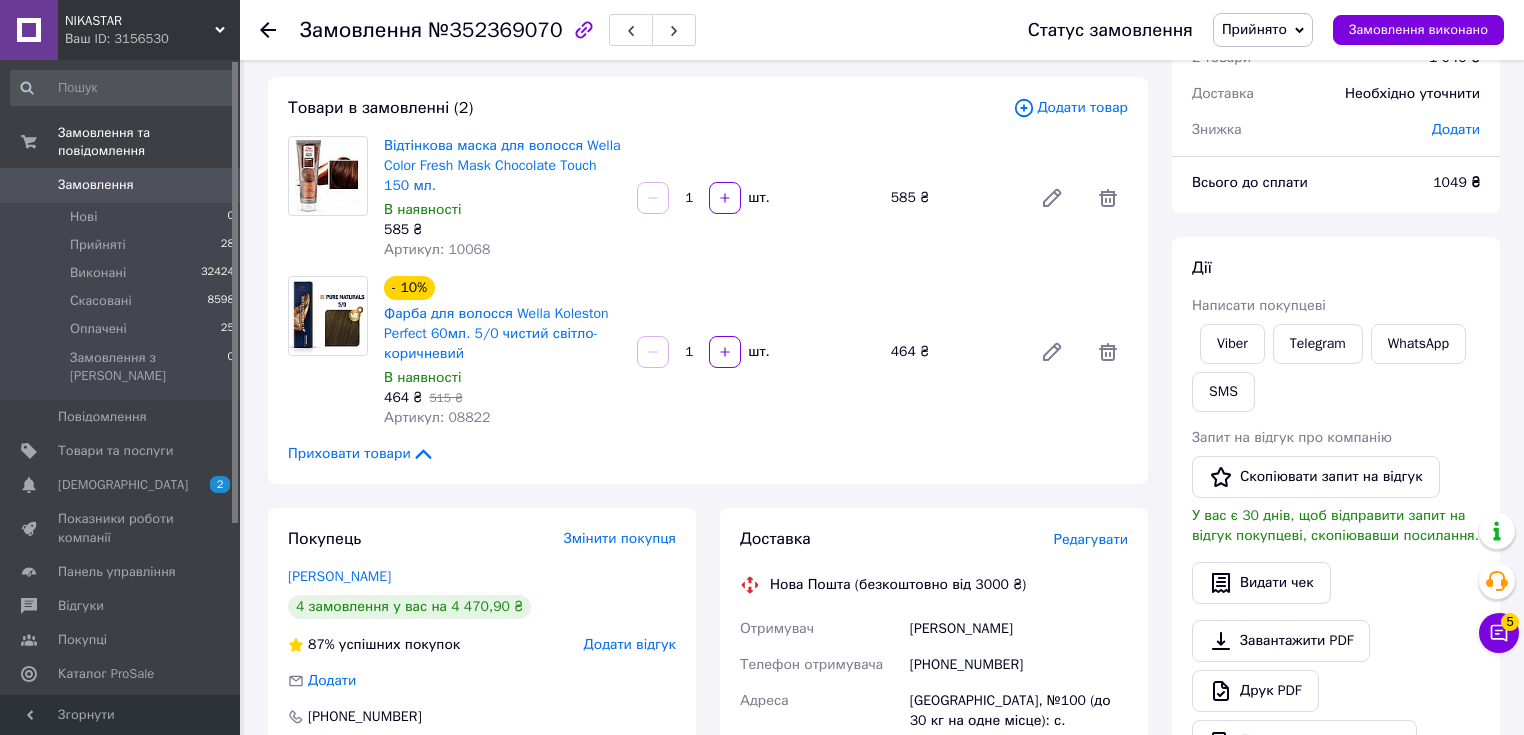 scroll, scrollTop: 15, scrollLeft: 0, axis: vertical 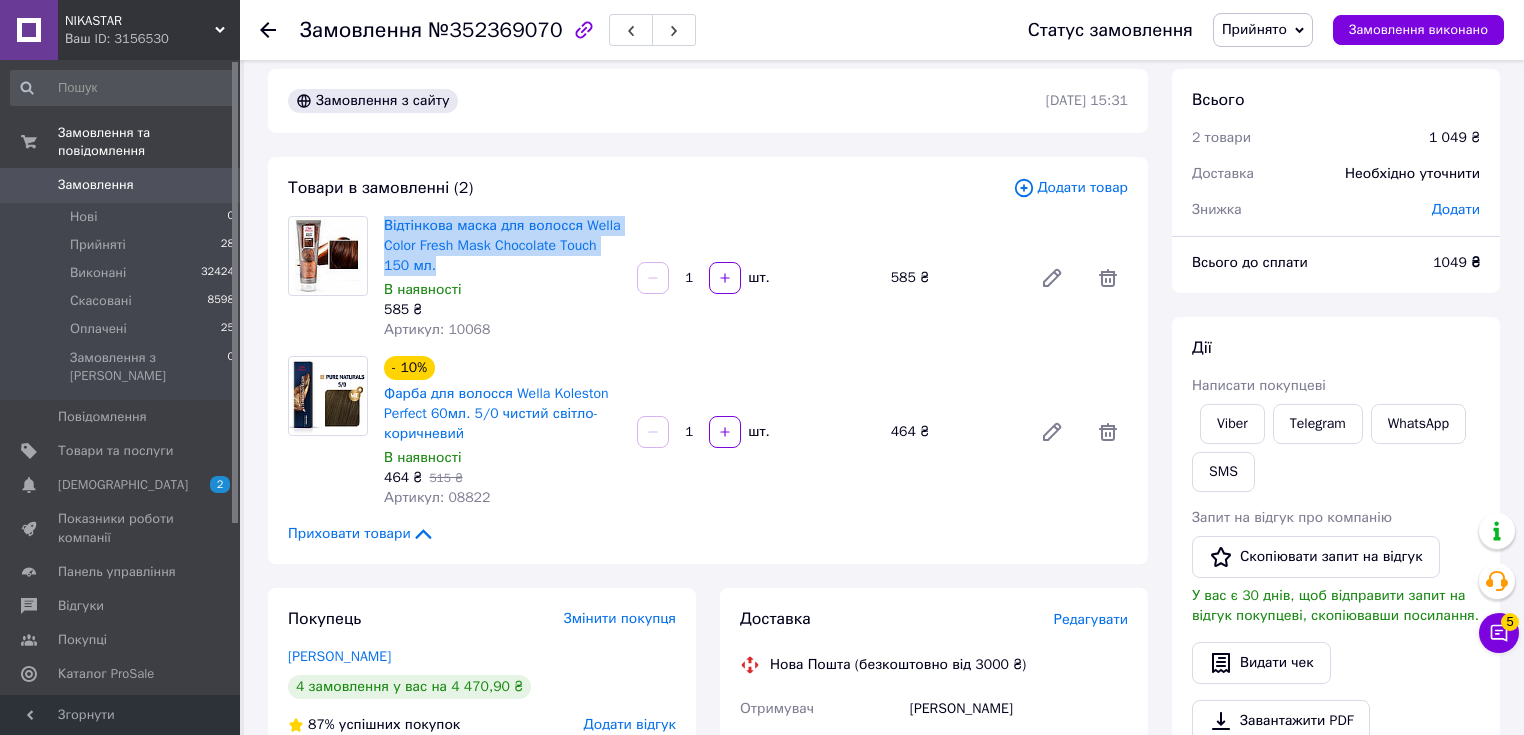 drag, startPoint x: 439, startPoint y: 267, endPoint x: 376, endPoint y: 214, distance: 82.32861 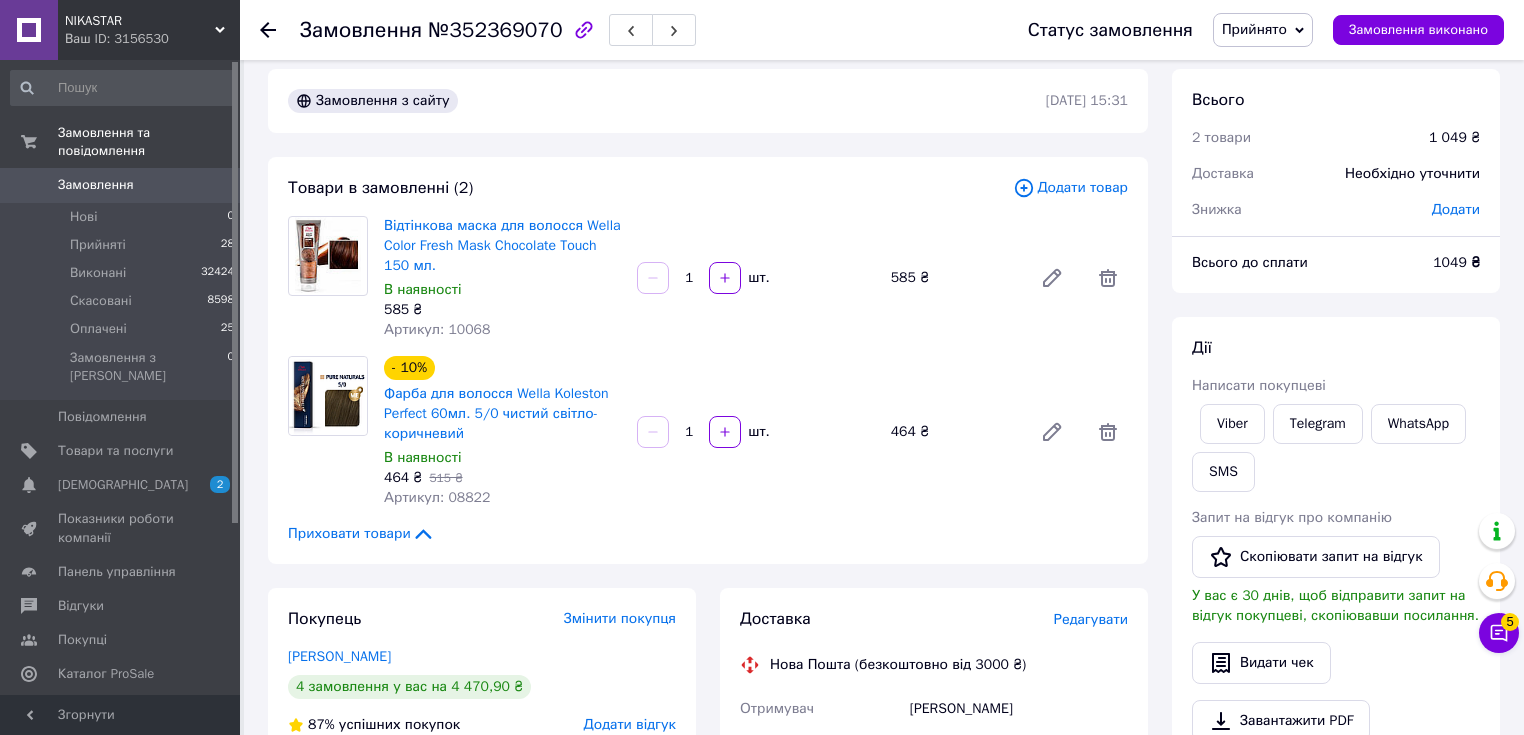 drag, startPoint x: 704, startPoint y: 677, endPoint x: 653, endPoint y: 539, distance: 147.12239 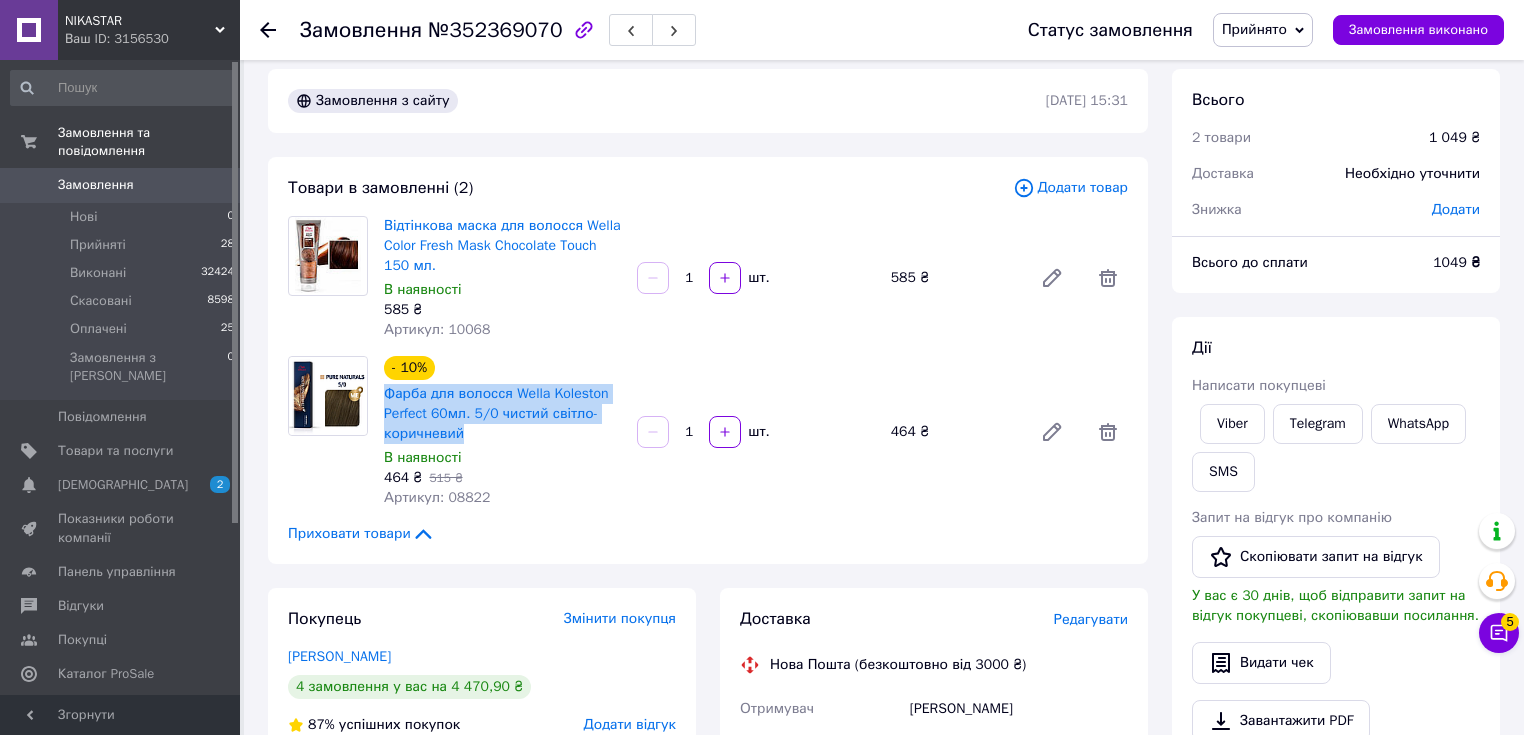drag, startPoint x: 479, startPoint y: 437, endPoint x: 376, endPoint y: 404, distance: 108.157295 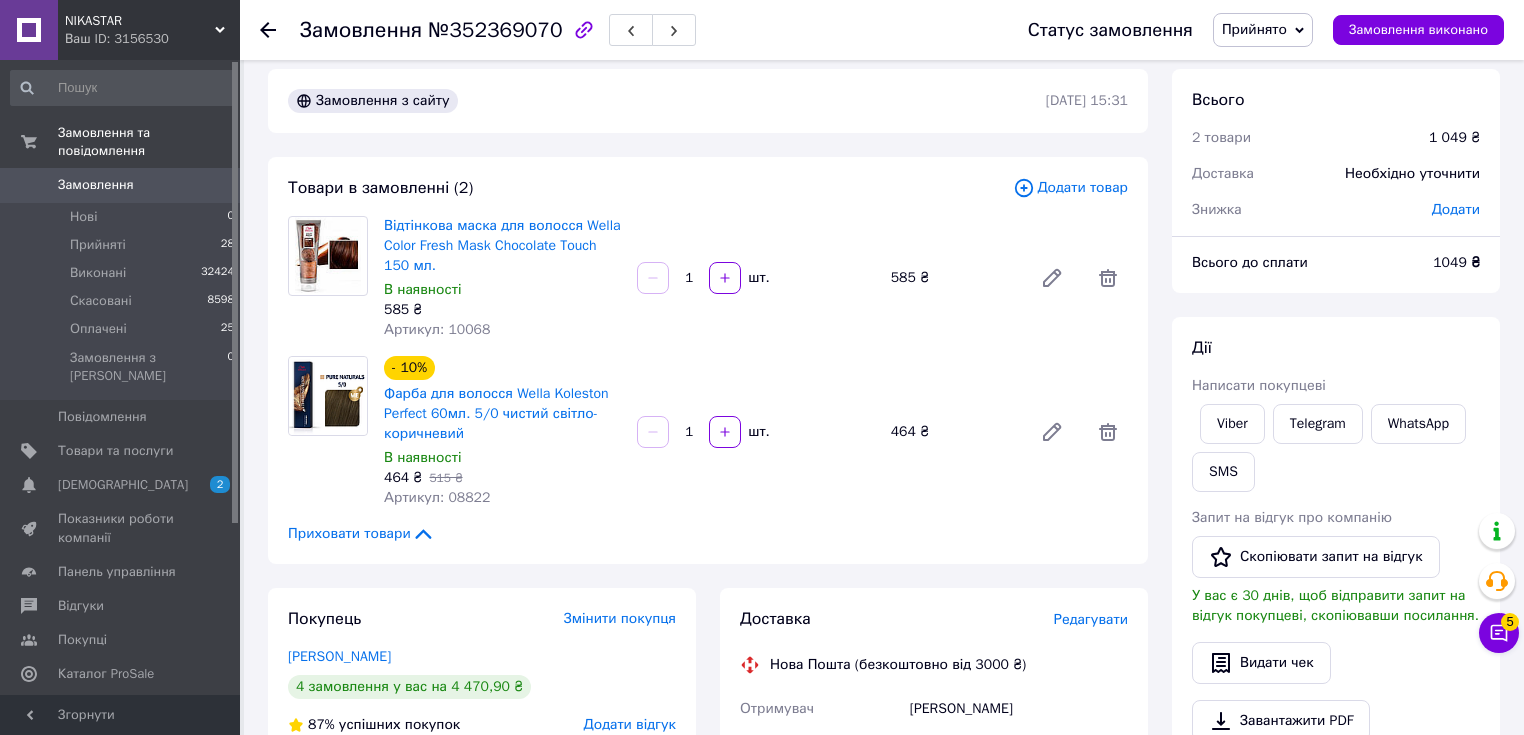 drag, startPoint x: 1155, startPoint y: 690, endPoint x: 1140, endPoint y: 667, distance: 27.45906 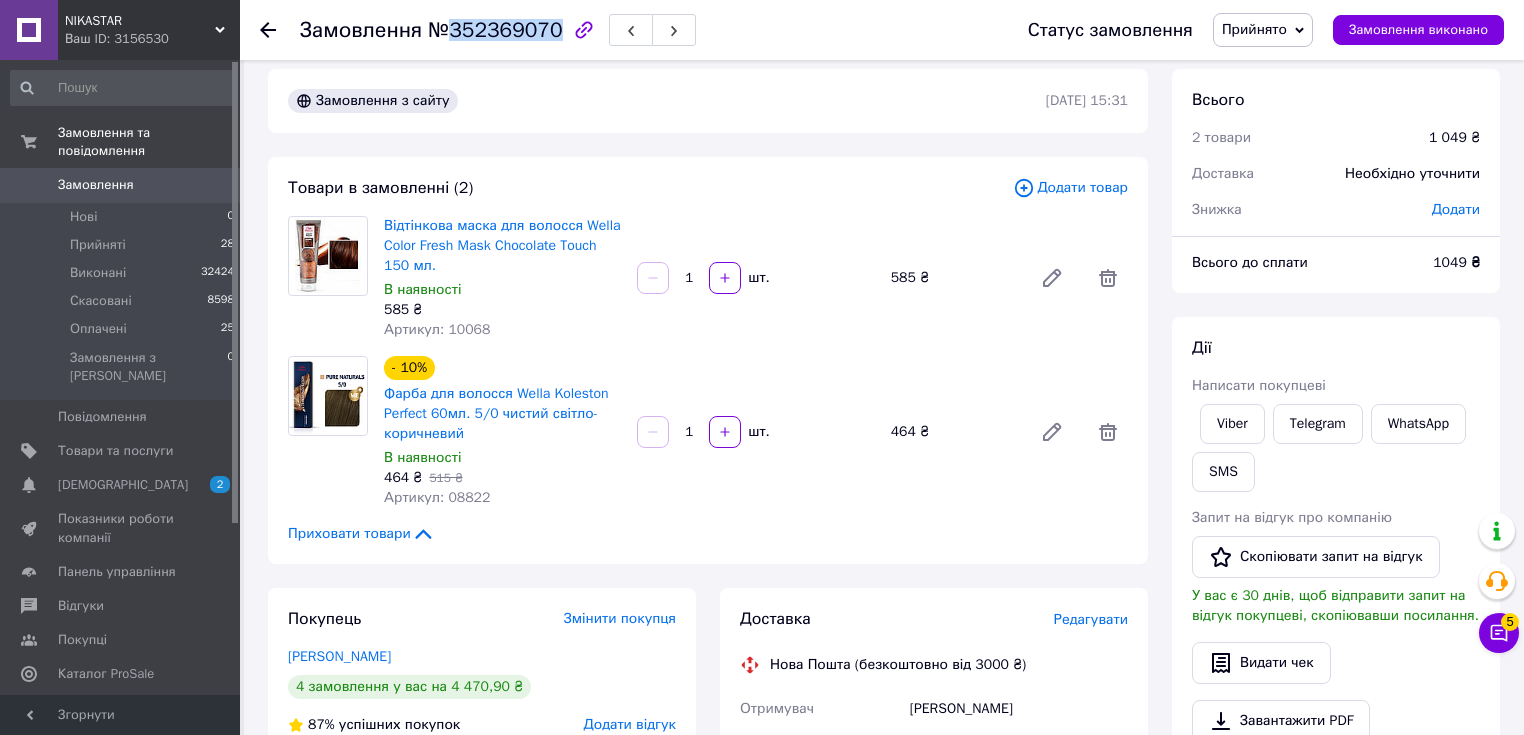 click on "№352369070" at bounding box center (495, 30) 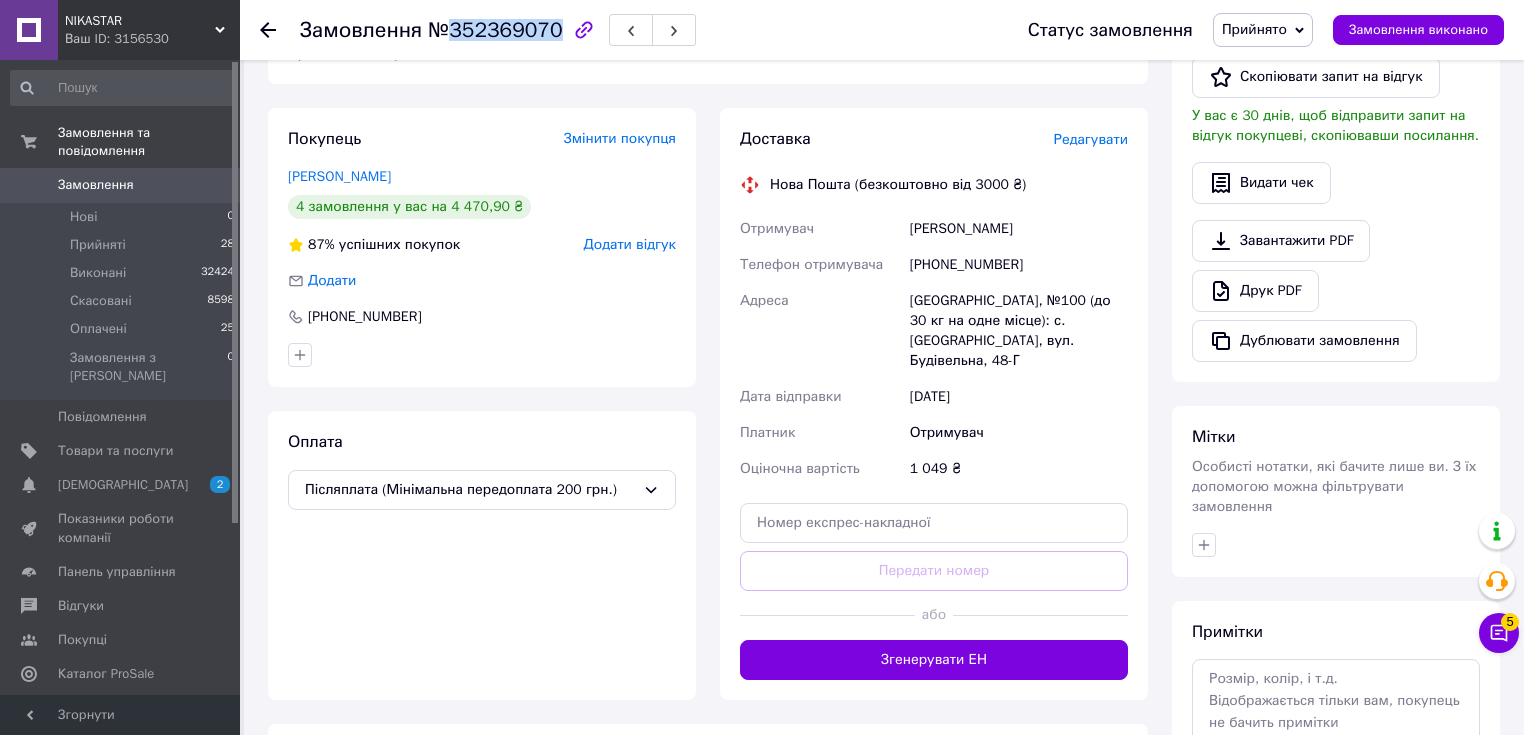 scroll, scrollTop: 575, scrollLeft: 0, axis: vertical 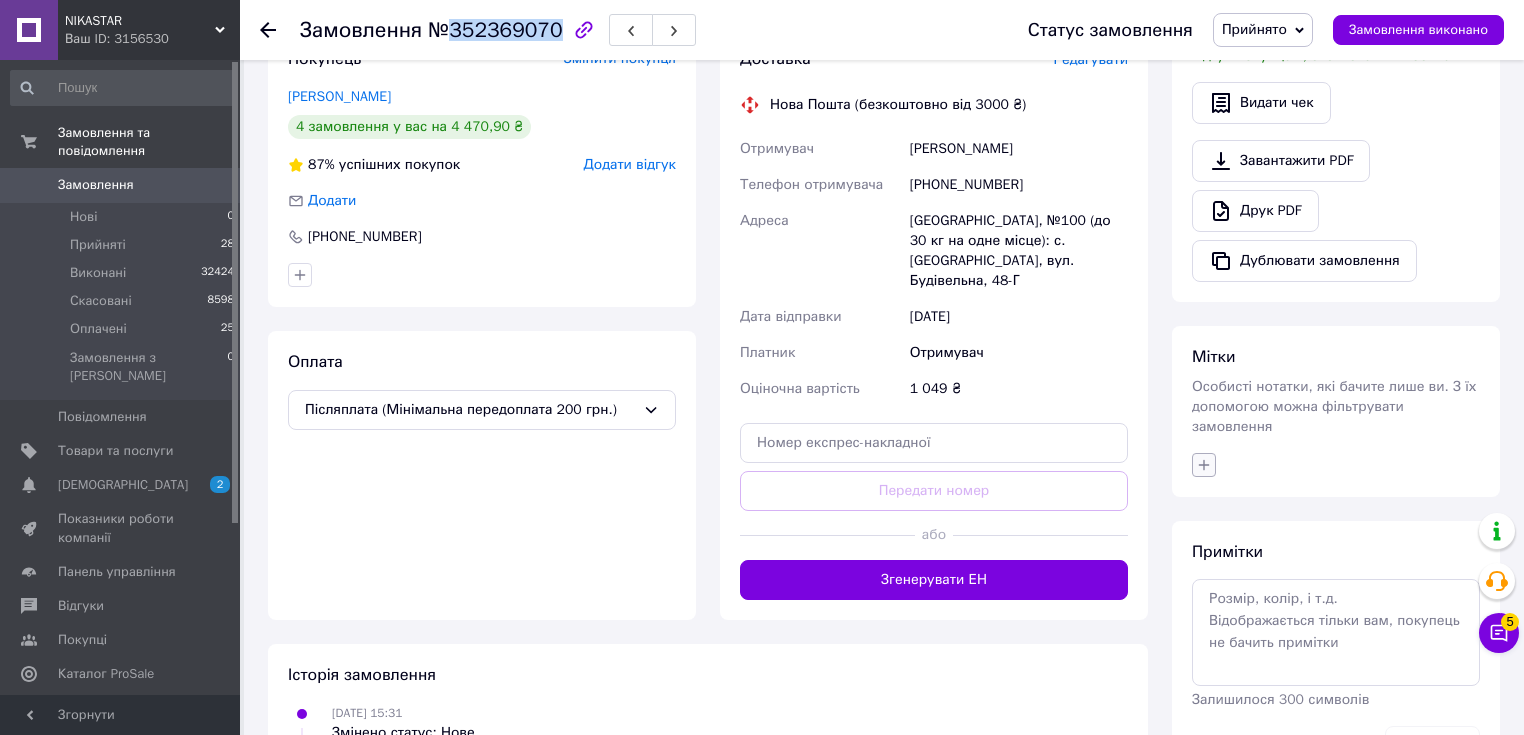 click 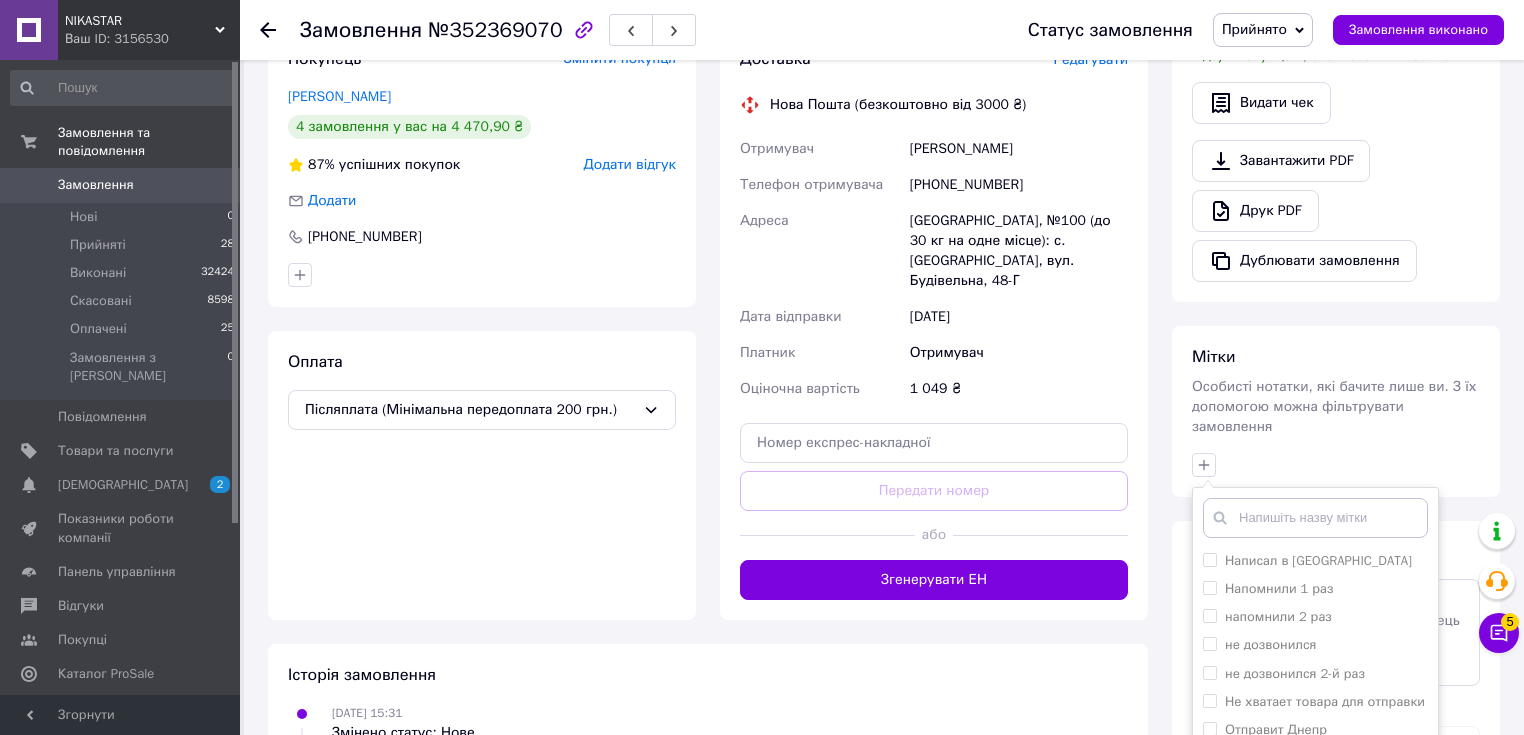 scroll, scrollTop: 320, scrollLeft: 0, axis: vertical 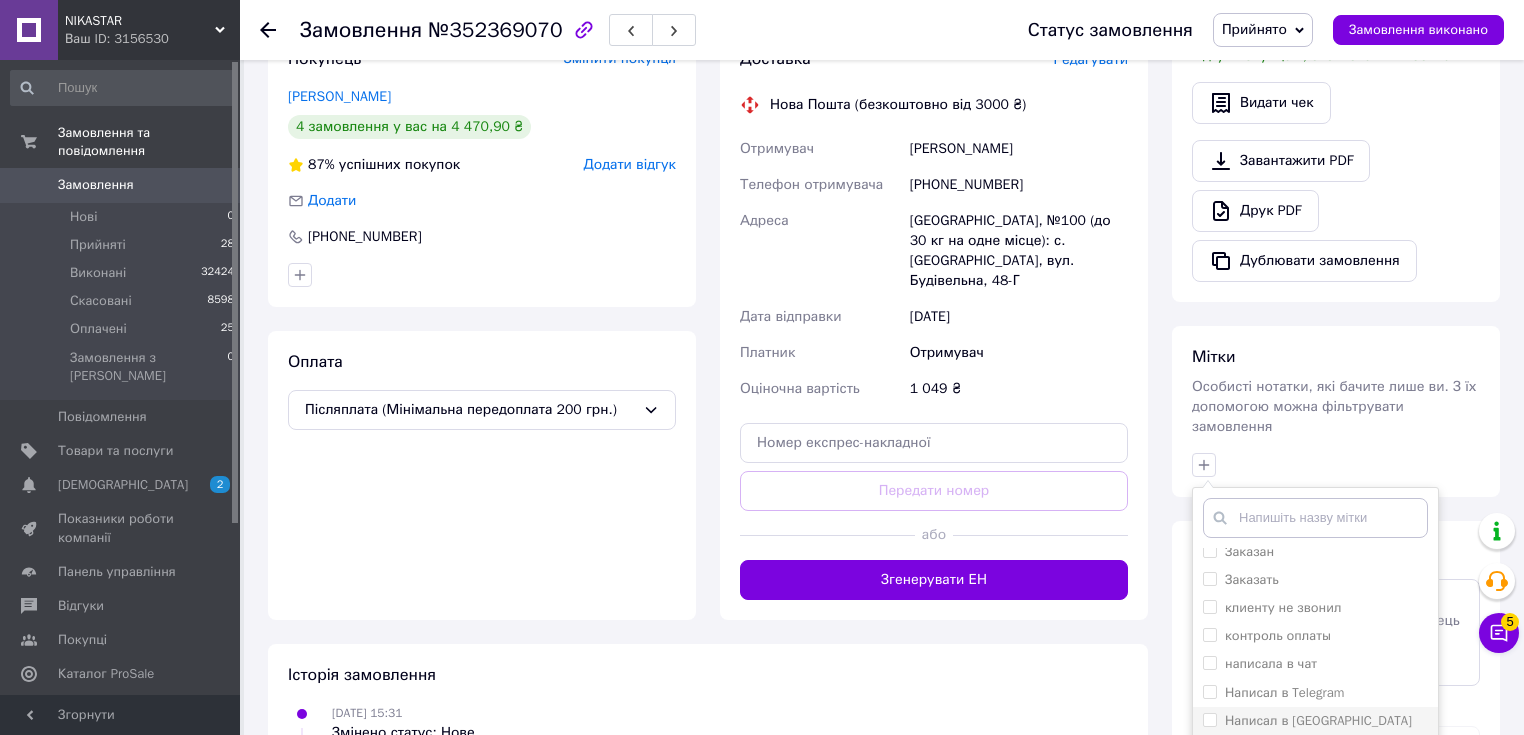 click on "Написал в вайбер" at bounding box center (1315, 721) 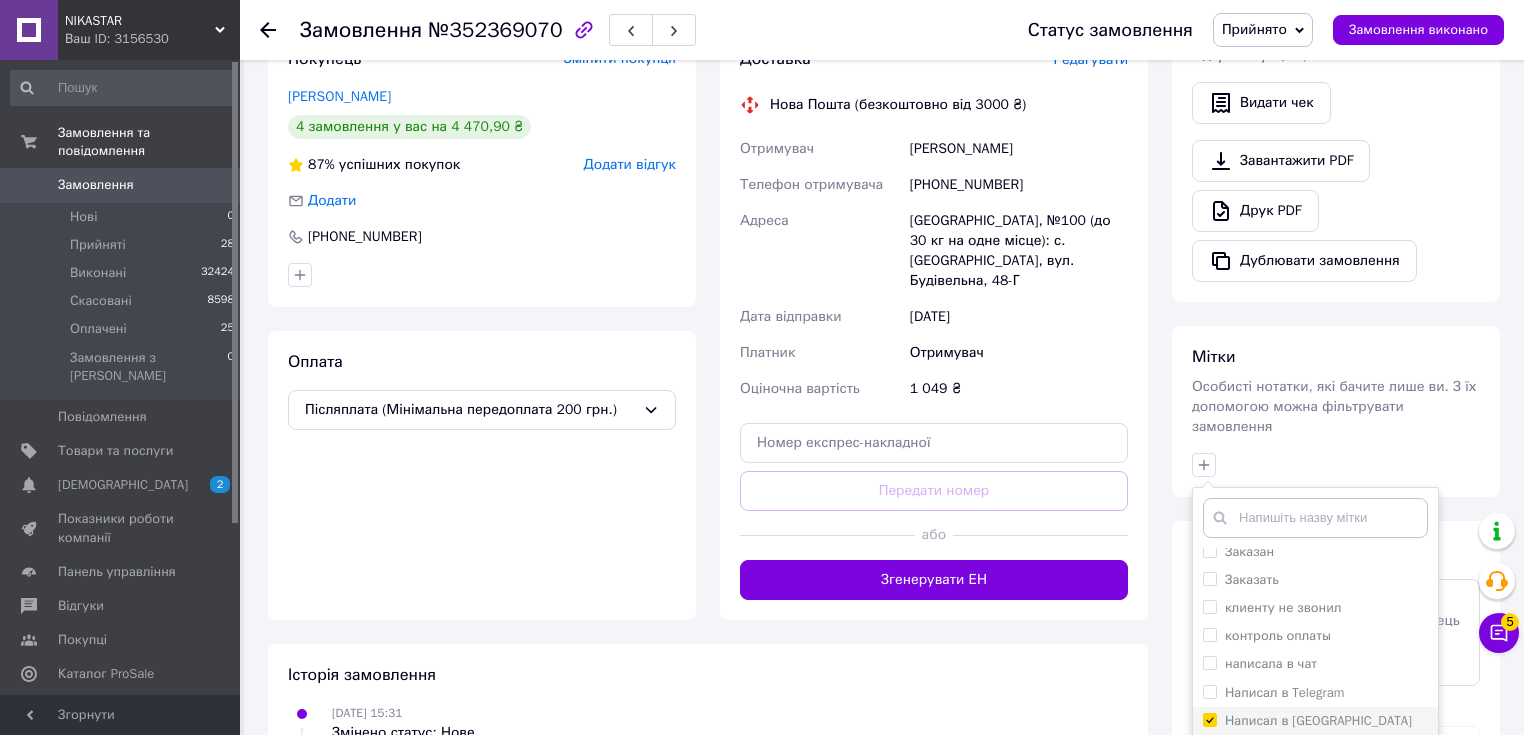 checkbox on "true" 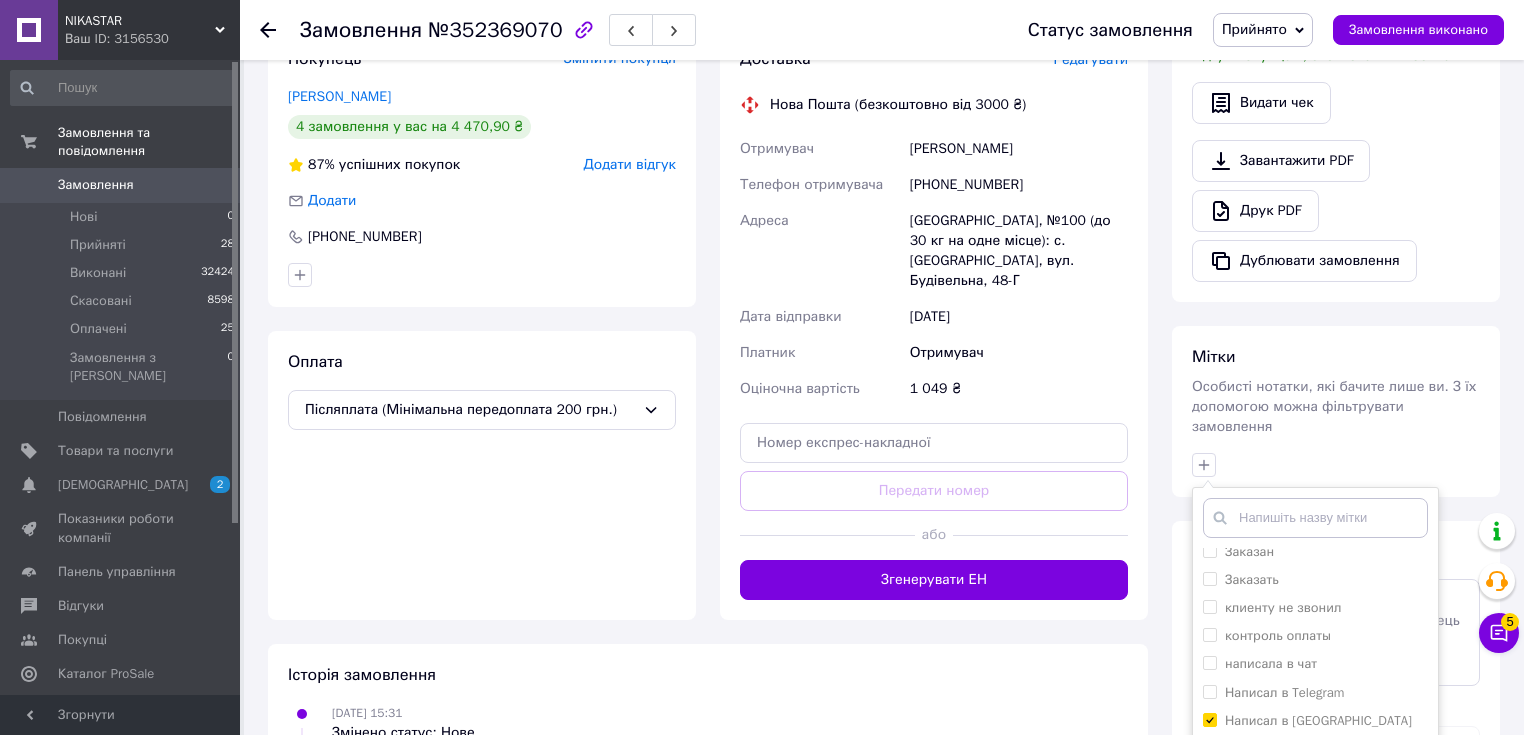 scroll, scrollTop: 480, scrollLeft: 0, axis: vertical 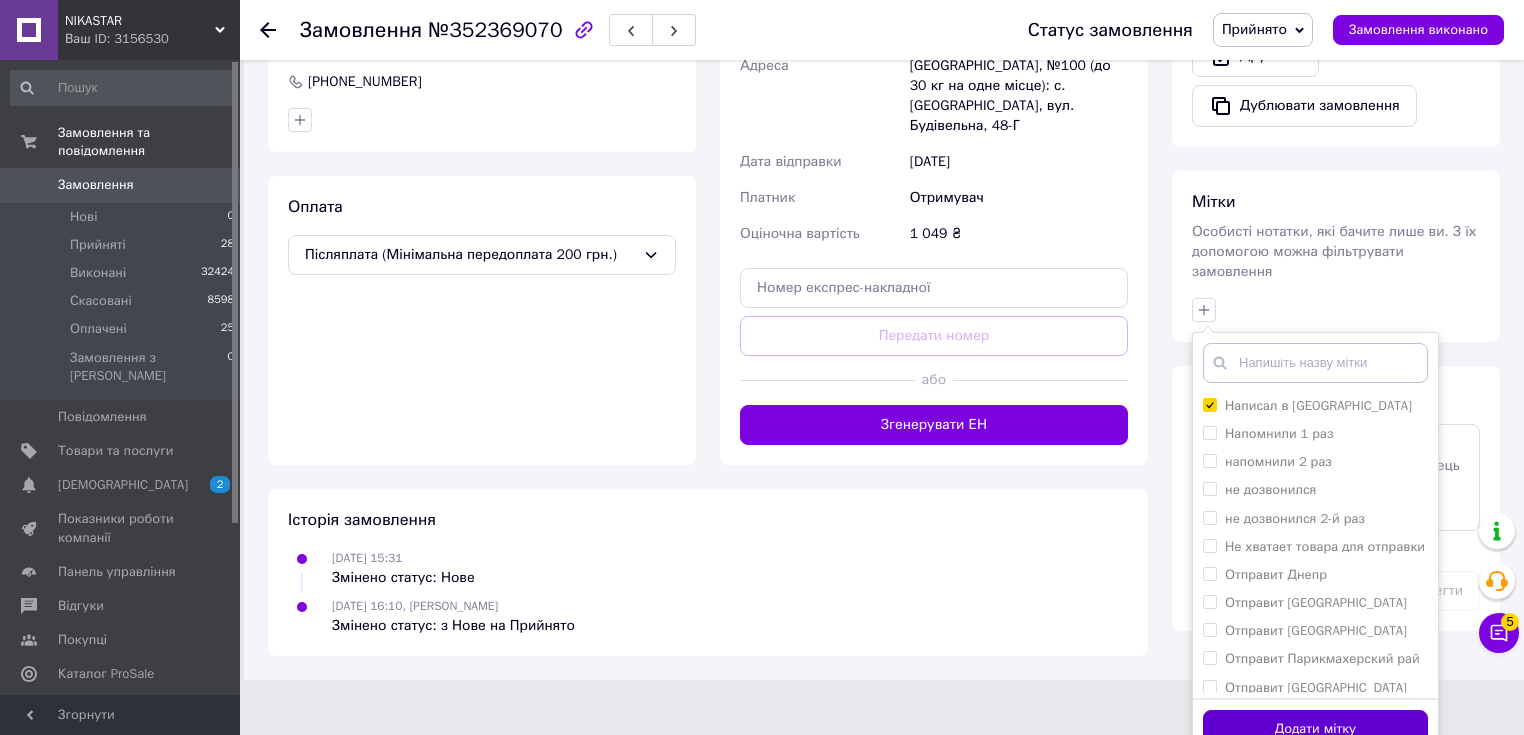 click on "Додати мітку" at bounding box center [1315, 729] 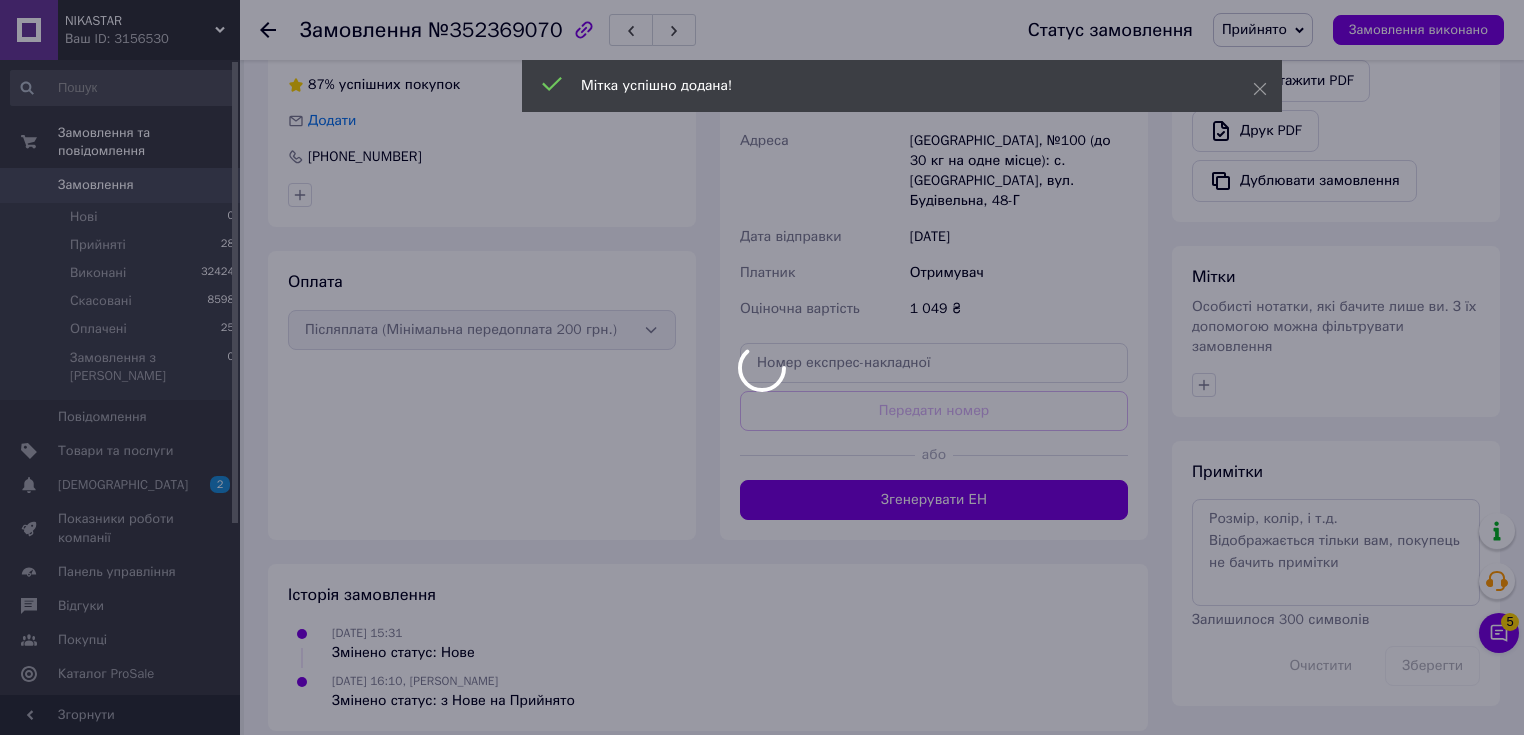 scroll, scrollTop: 703, scrollLeft: 0, axis: vertical 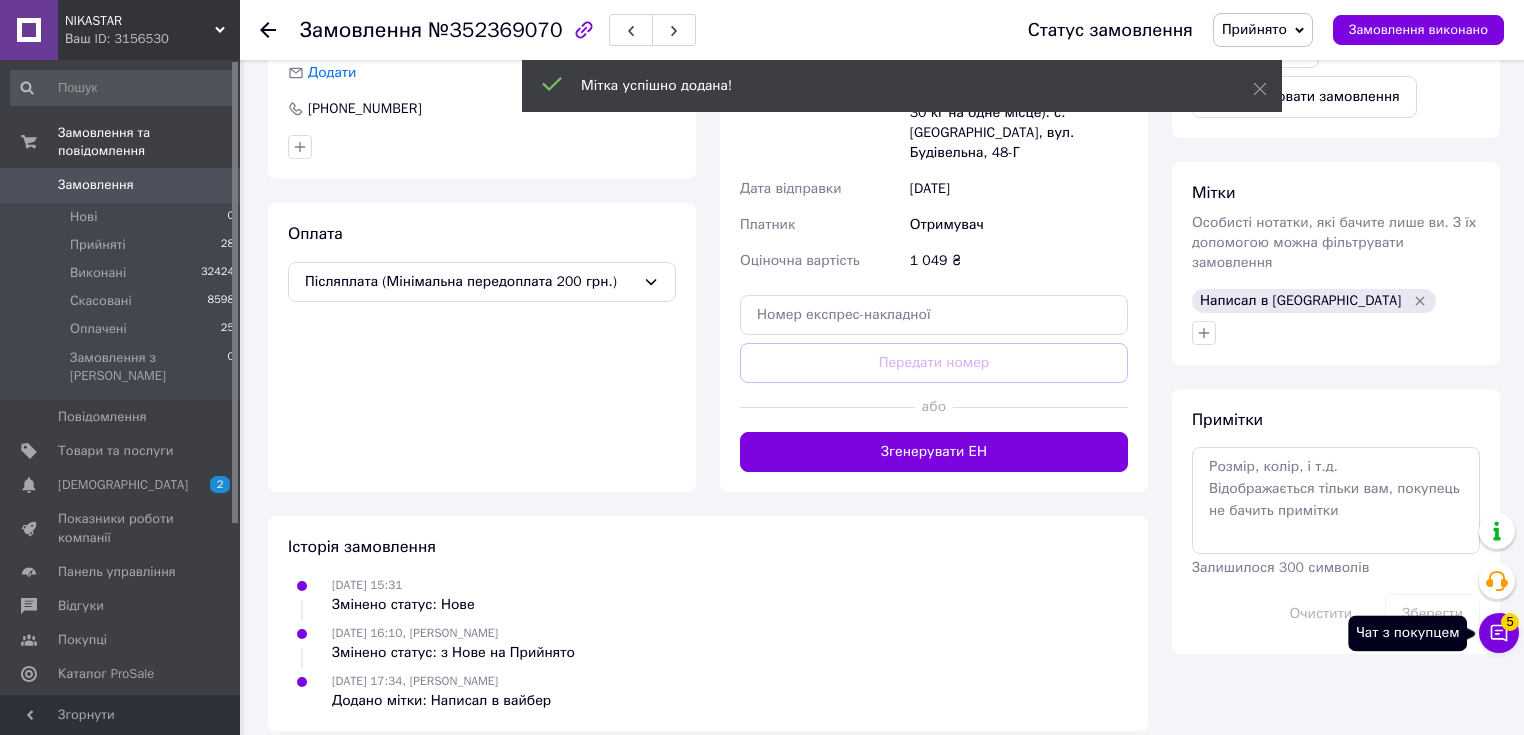 click 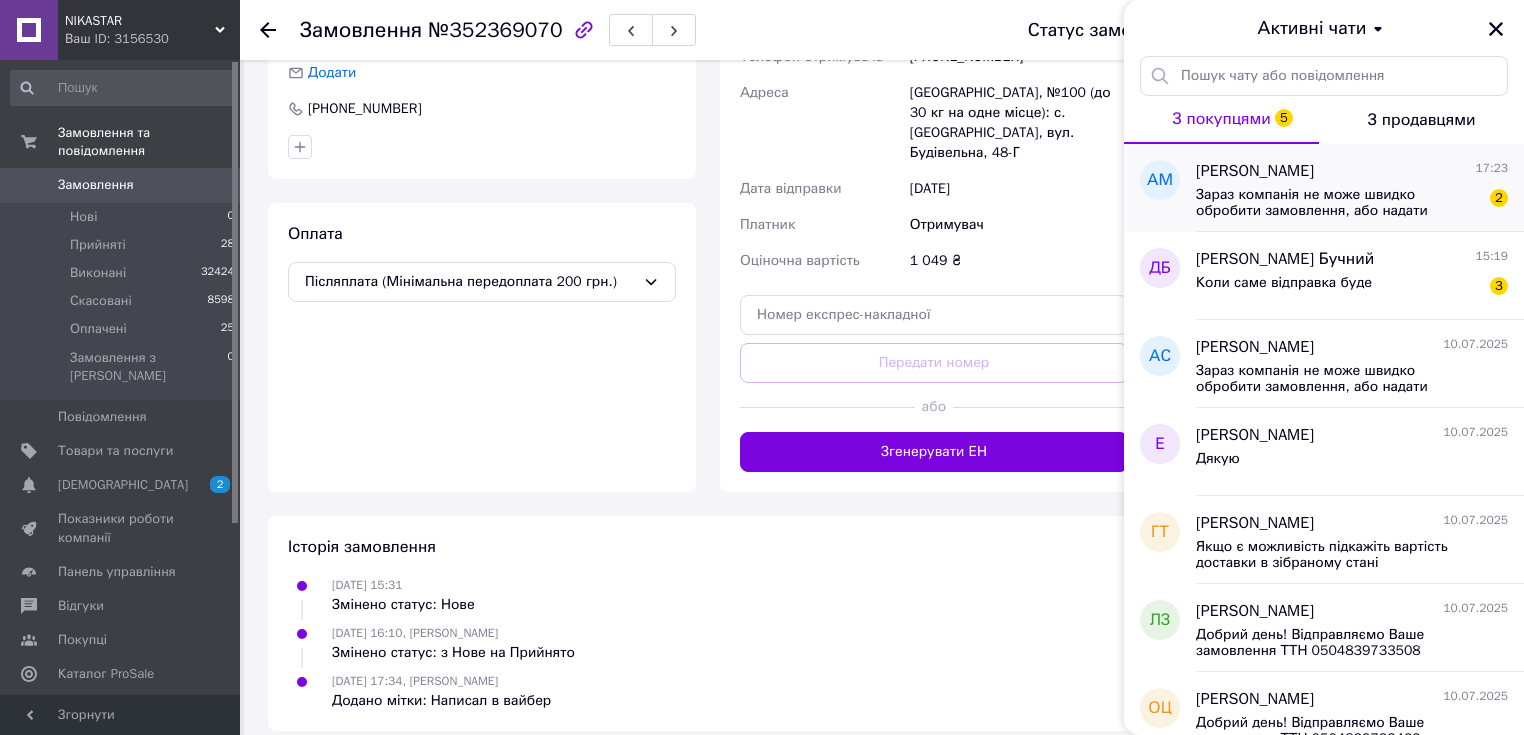 click on "Зараз компанія не може швидко обробити замовлення, або надати відповідь на Ваш запит. Оскільки за її графіком сьогодні вихідний, або не робочий час. Ваше замовлення буде оброблене на наступний робочий день." at bounding box center [1338, 203] 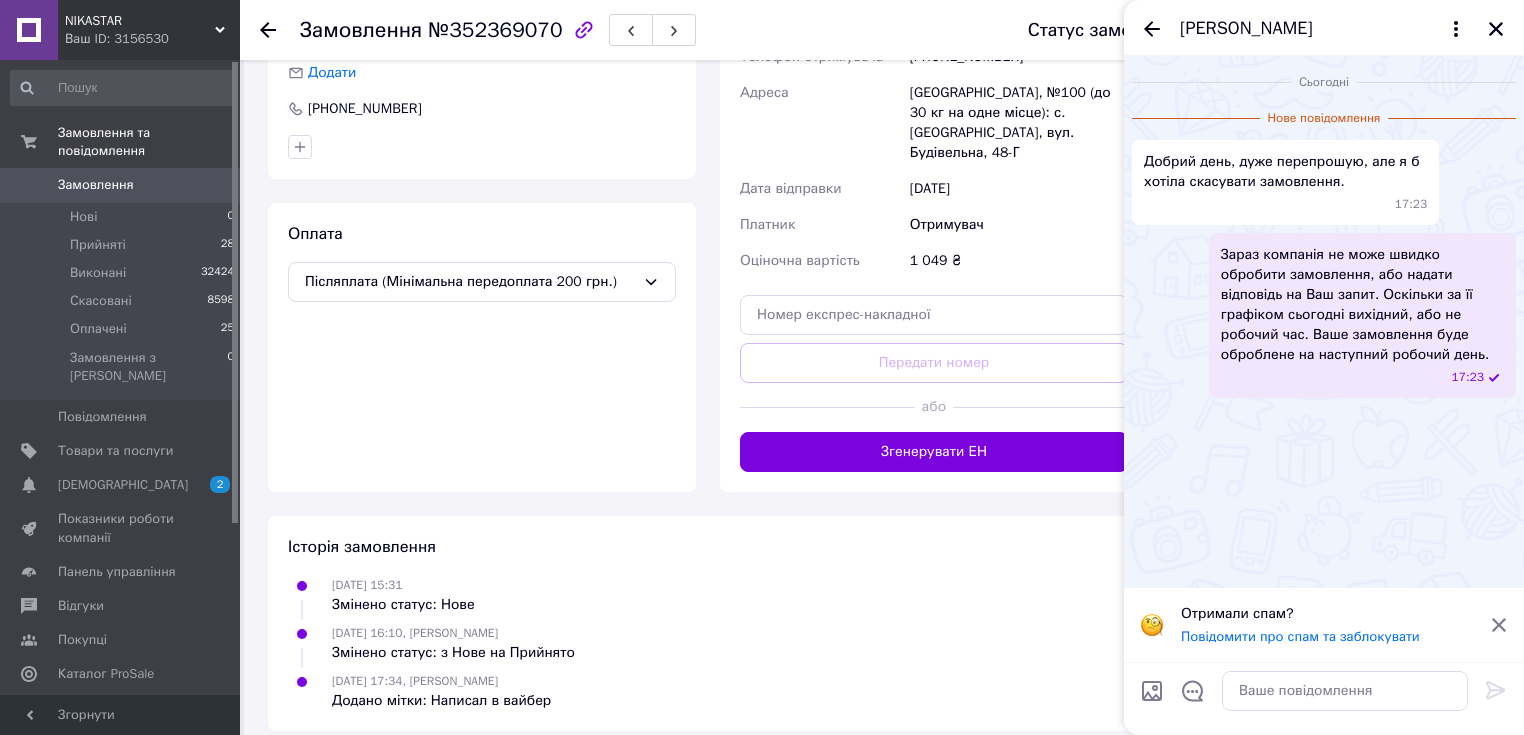 scroll, scrollTop: 543, scrollLeft: 0, axis: vertical 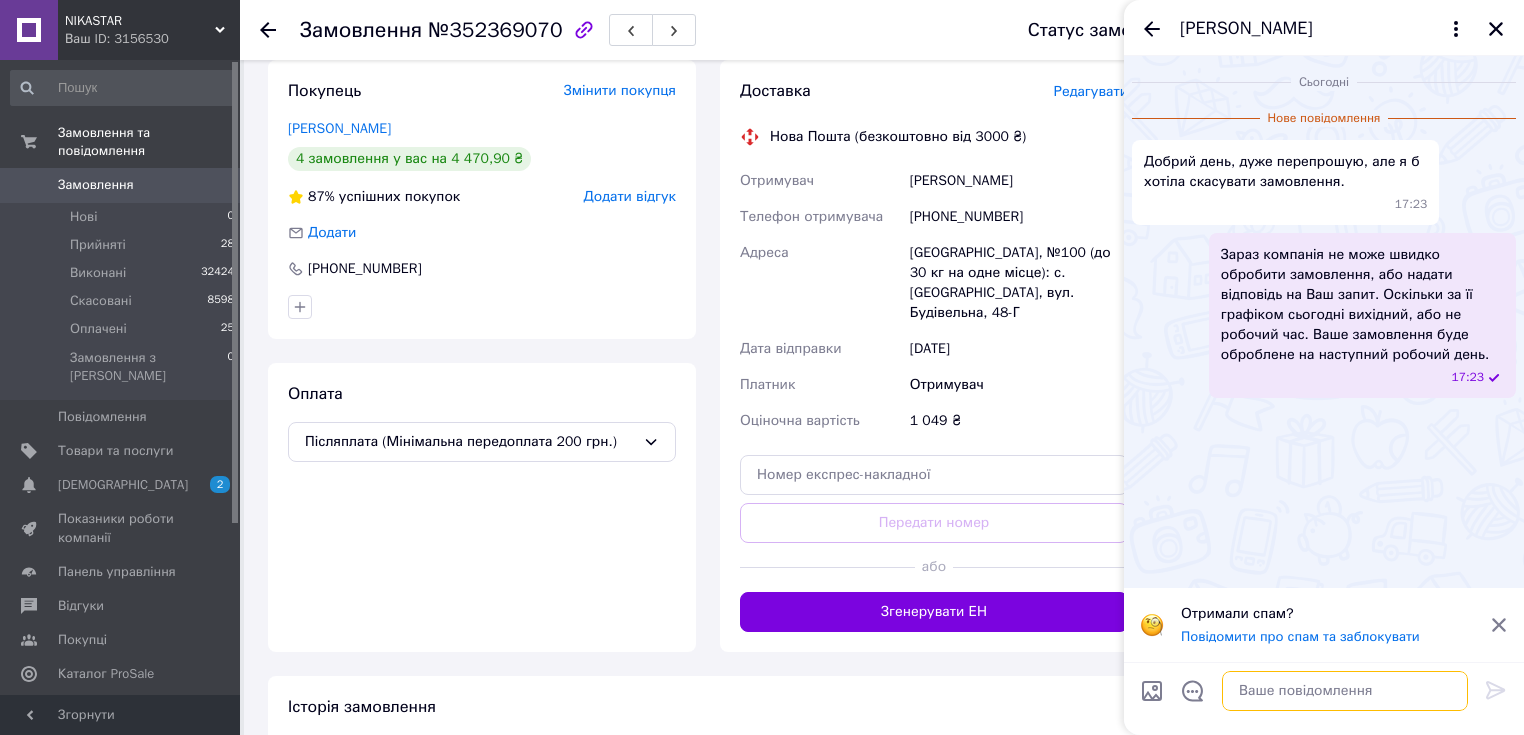 click at bounding box center (1345, 691) 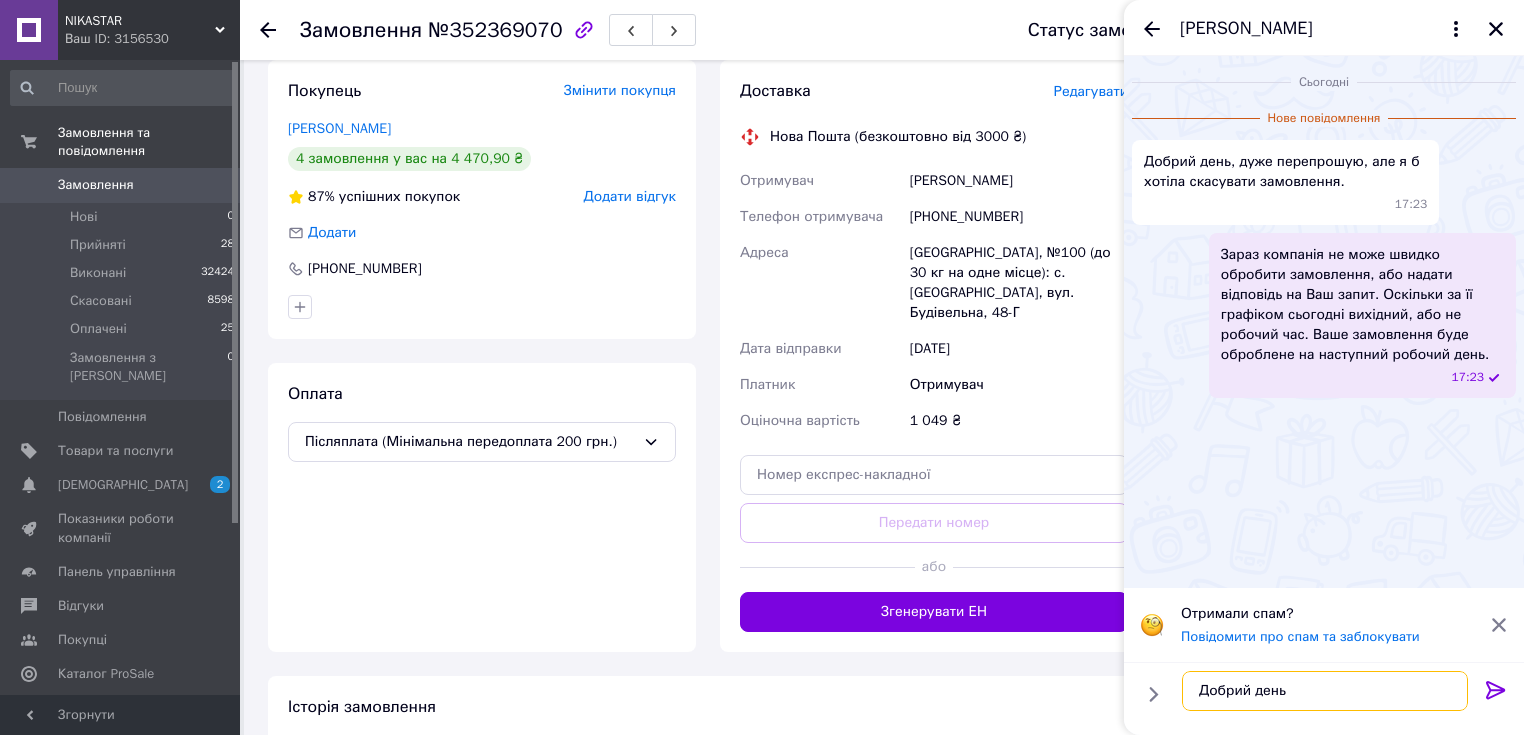type on "Добрий день!" 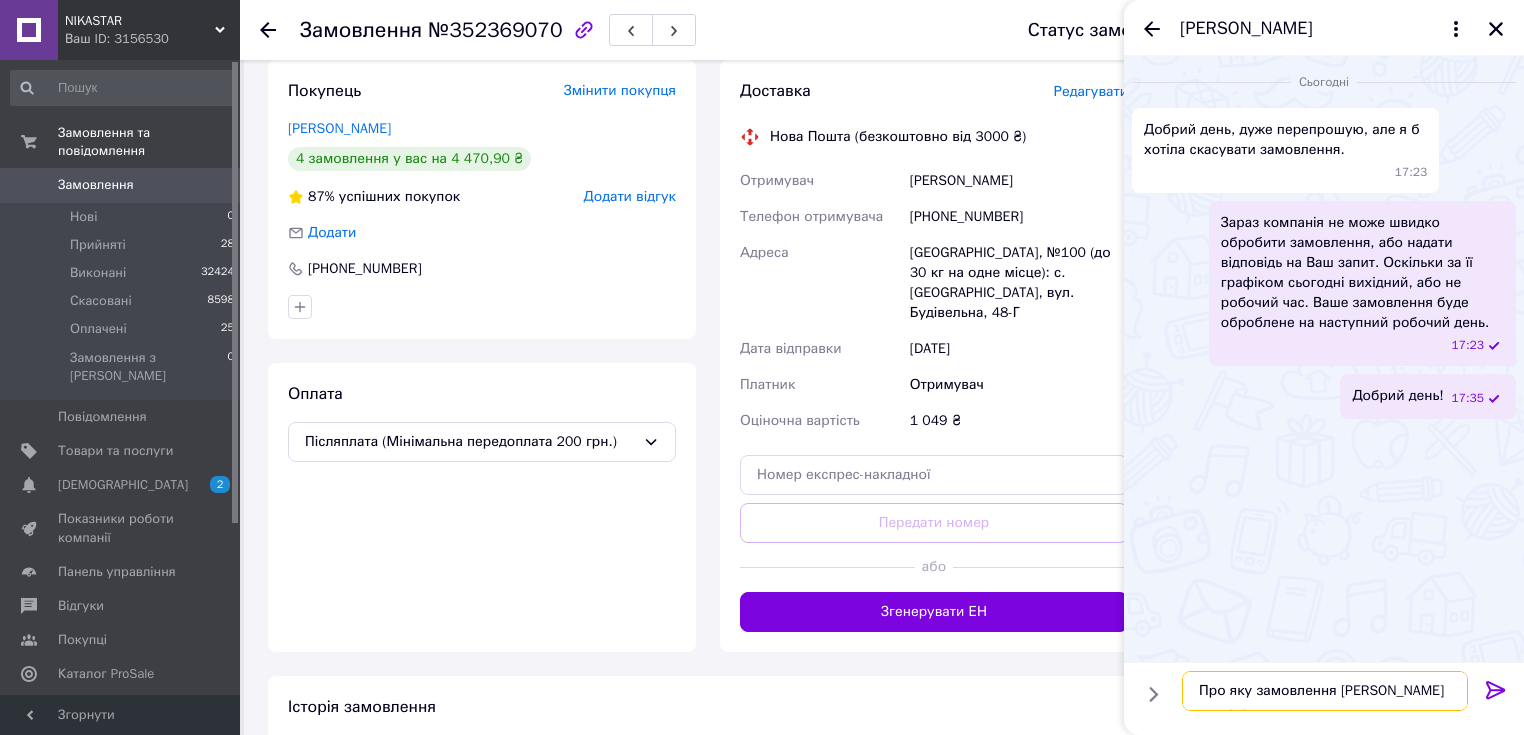 type on "Про яку замовлення Ви пишете?" 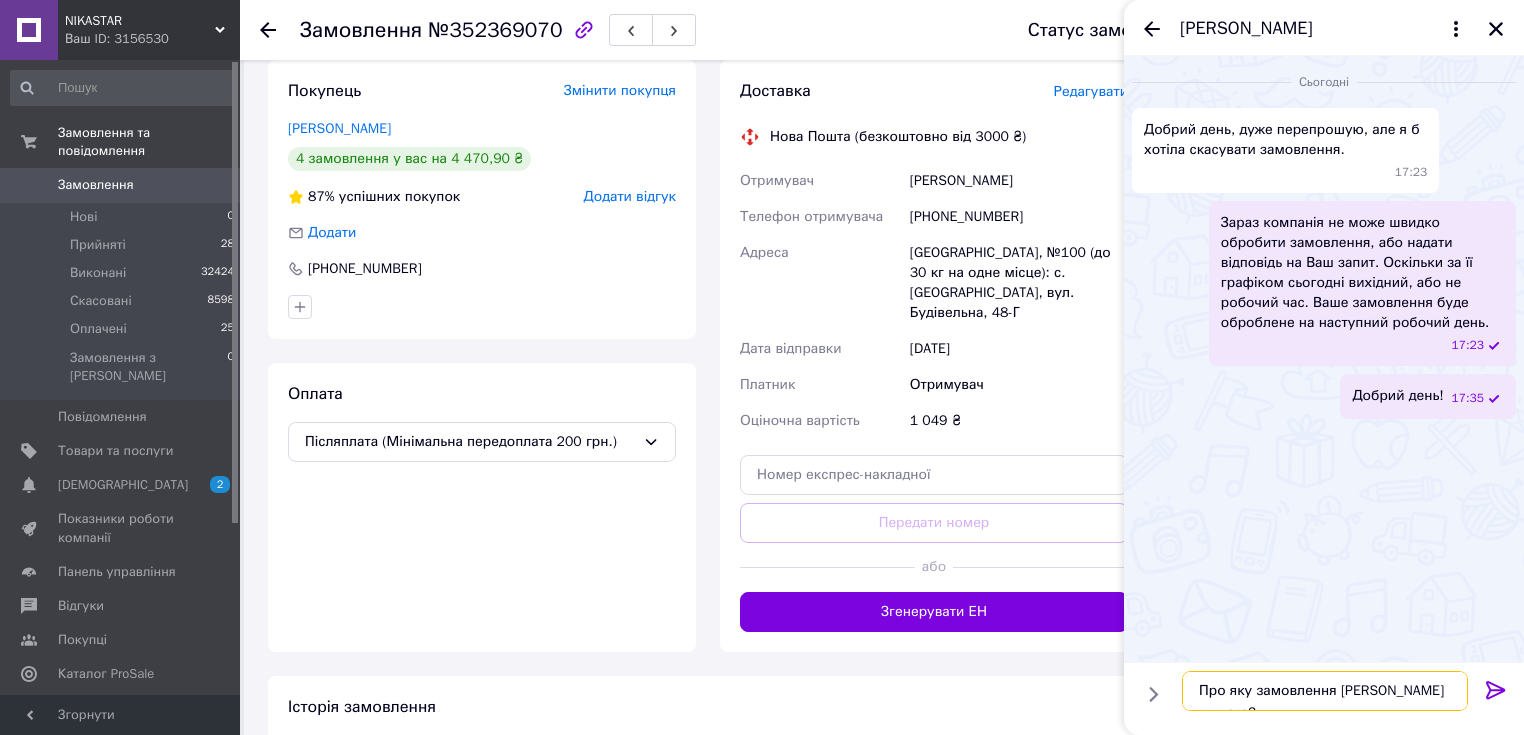 type 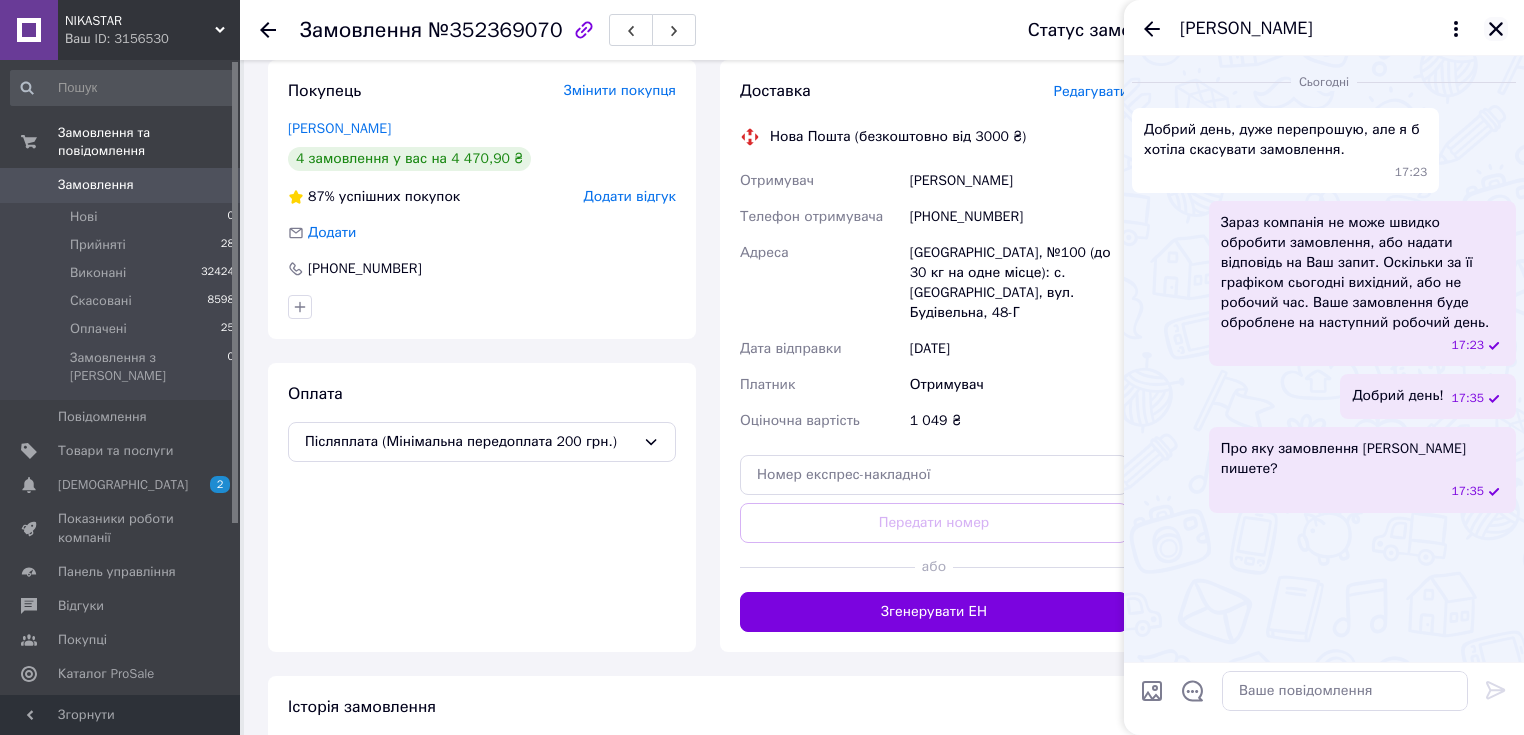 click 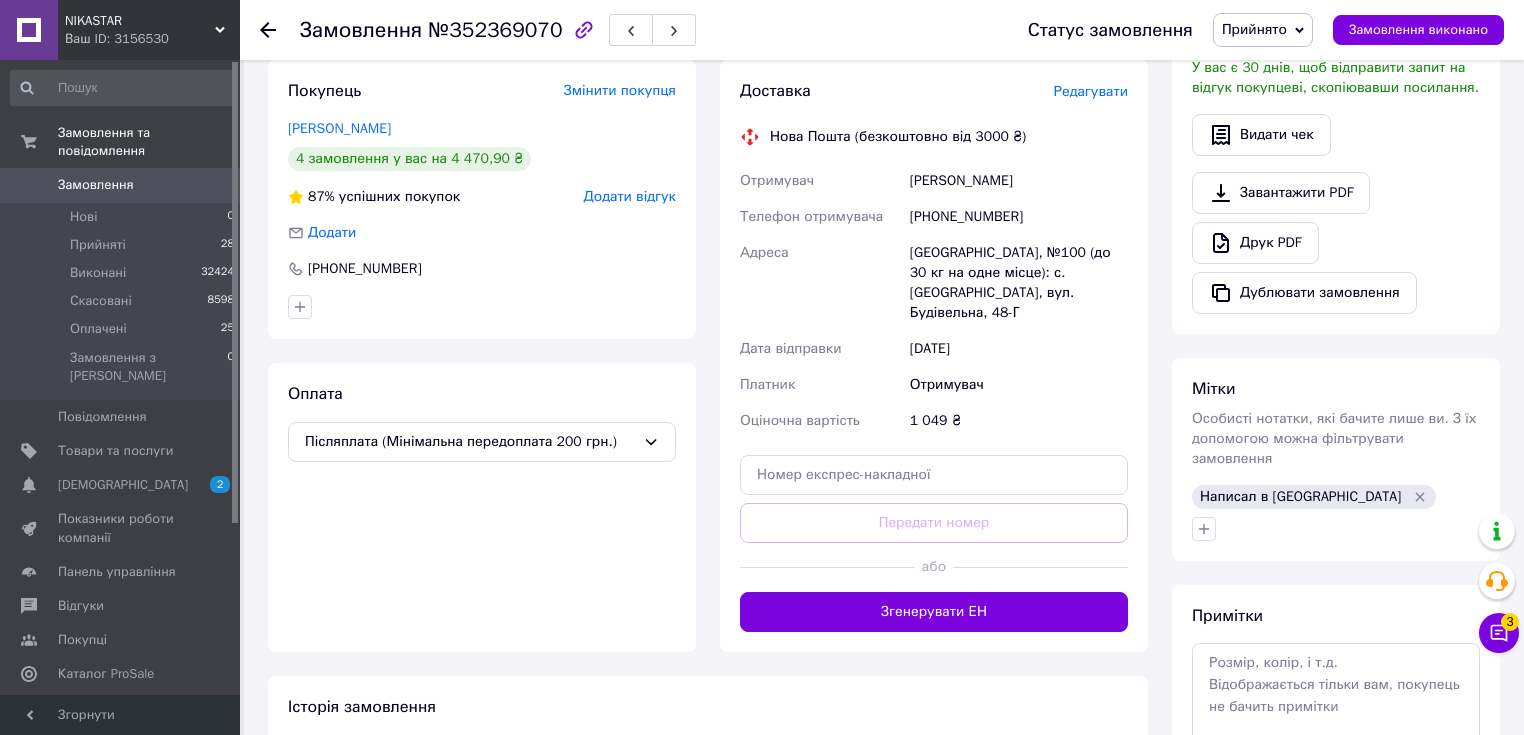 scroll, scrollTop: 623, scrollLeft: 0, axis: vertical 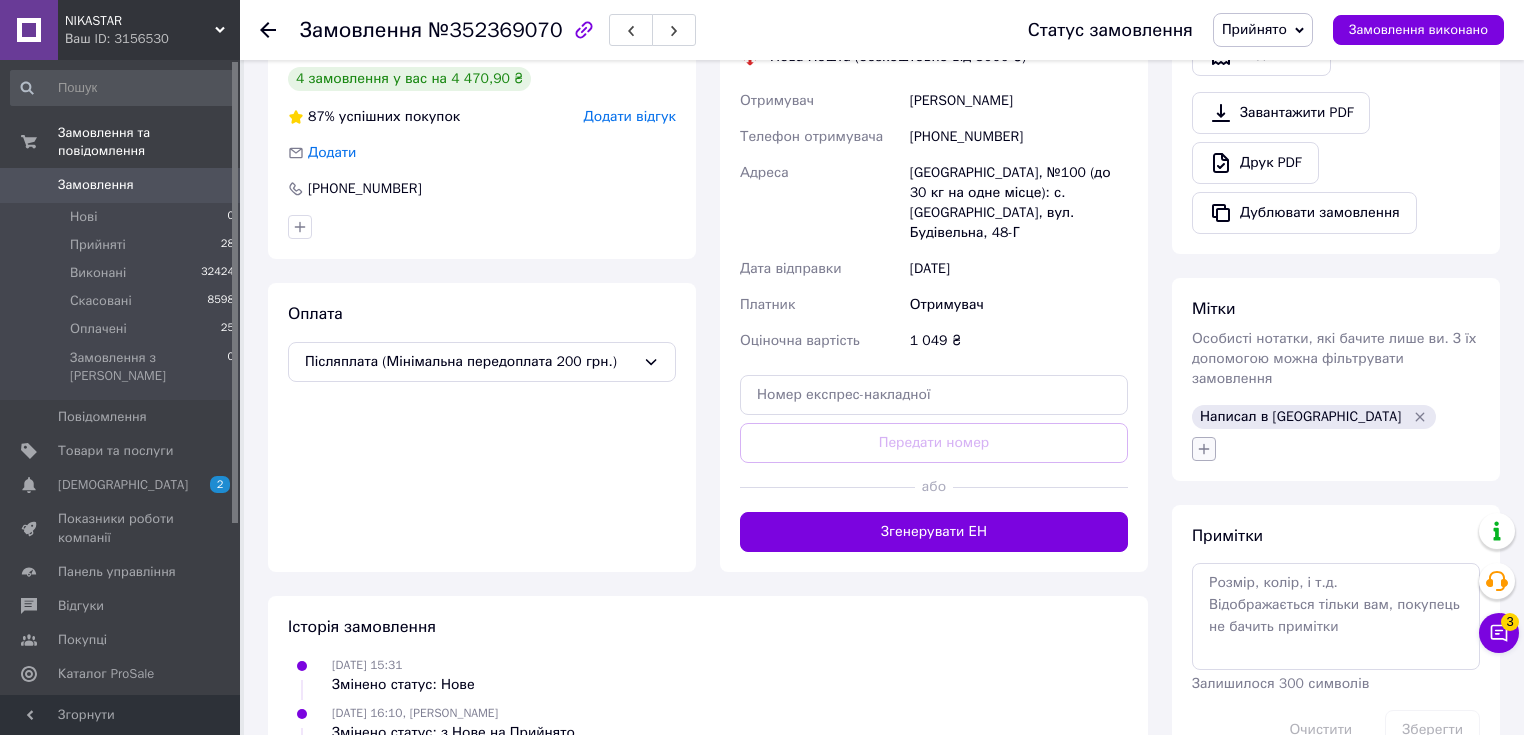 click 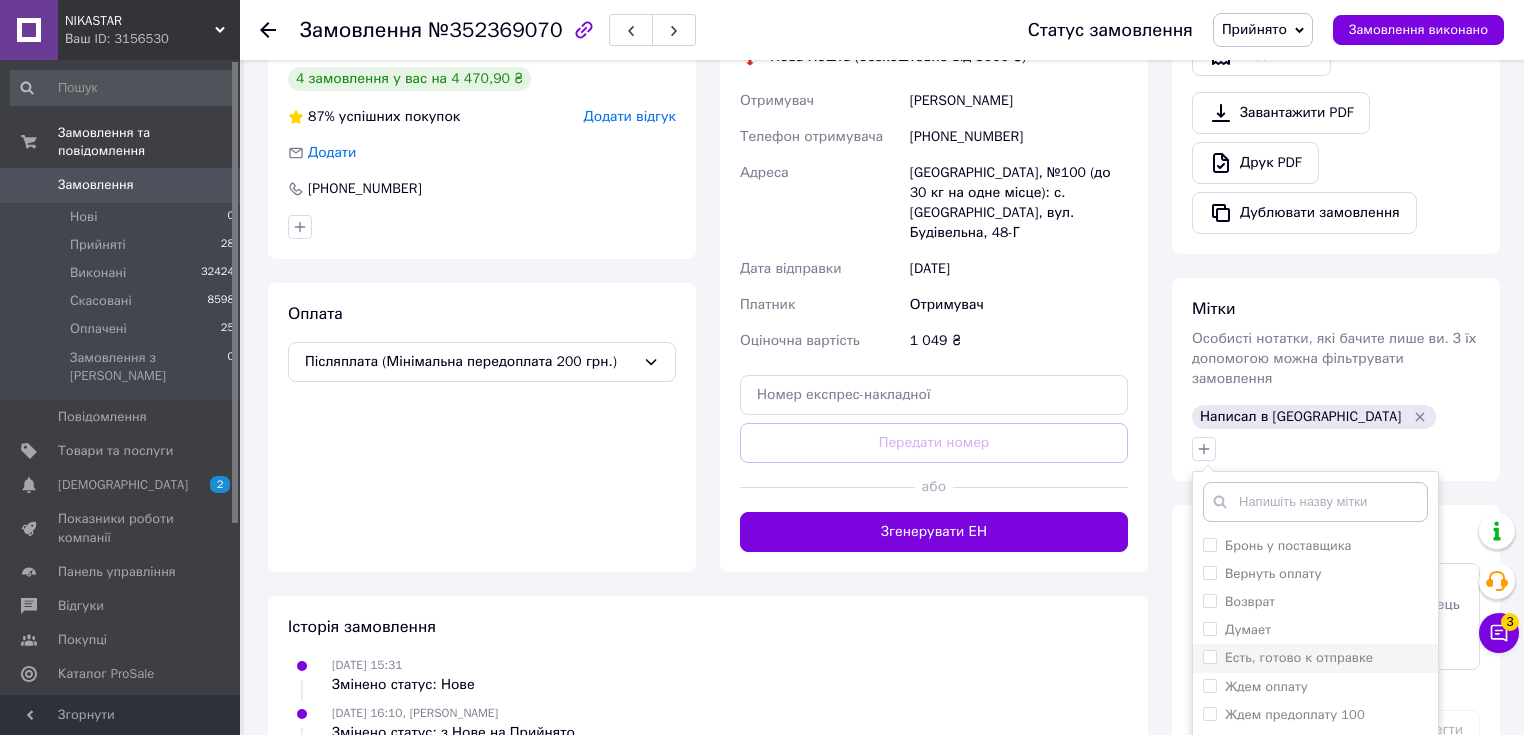scroll, scrollTop: 703, scrollLeft: 0, axis: vertical 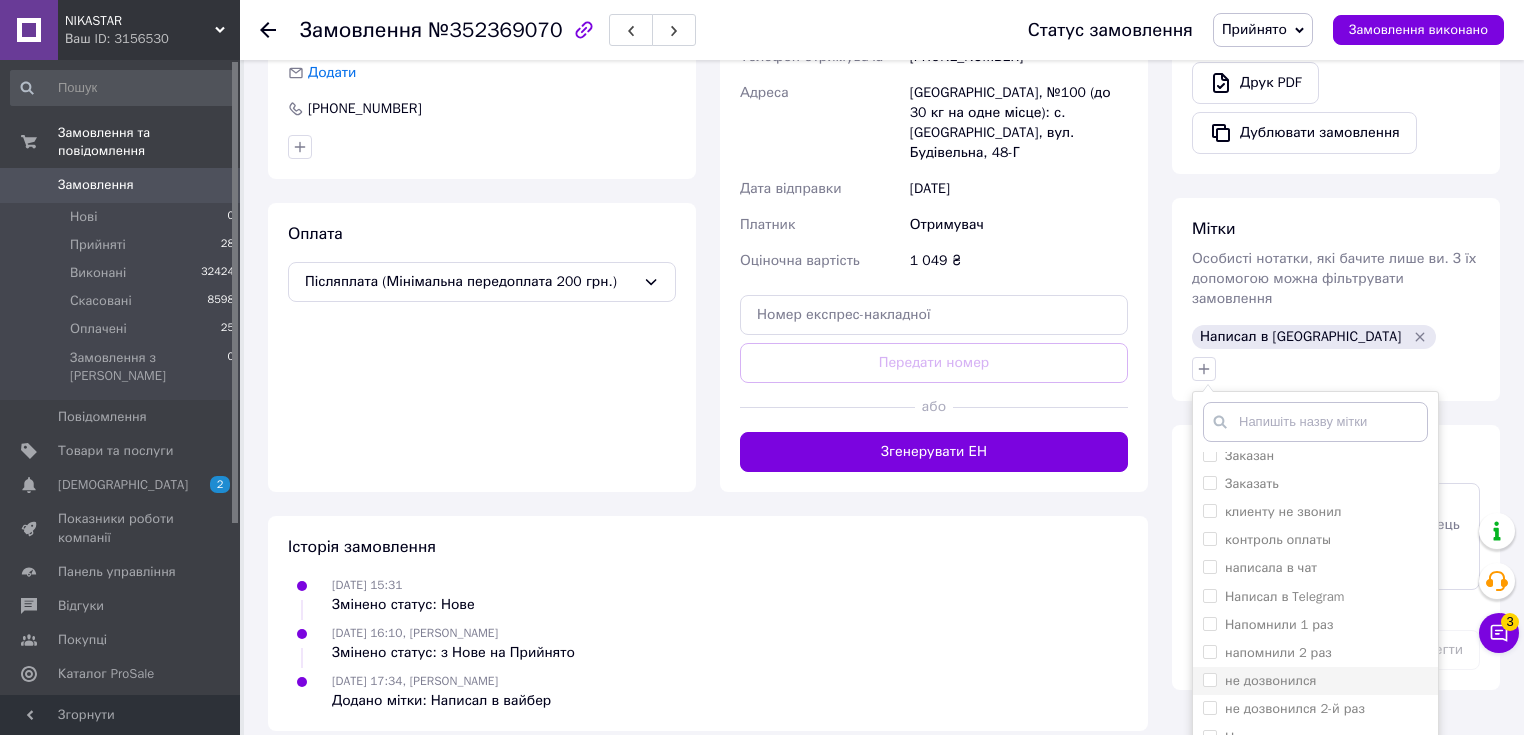 click on "не дозвонился" at bounding box center [1271, 680] 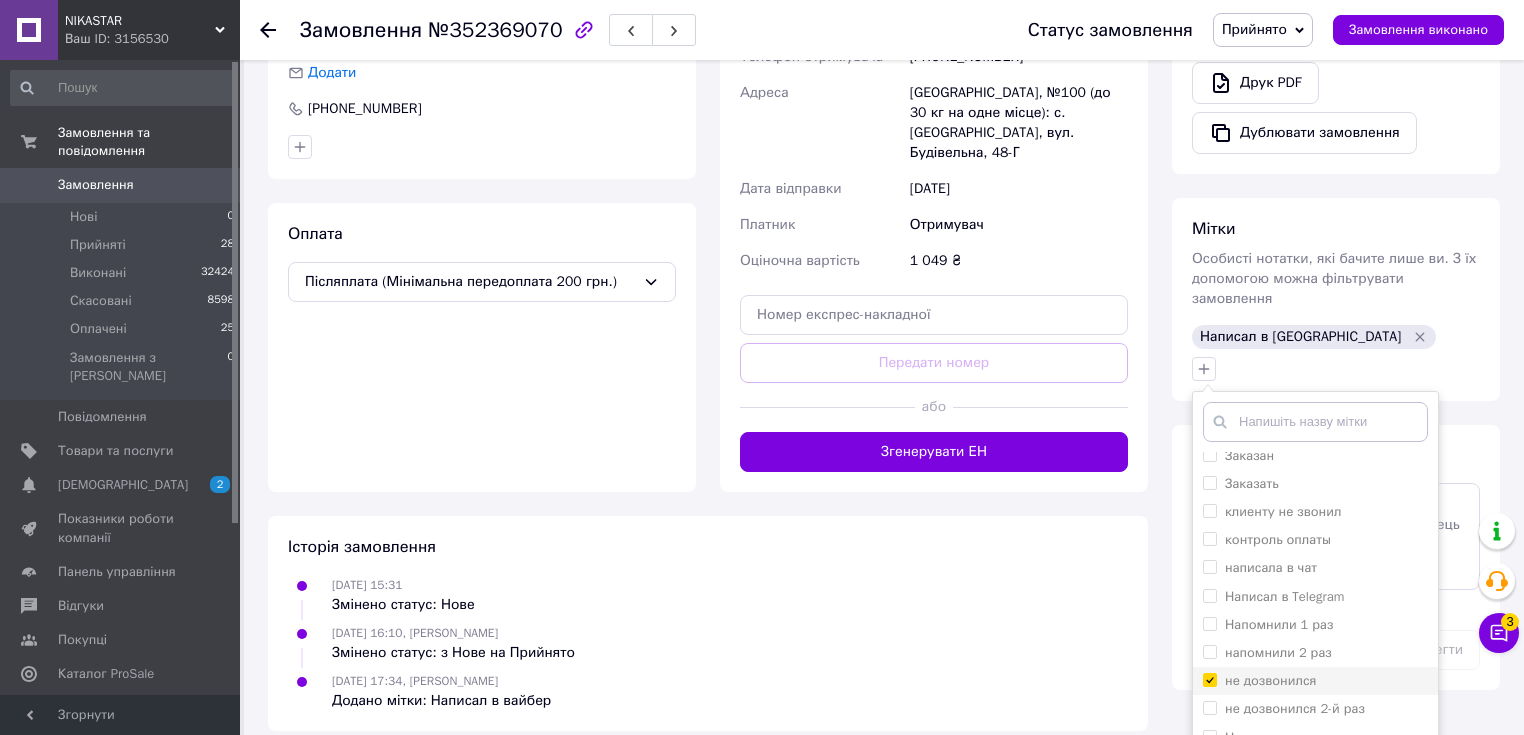 checkbox on "true" 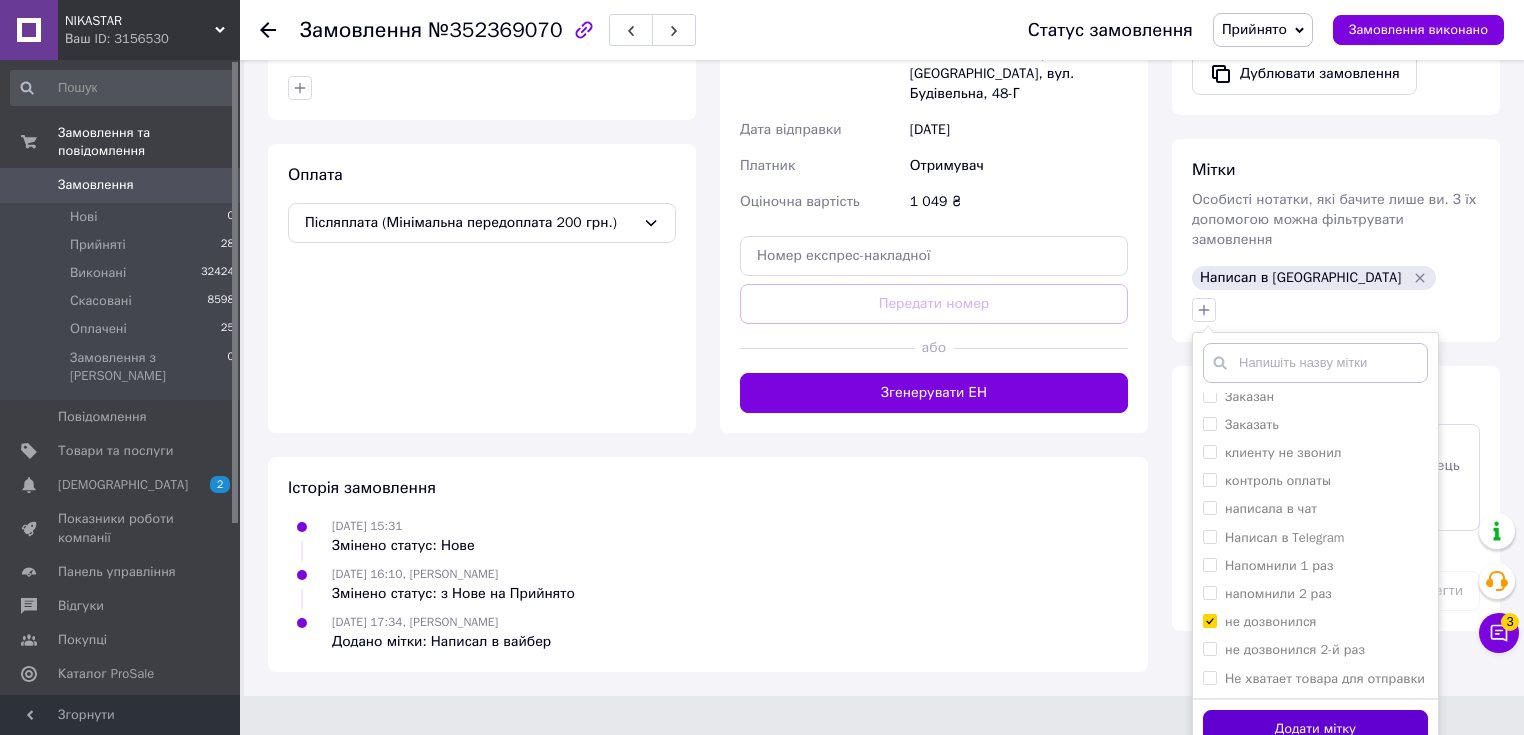click on "Додати мітку" at bounding box center (1315, 729) 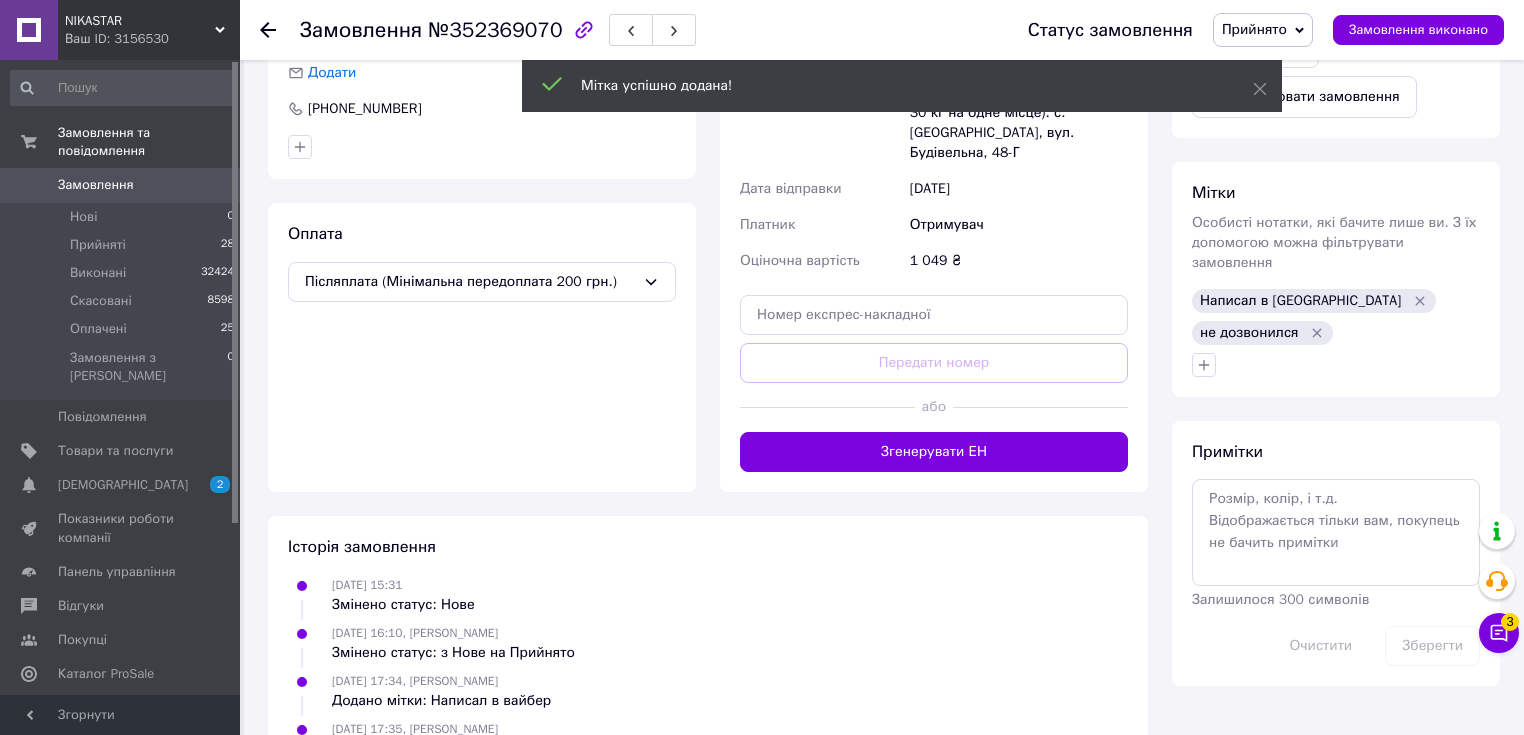 scroll, scrollTop: 752, scrollLeft: 0, axis: vertical 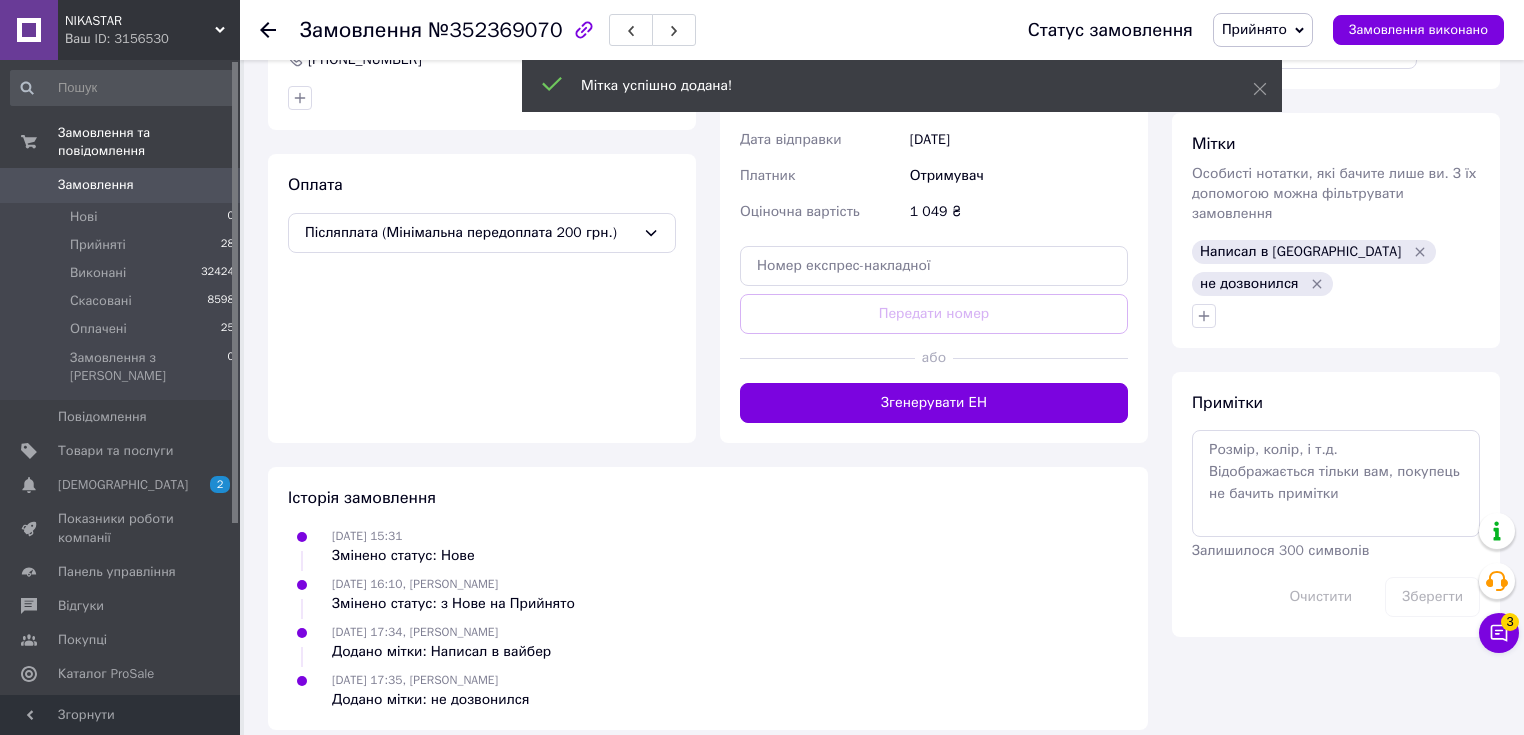 click 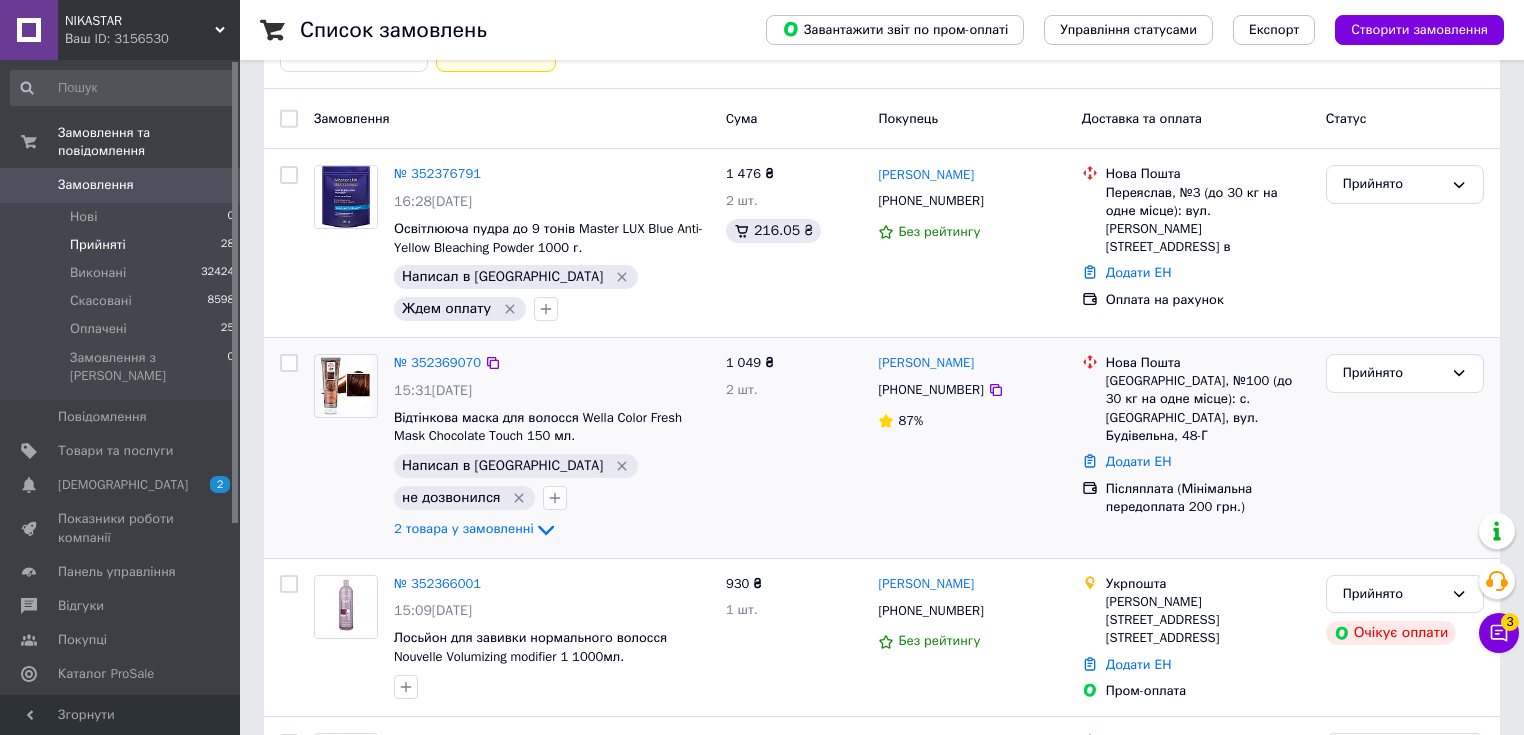 scroll, scrollTop: 400, scrollLeft: 0, axis: vertical 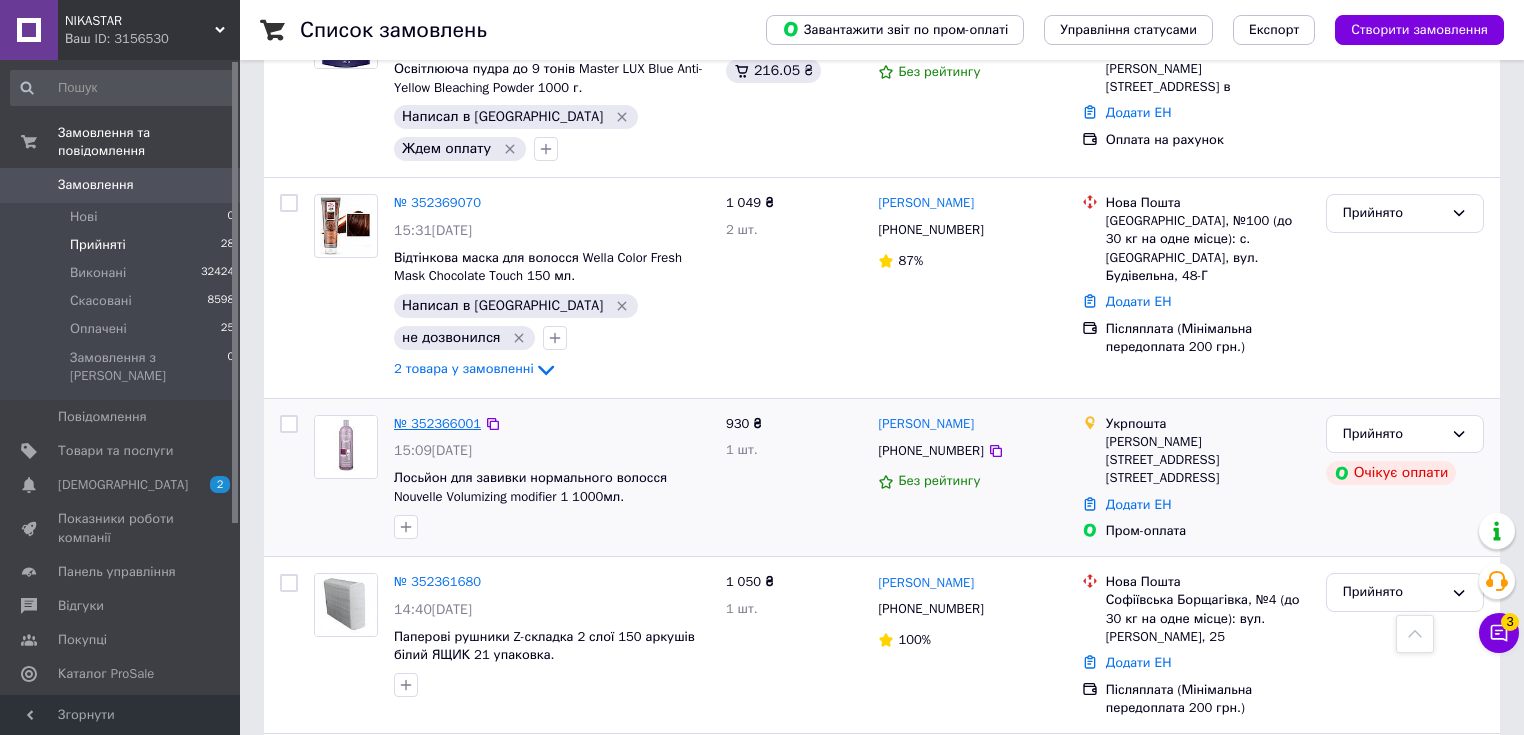 click on "№ 352366001" at bounding box center [437, 423] 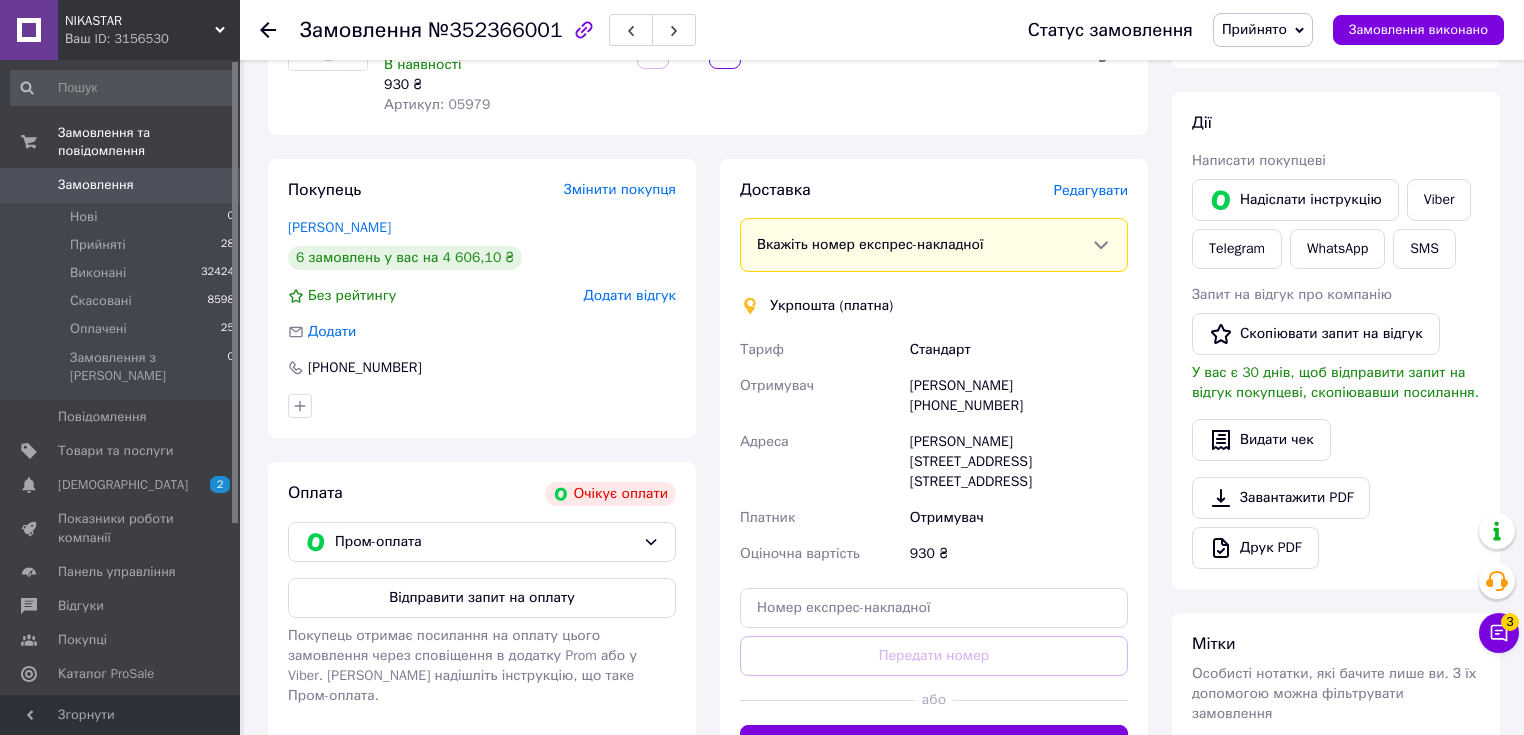 scroll, scrollTop: 0, scrollLeft: 0, axis: both 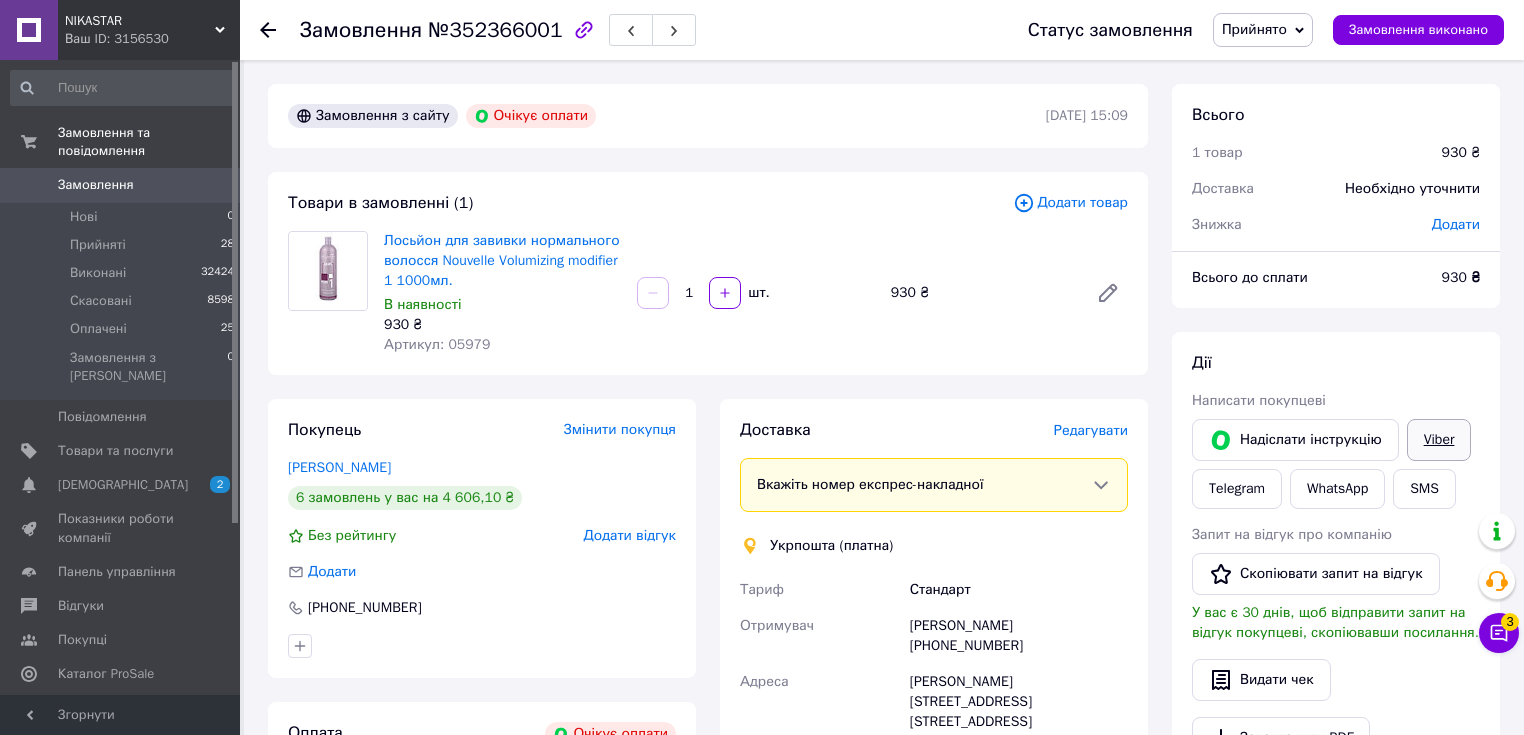 click on "Viber" at bounding box center [1439, 440] 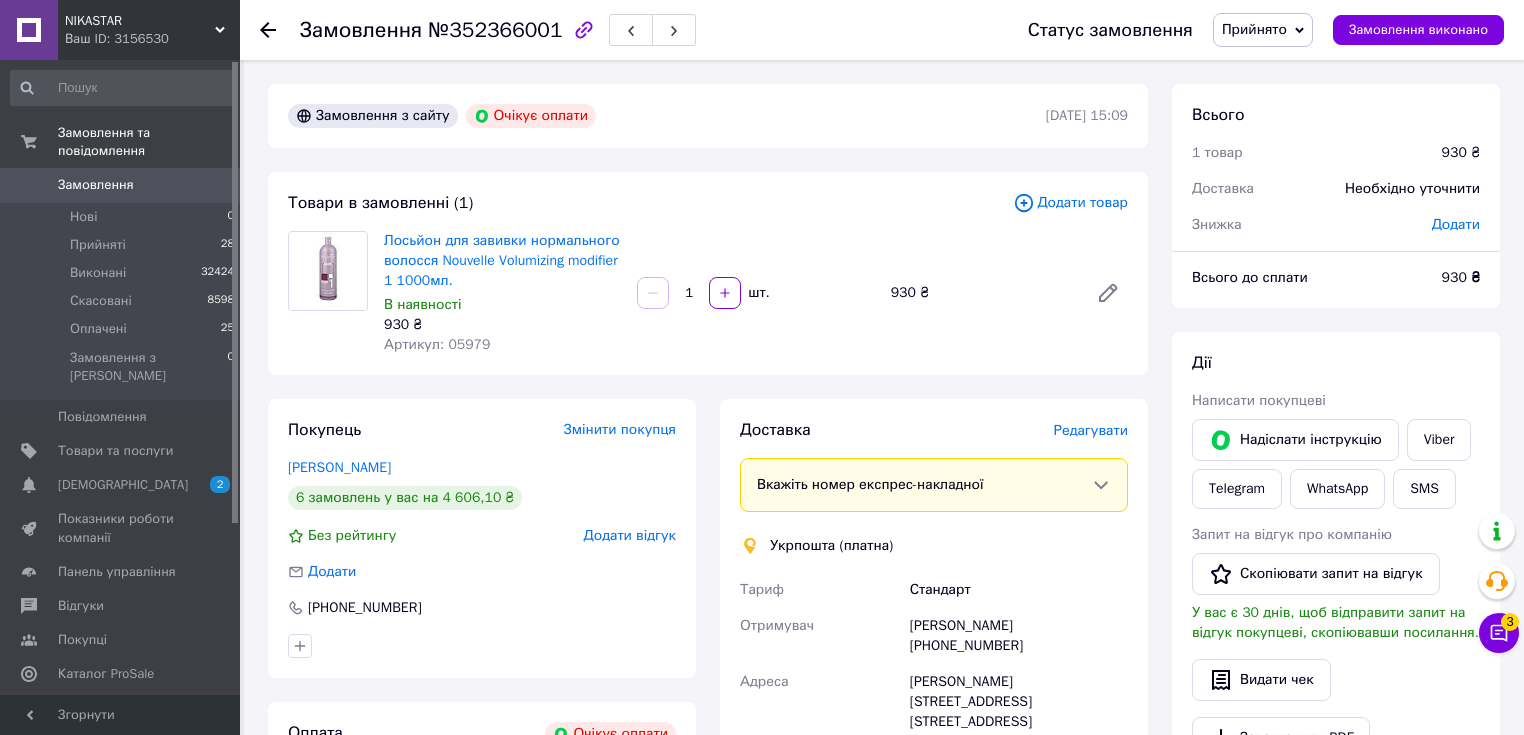 click on "Покупець Змінити покупця Шитря Світлана 6 замовлень у вас на 4 606,10 ₴ Без рейтингу   Додати відгук Додати +380502033096 Оплата Очікує оплати Пром-оплата Відправити запит на оплату Покупець отримає посилання на оплату цього замовлення через сповіщення в додатку Prom або у Viber. Або надішліть інструкцію, що таке Пром-оплата." at bounding box center (482, 712) 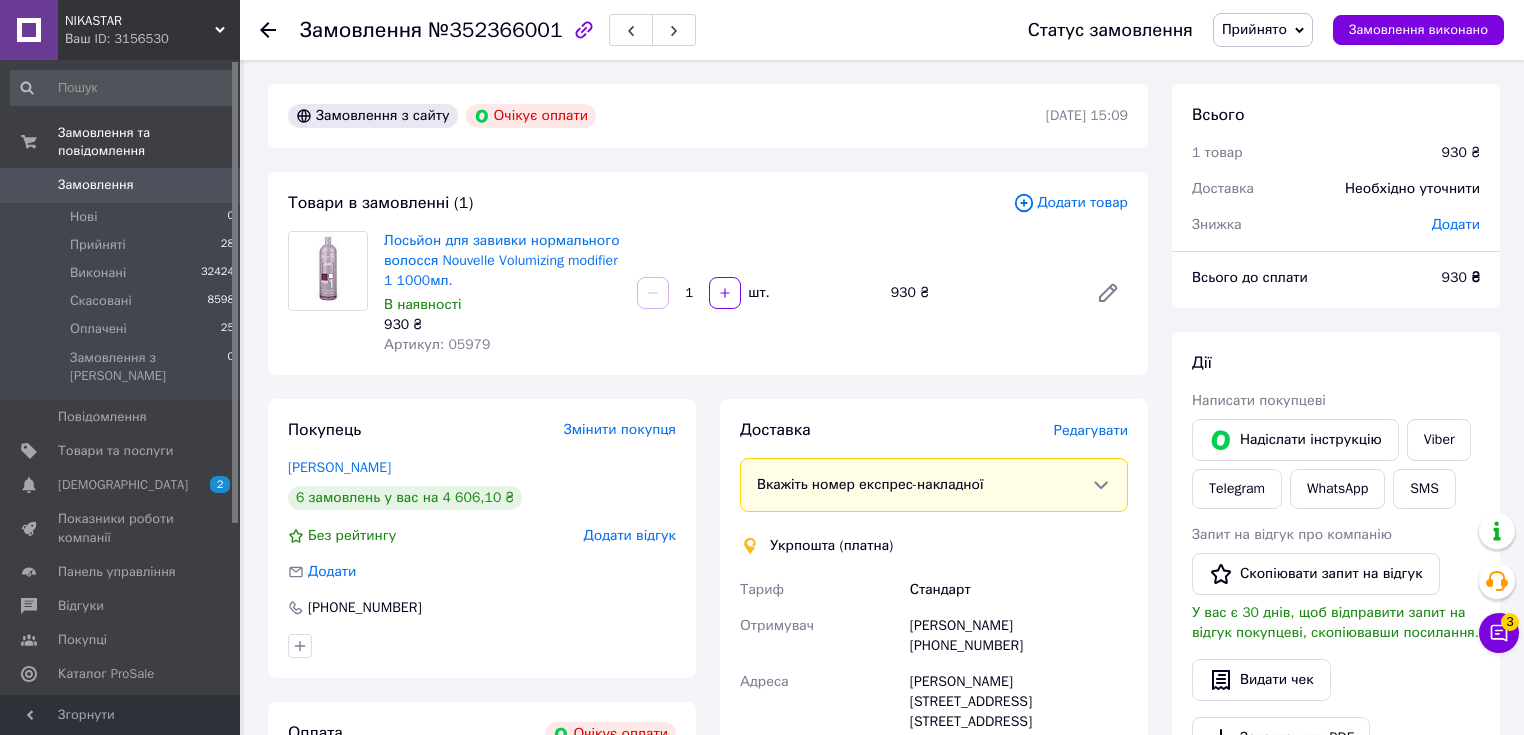 drag, startPoint x: 712, startPoint y: 672, endPoint x: 712, endPoint y: 652, distance: 20 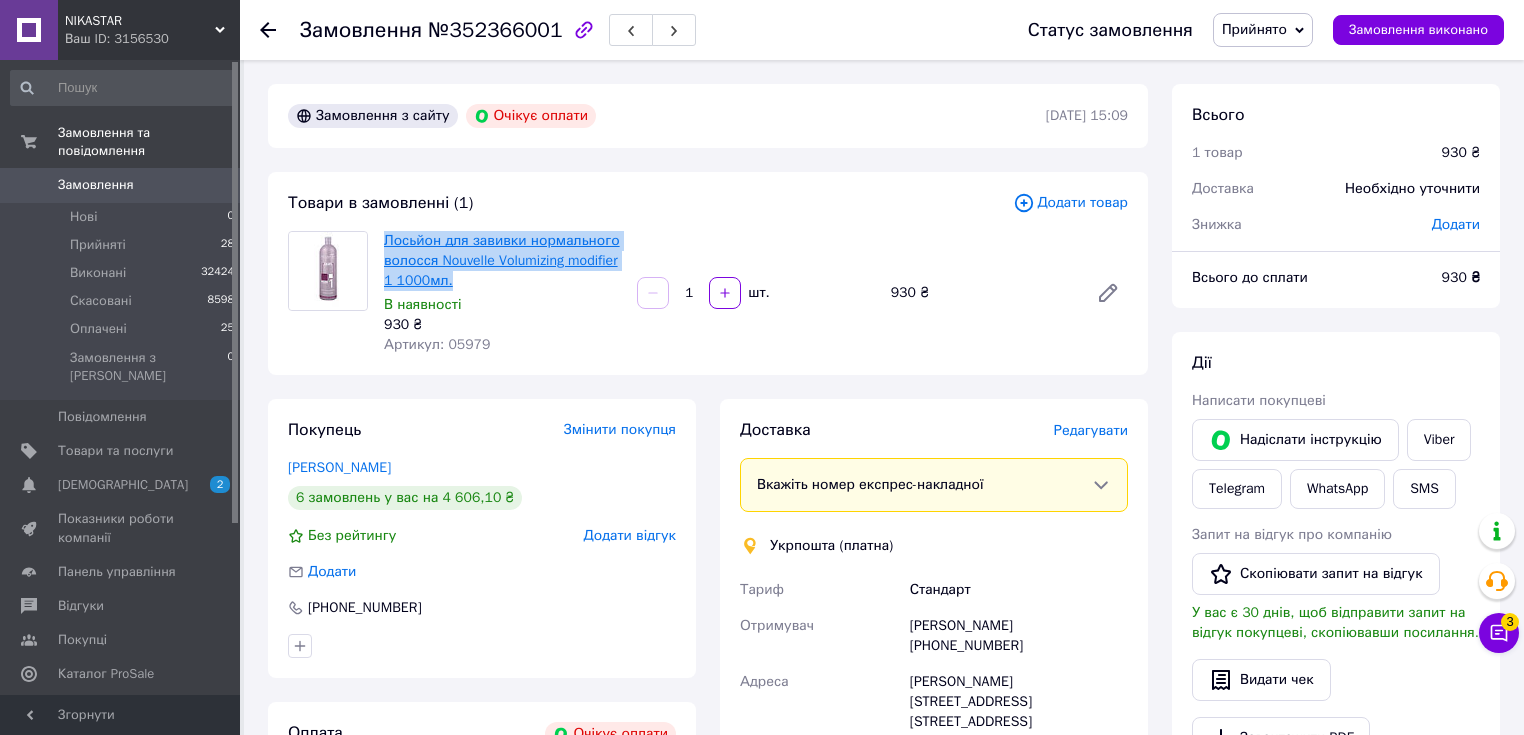 drag, startPoint x: 503, startPoint y: 280, endPoint x: 386, endPoint y: 232, distance: 126.46343 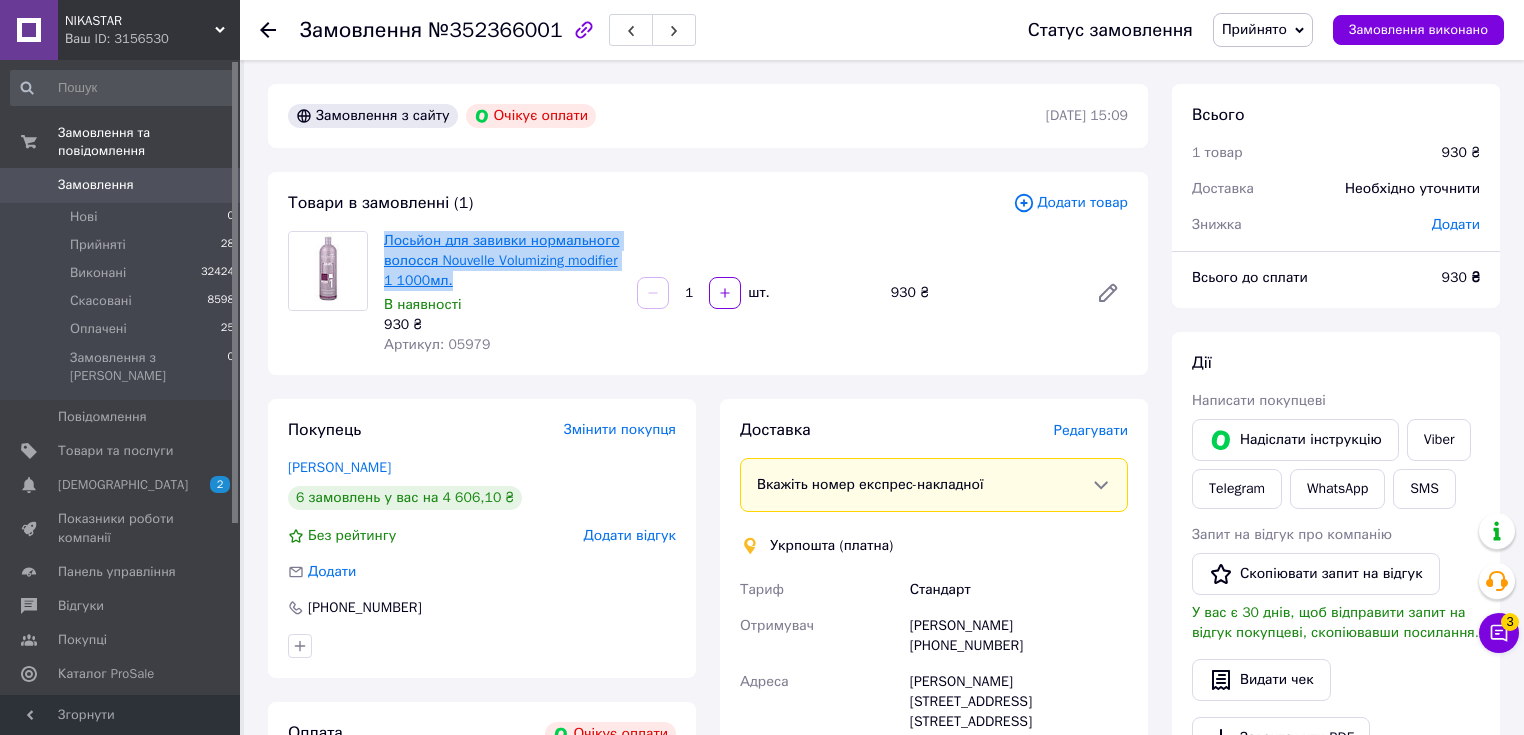 click on "Лосьйон для завивки нормального волосся Nouvelle Volumizing modifier 1 1000мл." at bounding box center (502, 261) 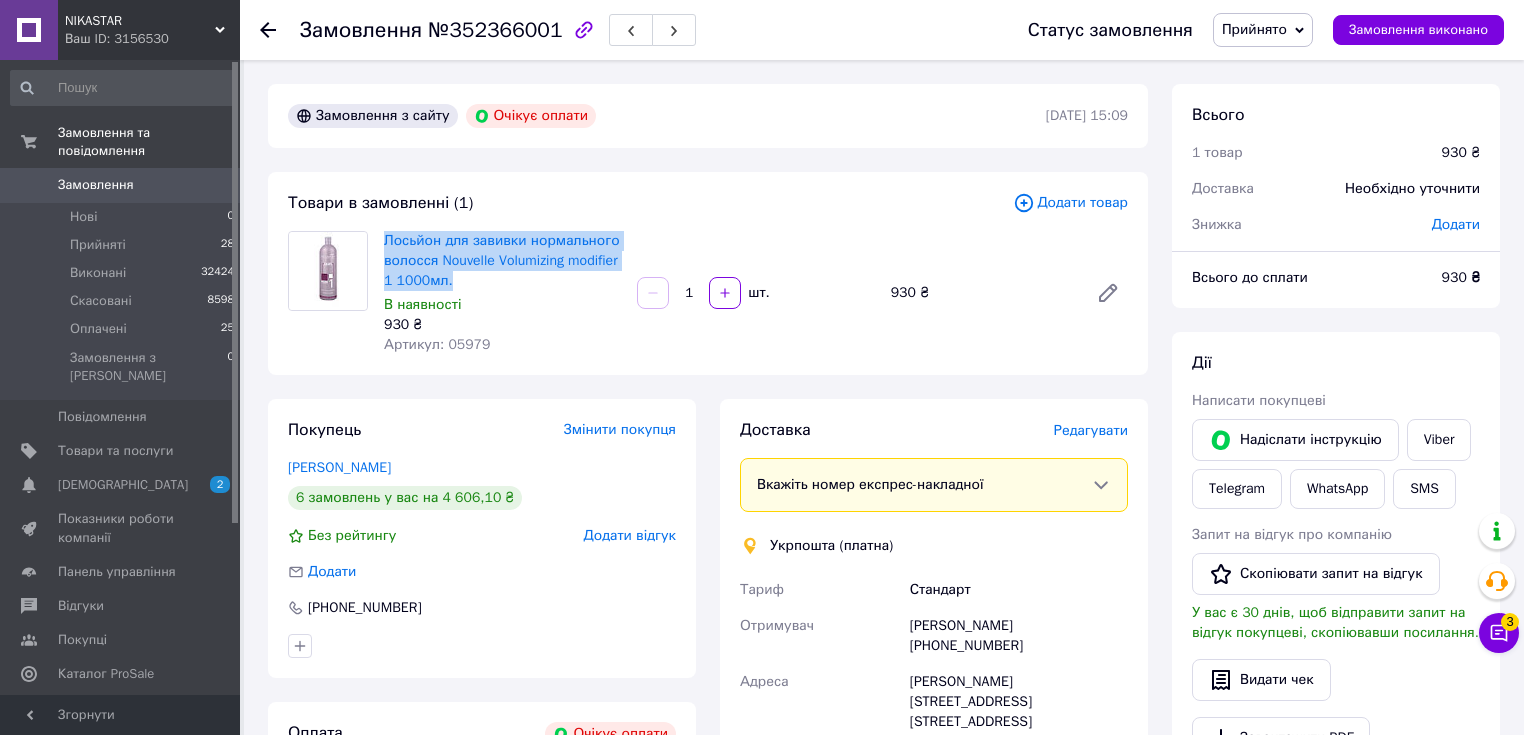 copy on "Лосьйон для завивки нормального волосся Nouvelle Volumizing modifier 1 1000мл." 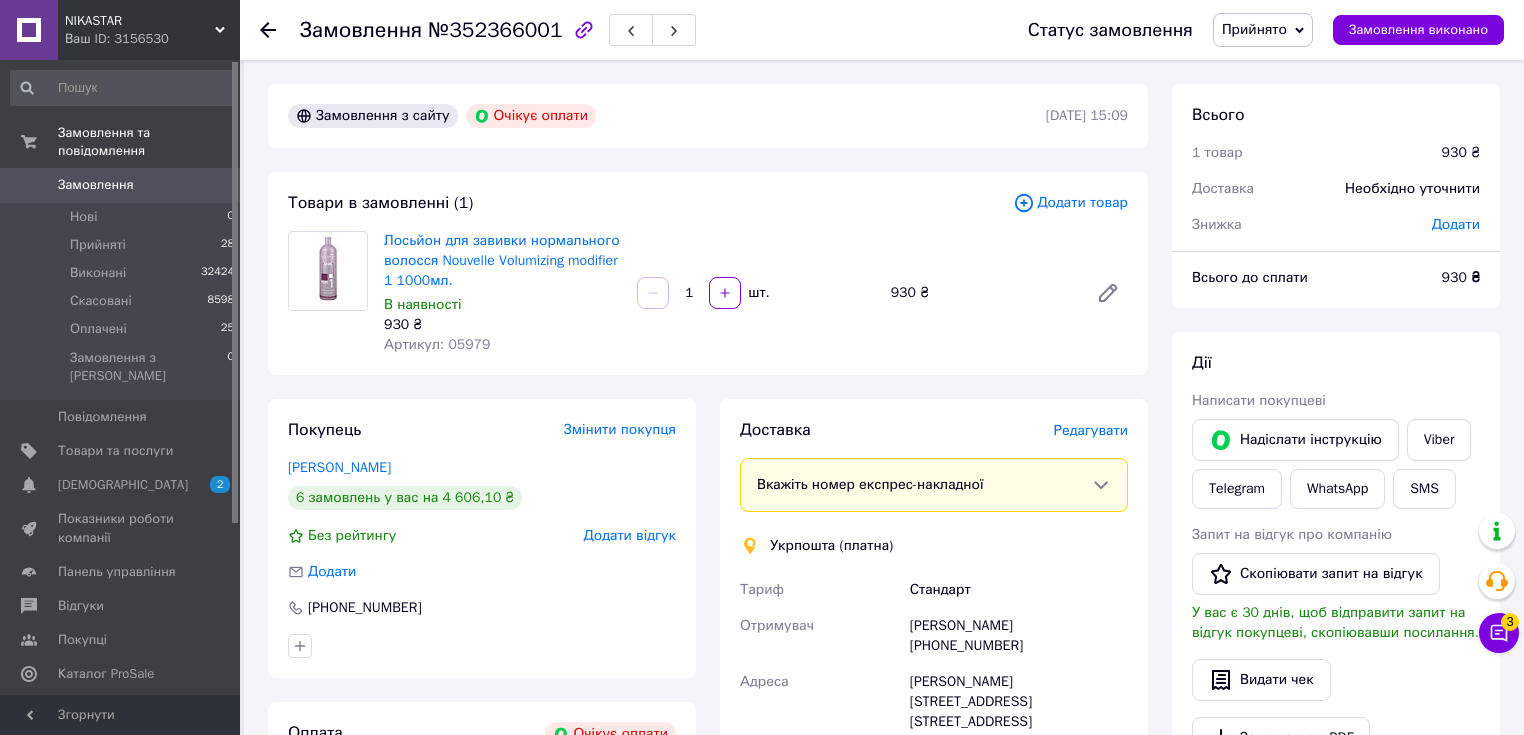 drag, startPoint x: 695, startPoint y: 672, endPoint x: 689, endPoint y: 635, distance: 37.48333 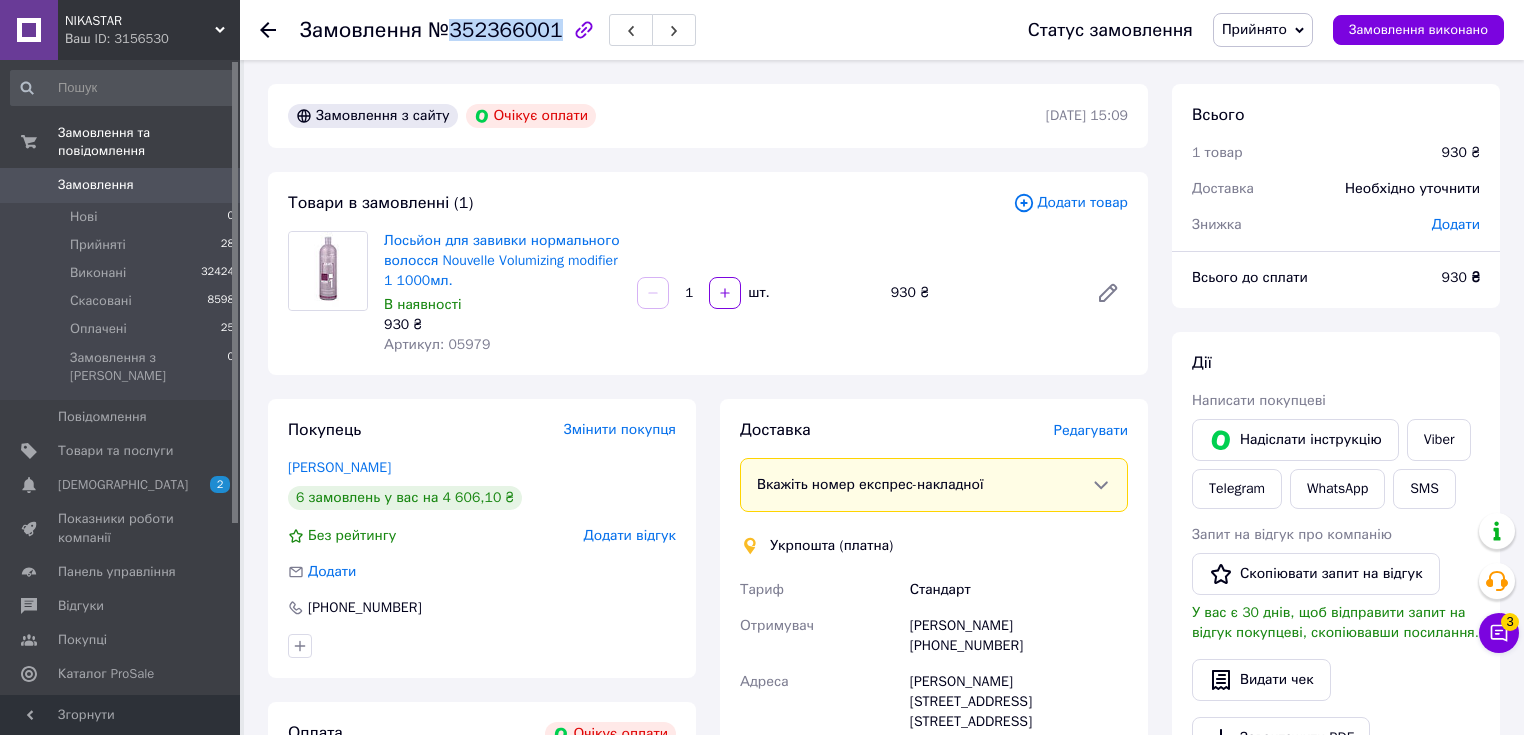 click on "№352366001" at bounding box center (495, 30) 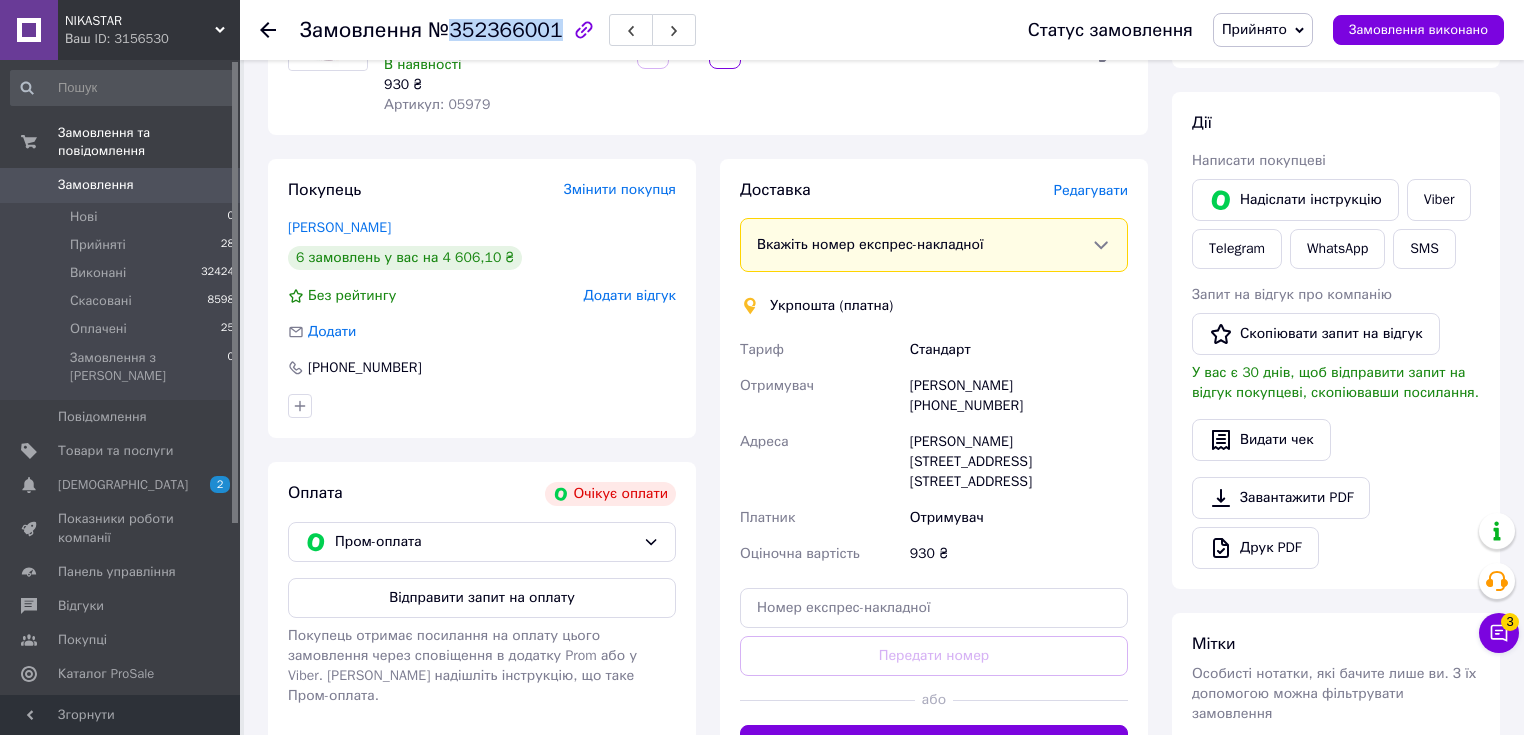 scroll, scrollTop: 400, scrollLeft: 0, axis: vertical 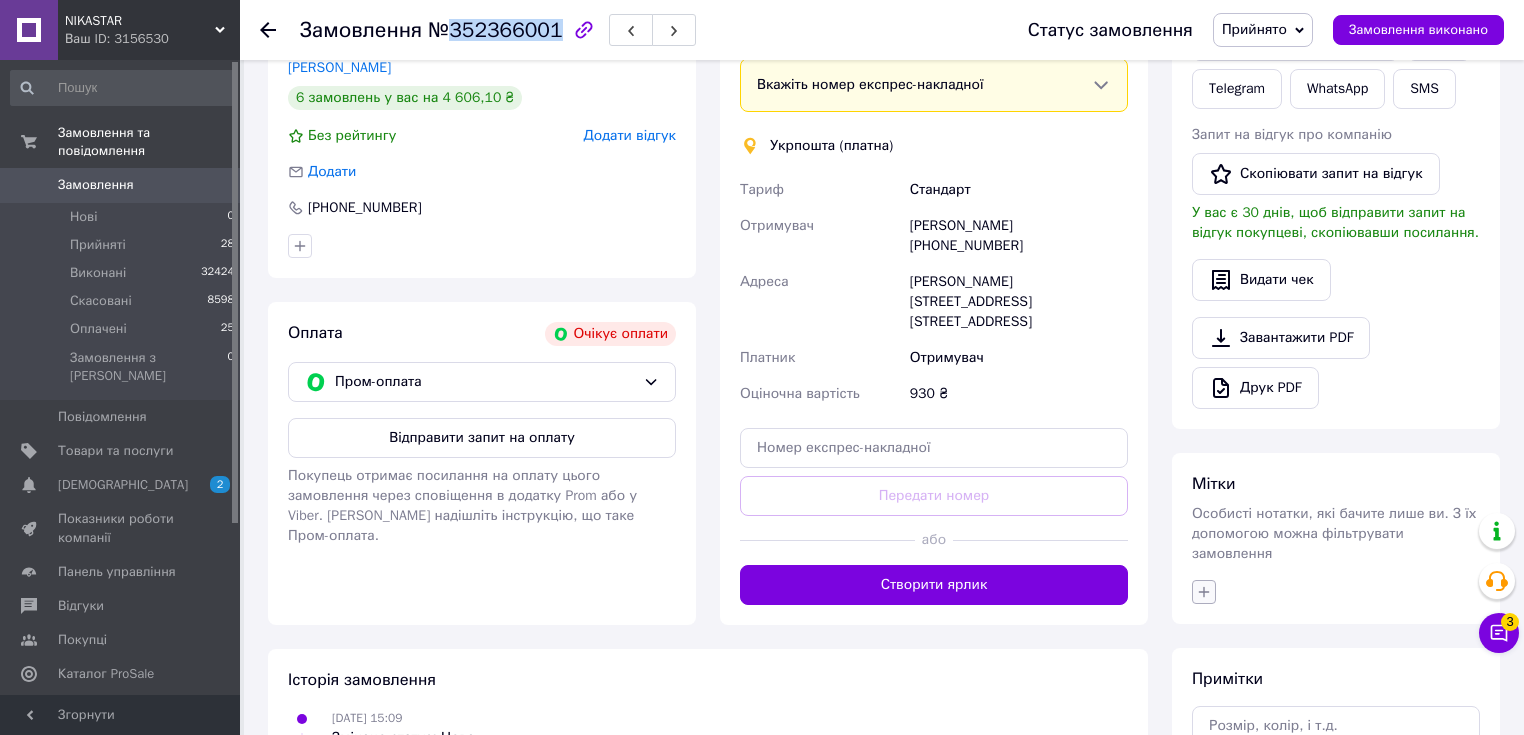 click 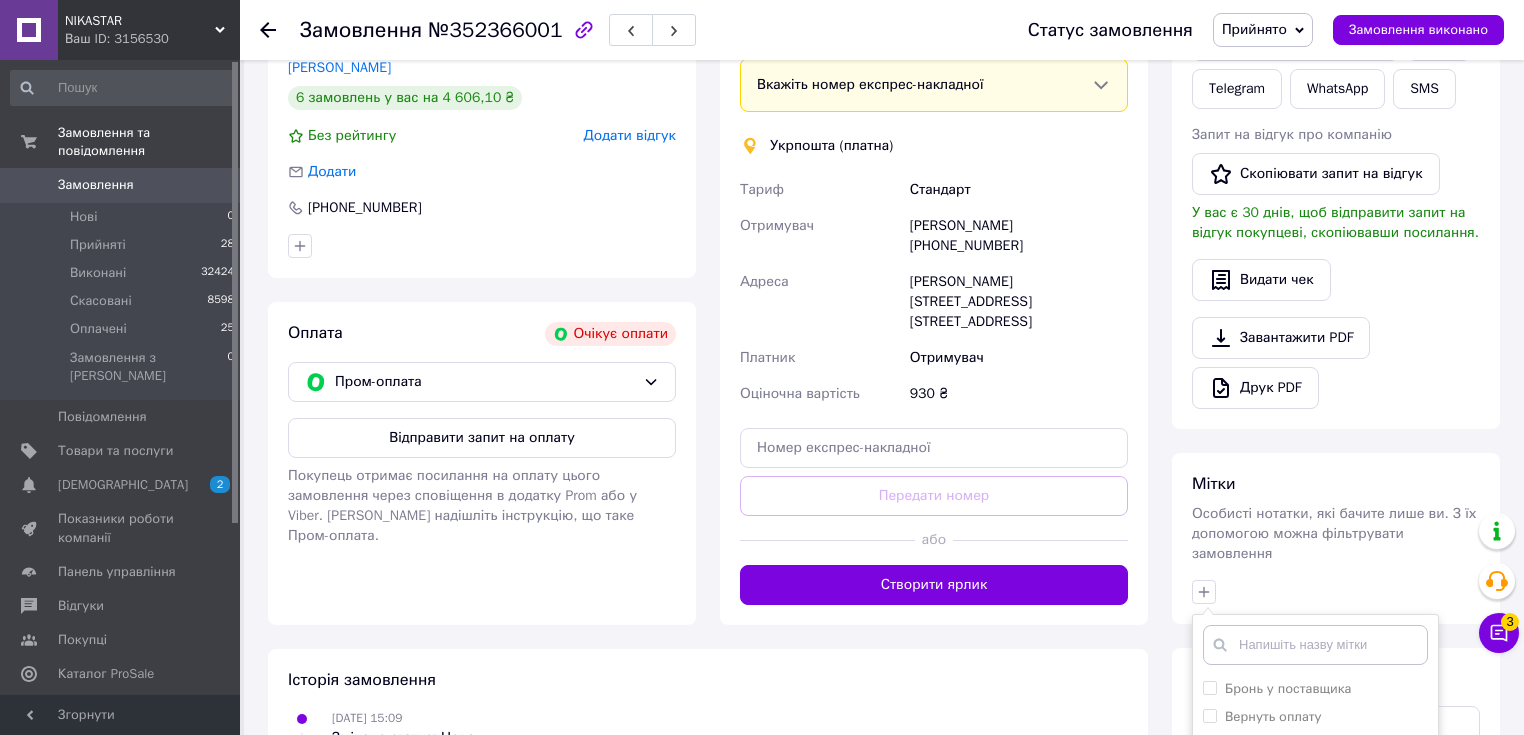 scroll, scrollTop: 682, scrollLeft: 0, axis: vertical 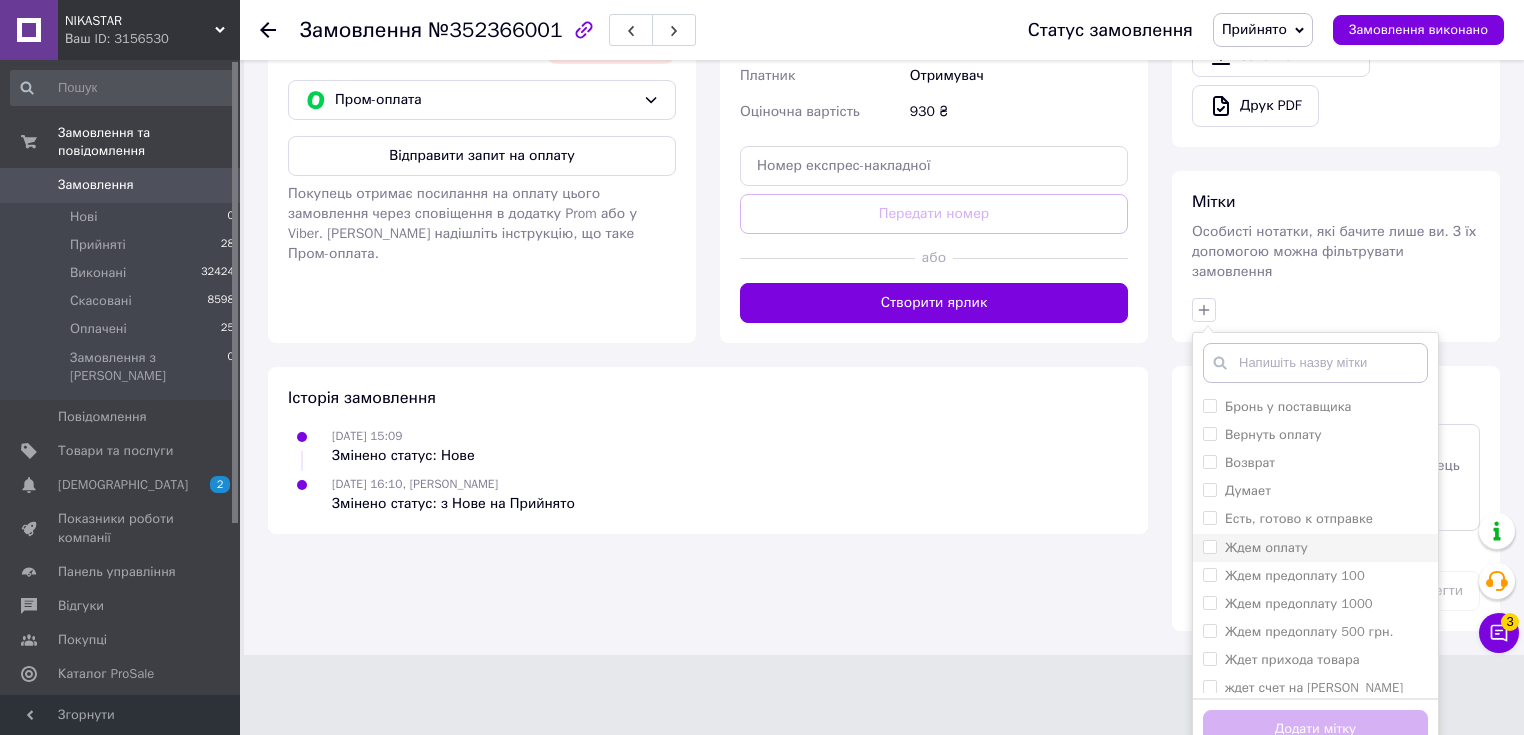 click on "Ждем оплату" at bounding box center [1266, 547] 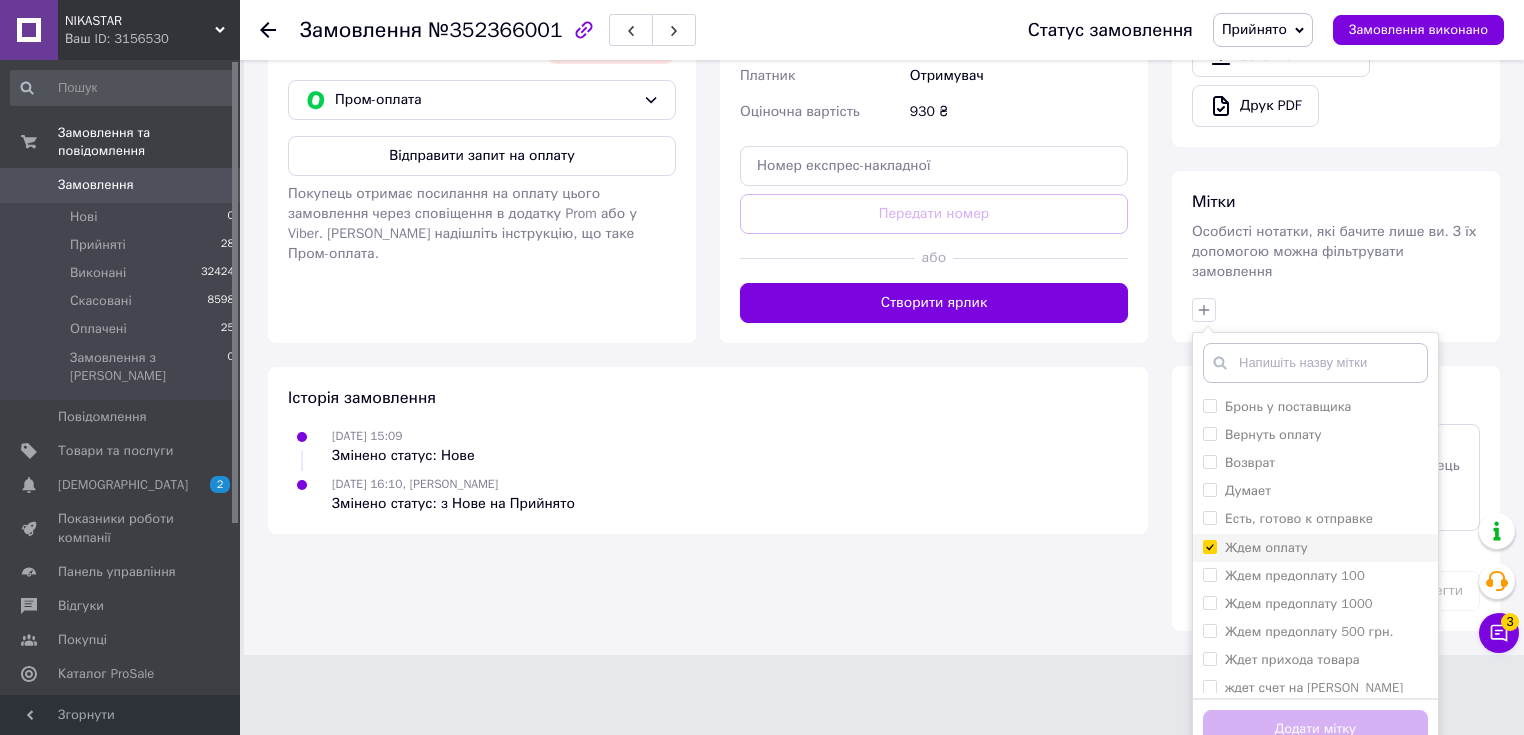 checkbox on "true" 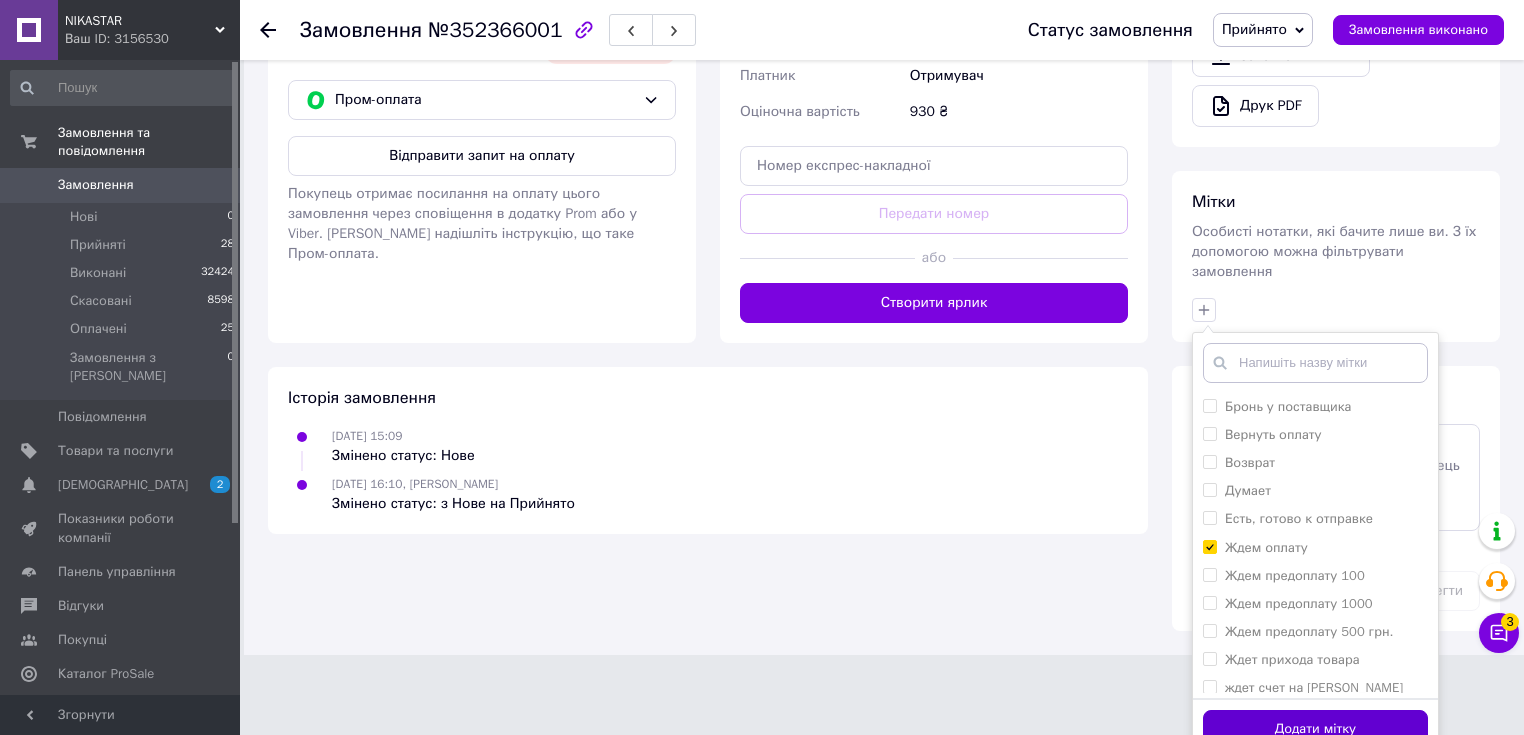 click on "Додати мітку" at bounding box center [1315, 729] 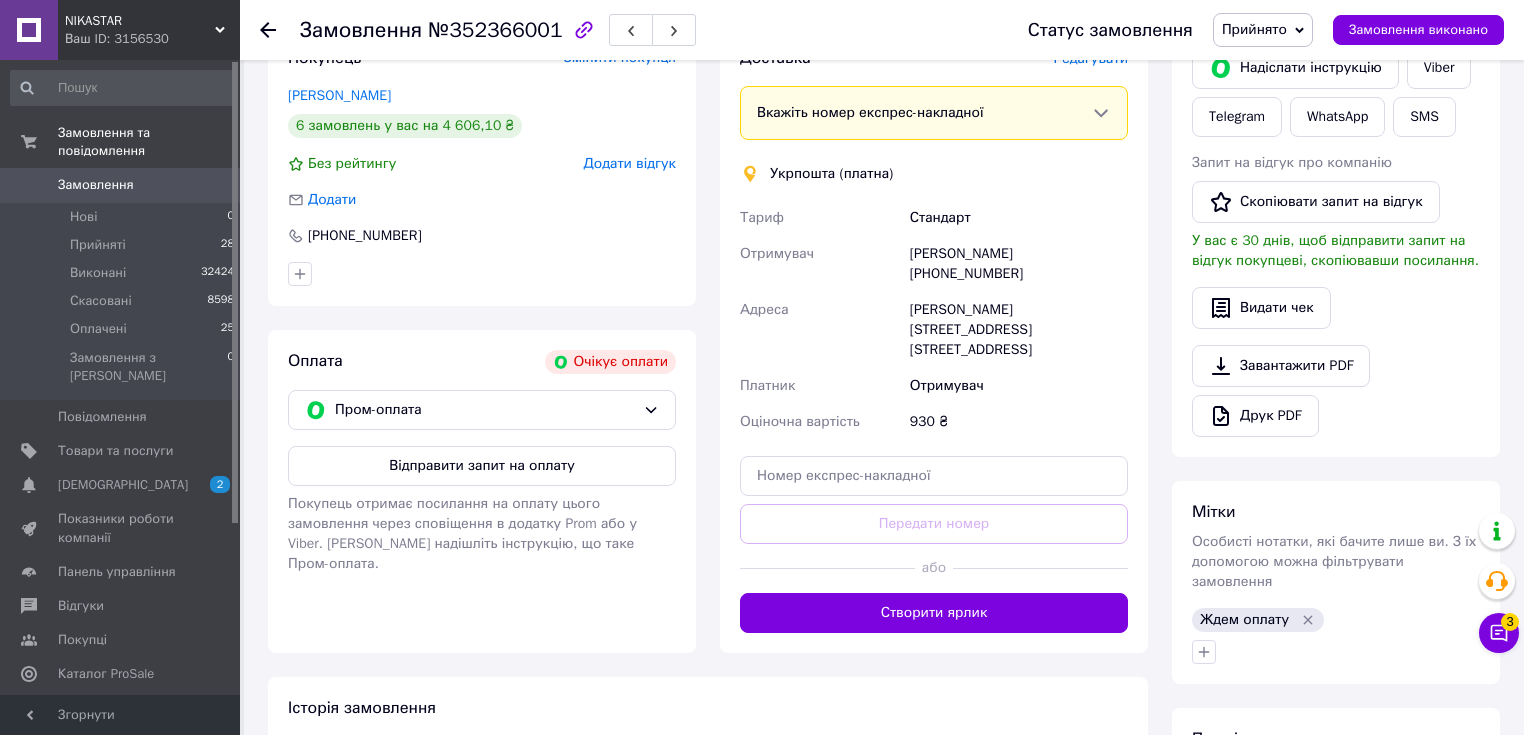 scroll, scrollTop: 292, scrollLeft: 0, axis: vertical 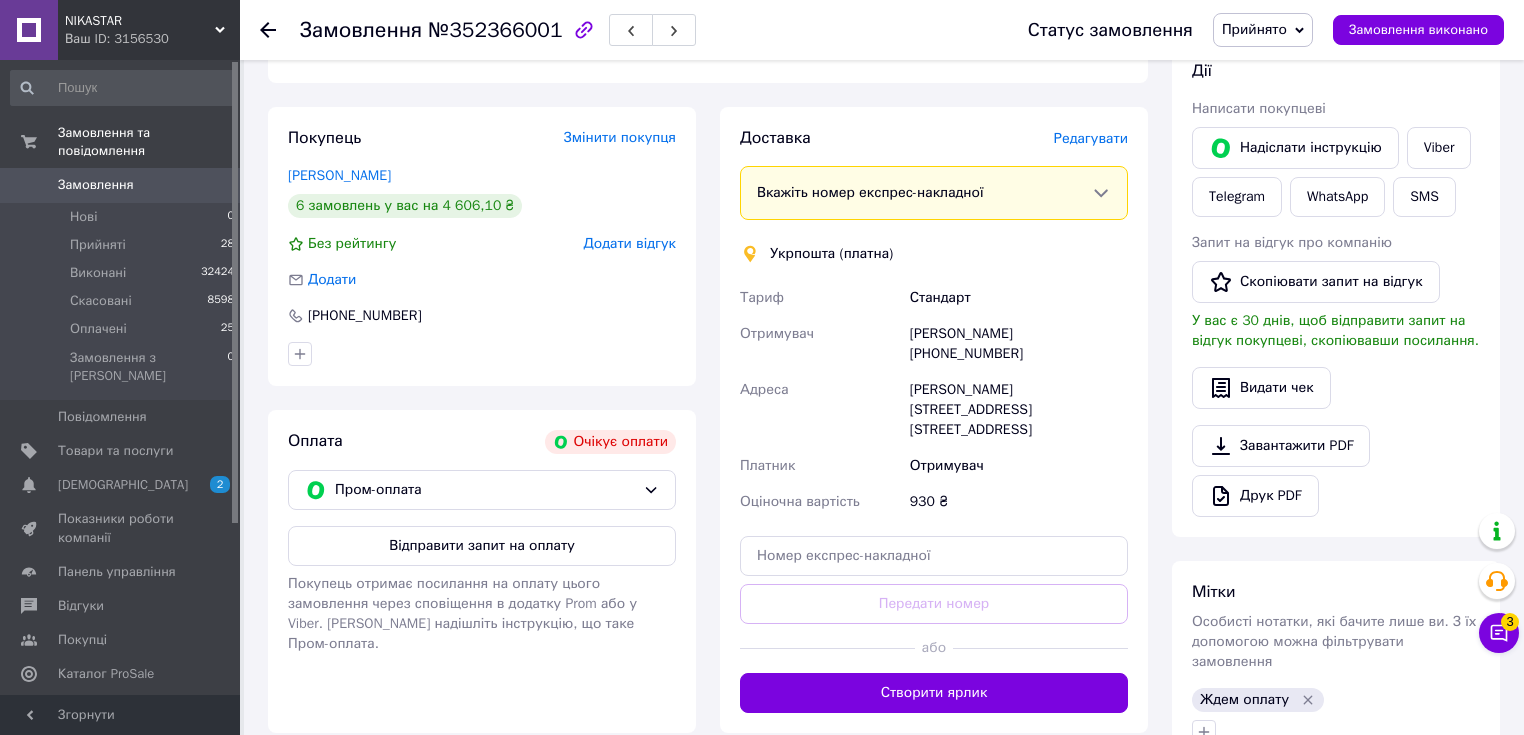 click 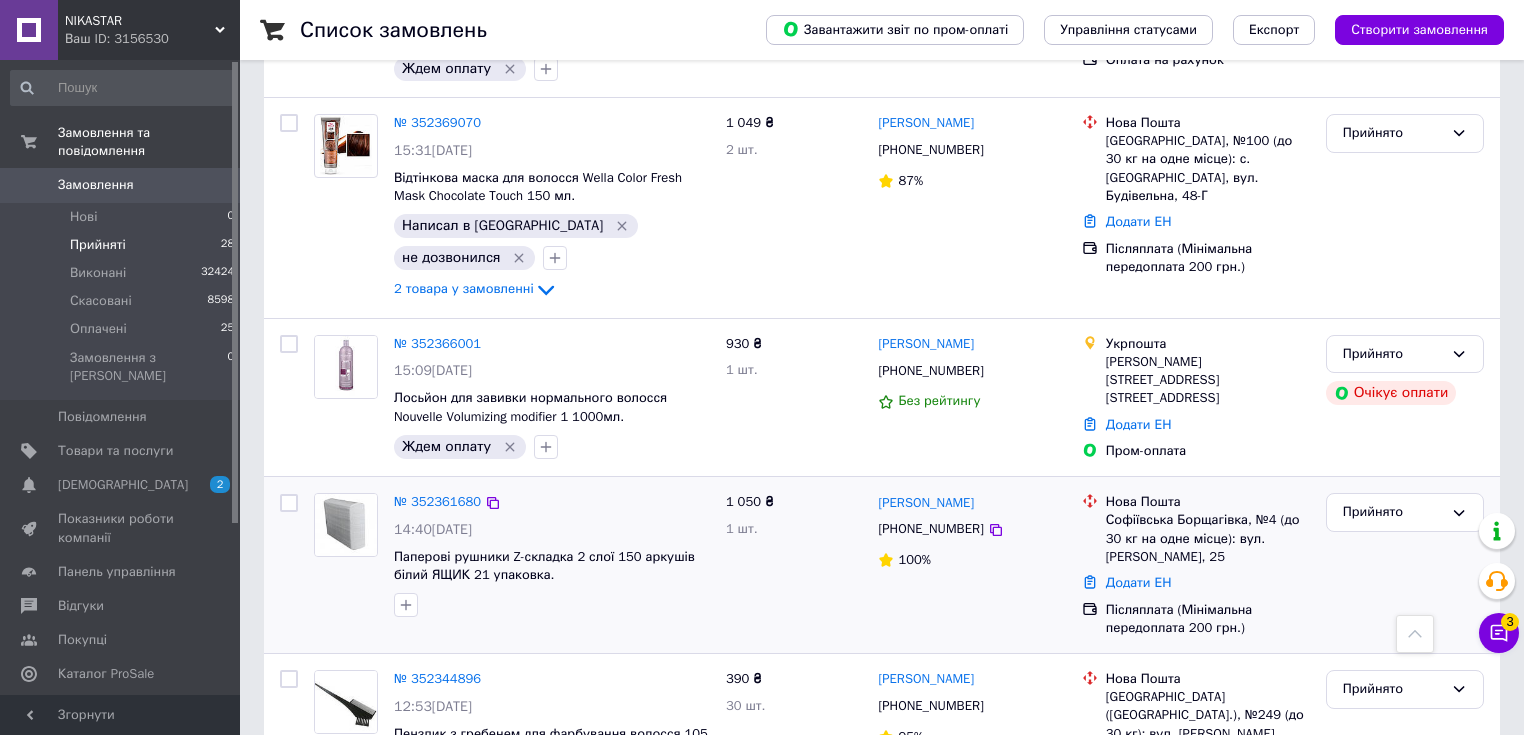 scroll, scrollTop: 640, scrollLeft: 0, axis: vertical 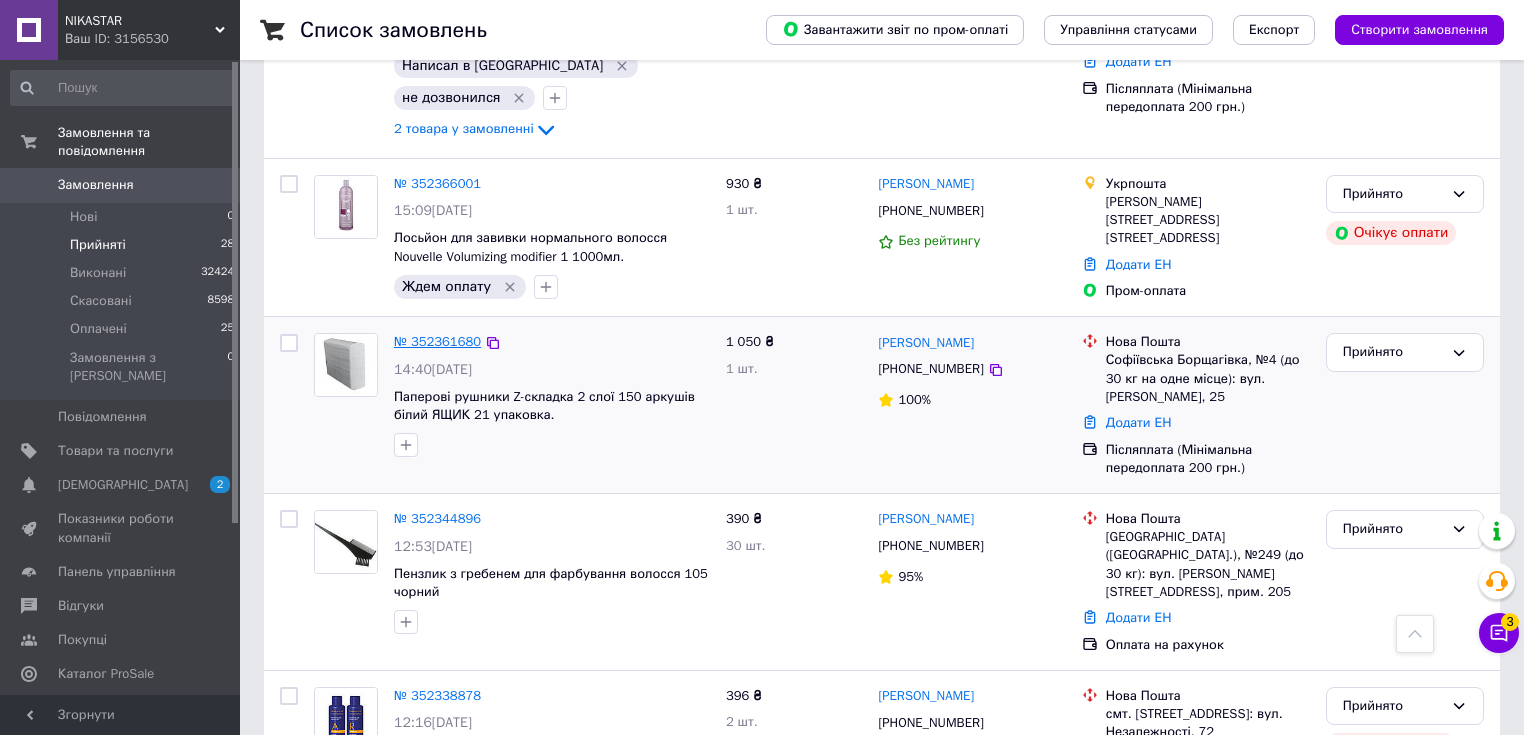 click on "№ 352361680" at bounding box center [437, 341] 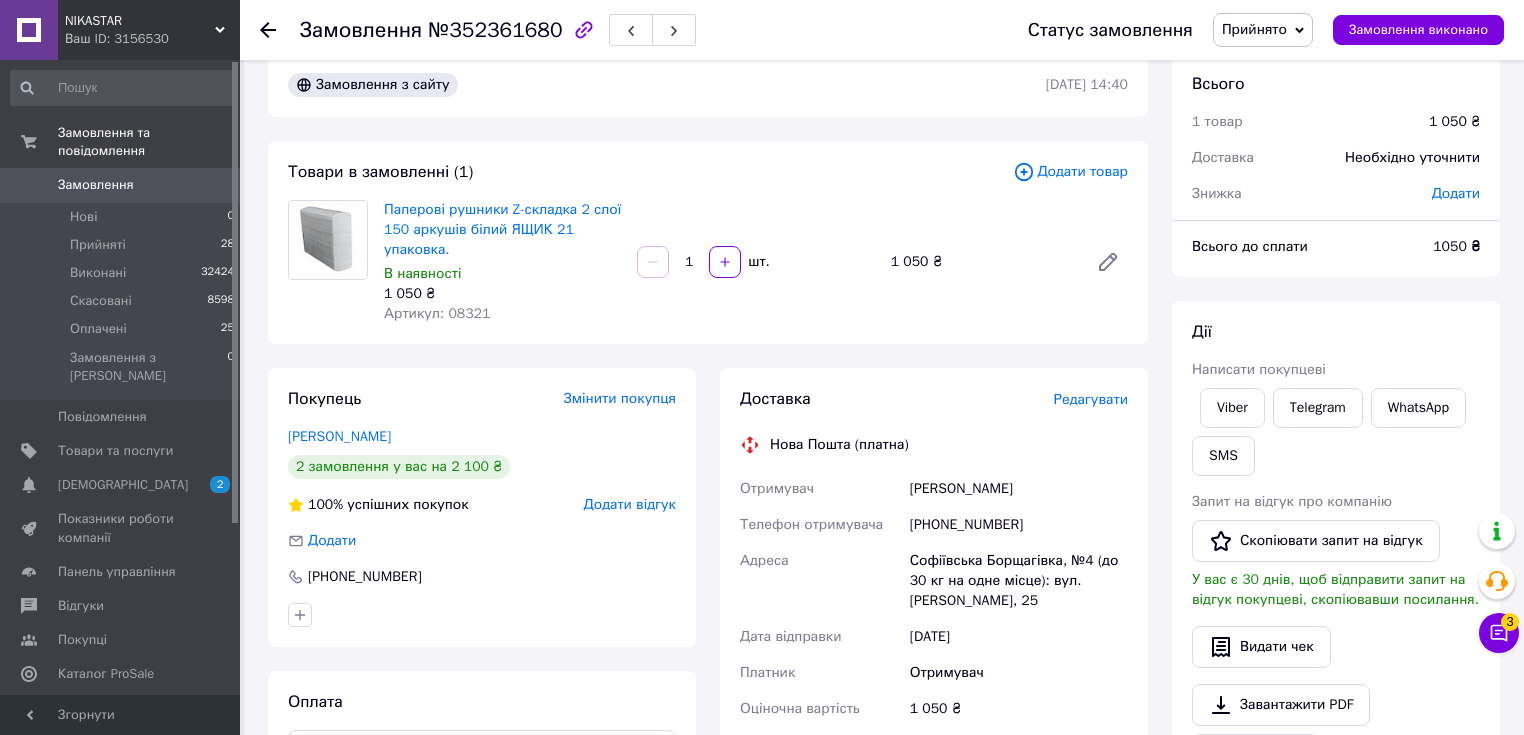 scroll, scrollTop: 191, scrollLeft: 0, axis: vertical 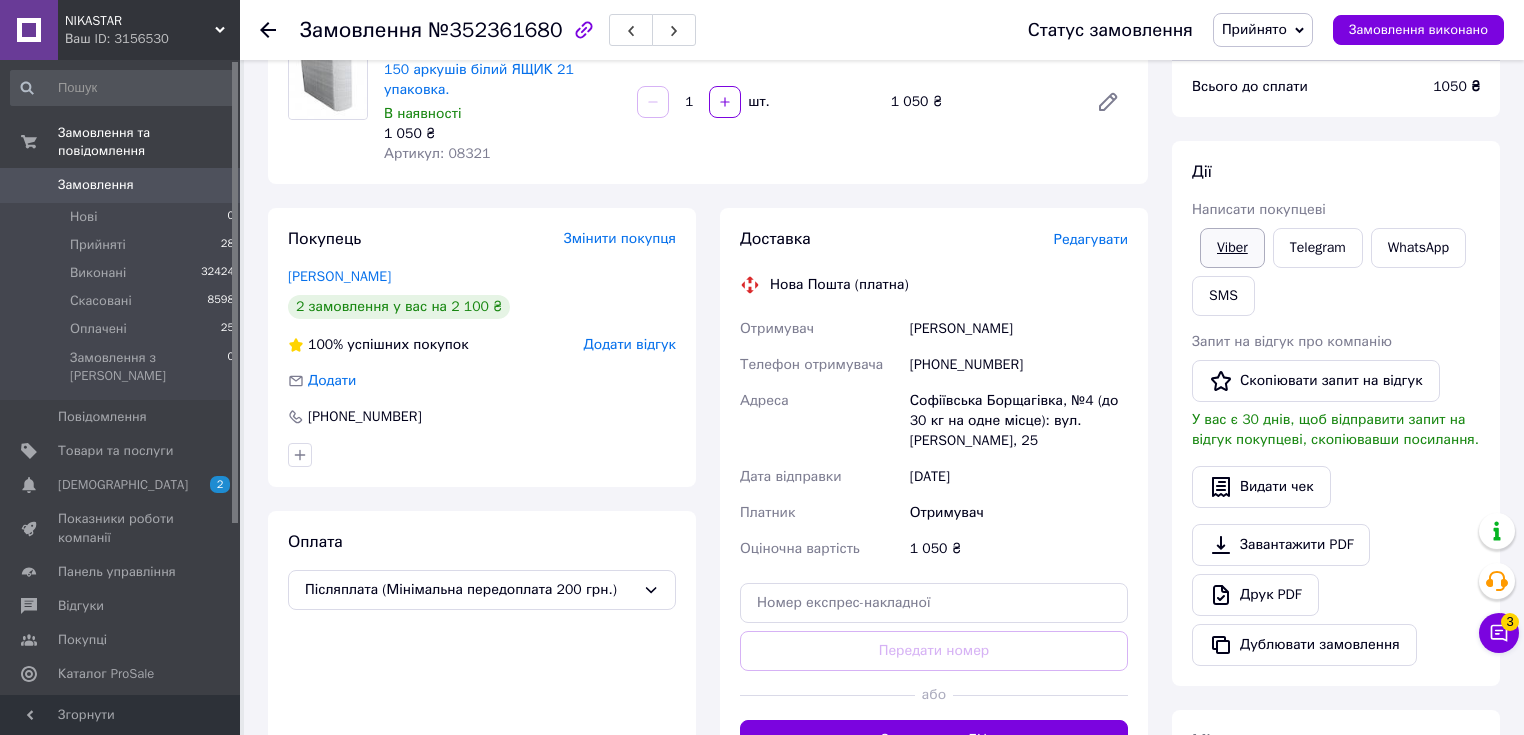 click on "Viber" at bounding box center (1232, 248) 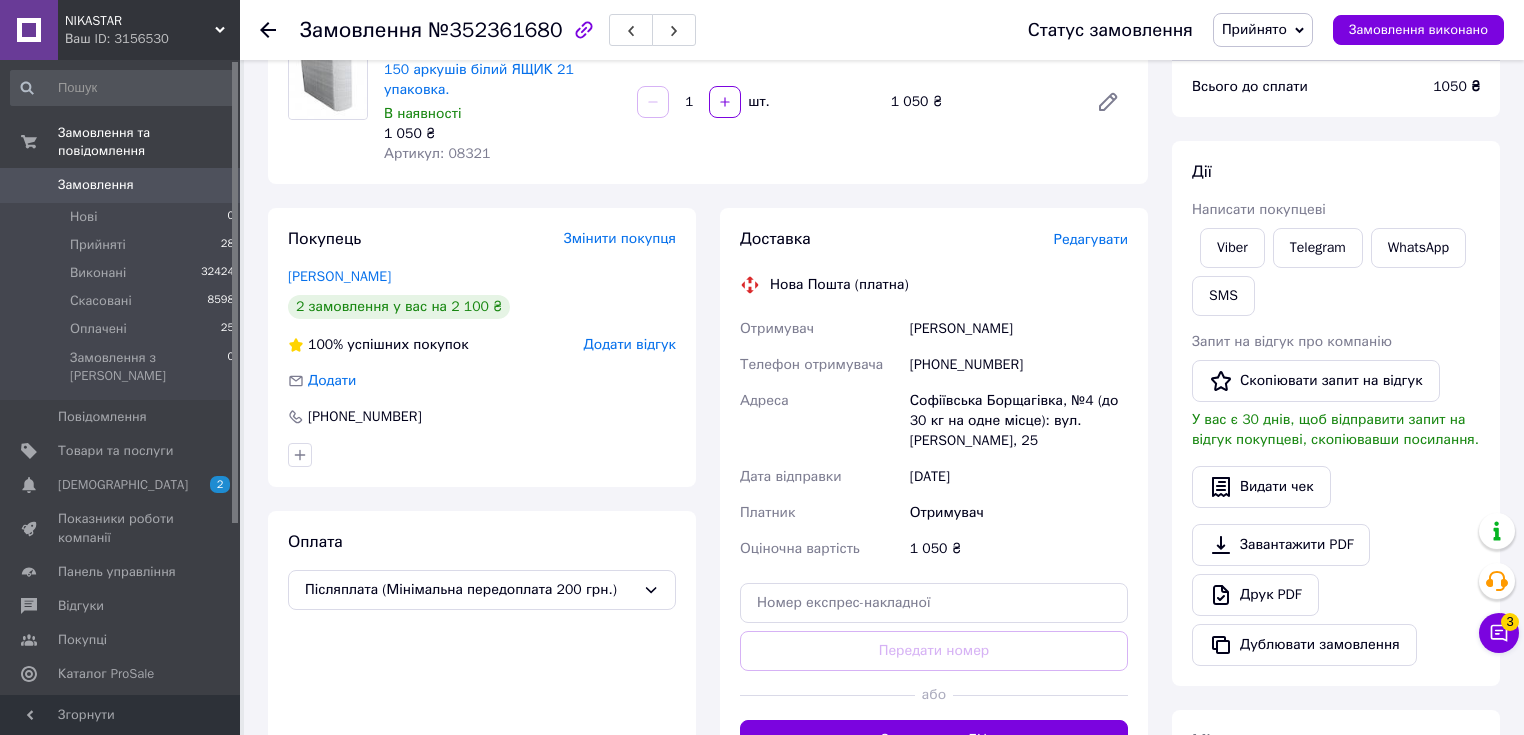 click on "Доставка Редагувати Нова Пошта (платна) Отримувач Рожков Олексій Телефон отримувача +380669171091 Адреса Софіївська Борщагівка, №4 (до 30 кг на одне місце): вул. Лесі Українки, 25 Дата відправки 12.07.2025 Платник Отримувач Оціночна вартість 1 050 ₴ Передати номер або Згенерувати ЕН Платник Отримувач Відправник Прізвище отримувача Рожков Ім'я отримувача Олексій По батькові отримувача Телефон отримувача +380669171091 Тип доставки У відділенні Кур'єром В поштоматі Місто Софіївська Борщагівка Відділення №4 (до 30 кг на одне місце): вул. Лесі Українки, 25 Місце відправки Вантаж <" at bounding box center [934, 494] 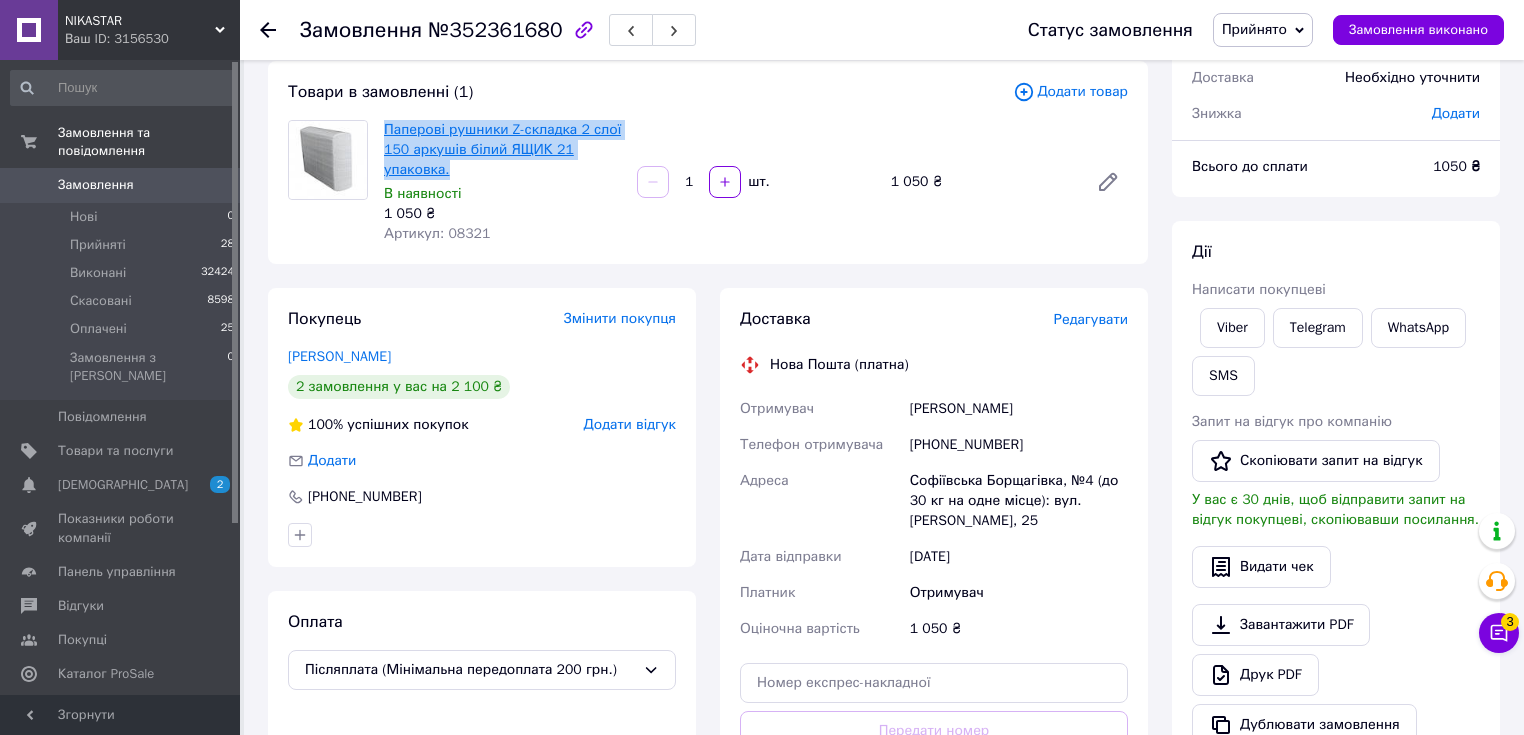 drag, startPoint x: 458, startPoint y: 172, endPoint x: 386, endPoint y: 128, distance: 84.38009 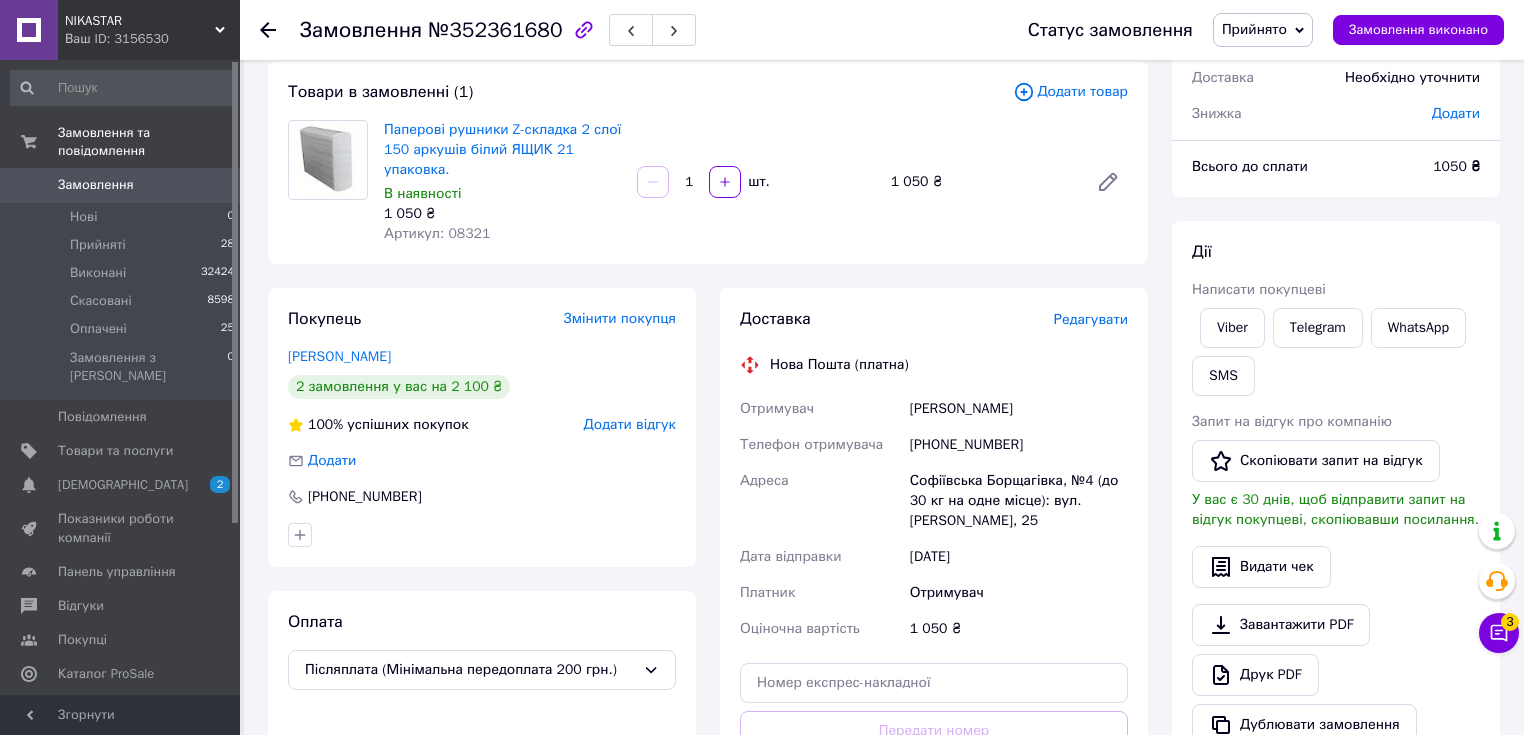 click on "Доставка Редагувати Нова Пошта (платна) Отримувач Рожков Олексій Телефон отримувача +380669171091 Адреса Софіївська Борщагівка, №4 (до 30 кг на одне місце): вул. Лесі Українки, 25 Дата відправки 12.07.2025 Платник Отримувач Оціночна вартість 1 050 ₴ Передати номер або Згенерувати ЕН Платник Отримувач Відправник Прізвище отримувача Рожков Ім'я отримувача Олексій По батькові отримувача Телефон отримувача +380669171091 Тип доставки У відділенні Кур'єром В поштоматі Місто Софіївська Борщагівка Відділення №4 (до 30 кг на одне місце): вул. Лесі Українки, 25 Місце відправки Вантаж <" at bounding box center (934, 574) 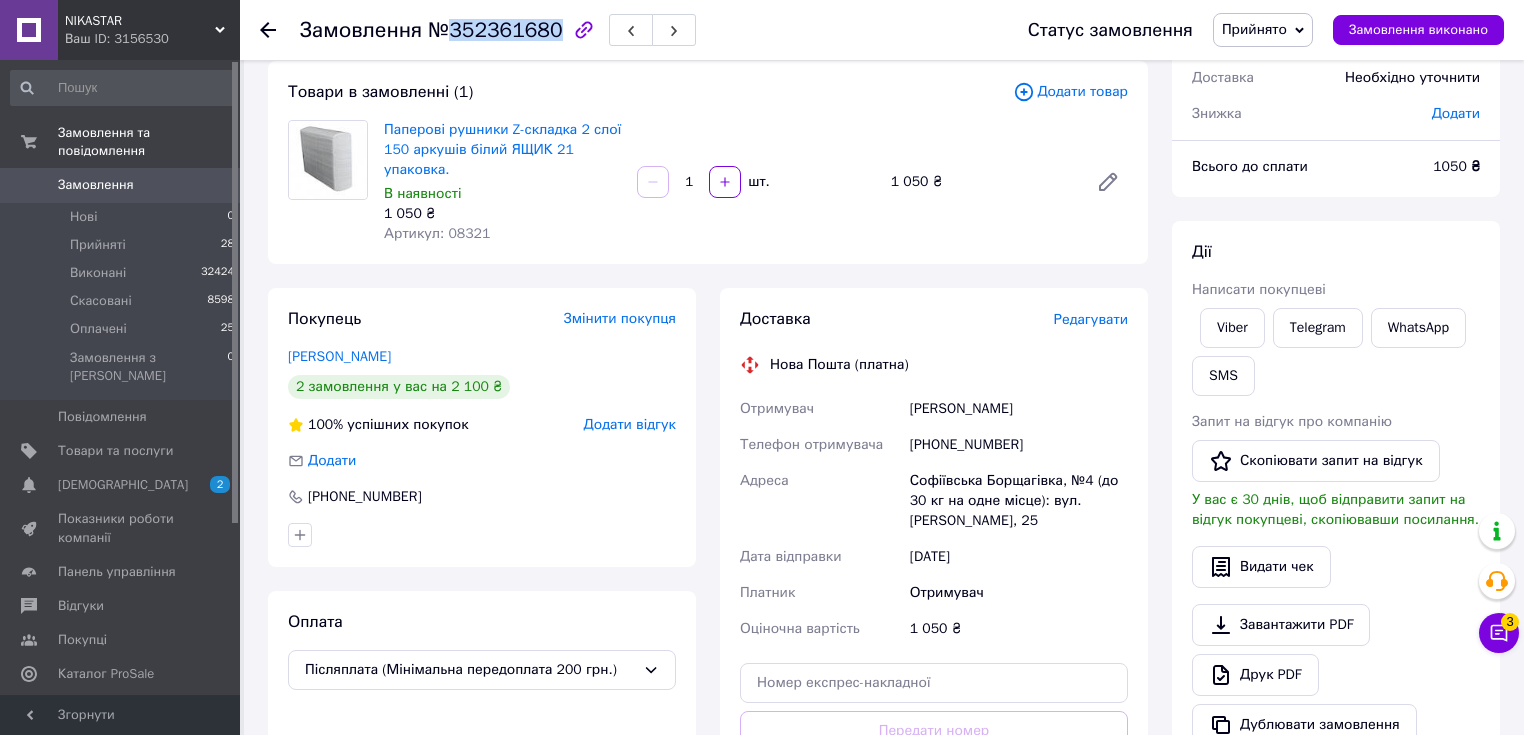 click on "№352361680" at bounding box center (495, 30) 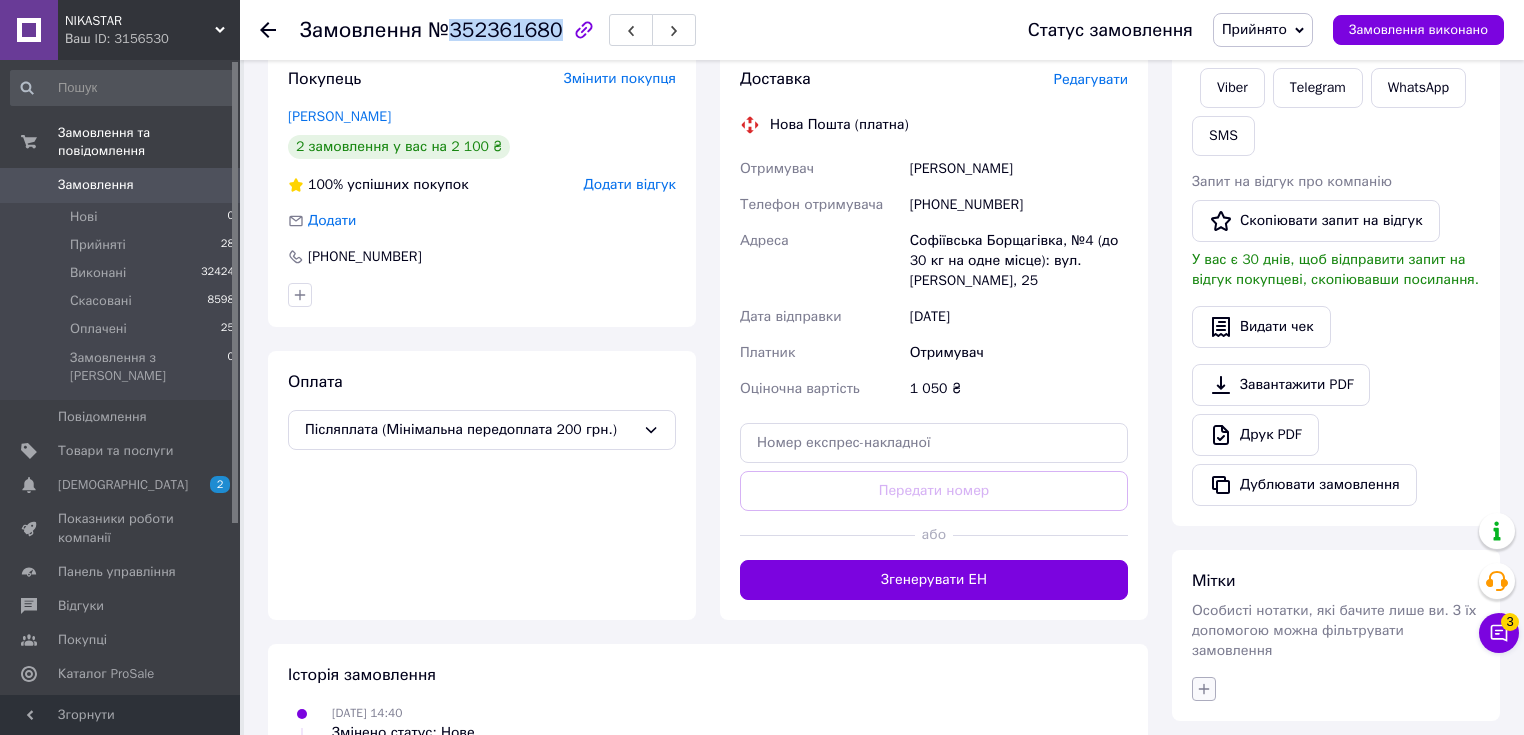 click 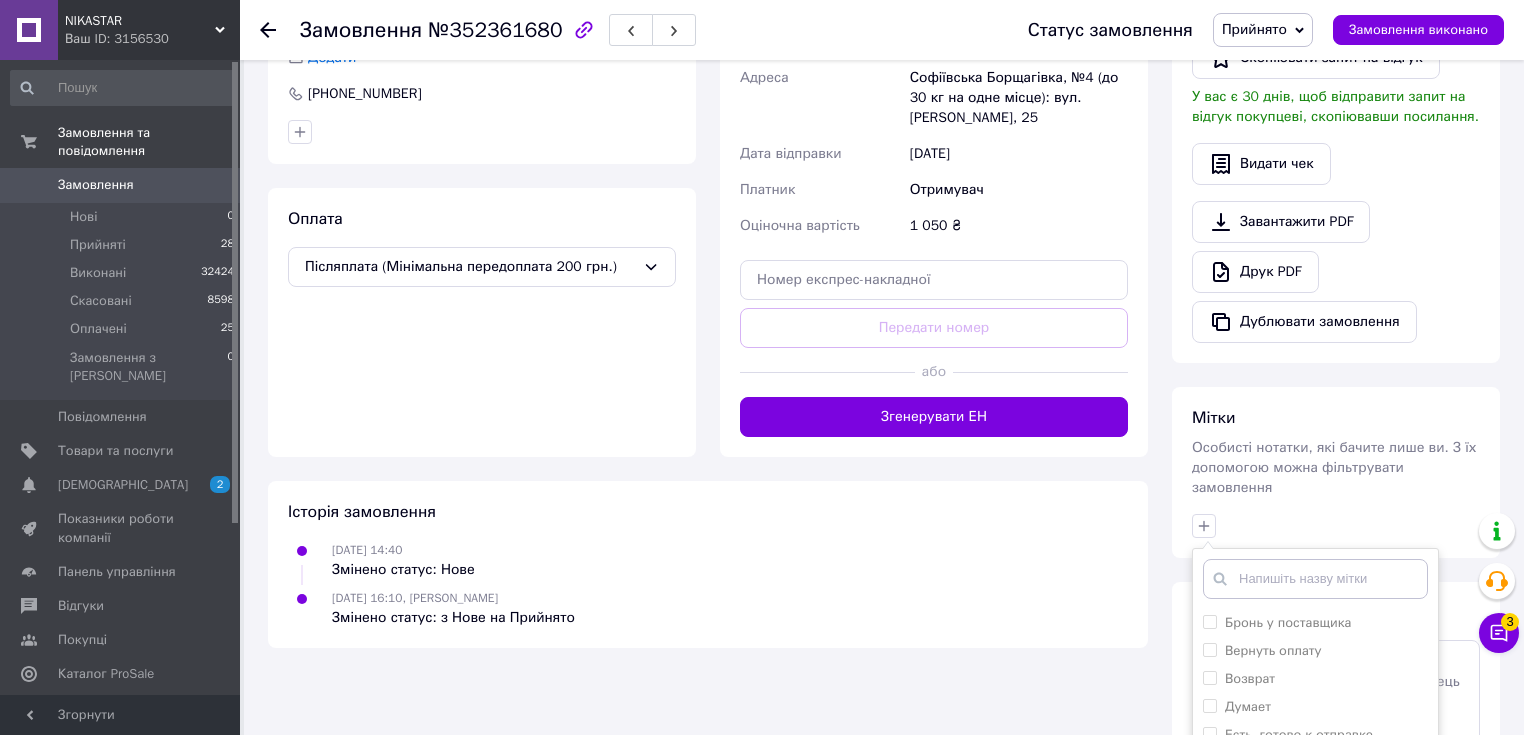 scroll, scrollTop: 594, scrollLeft: 0, axis: vertical 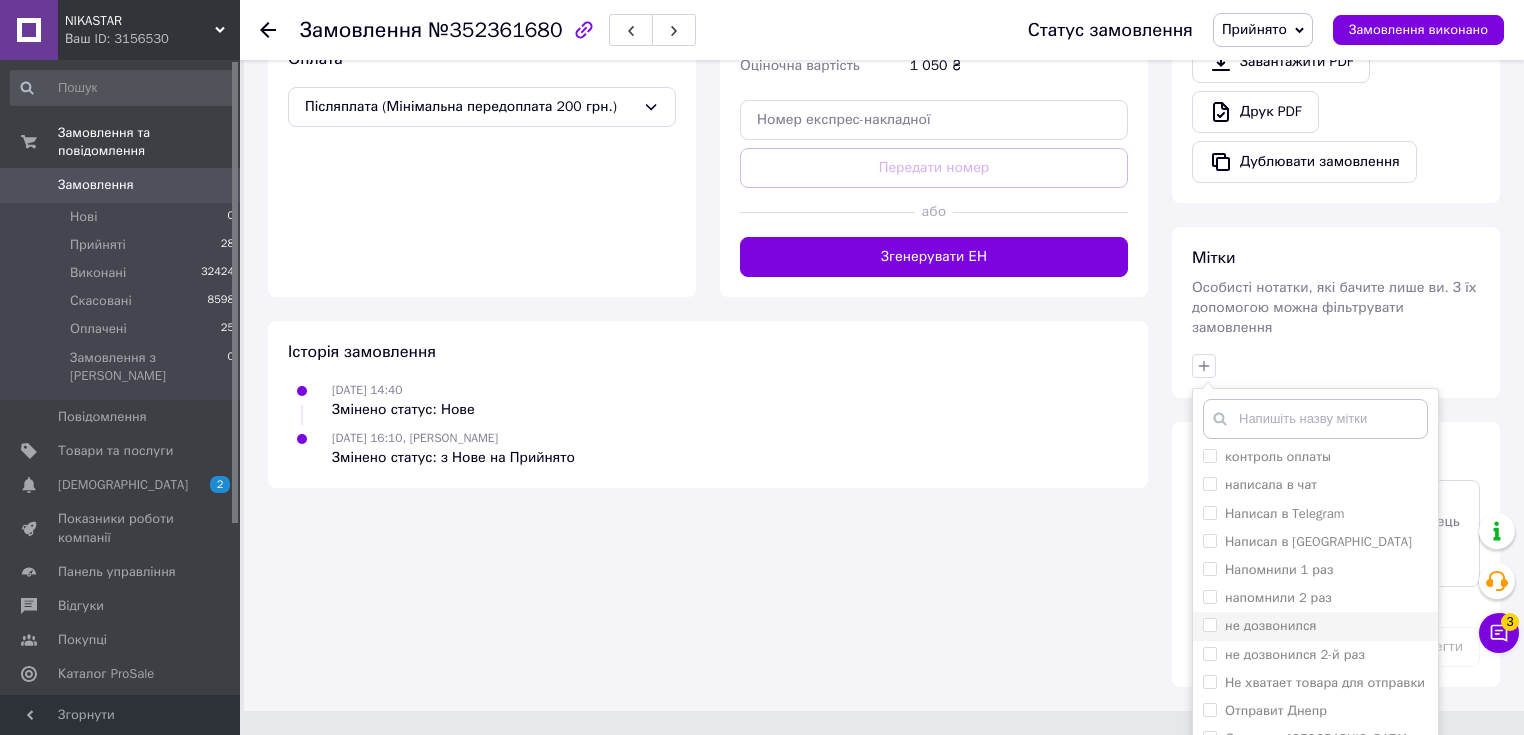 click on "не дозвонился" at bounding box center [1271, 625] 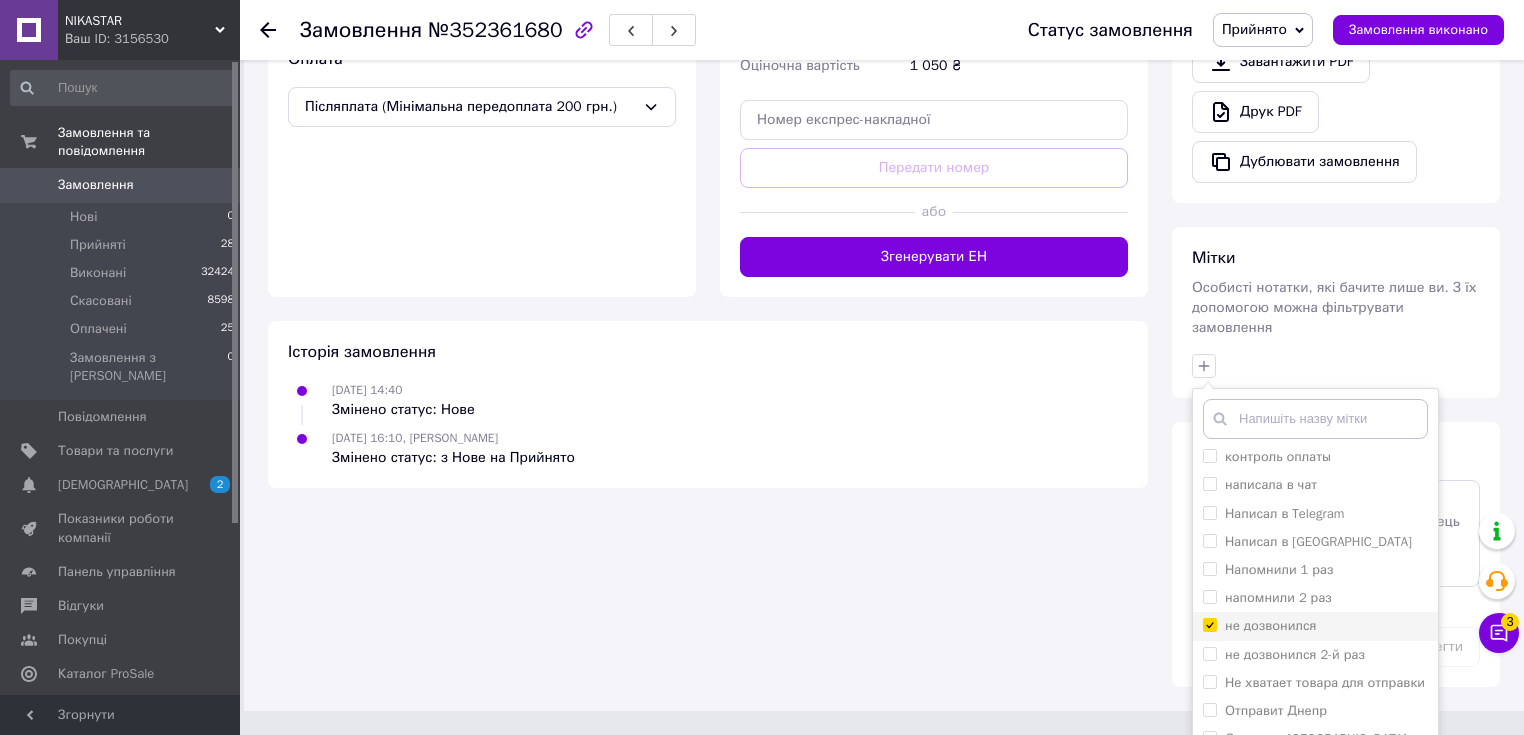 checkbox on "true" 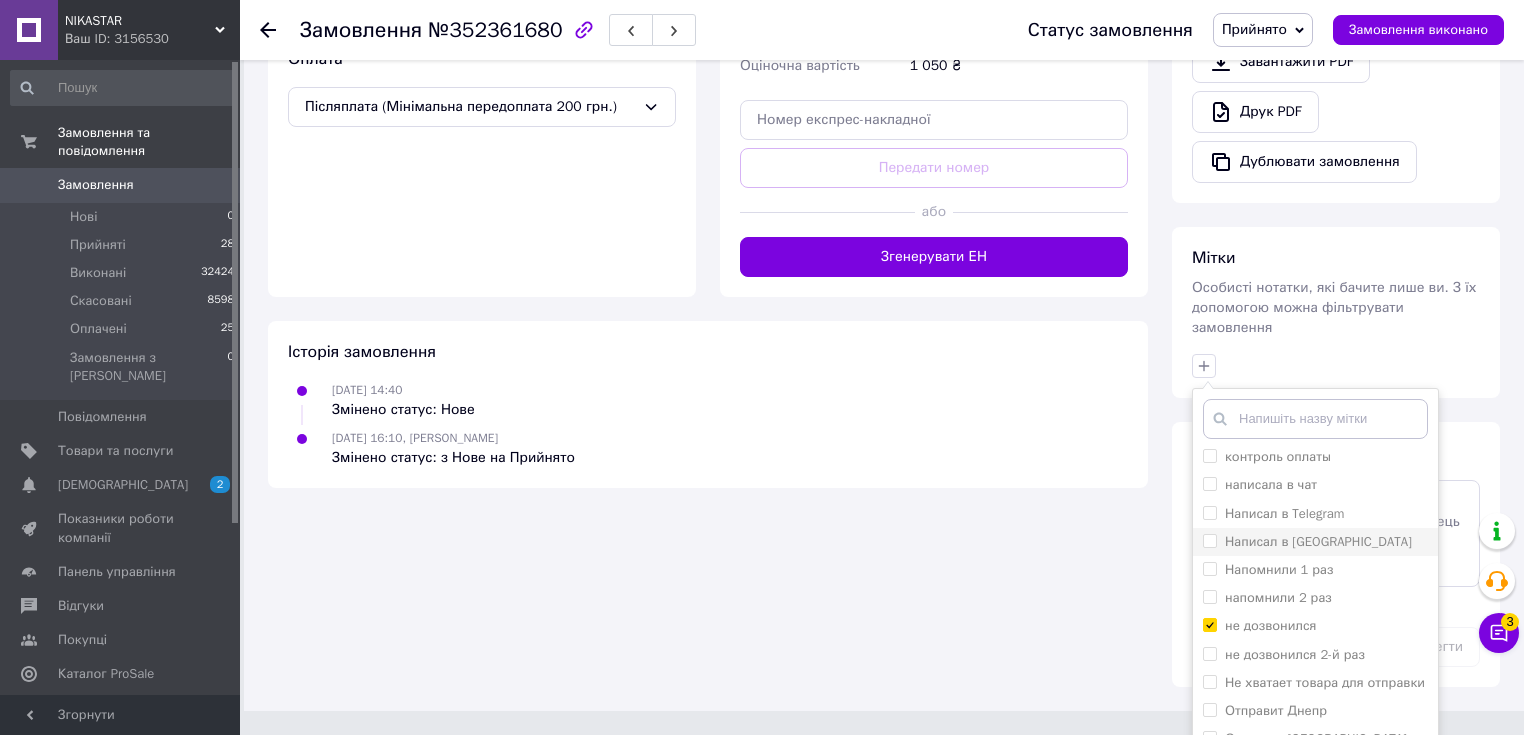 click on "Написал в вайбер" at bounding box center [1318, 541] 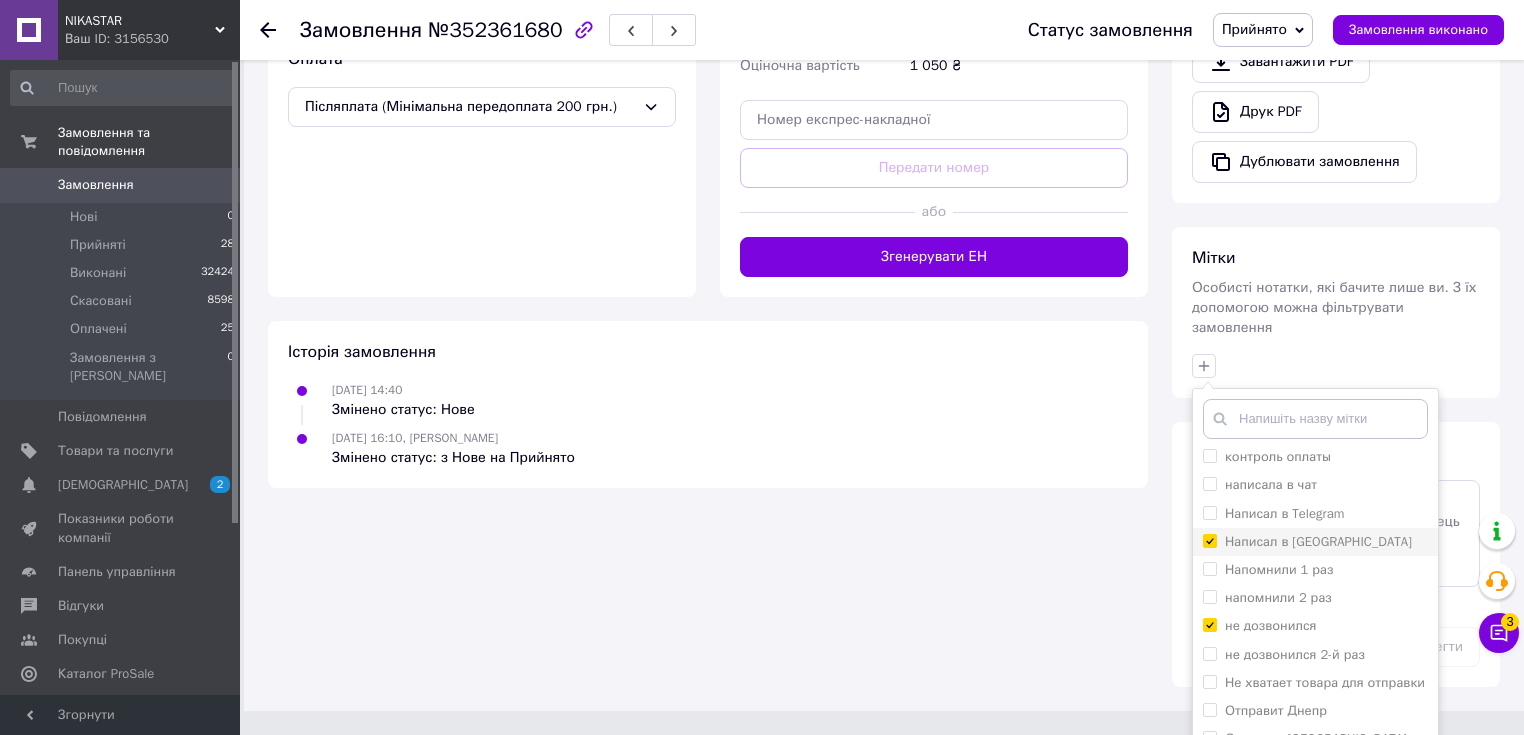 checkbox on "true" 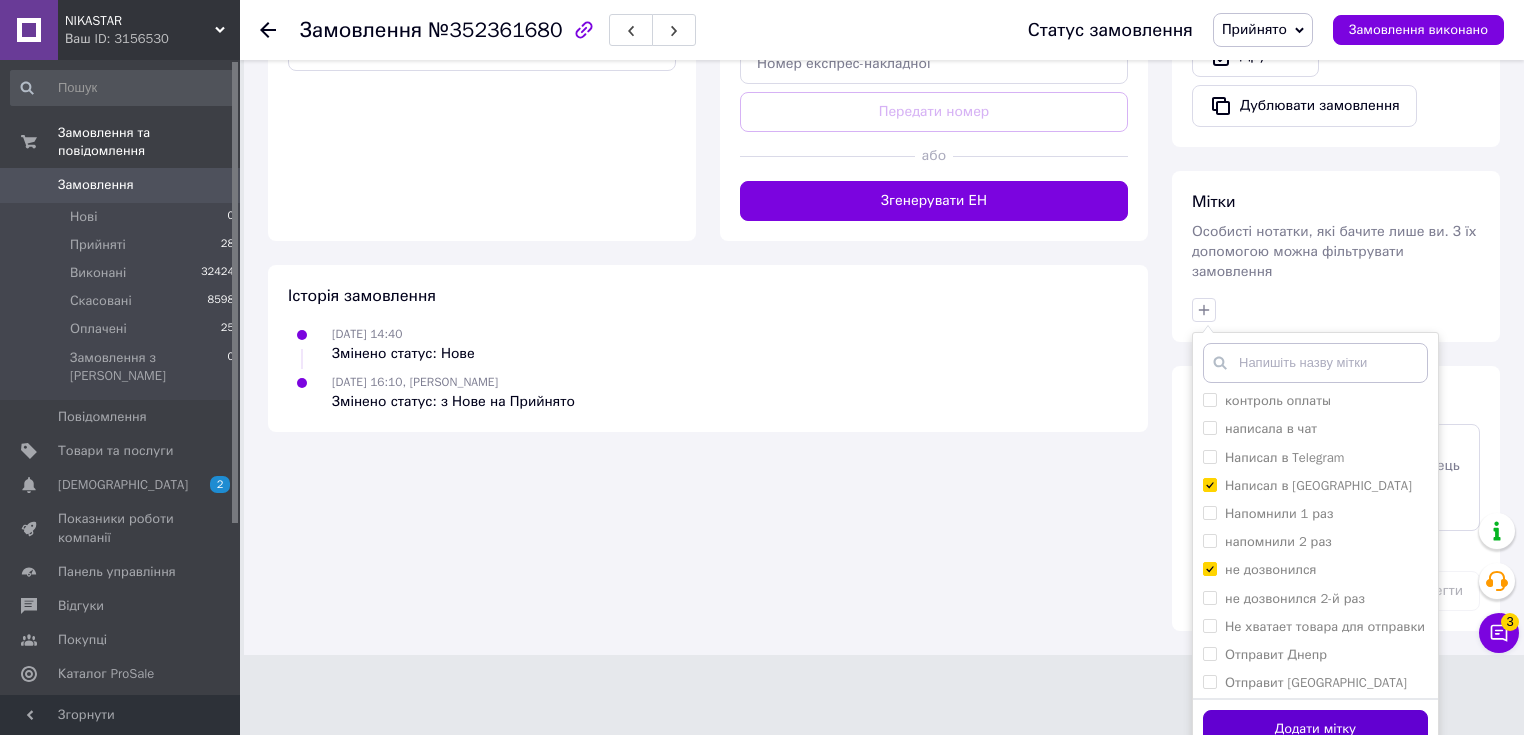 click on "Додати мітку" at bounding box center (1315, 729) 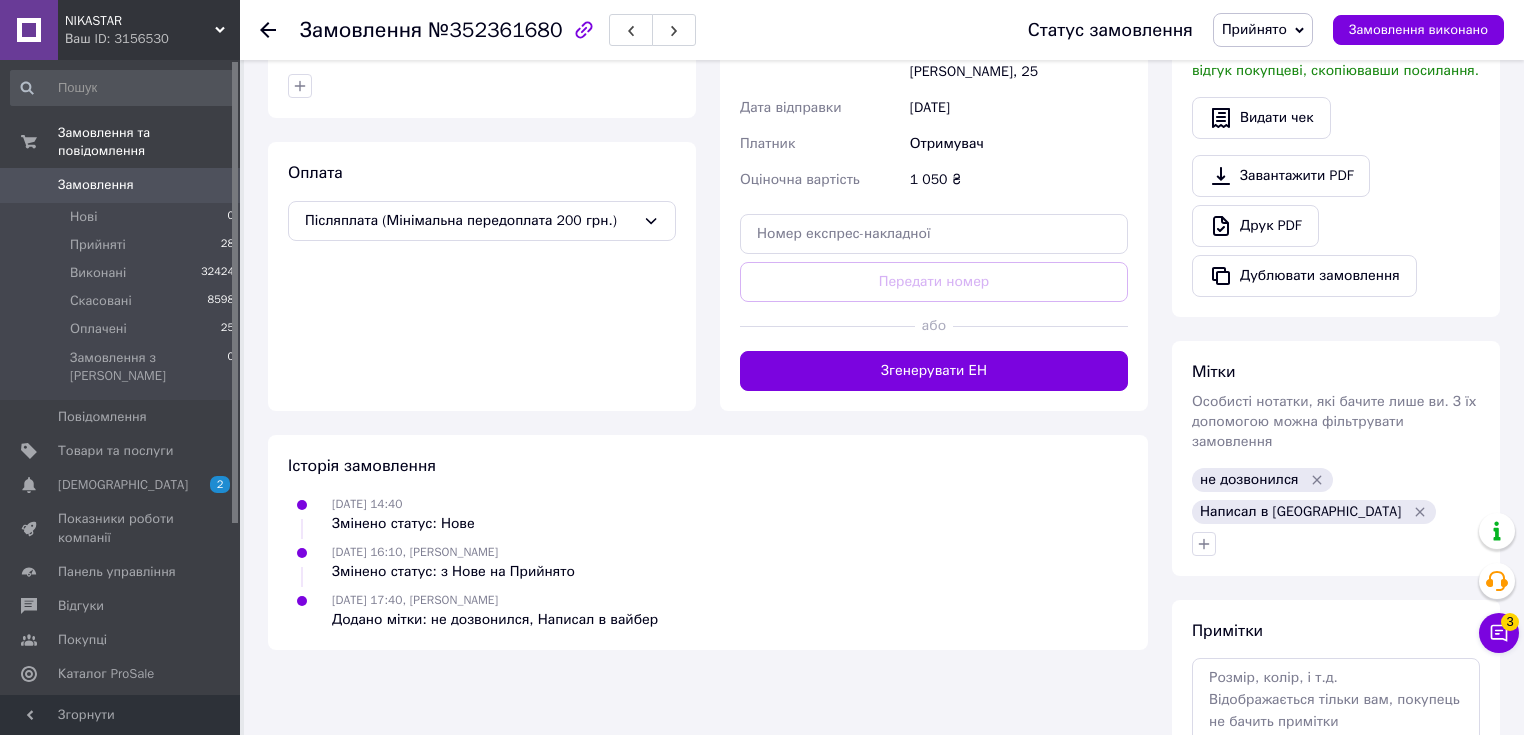 scroll, scrollTop: 640, scrollLeft: 0, axis: vertical 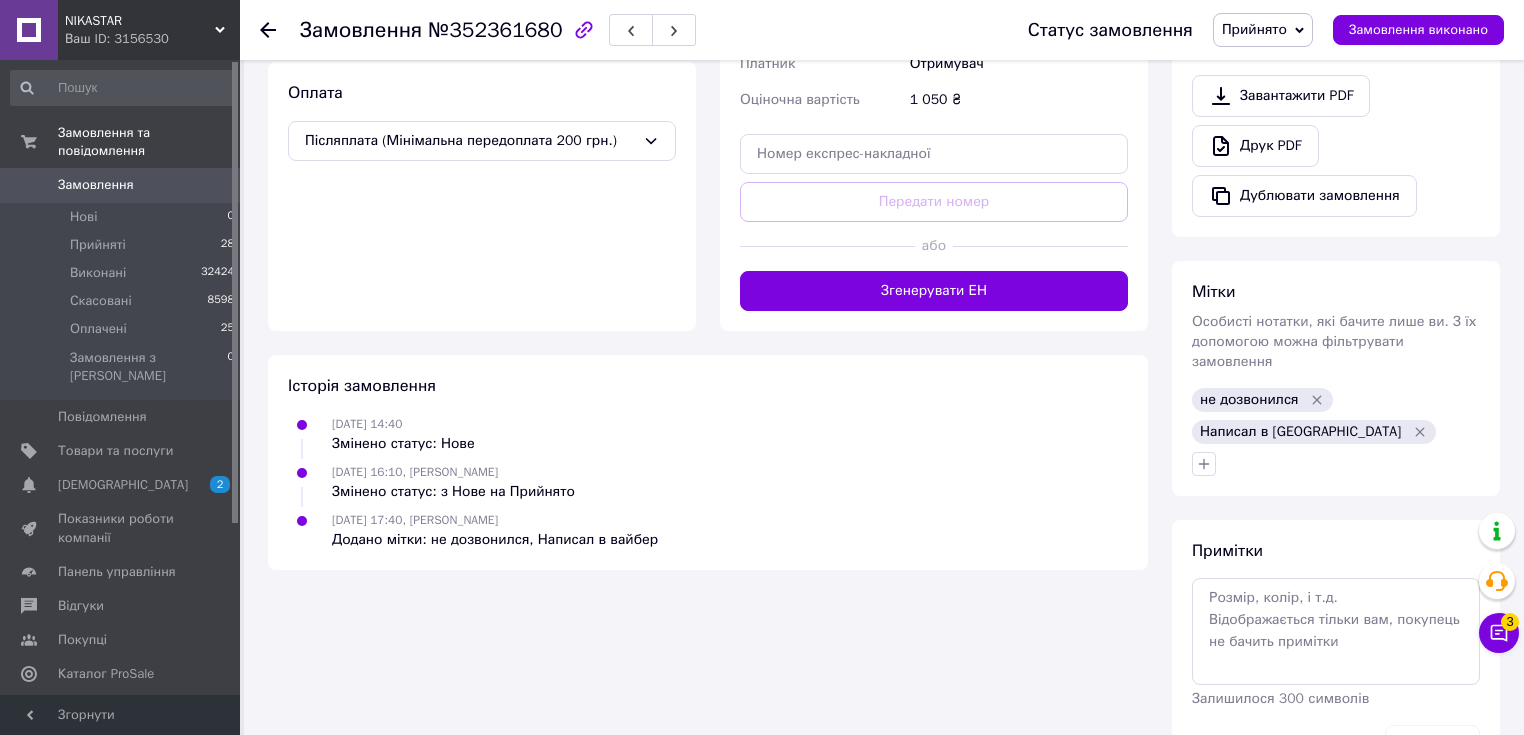 click 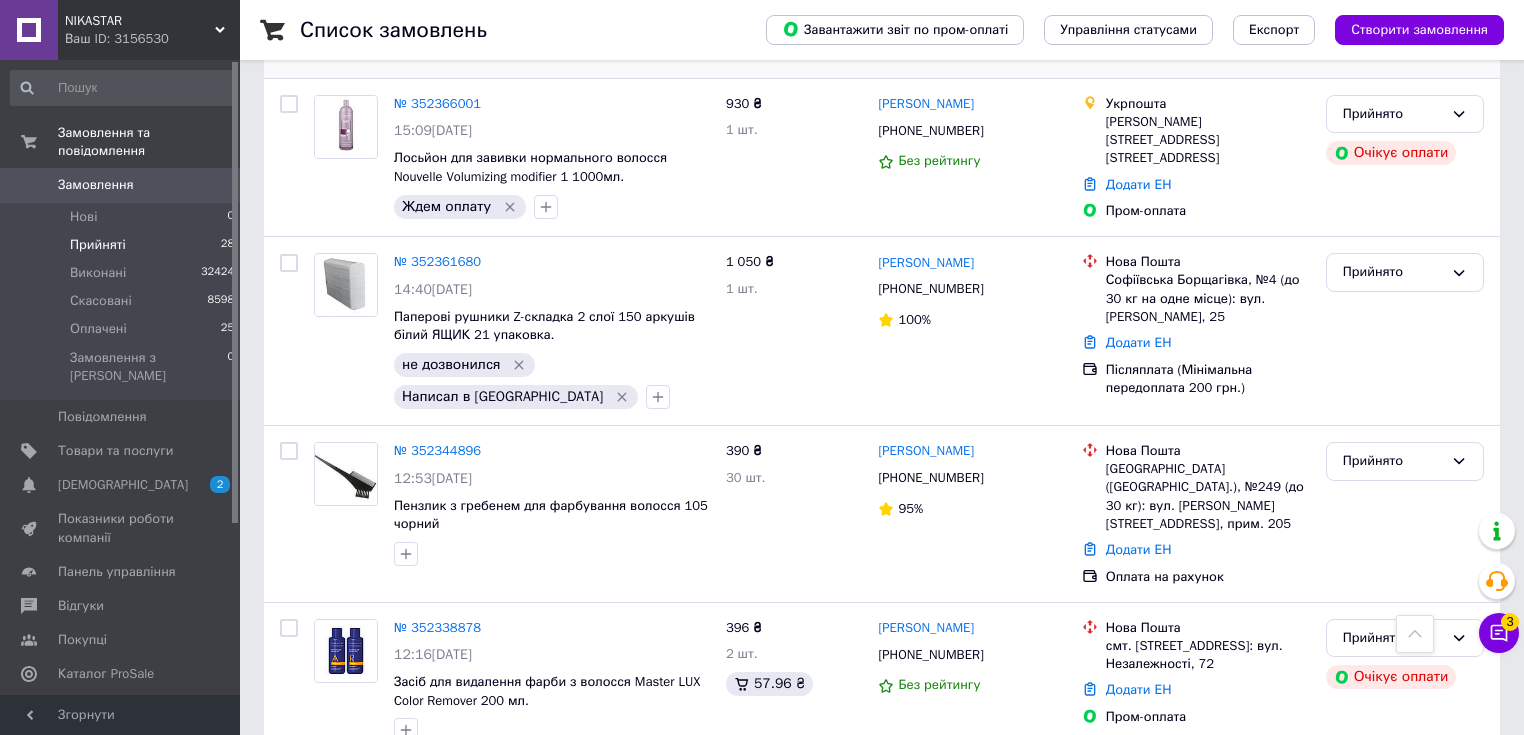 scroll, scrollTop: 800, scrollLeft: 0, axis: vertical 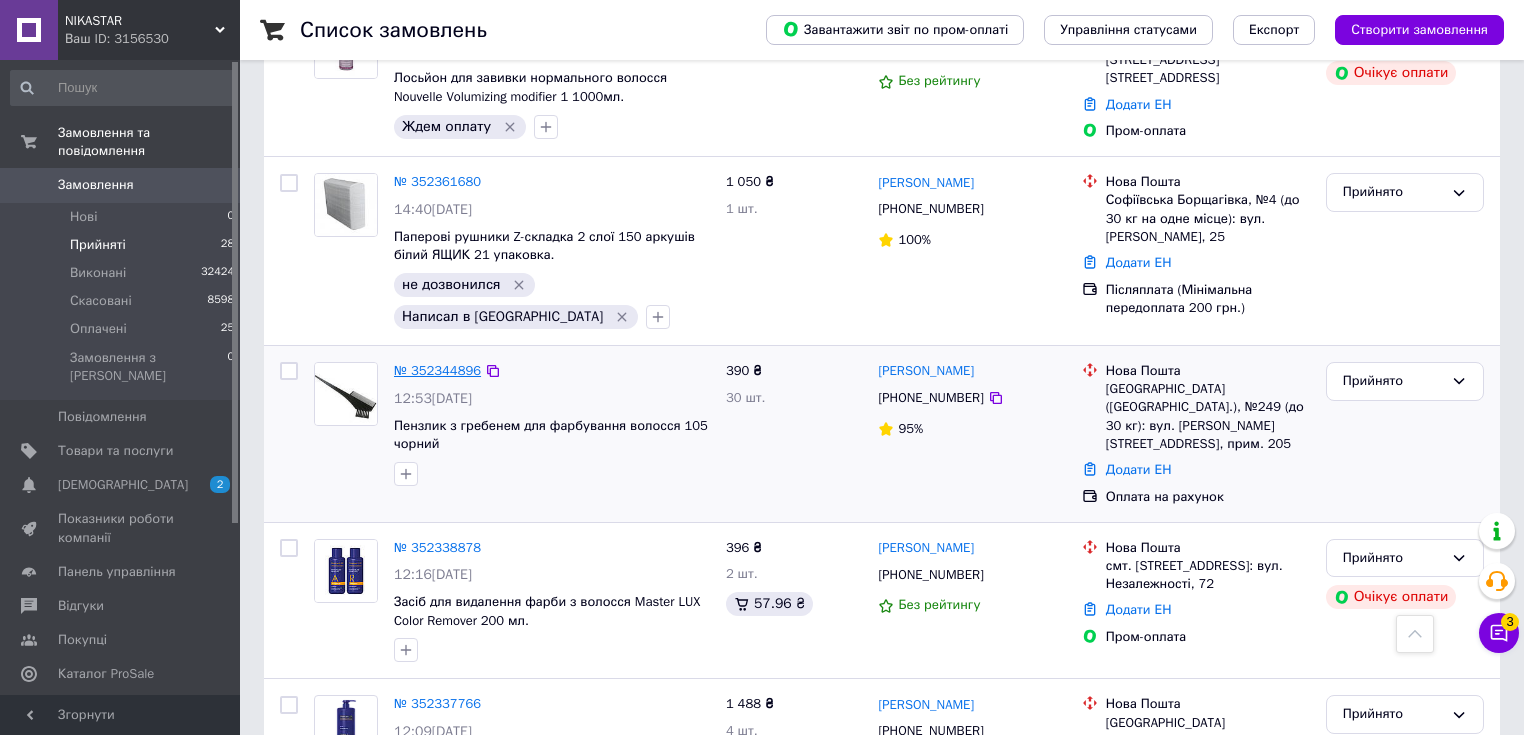 click on "№ 352344896" at bounding box center (437, 370) 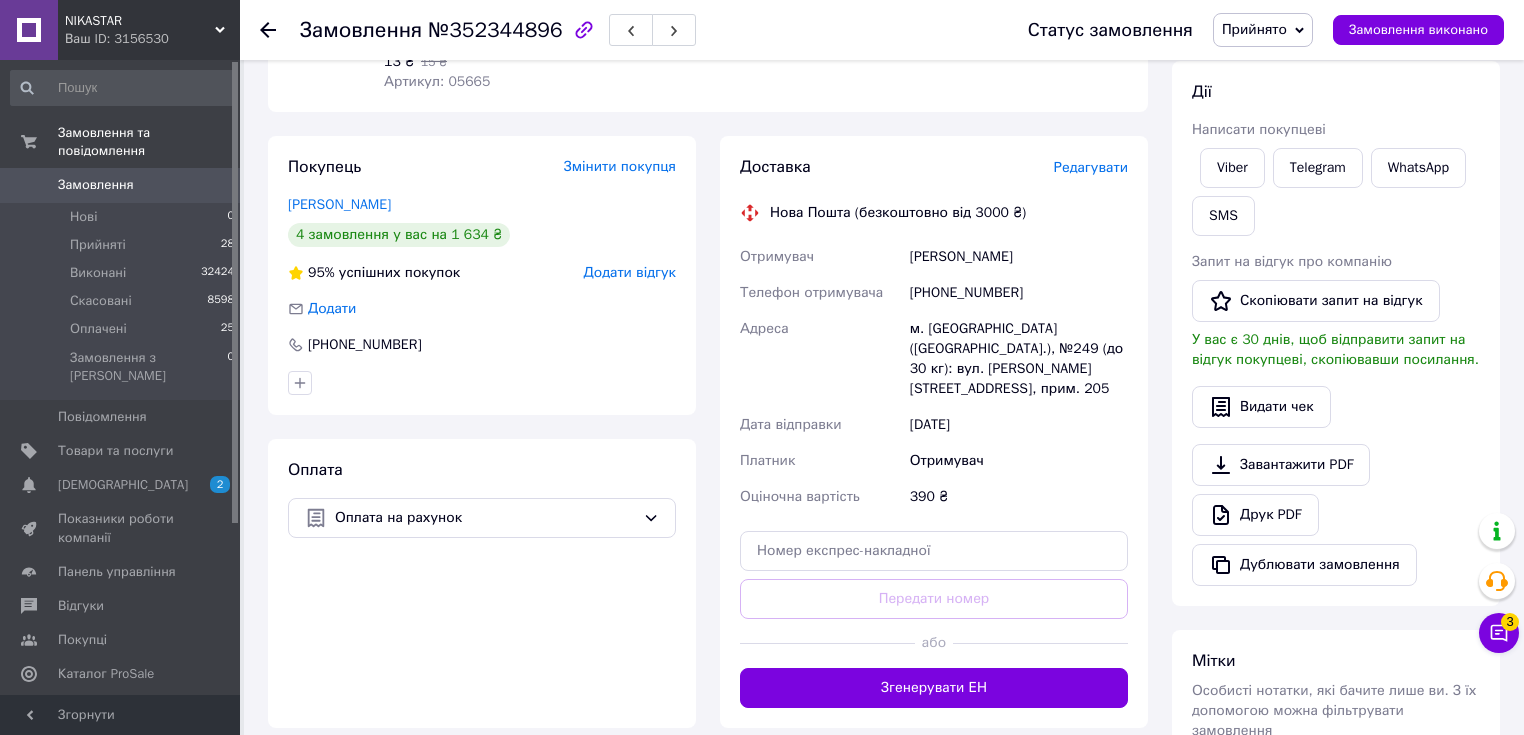 scroll, scrollTop: 111, scrollLeft: 0, axis: vertical 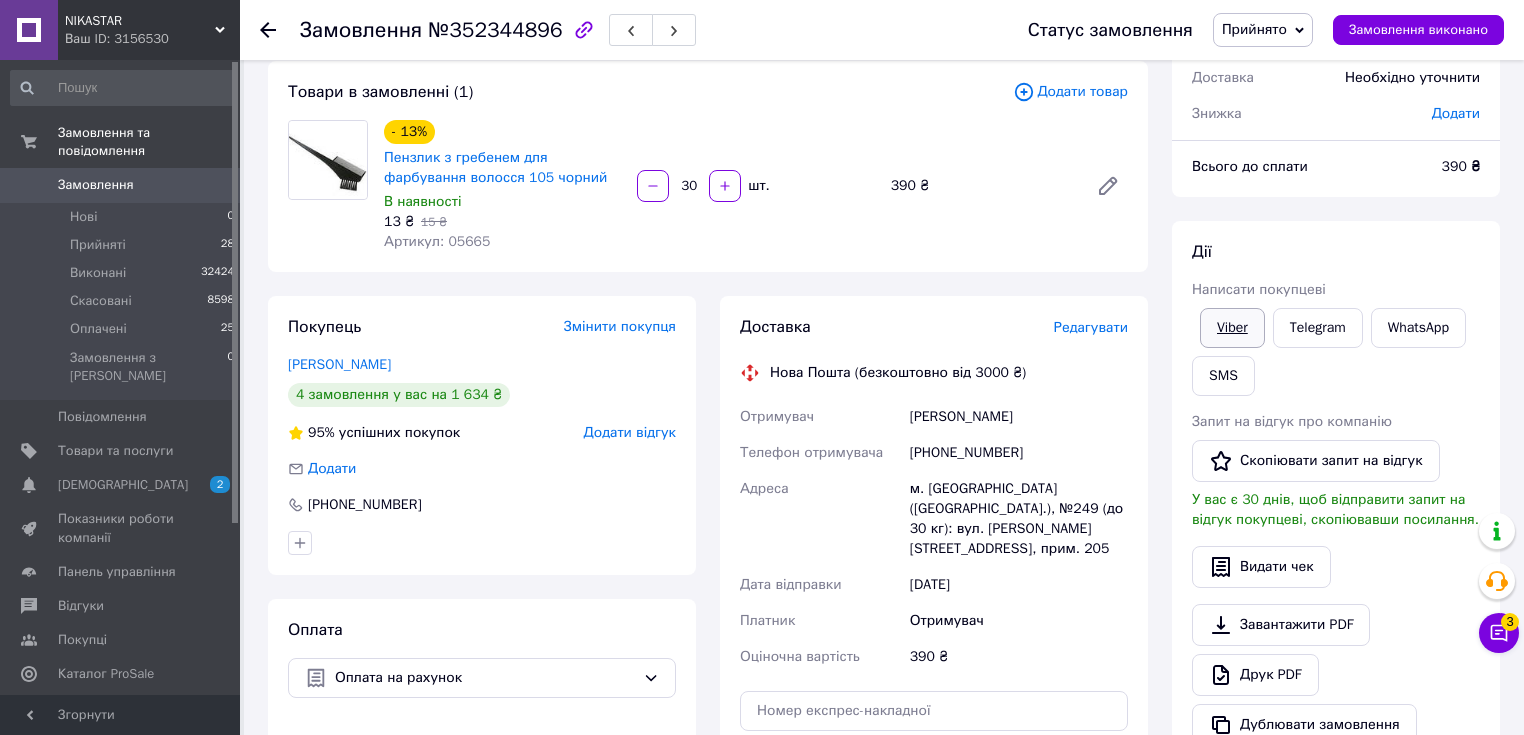 click on "Viber" at bounding box center (1232, 328) 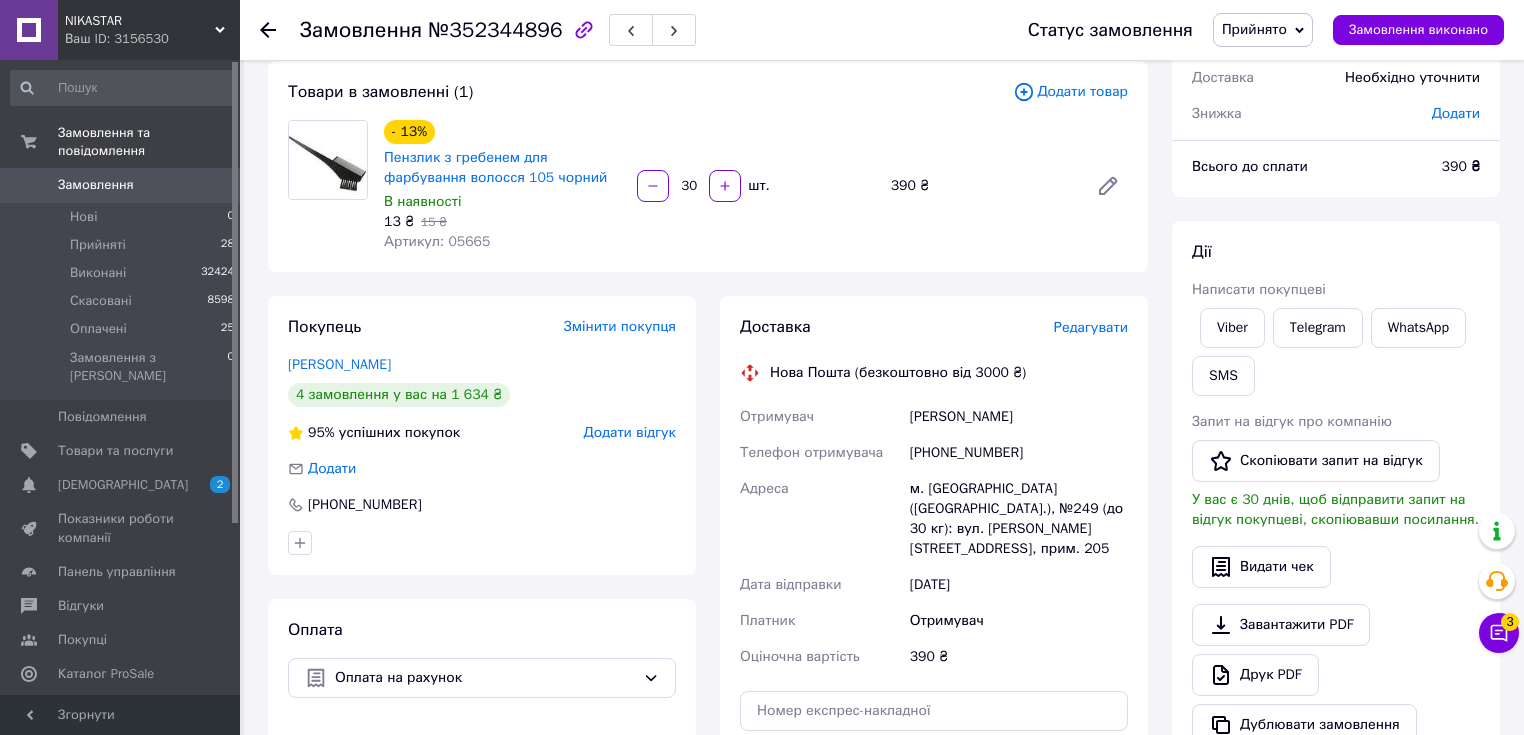 click on "Покупець Змінити покупця Данилюк Антон 4 замовлення у вас на 1 634 ₴ 95%   успішних покупок Додати відгук Додати +380952455703 Оплата Оплата на рахунок" at bounding box center (482, 592) 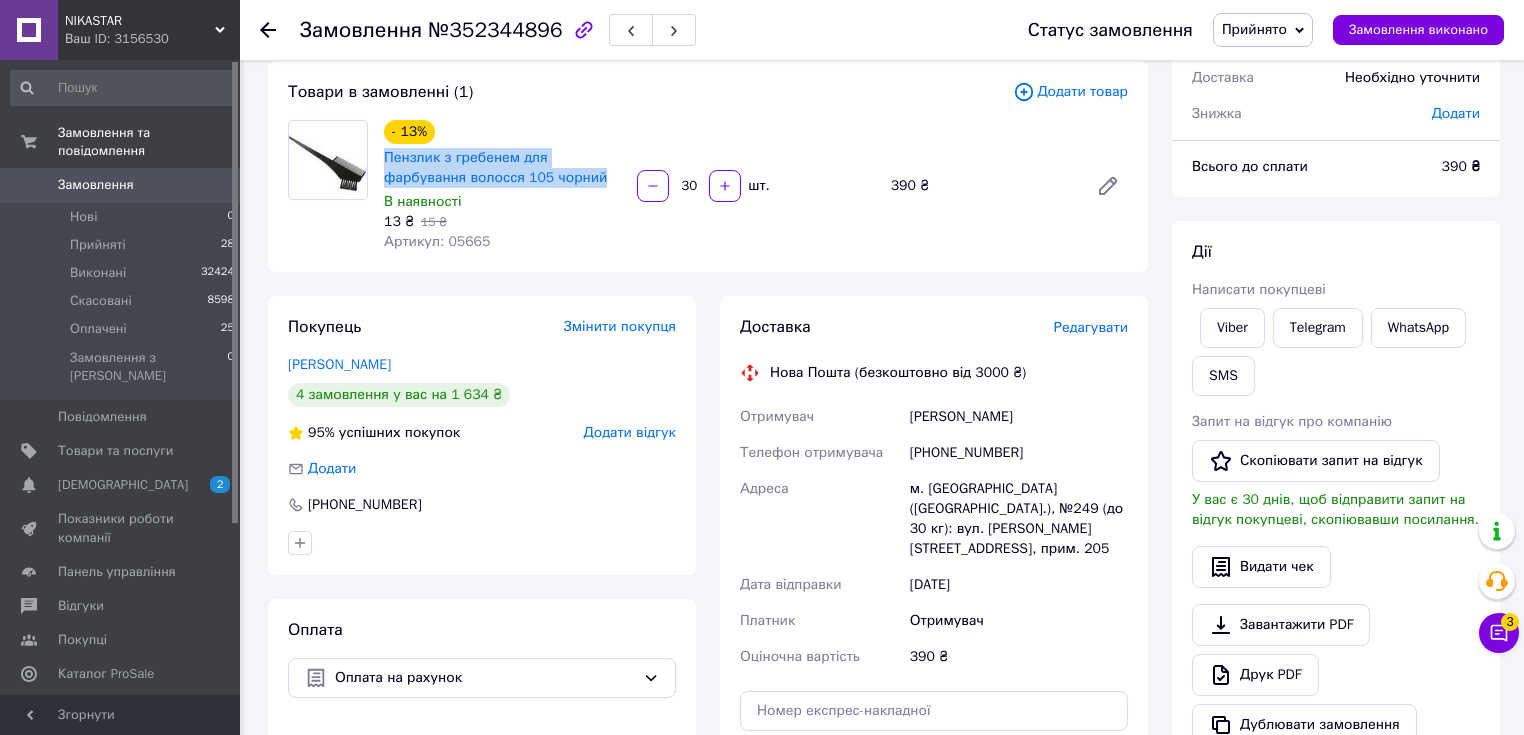 drag, startPoint x: 526, startPoint y: 185, endPoint x: 382, endPoint y: 161, distance: 145.9863 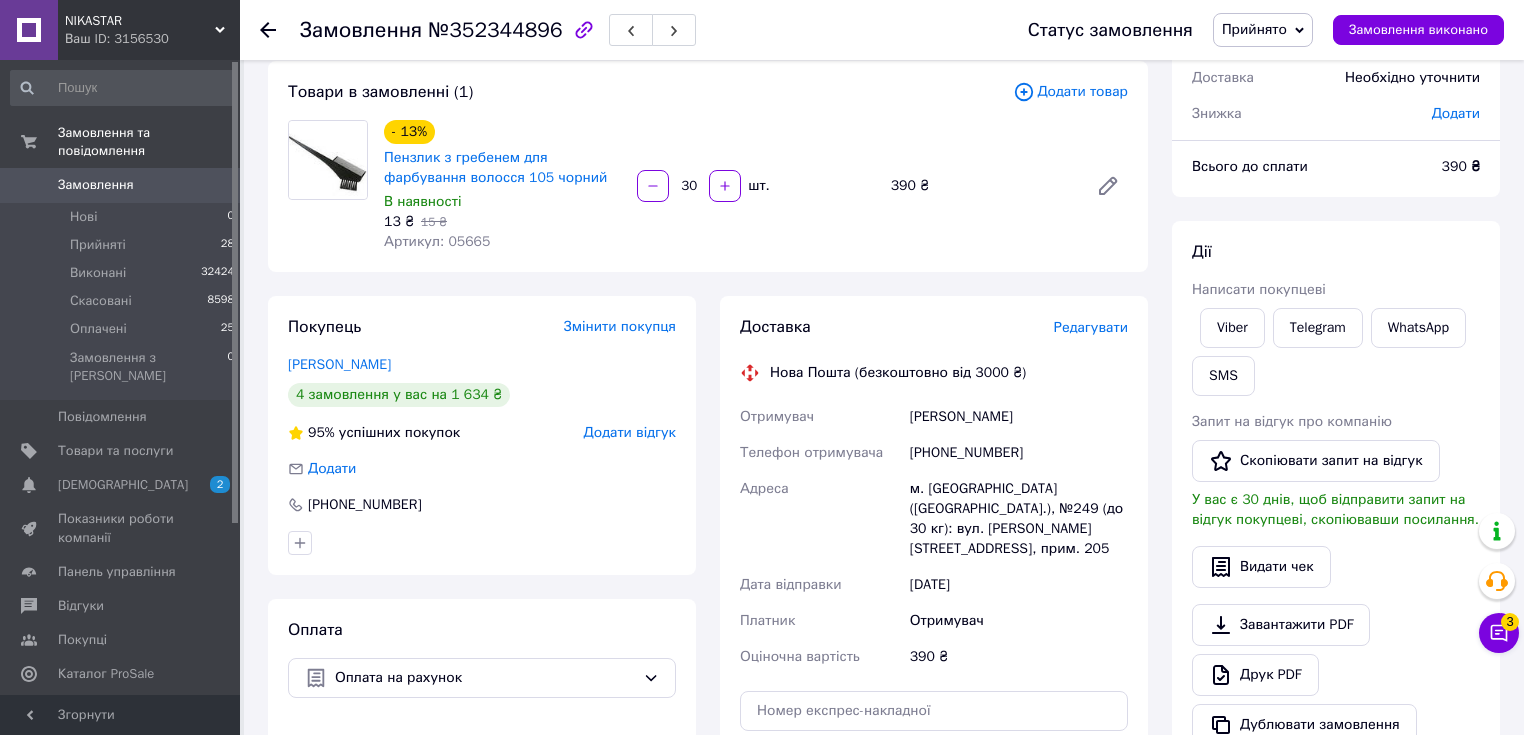 click on "Доставка Редагувати Нова Пошта (безкоштовно від 3000 ₴) Отримувач Данилюк Антон Телефон отримувача +380952455703 Адреса м. Київ (Київська обл.), №249 (до 30 кг): вул. Михайла Максимовича, 28Б, прим. 205 Дата відправки 12.07.2025 Платник Отримувач Оціночна вартість 390 ₴ Передати номер або Згенерувати ЕН Платник Отримувач Відправник Прізвище отримувача Данилюк Ім'я отримувача Антон По батькові отримувача Телефон отримувача +380952455703 Тип доставки У відділенні Кур'єром В поштоматі Місто м. Київ (Київська обл.) Відділення №249 (до 30 кг): вул. Михайла Максимовича, 28Б, прим. 205 Вантаж 390 <" at bounding box center (934, 592) 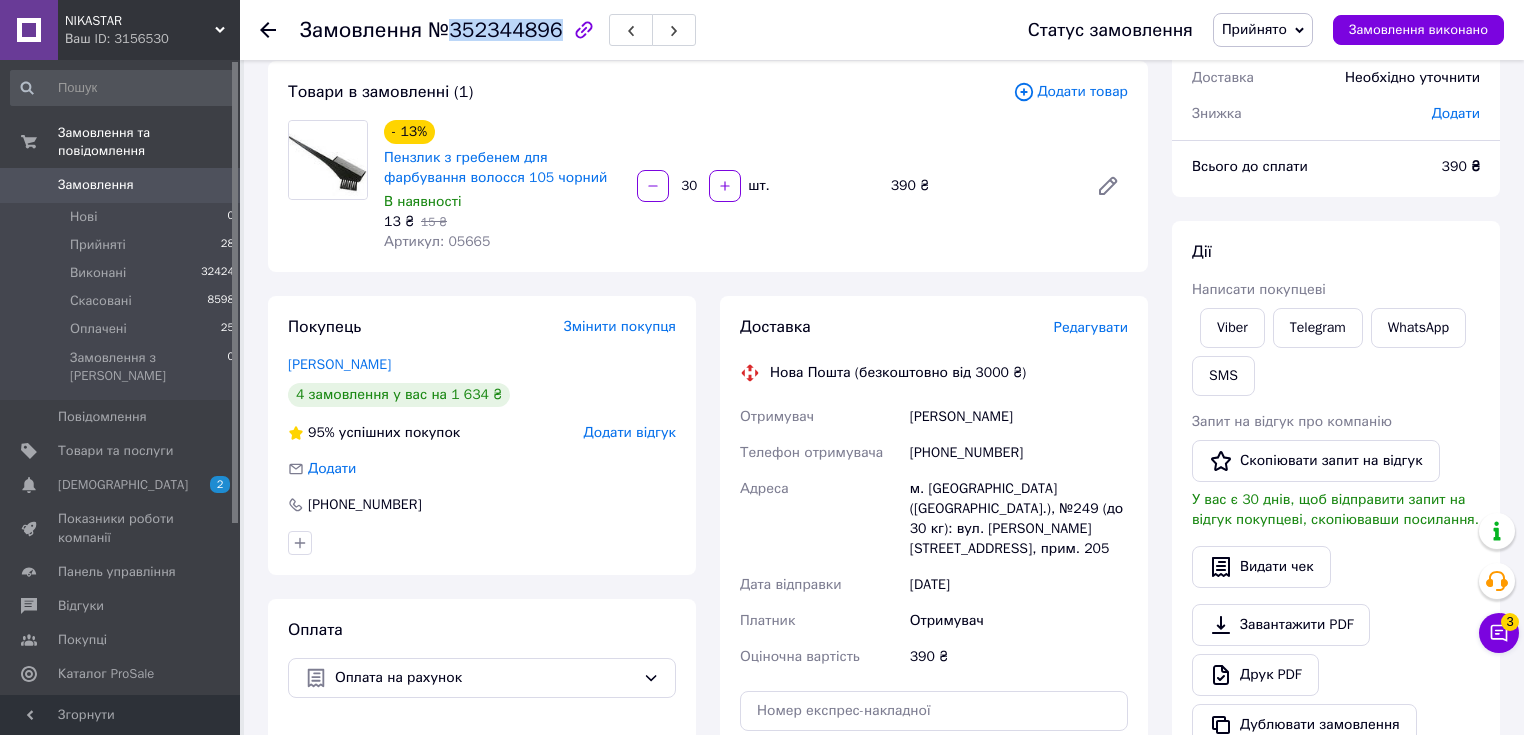 click on "№352344896" at bounding box center [495, 30] 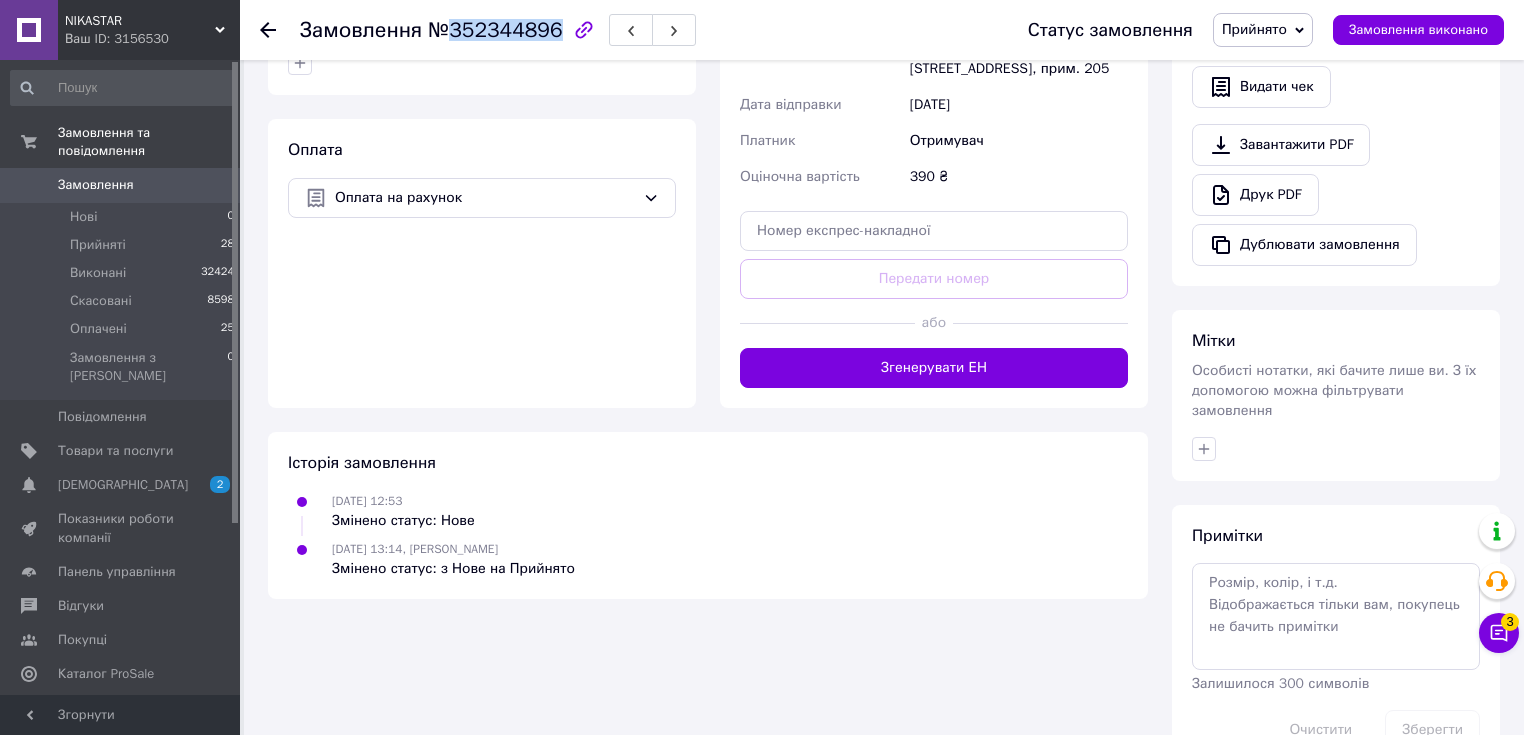 scroll, scrollTop: 627, scrollLeft: 0, axis: vertical 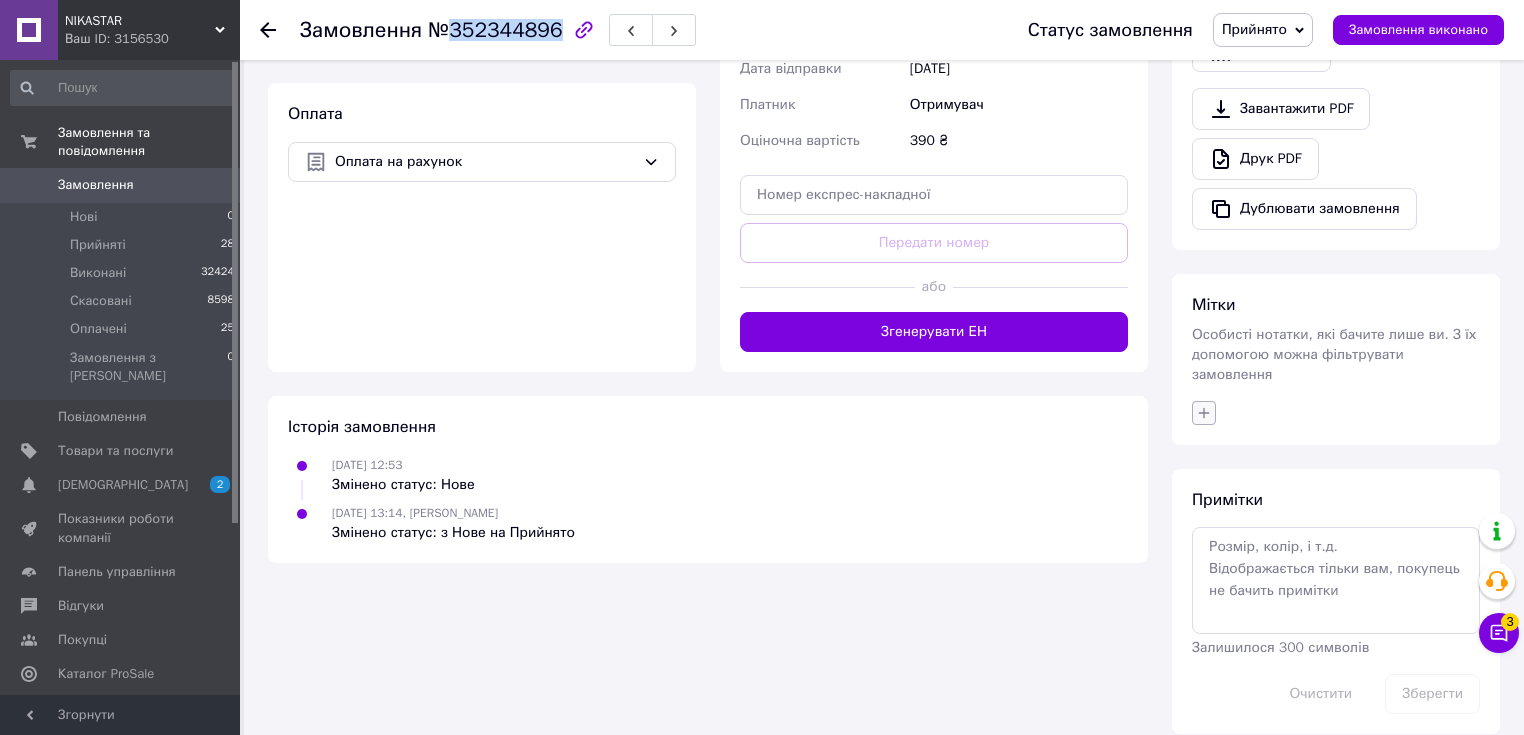 click at bounding box center (1204, 413) 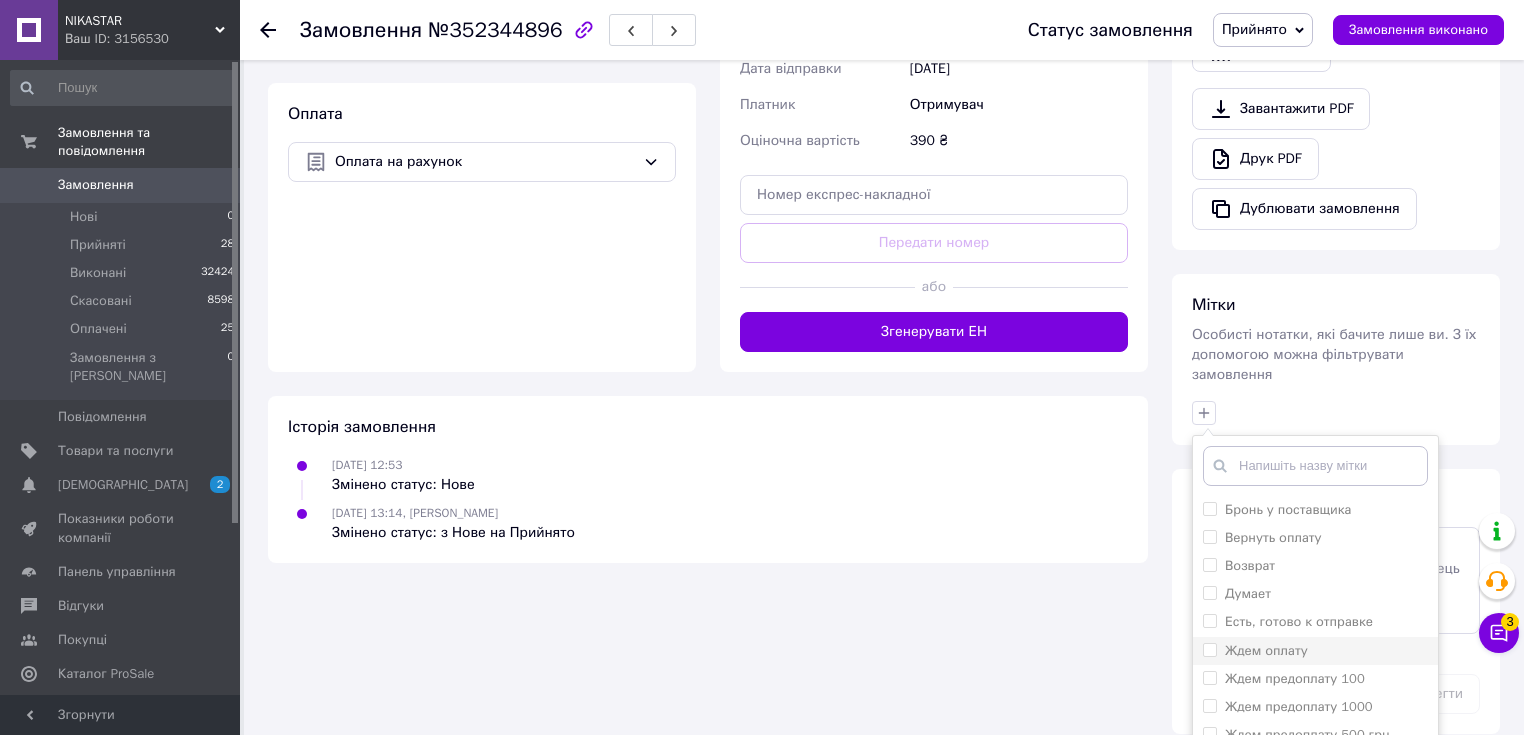scroll, scrollTop: 80, scrollLeft: 0, axis: vertical 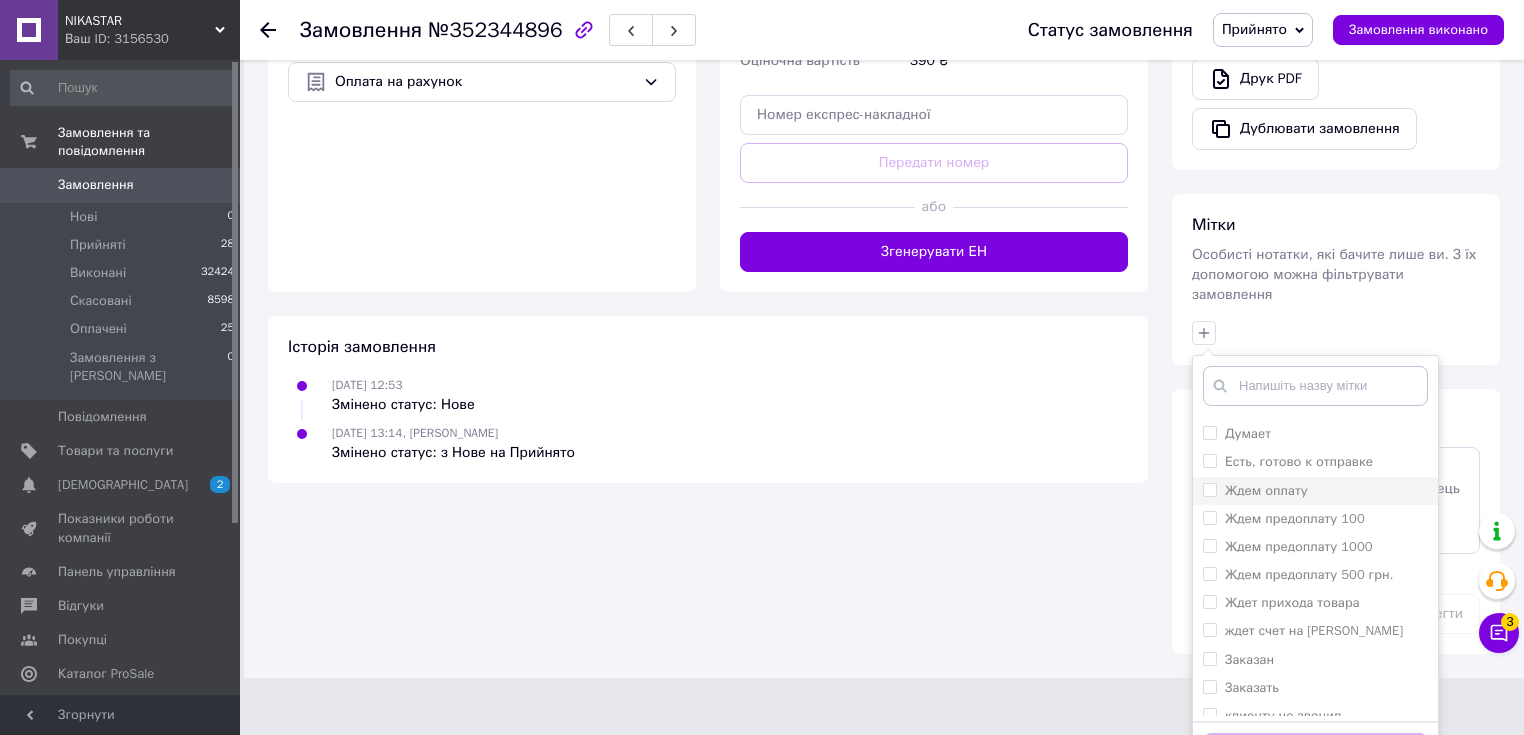 click on "Ждем оплату" at bounding box center [1266, 490] 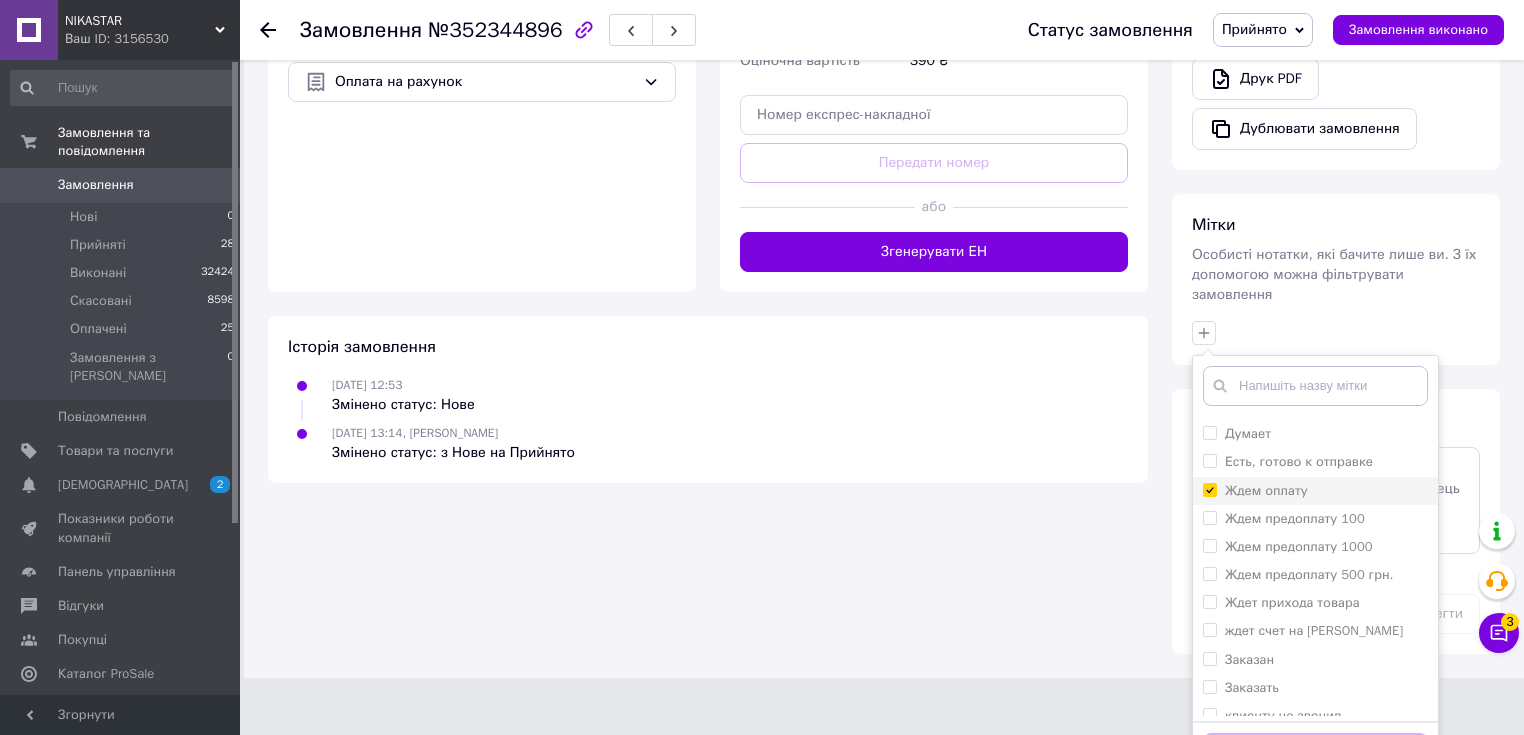 checkbox on "true" 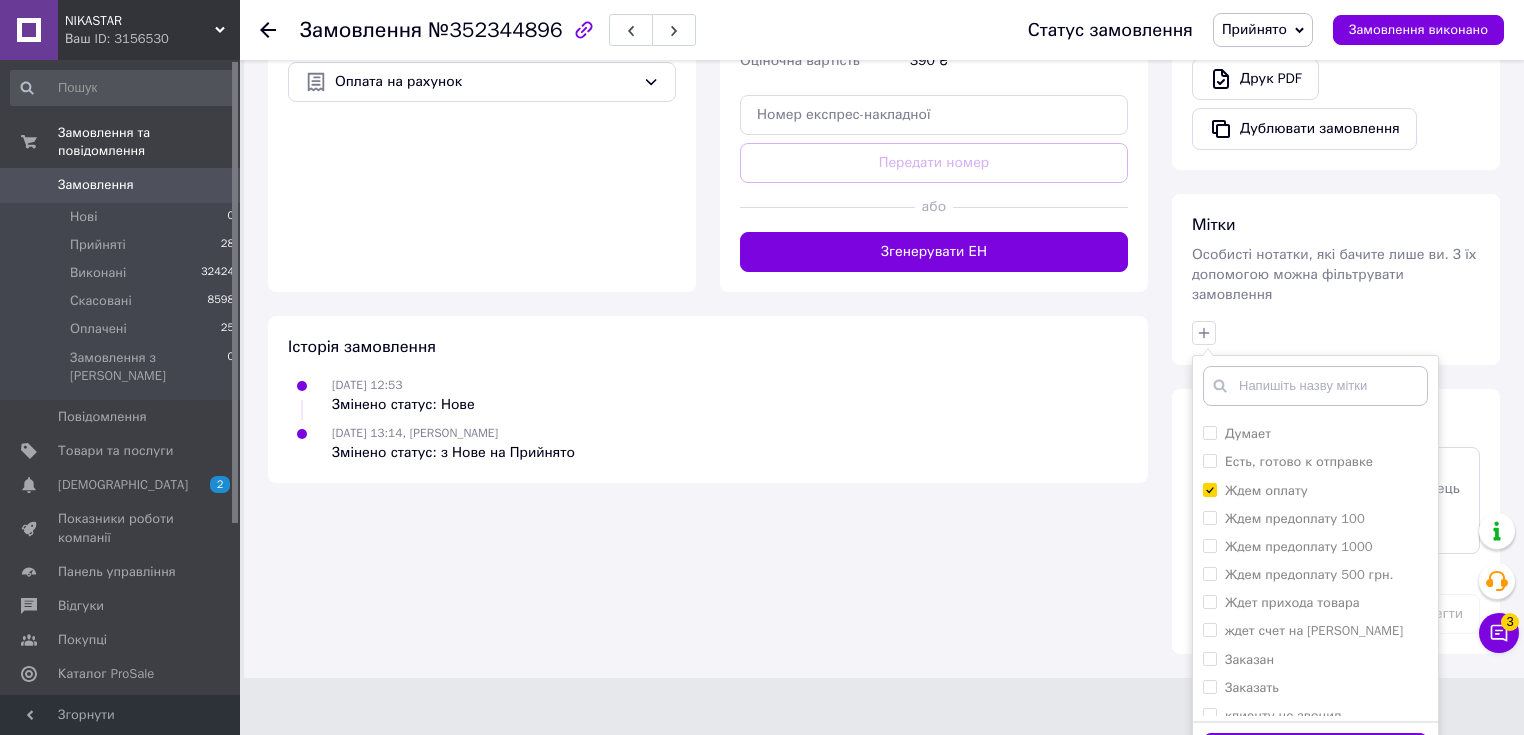 click on "Додати мітку" at bounding box center [1315, 752] 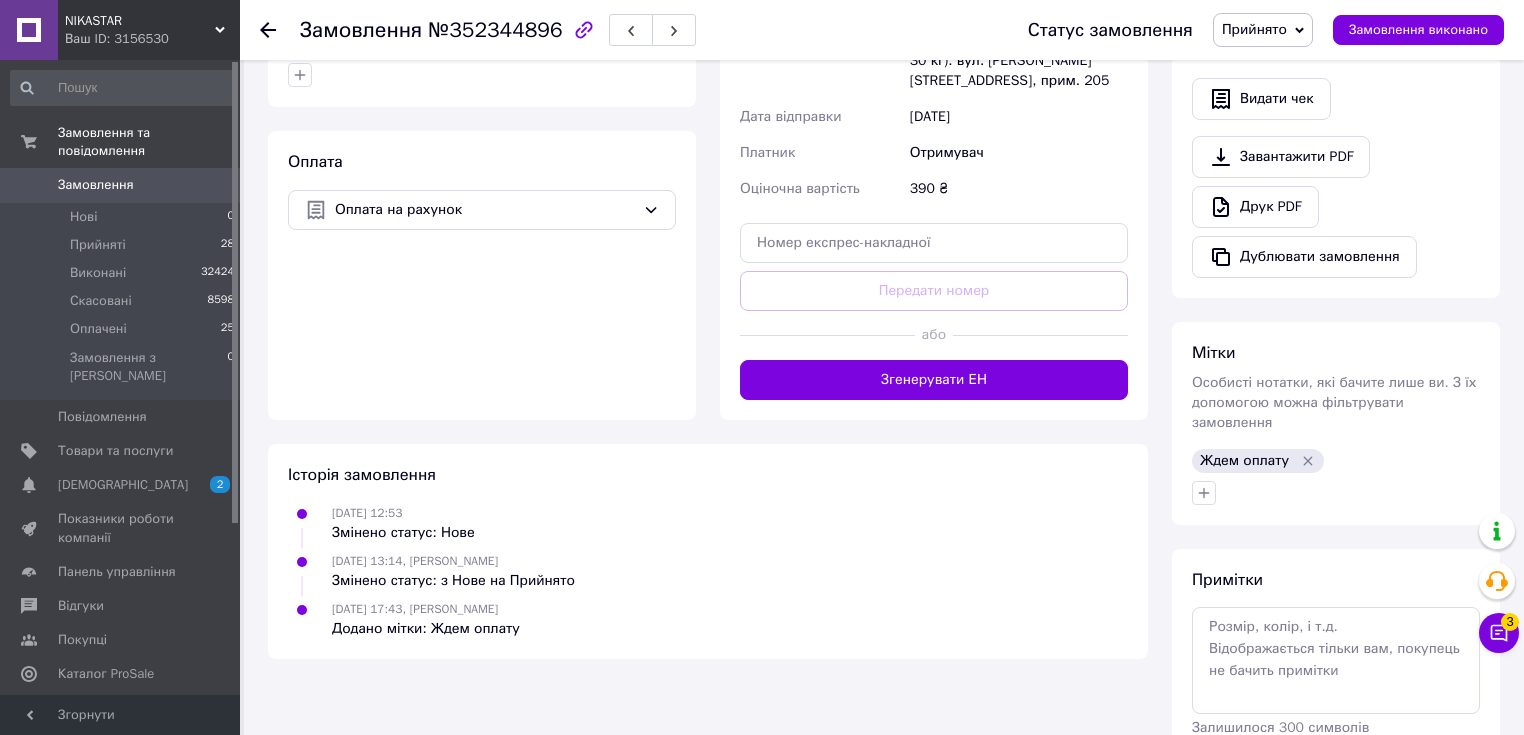 scroll, scrollTop: 419, scrollLeft: 0, axis: vertical 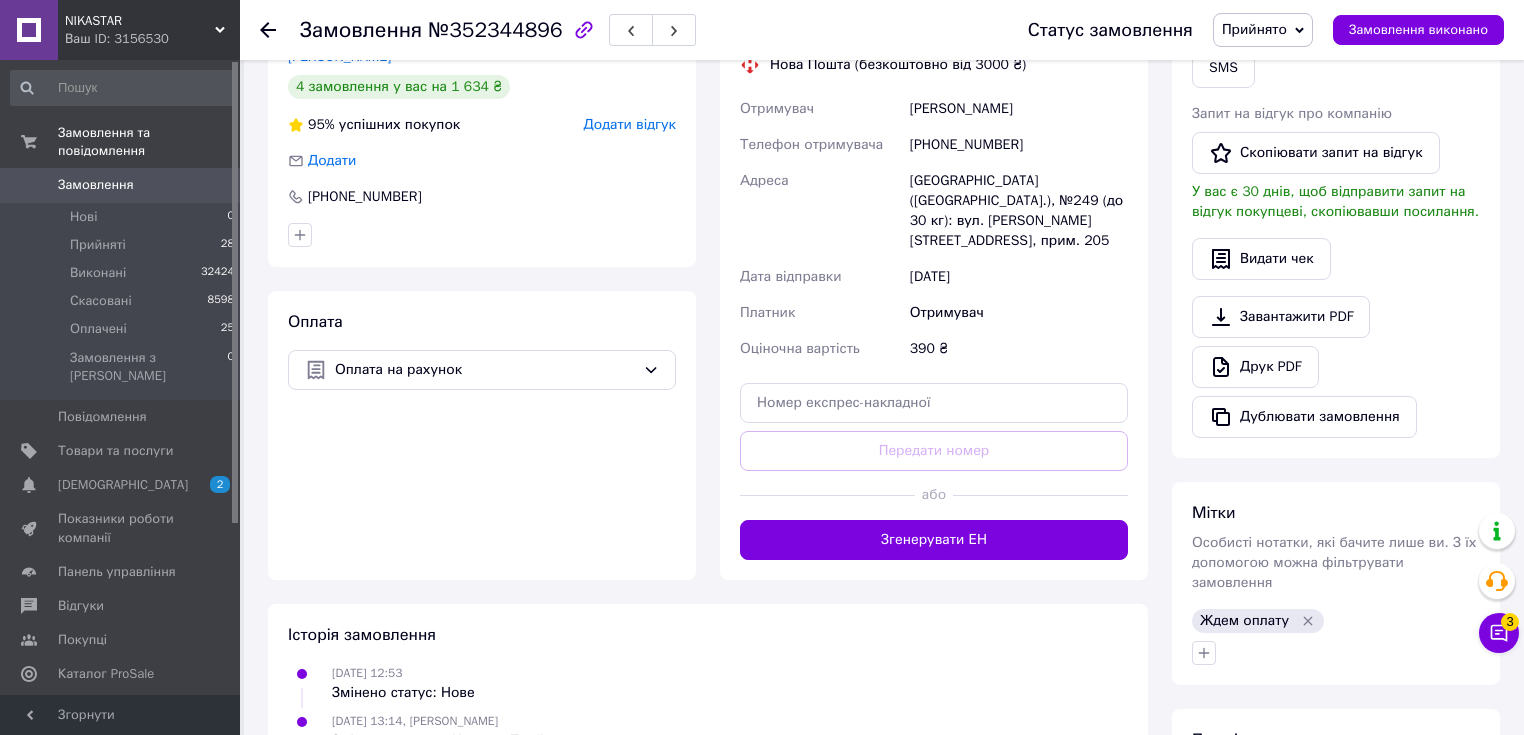 click 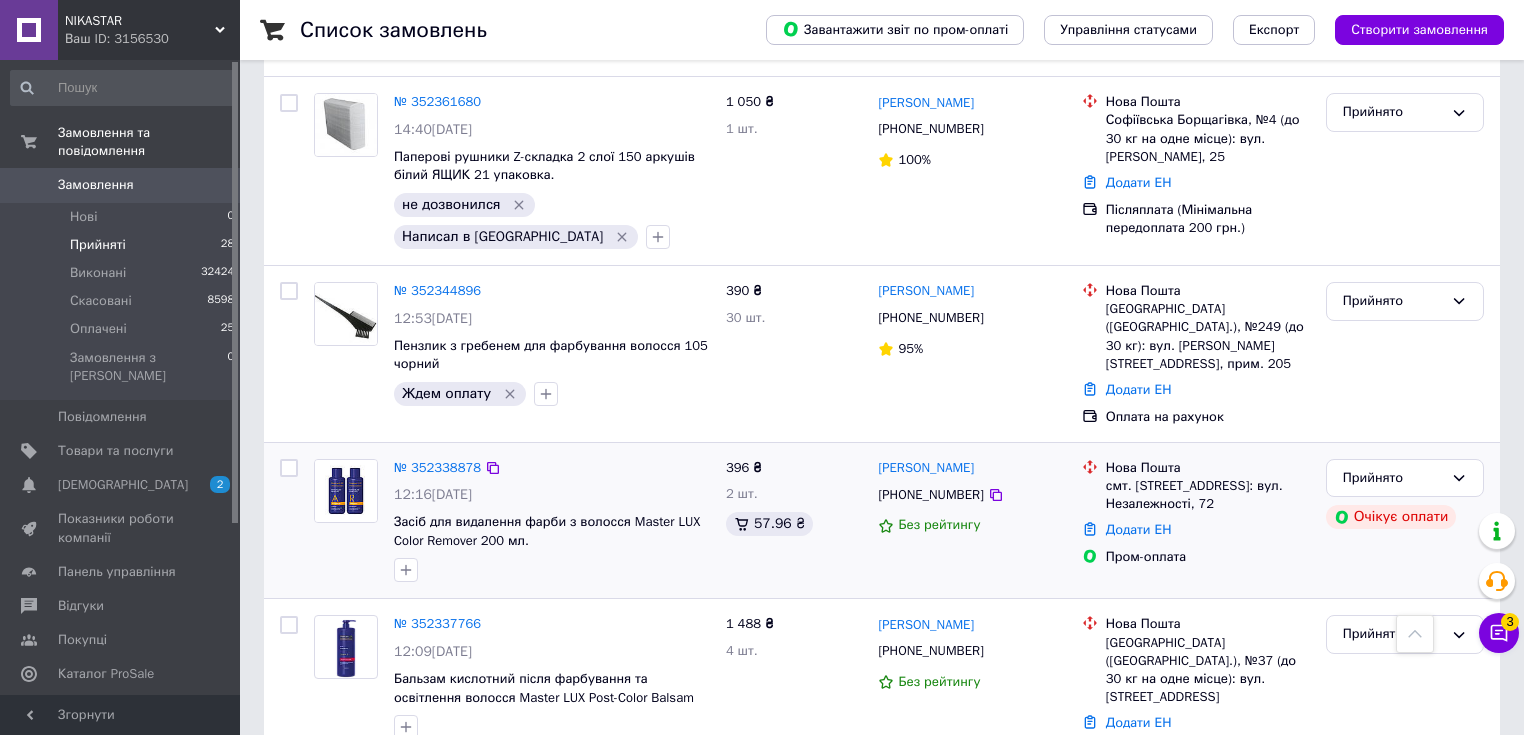 scroll, scrollTop: 960, scrollLeft: 0, axis: vertical 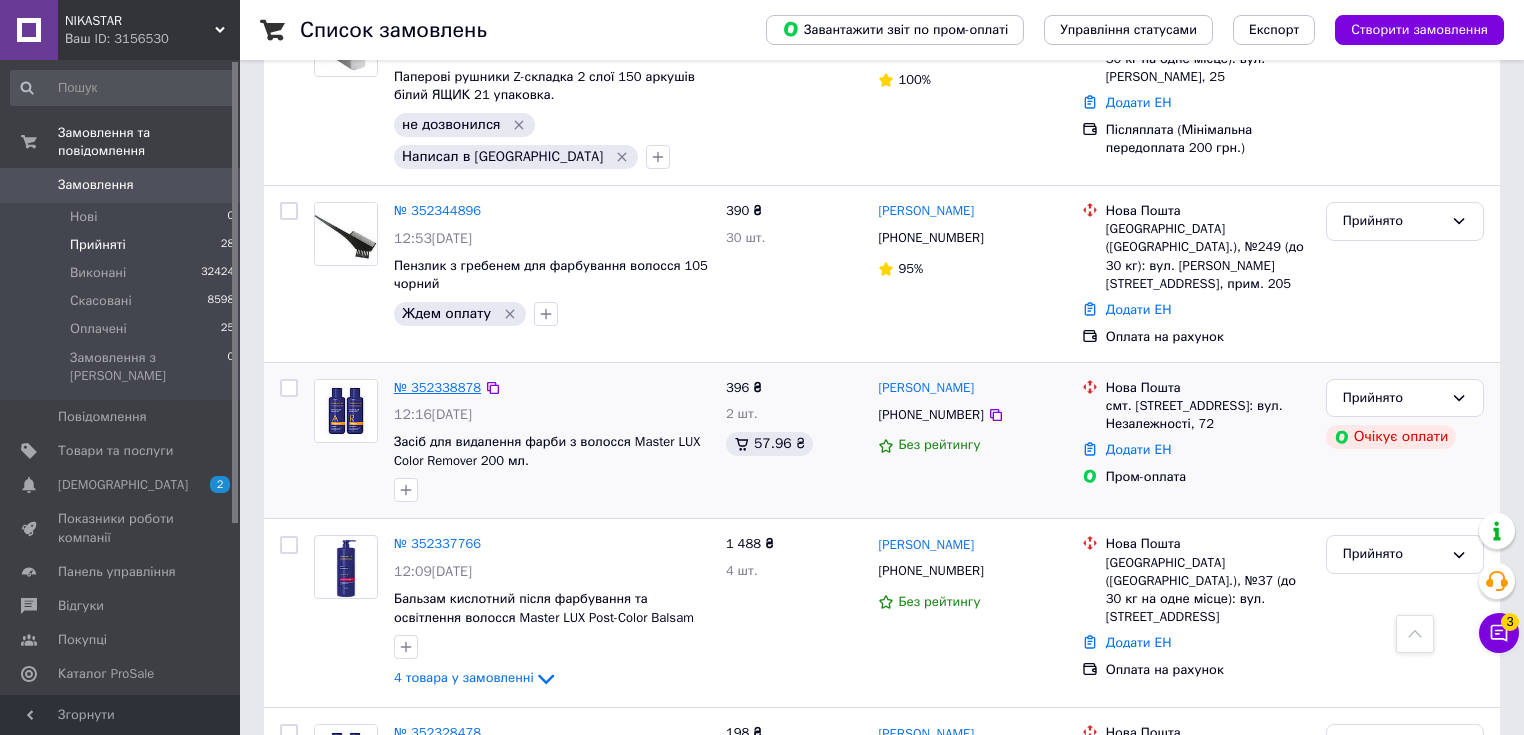click on "№ 352338878" at bounding box center (437, 387) 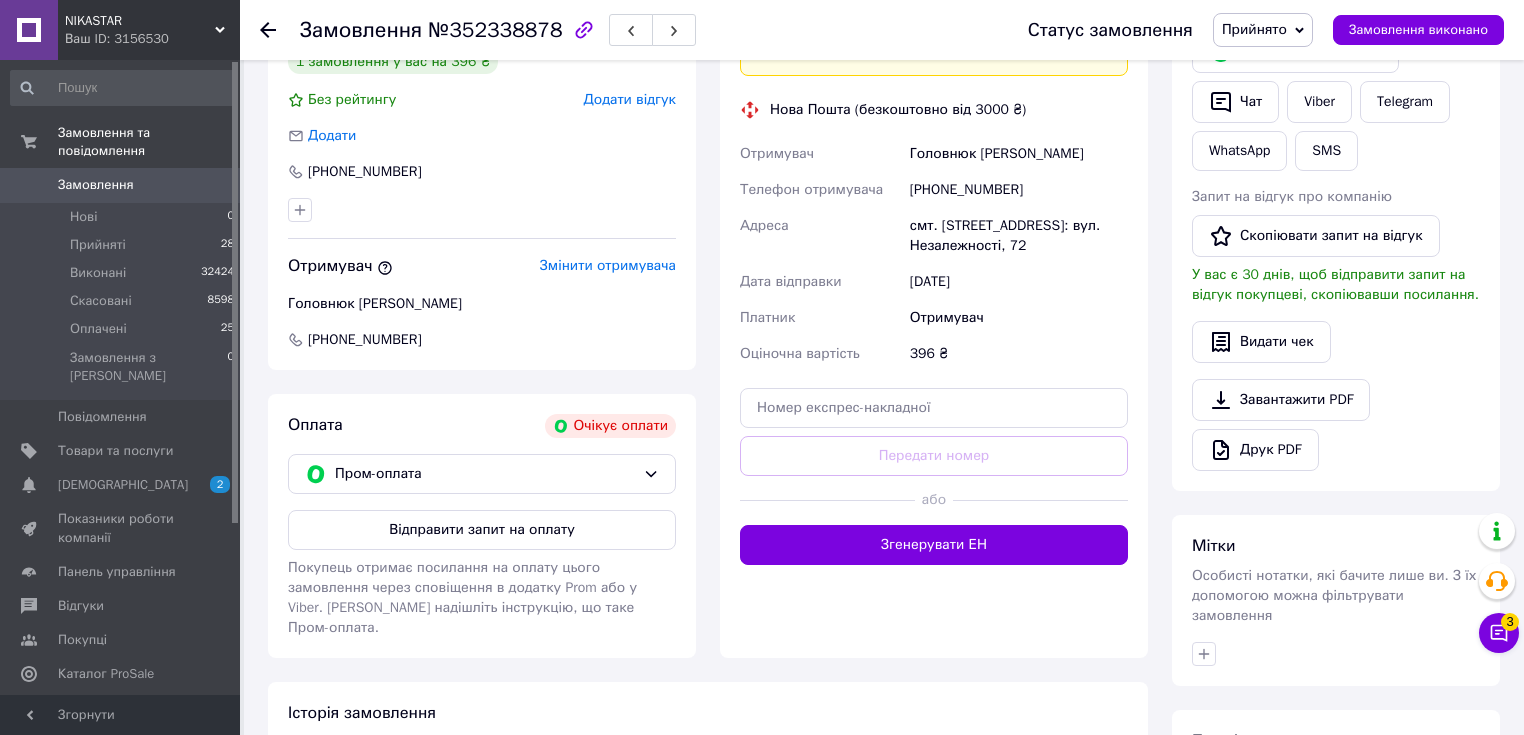 scroll, scrollTop: 296, scrollLeft: 0, axis: vertical 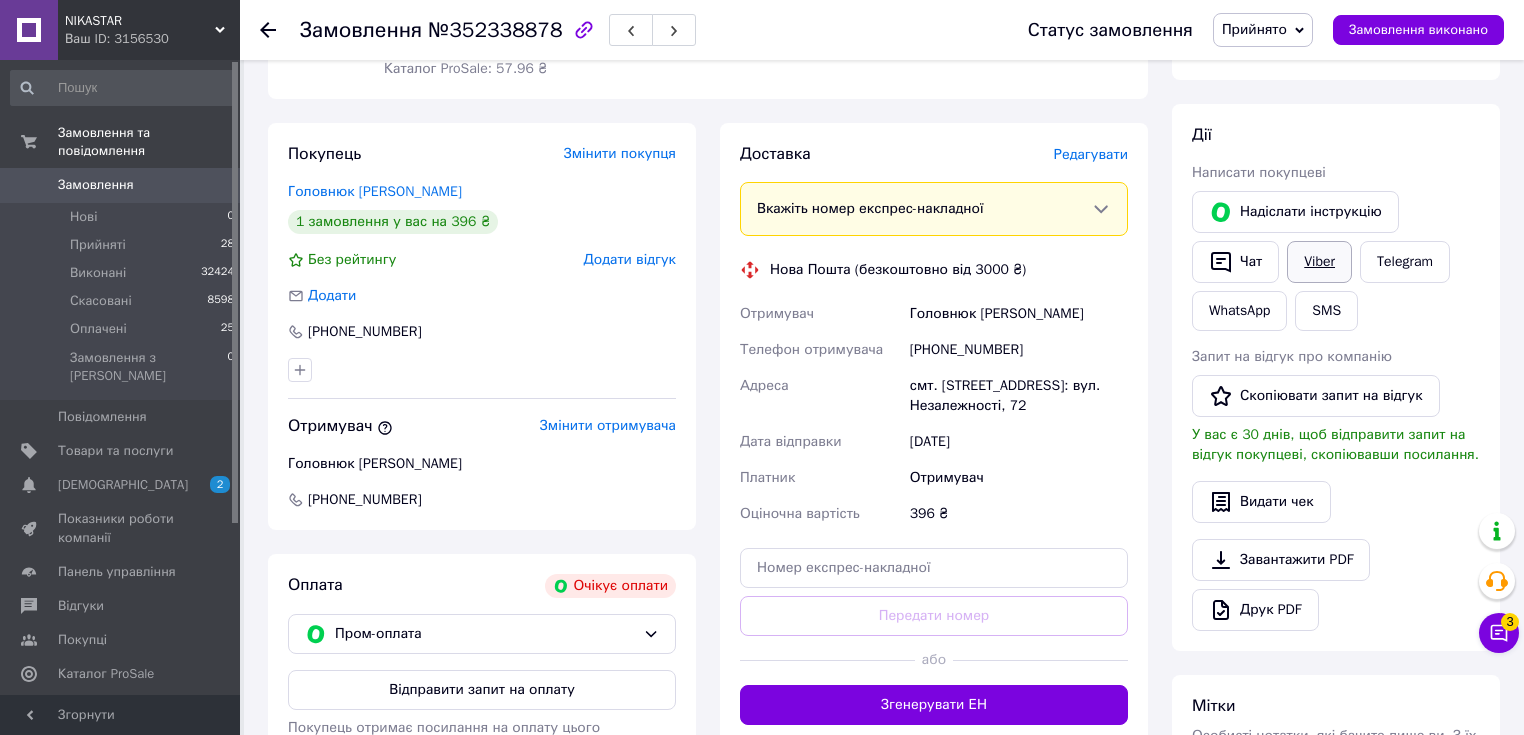 click on "Viber" at bounding box center (1319, 262) 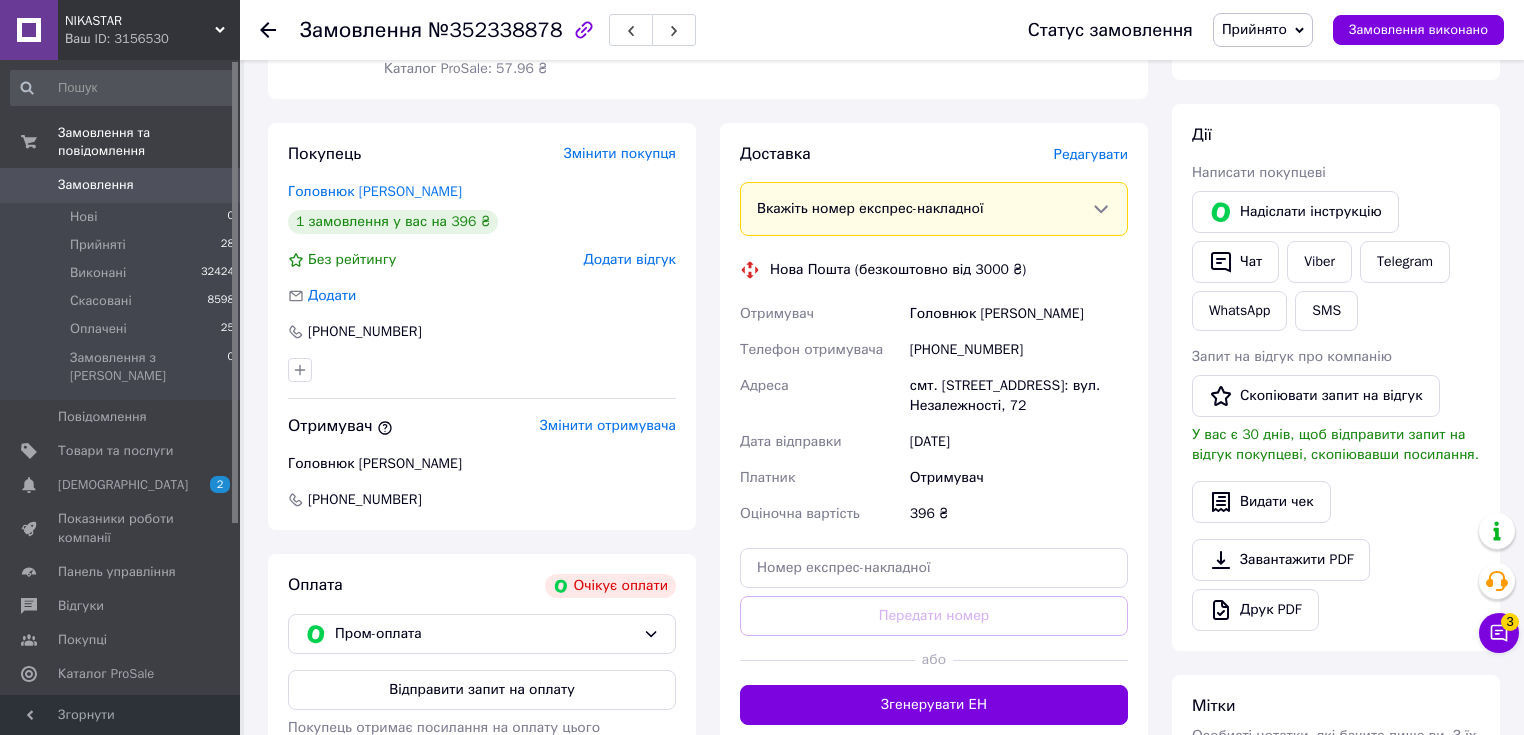 click on "Доставка Редагувати Вкажіть номер експрес-накладної Обов'язково введіть номер експрес-накладної,
якщо створювали її не на цій сторінці. У разі,
якщо номер ЕН не буде доданий, ми не зможемо
виплатити гроші за замовлення Мобільний номер покупця (із замовлення) повинен відповідати номеру отримувача за накладною Нова Пошта (безкоштовно від 3000 ₴) Отримувач Головнюк Світлана Телефон отримувача +380979053430 Адреса смт. Машівка, №1: вул. Незалежності, 72 Дата відправки 12.07.2025 Платник Отримувач Оціночна вартість 396 ₴ Передати номер або Згенерувати ЕН Платник Головнюк" at bounding box center (934, 470) 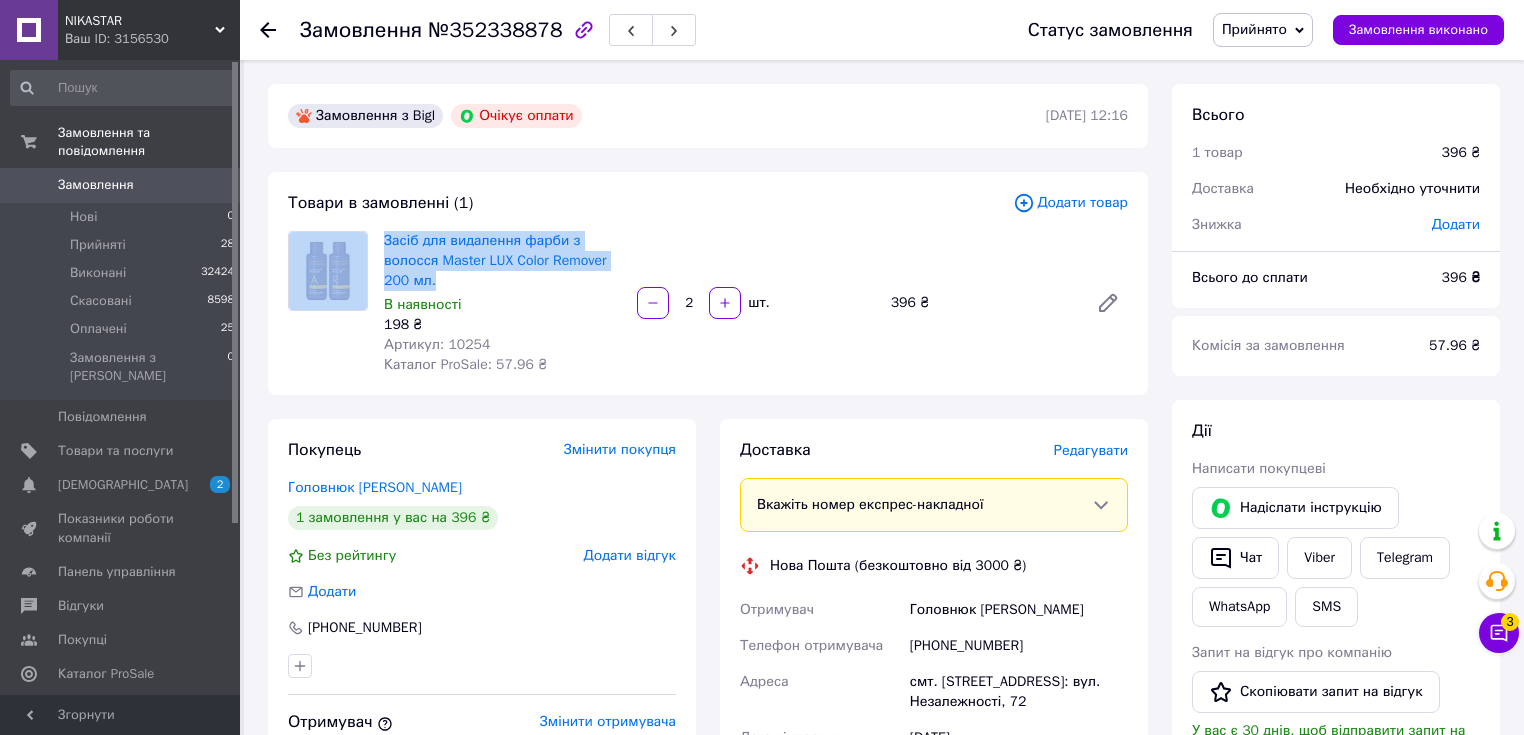 drag, startPoint x: 449, startPoint y: 281, endPoint x: 375, endPoint y: 235, distance: 87.13208 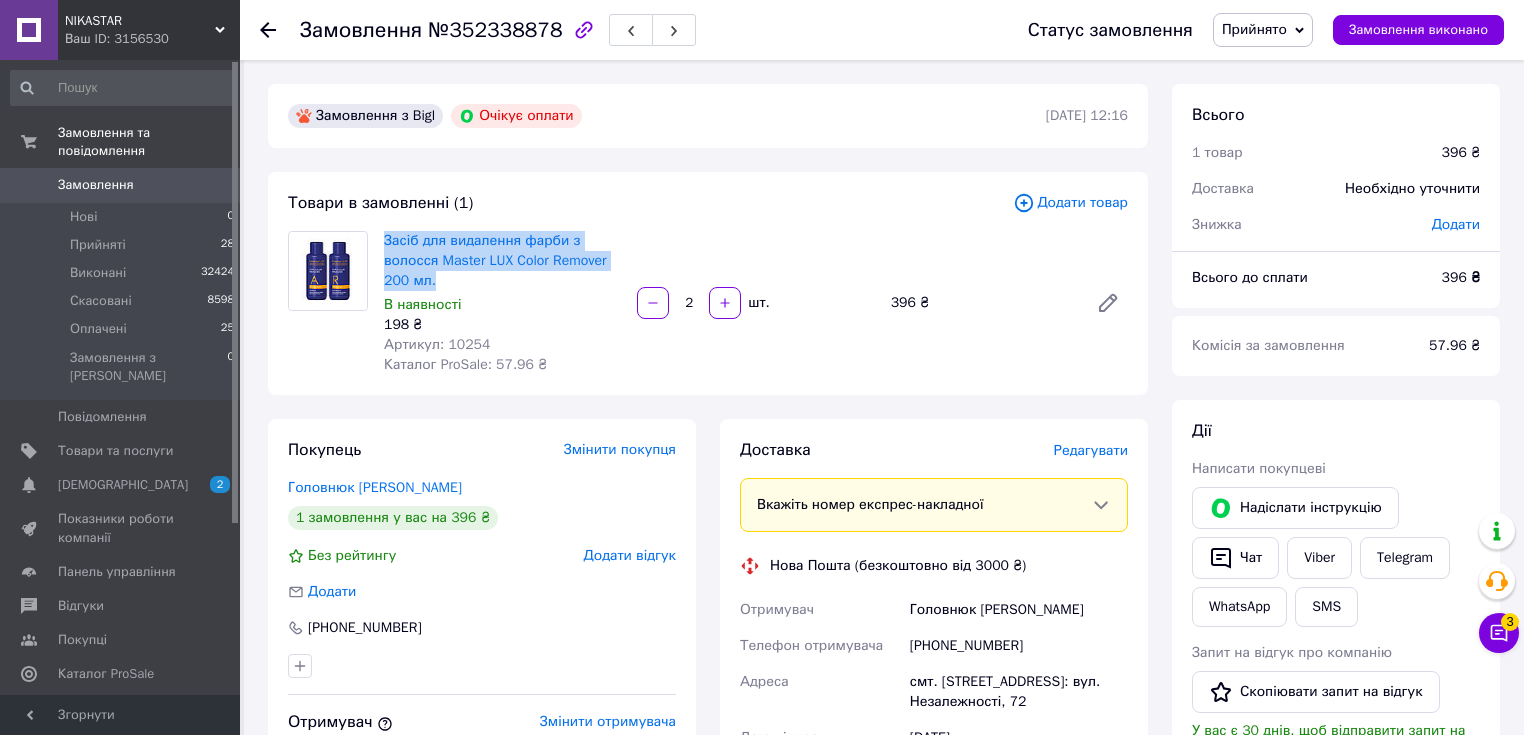 drag, startPoint x: 443, startPoint y: 285, endPoint x: 376, endPoint y: 235, distance: 83.60024 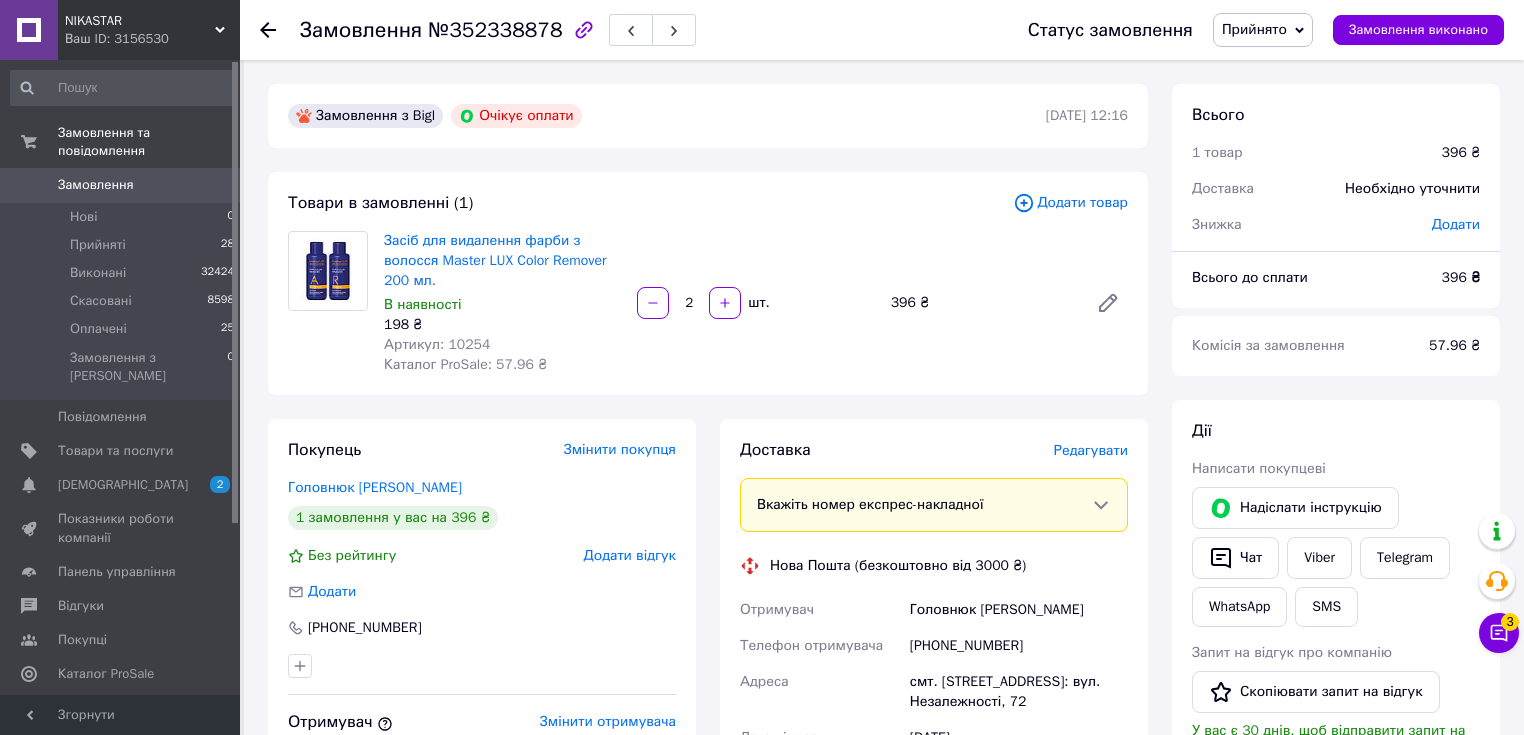 click on "Доставка Редагувати Вкажіть номер експрес-накладної Обов'язково введіть номер експрес-накладної,
якщо створювали її не на цій сторінці. У разі,
якщо номер ЕН не буде доданий, ми не зможемо
виплатити гроші за замовлення Мобільний номер покупця (із замовлення) повинен відповідати номеру отримувача за накладною Нова Пошта (безкоштовно від 3000 ₴) Отримувач Головнюк Світлана Телефон отримувача +380979053430 Адреса смт. Машівка, №1: вул. Незалежності, 72 Дата відправки 12.07.2025 Платник Отримувач Оціночна вартість 396 ₴ Передати номер або Згенерувати ЕН Платник Головнюк" at bounding box center (934, 766) 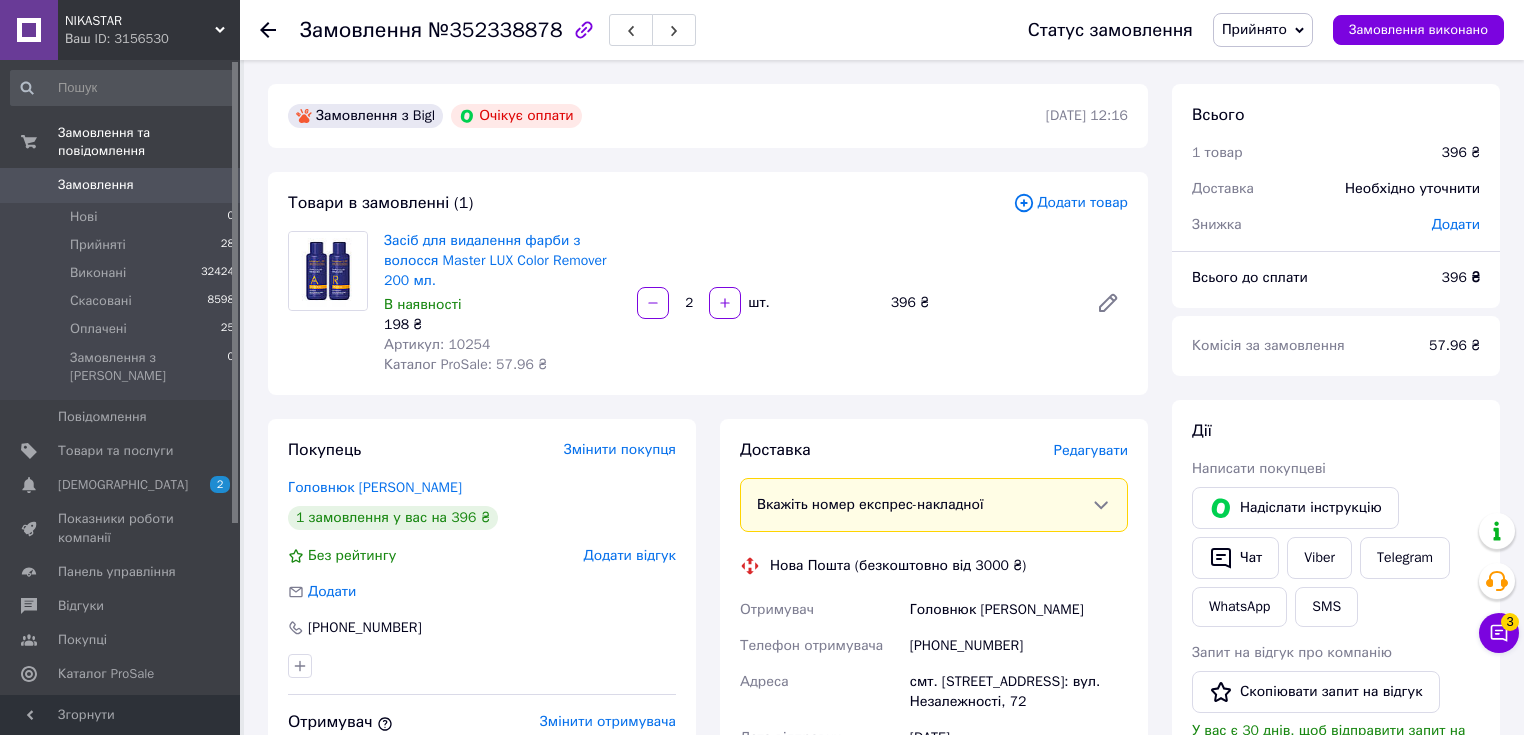 drag, startPoint x: 707, startPoint y: 662, endPoint x: 708, endPoint y: 652, distance: 10.049875 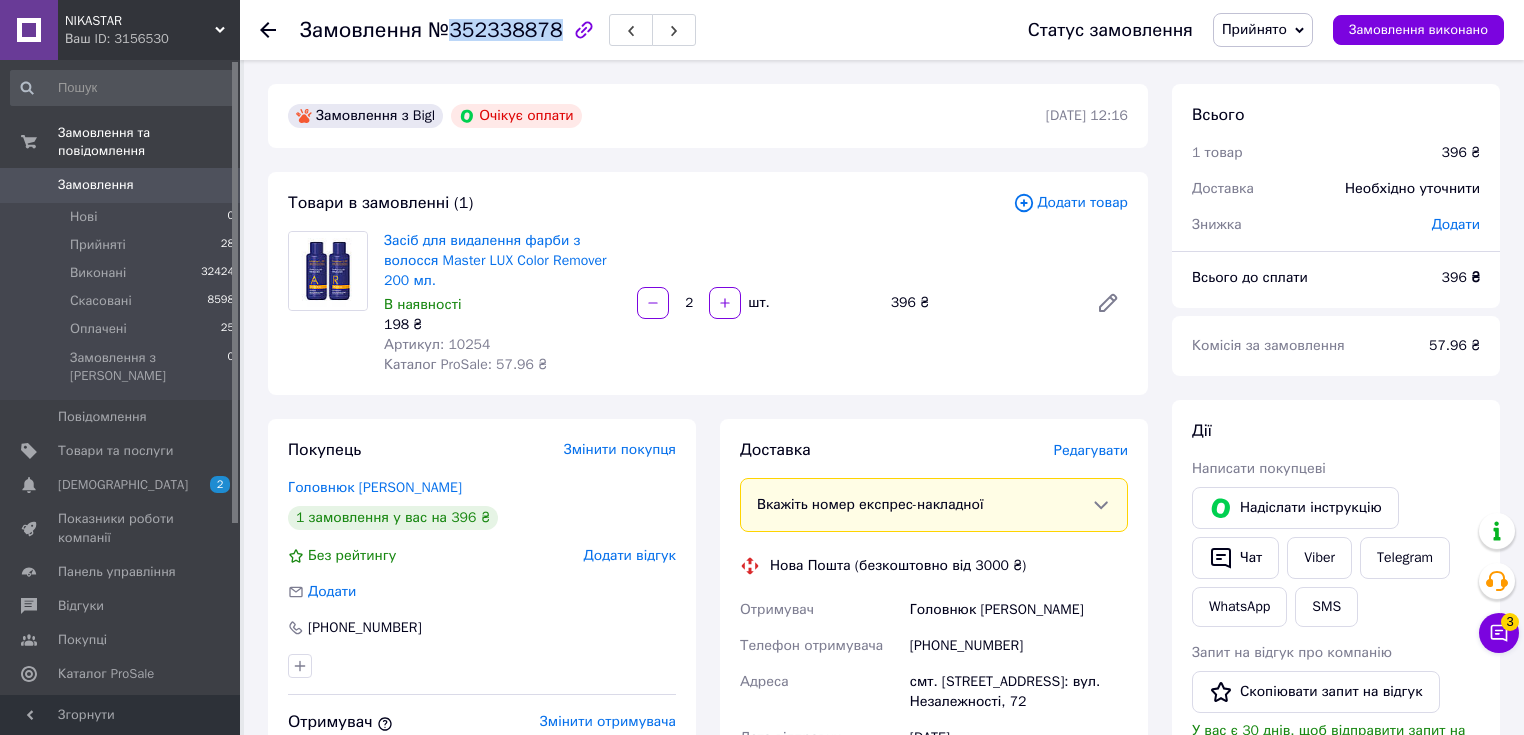 click on "№352338878" at bounding box center [495, 30] 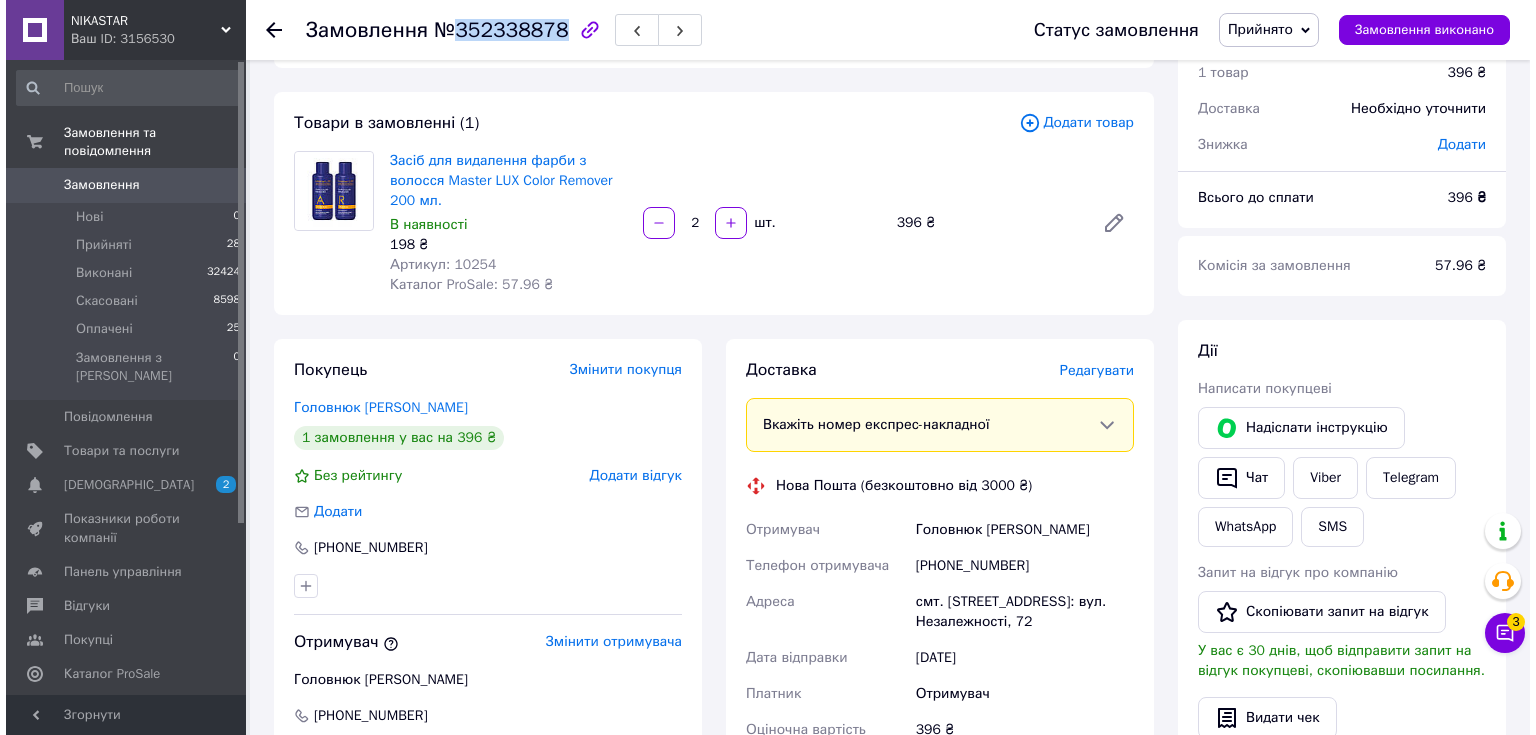 scroll, scrollTop: 0, scrollLeft: 0, axis: both 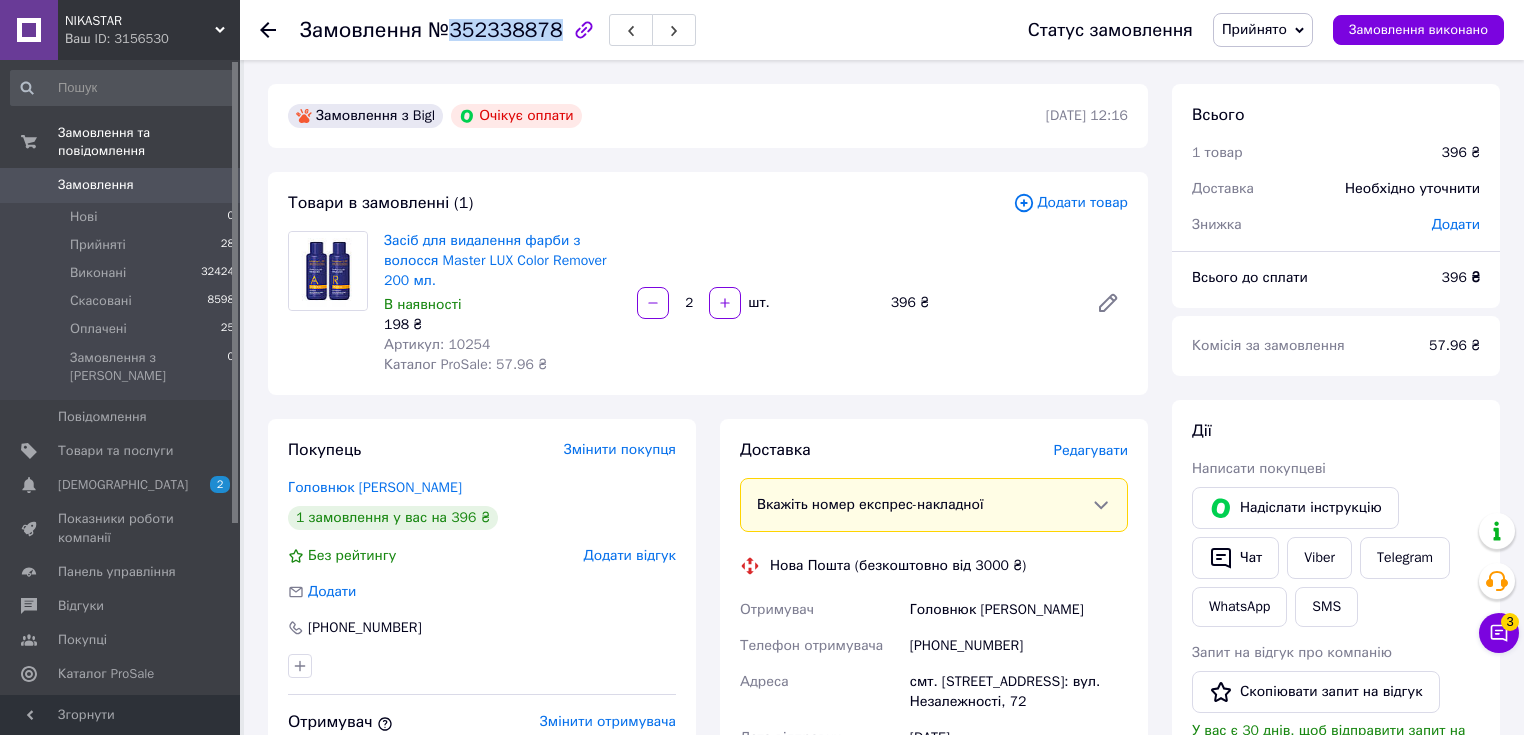 click on "Прийнято" at bounding box center (1254, 29) 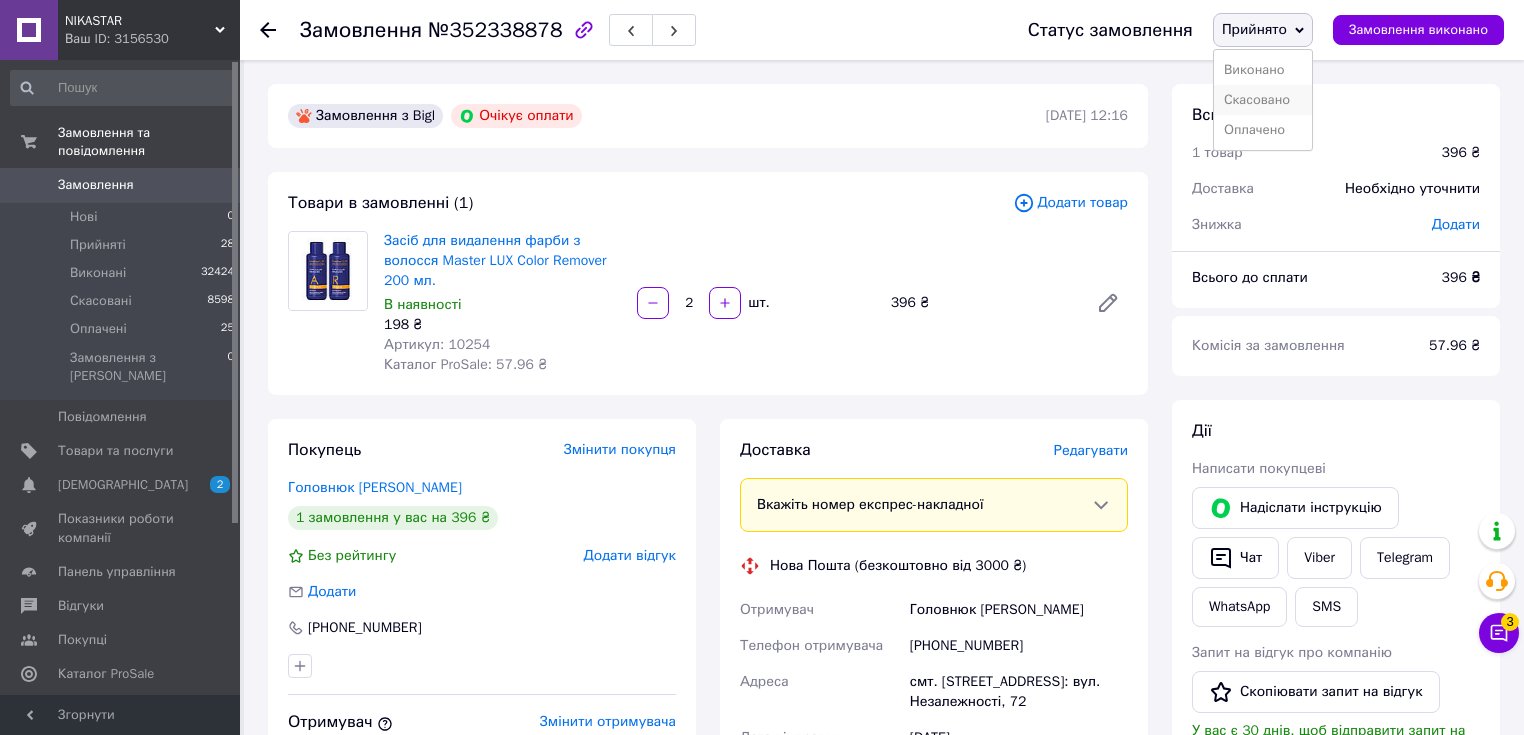 click on "Скасовано" at bounding box center [1263, 100] 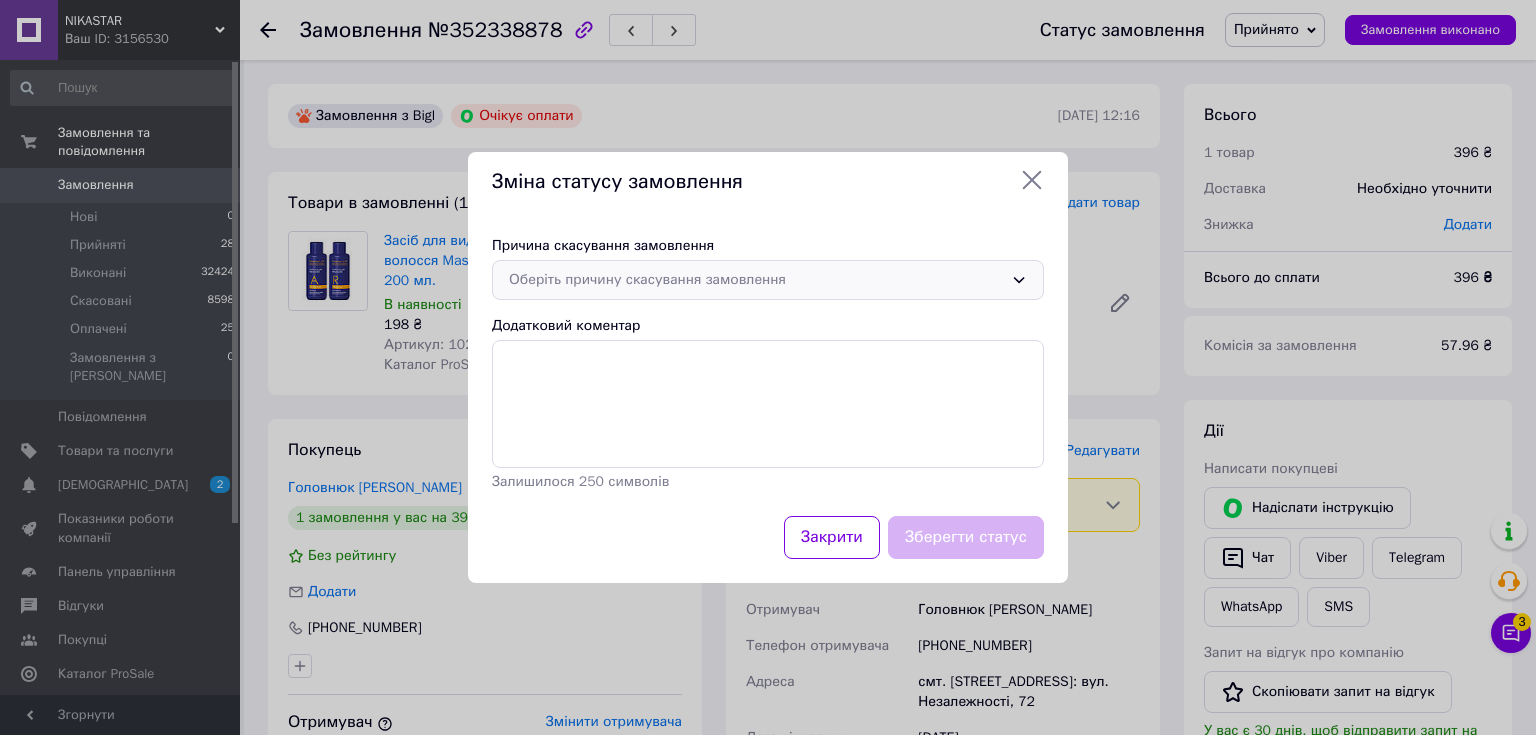 click on "Оберіть причину скасування замовлення" at bounding box center (756, 280) 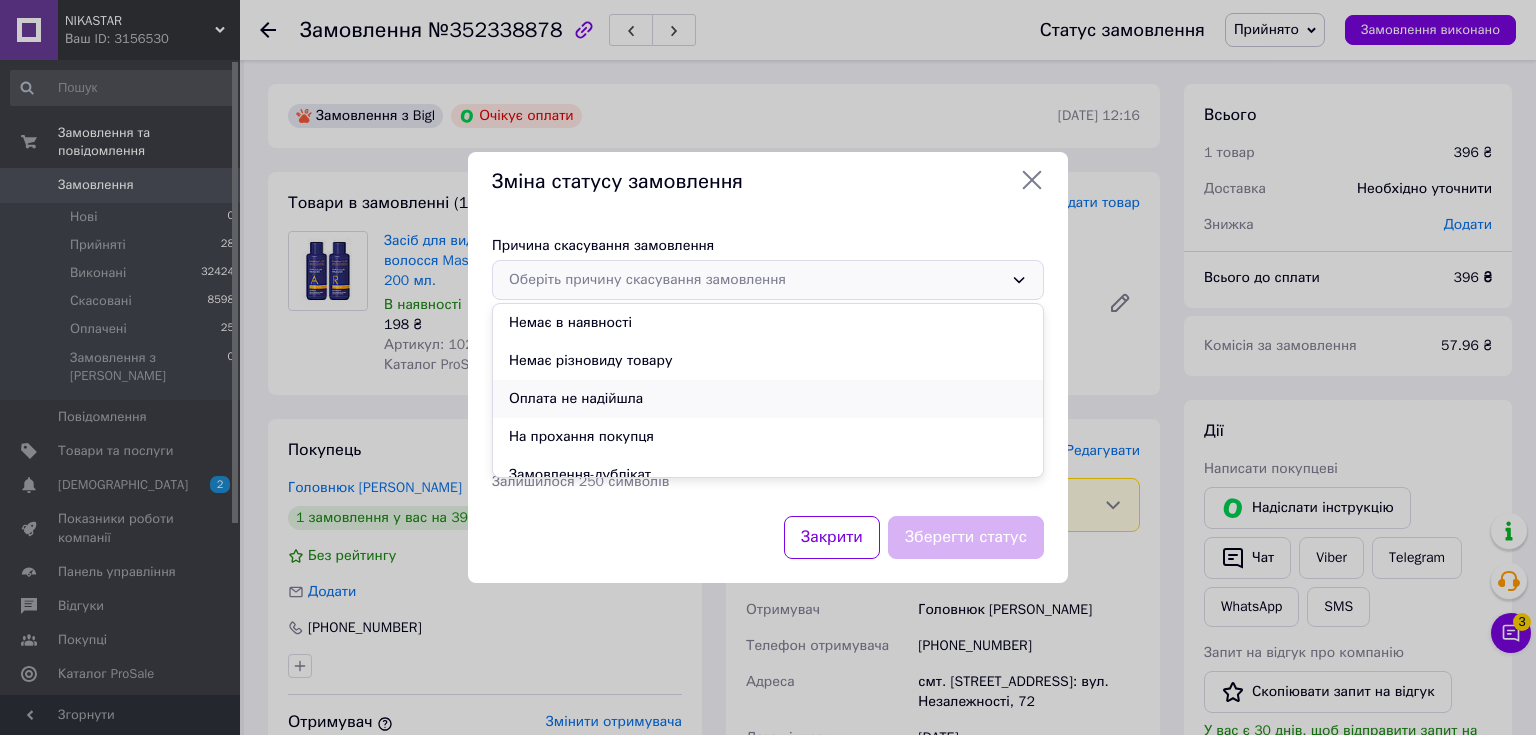 click on "Оплата не надійшла" at bounding box center [768, 399] 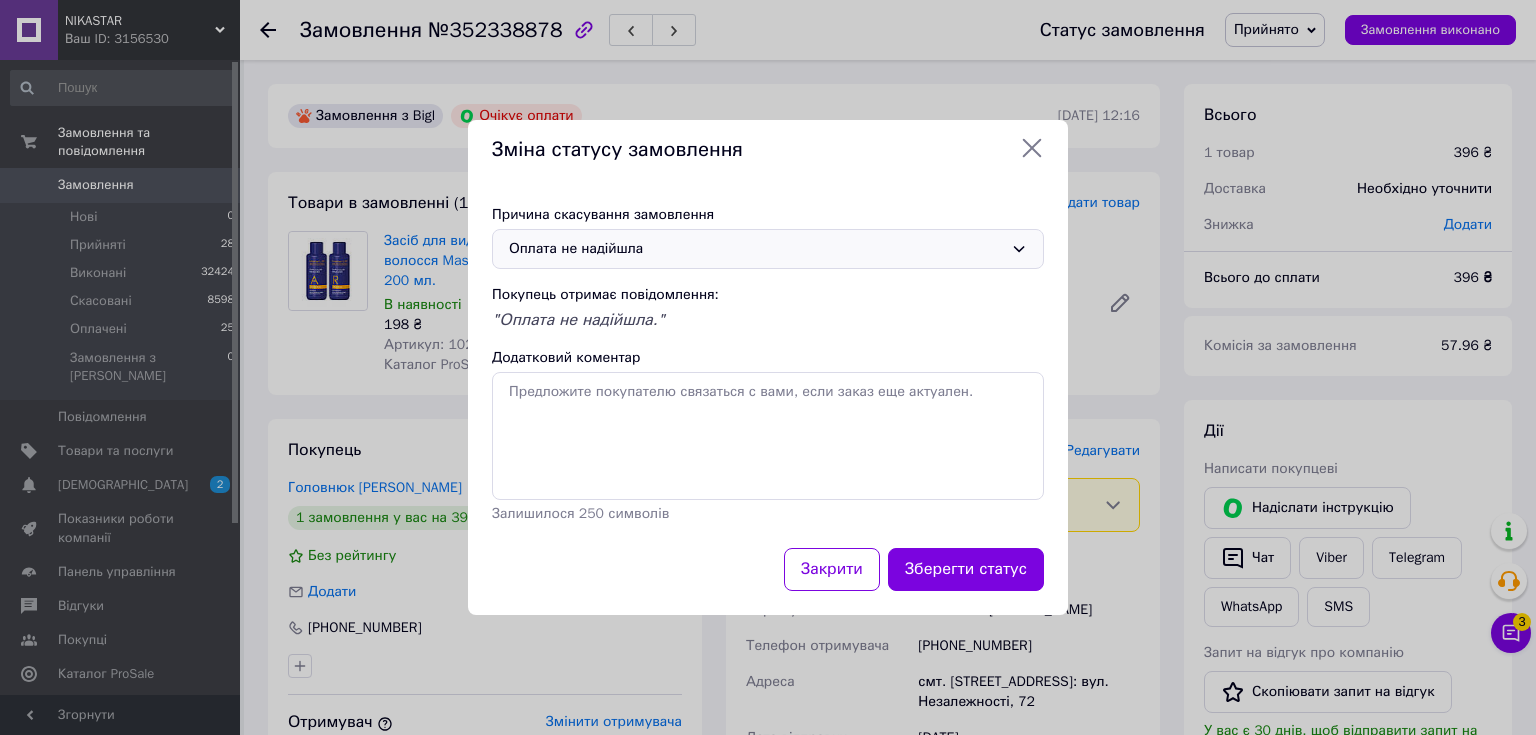 click on "Зберегти статус" at bounding box center (966, 569) 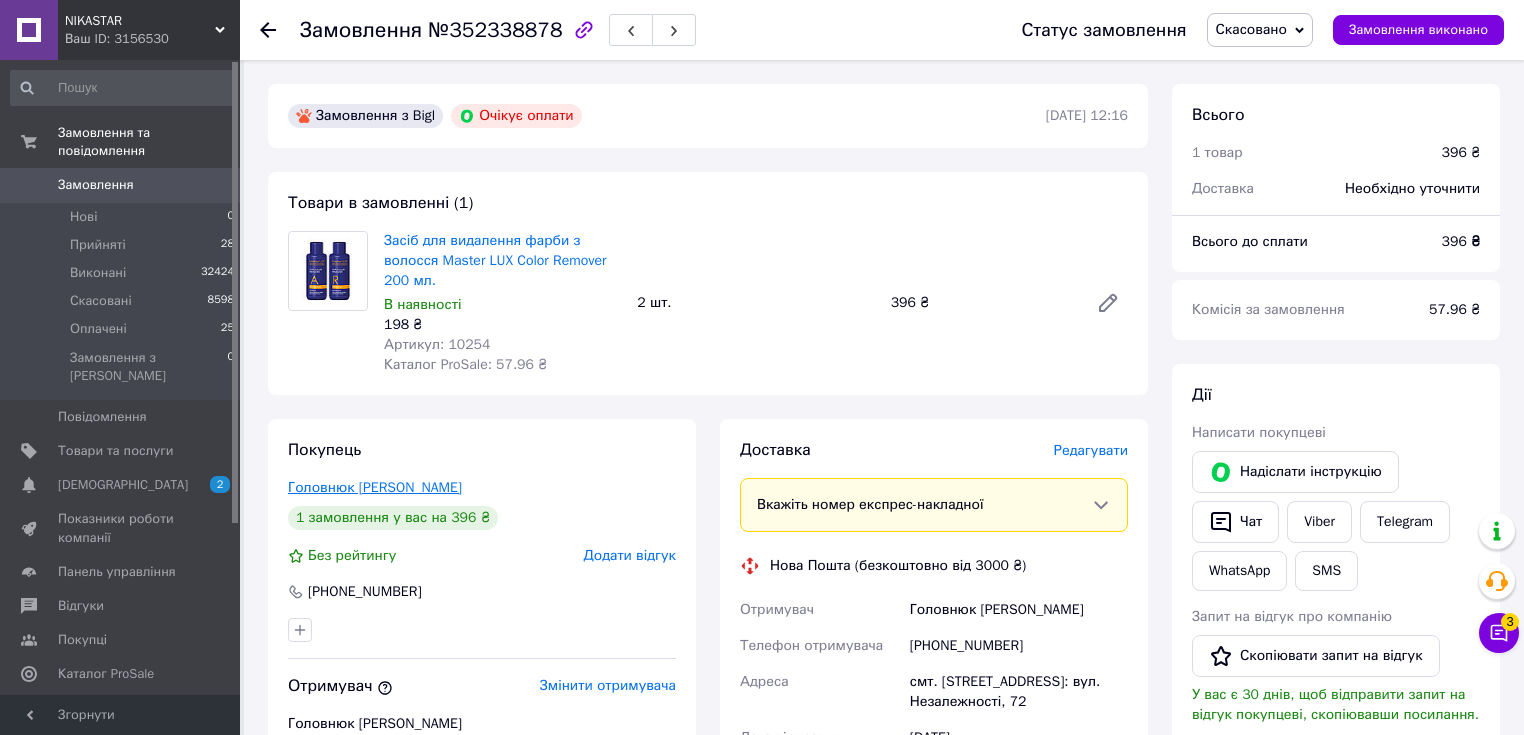click on "Головнюк Світлана" at bounding box center (375, 487) 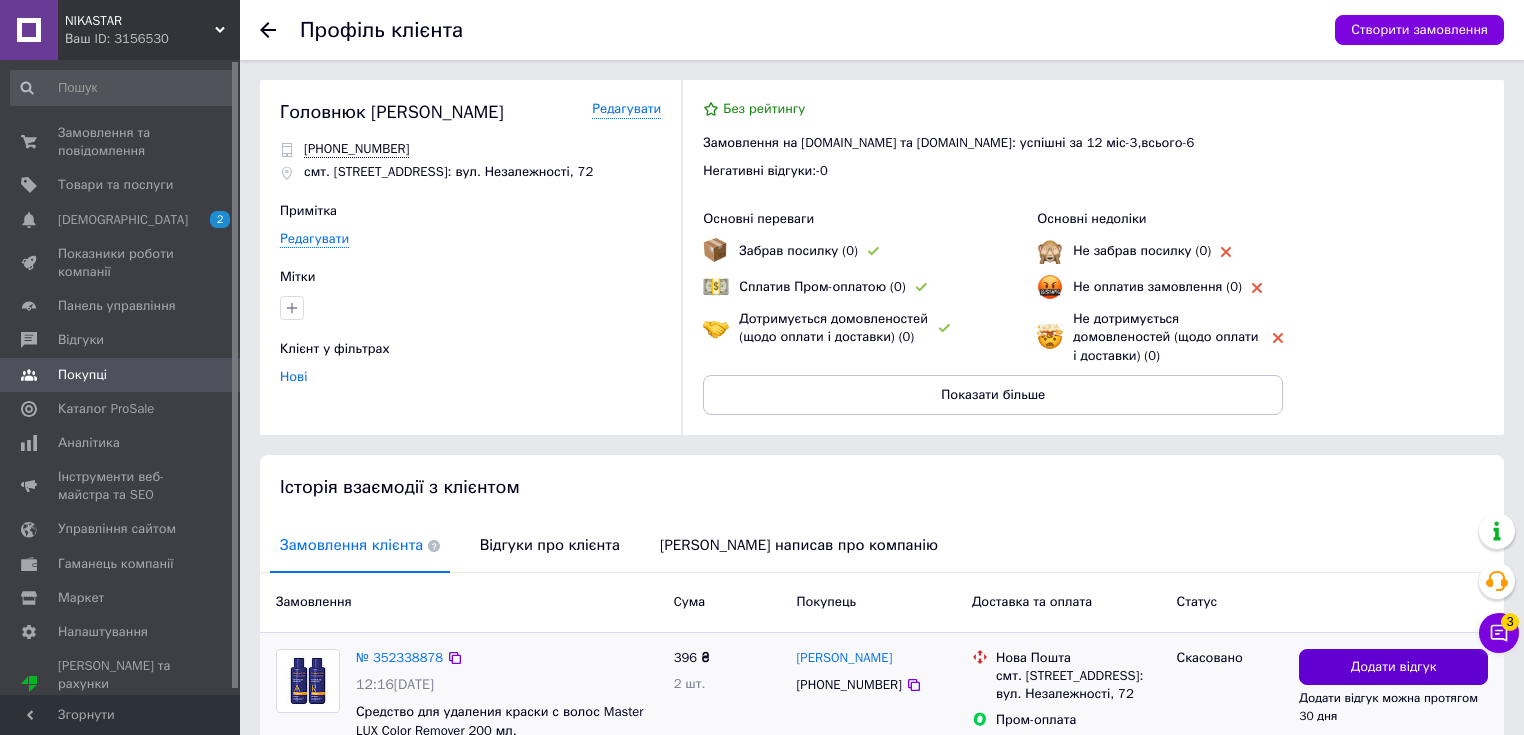 click on "Додати відгук" at bounding box center [1393, 667] 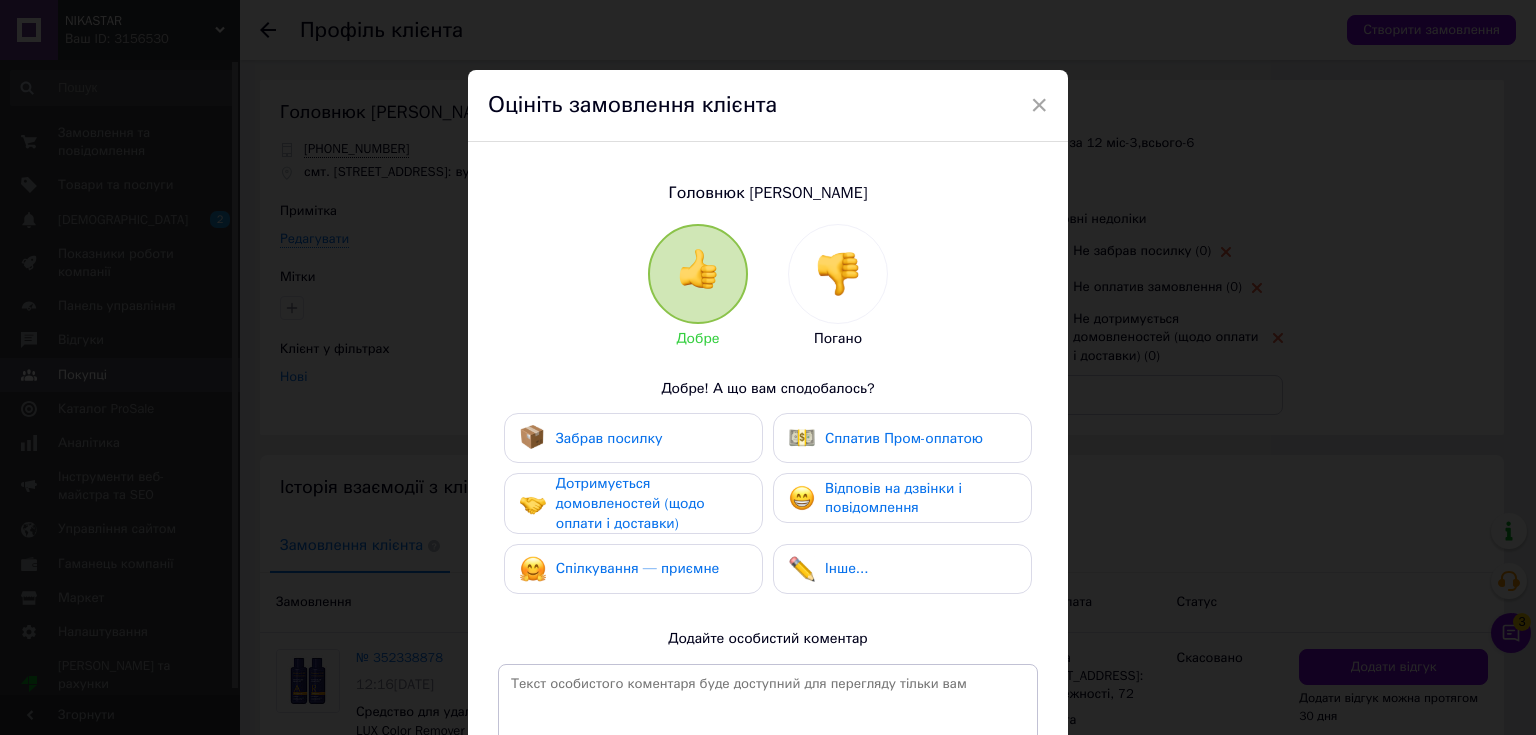 click at bounding box center [838, 274] 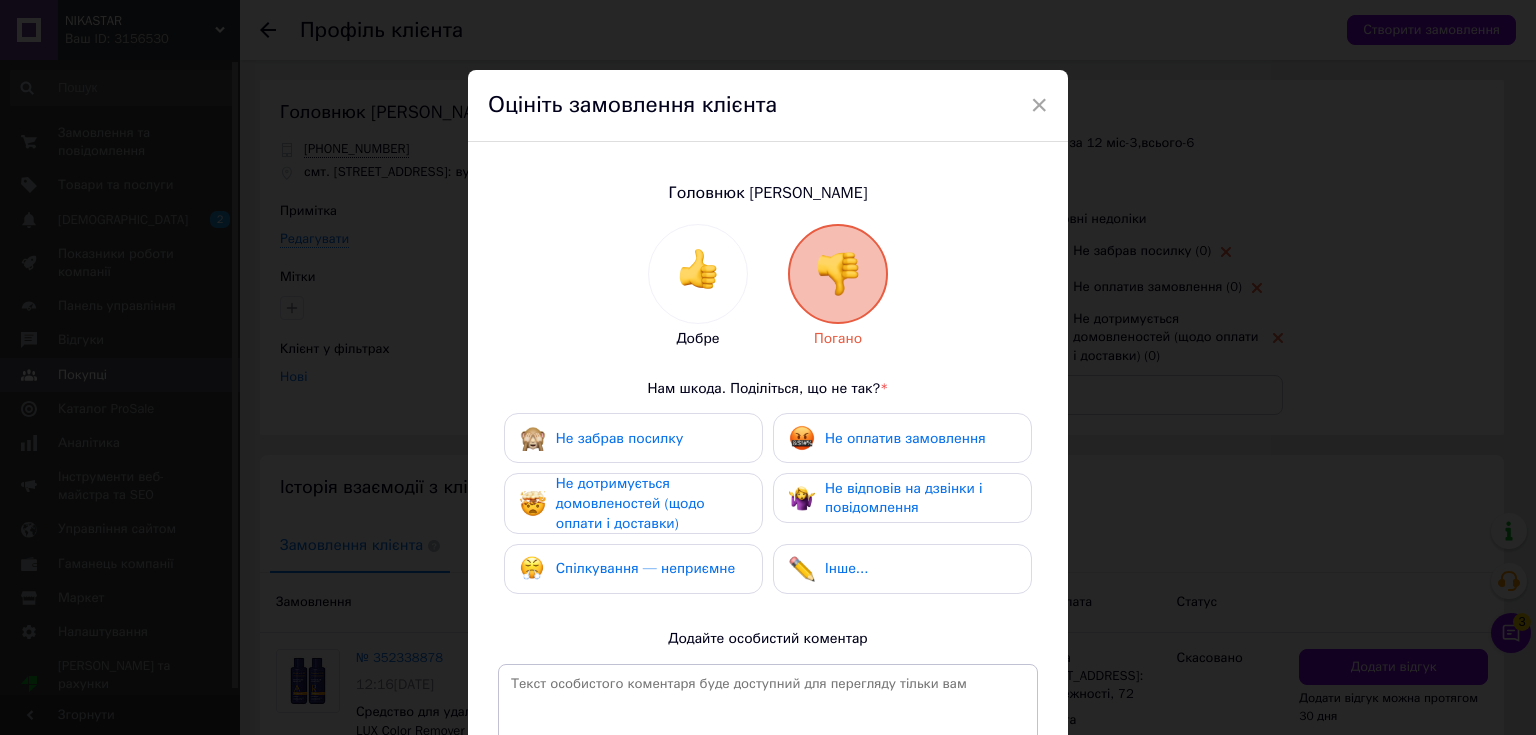 click on "Не оплатив замовлення" at bounding box center (905, 438) 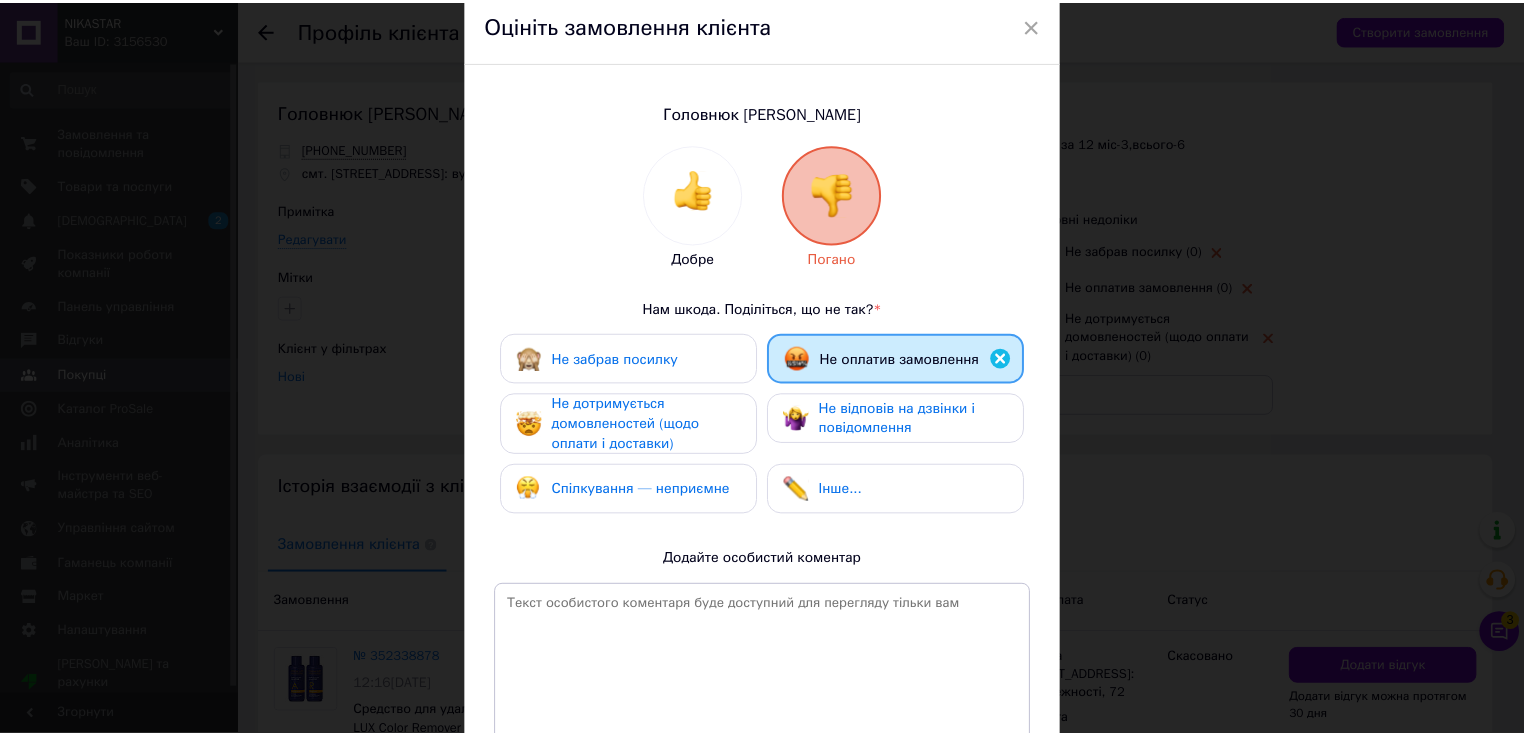 scroll, scrollTop: 160, scrollLeft: 0, axis: vertical 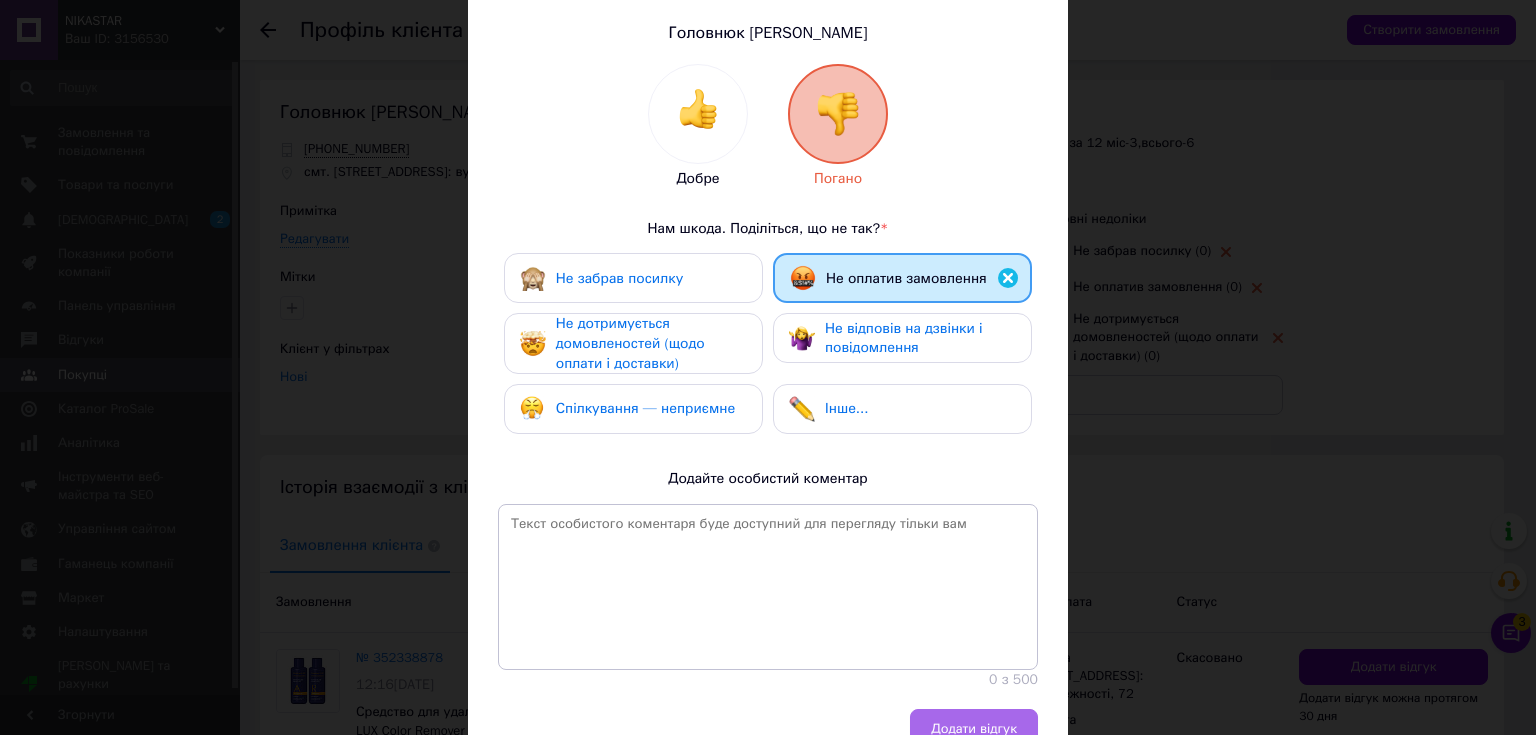 click on "Додати відгук" at bounding box center [974, 729] 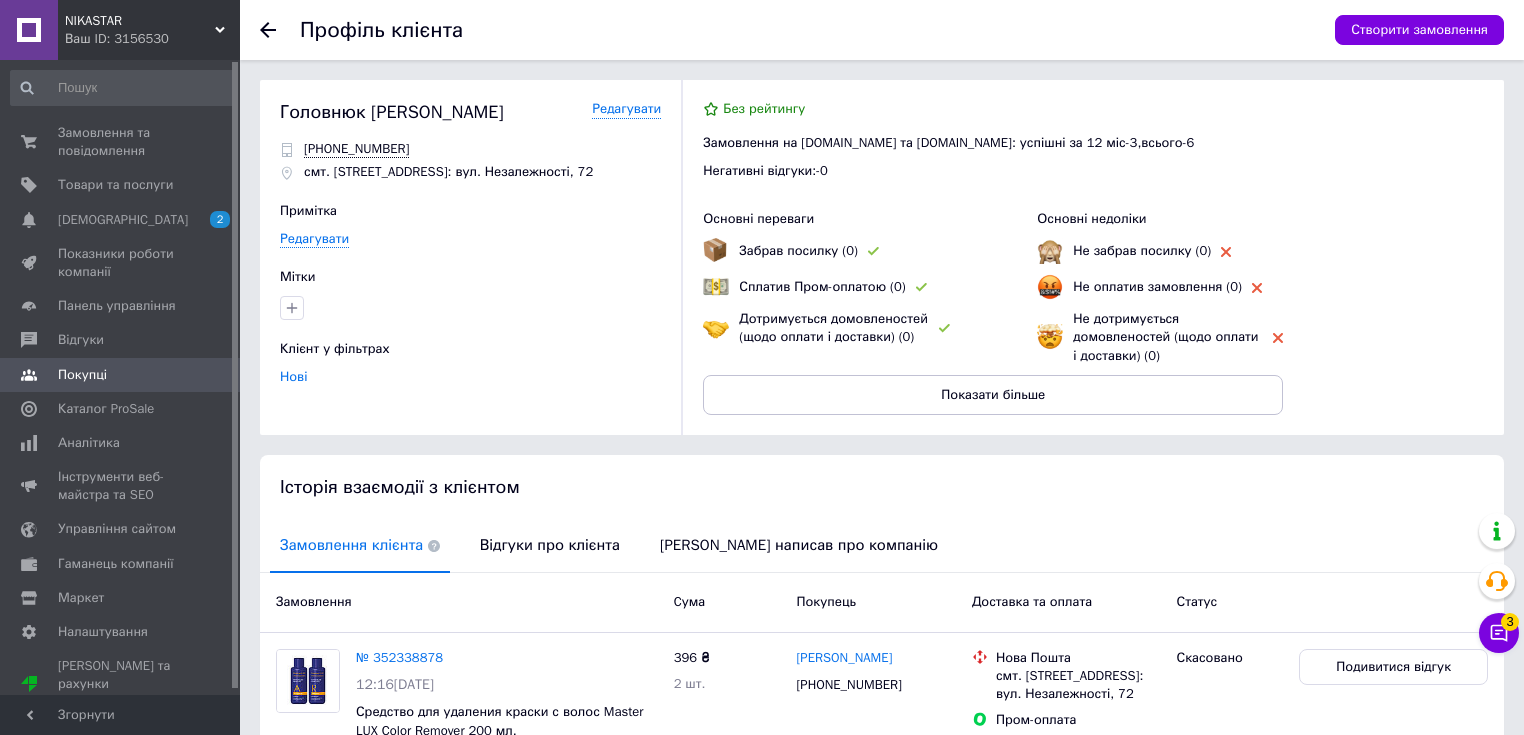 click 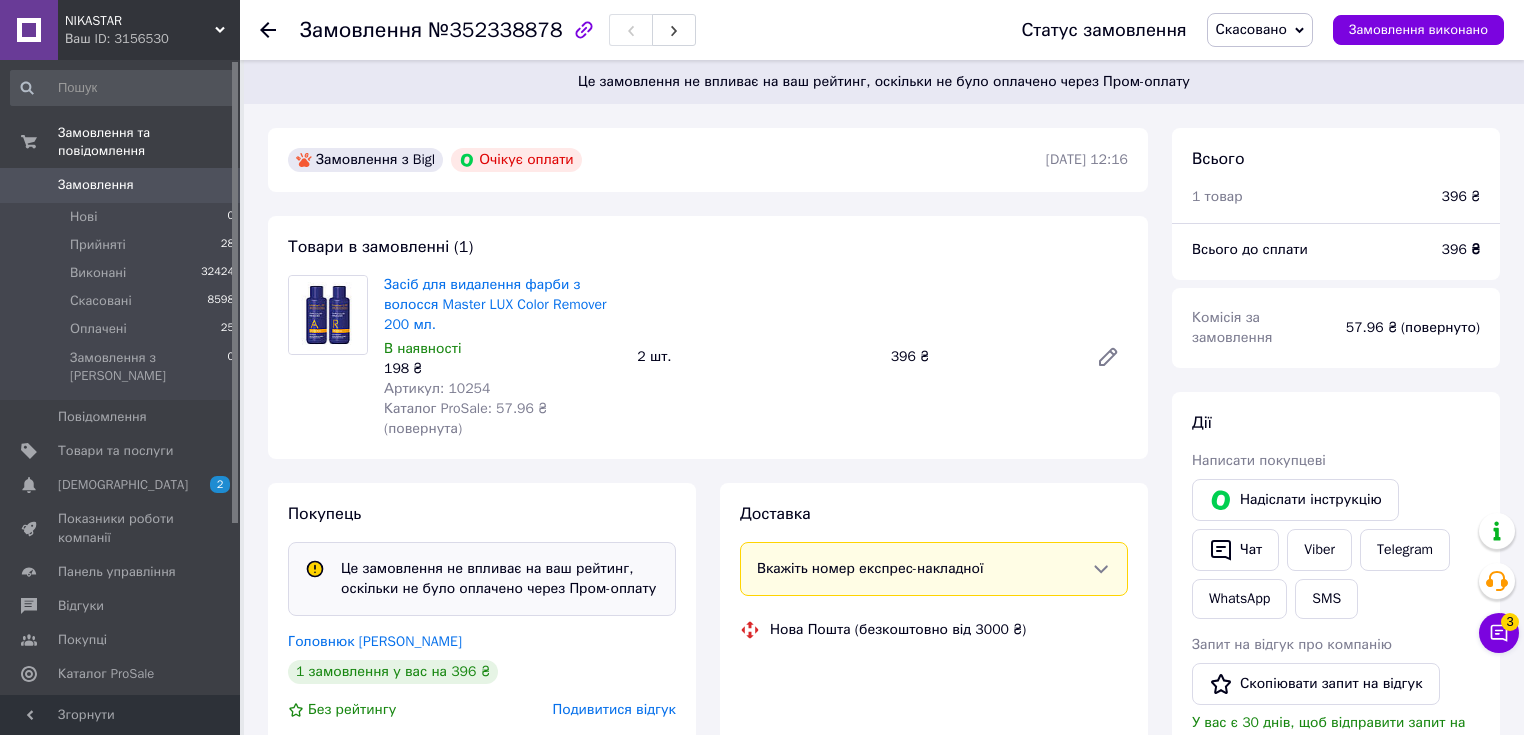 click 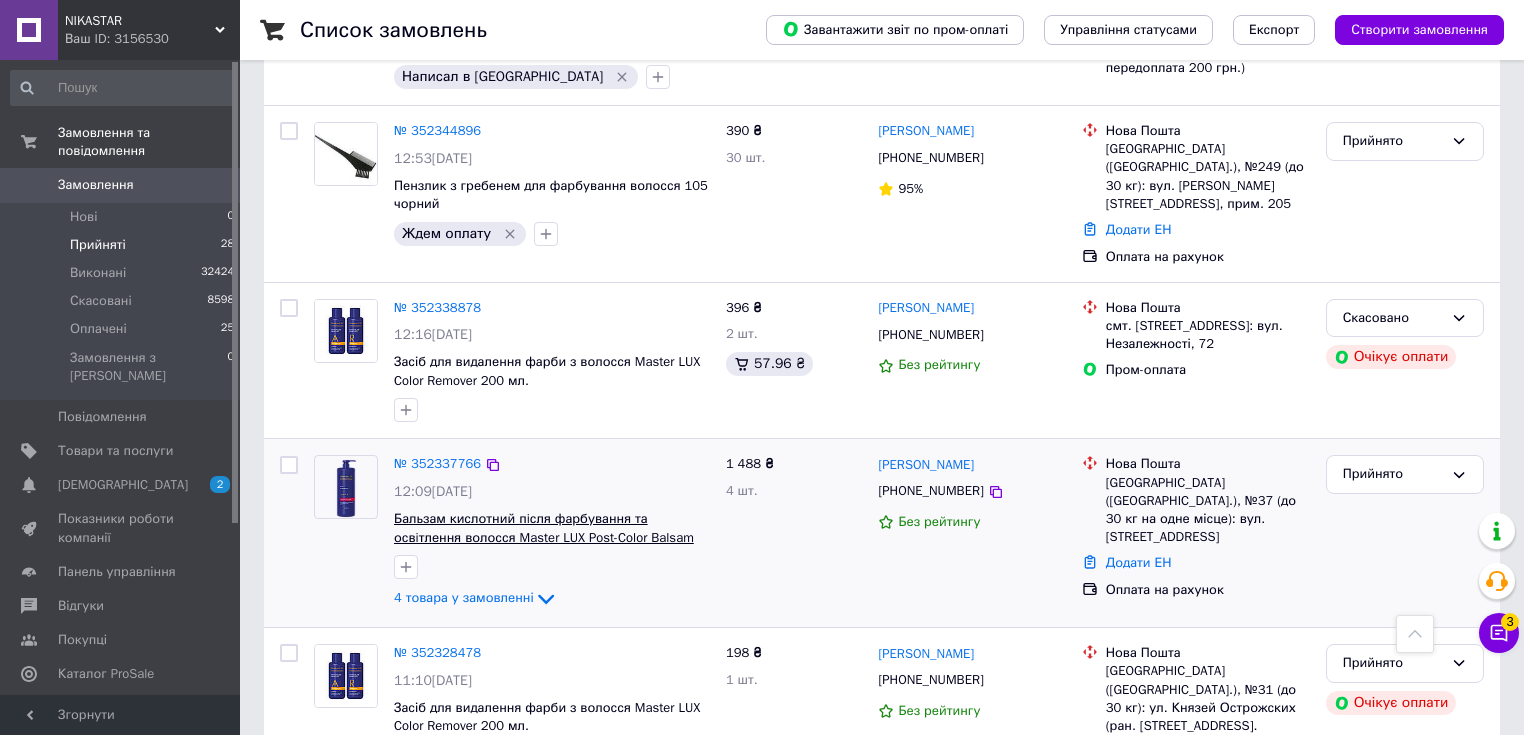 scroll, scrollTop: 1120, scrollLeft: 0, axis: vertical 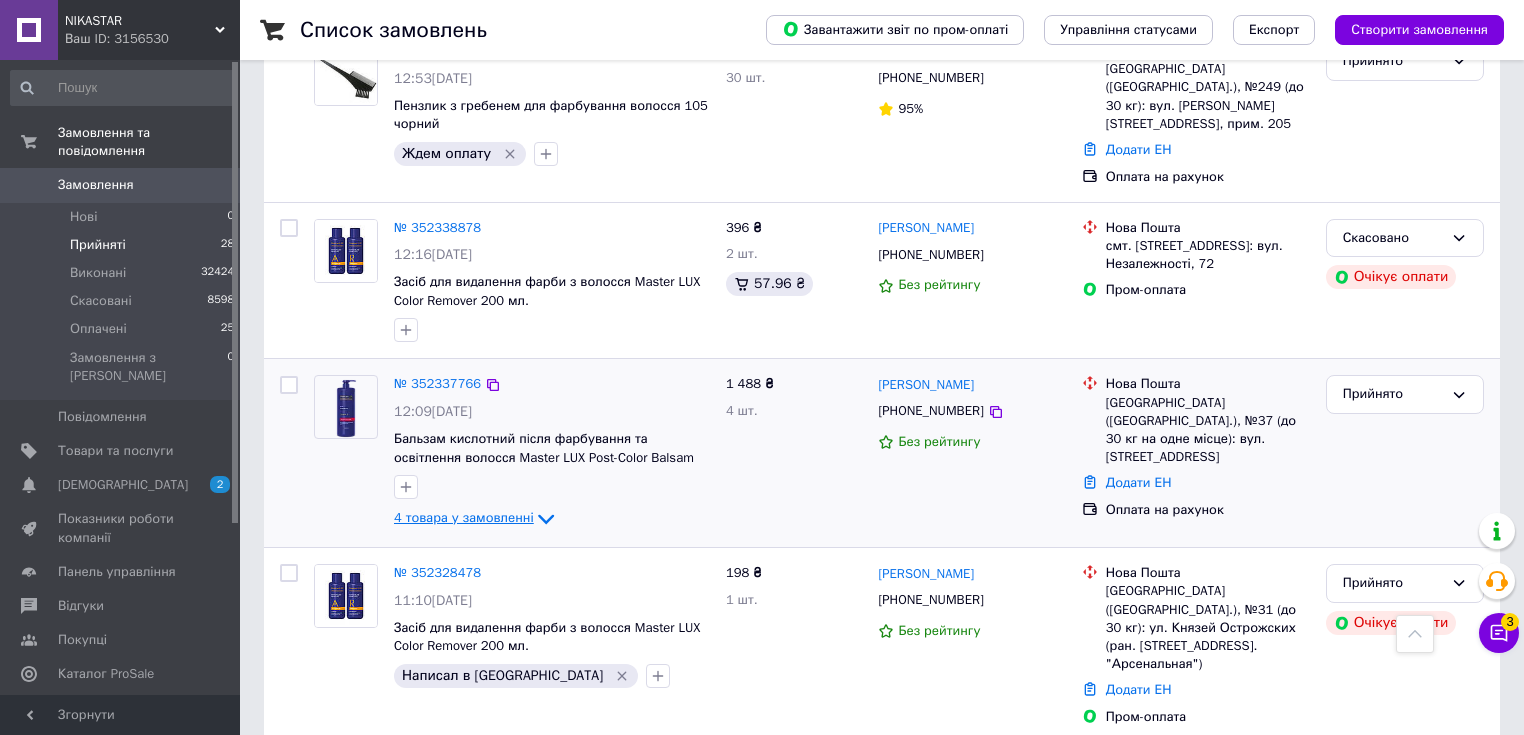 click 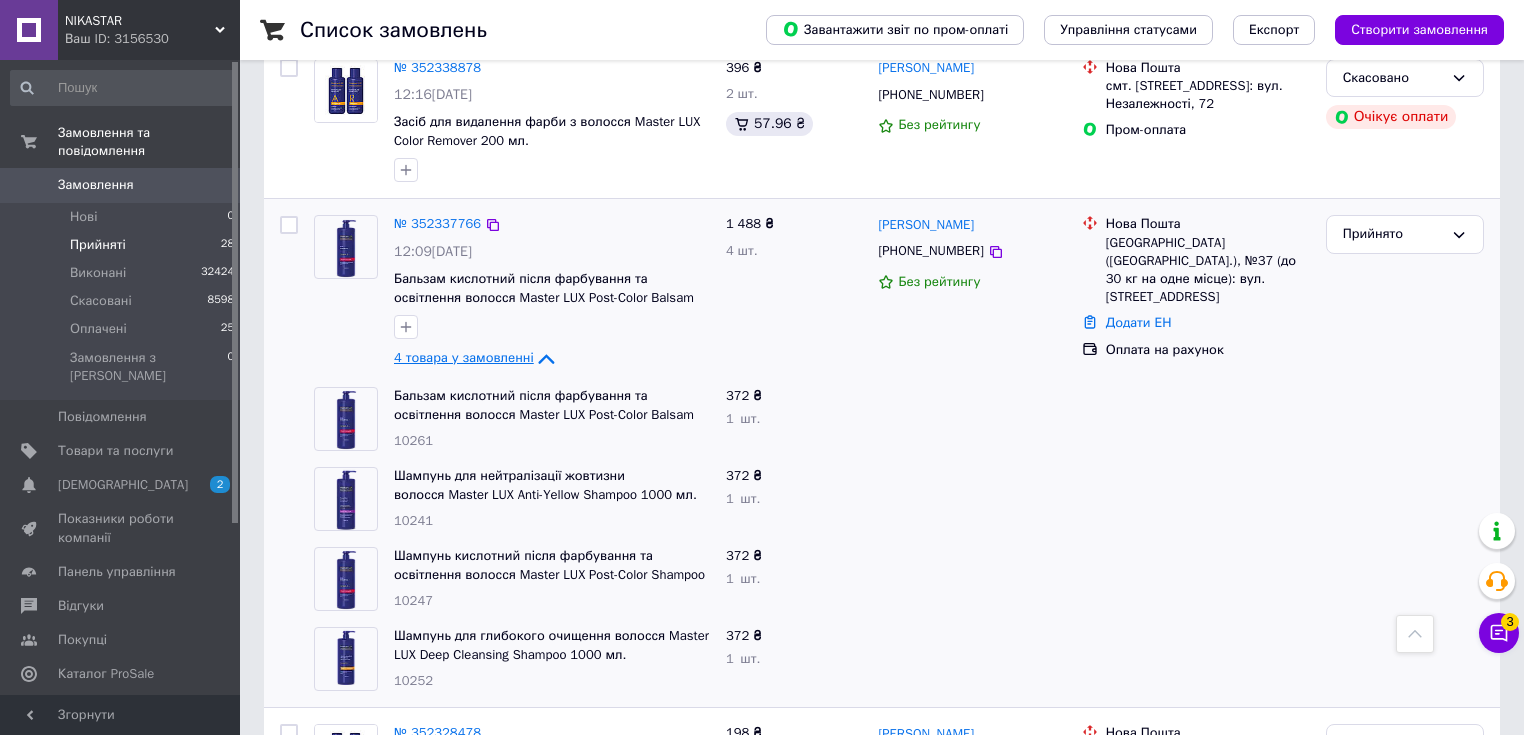 scroll, scrollTop: 1360, scrollLeft: 0, axis: vertical 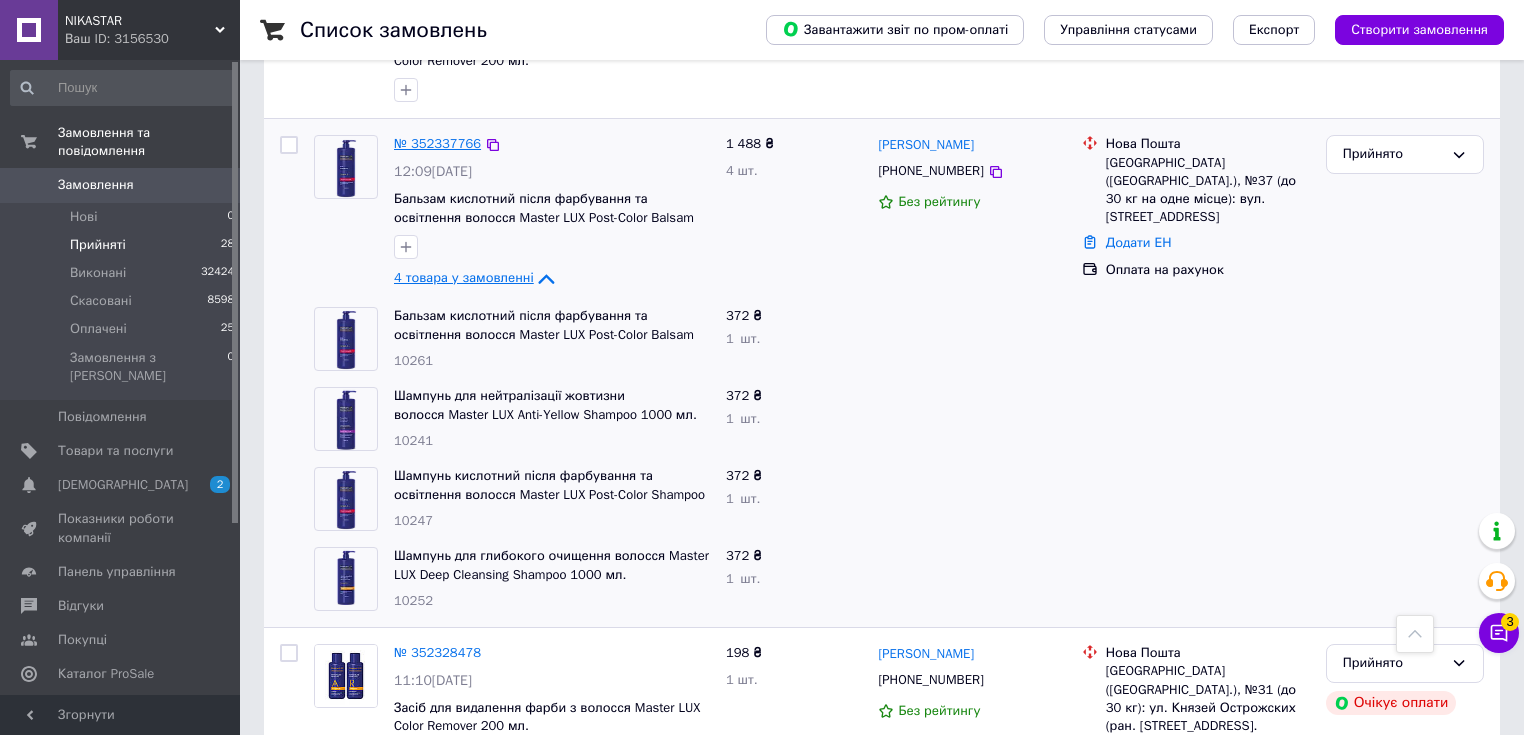 click on "№ 352337766" at bounding box center [437, 143] 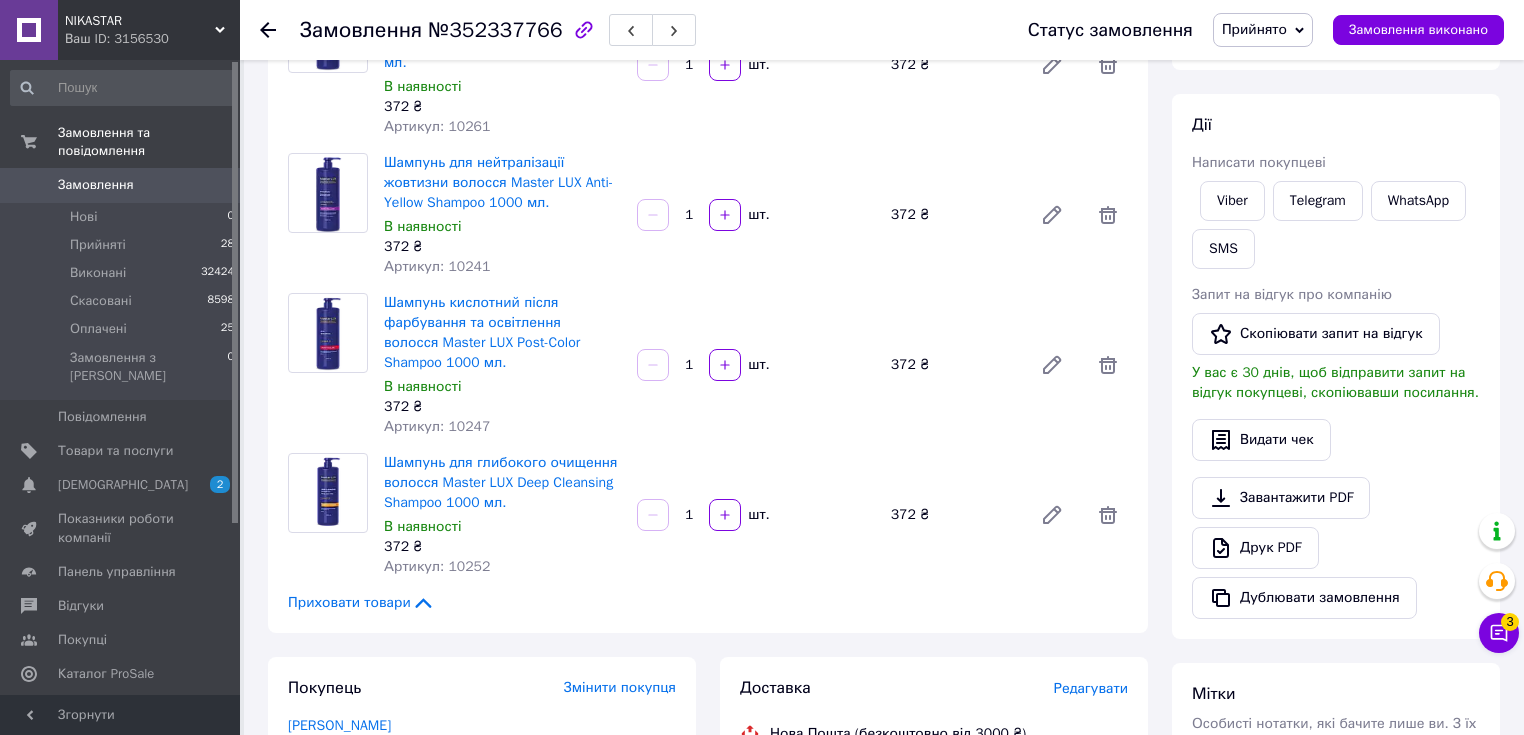scroll, scrollTop: 158, scrollLeft: 0, axis: vertical 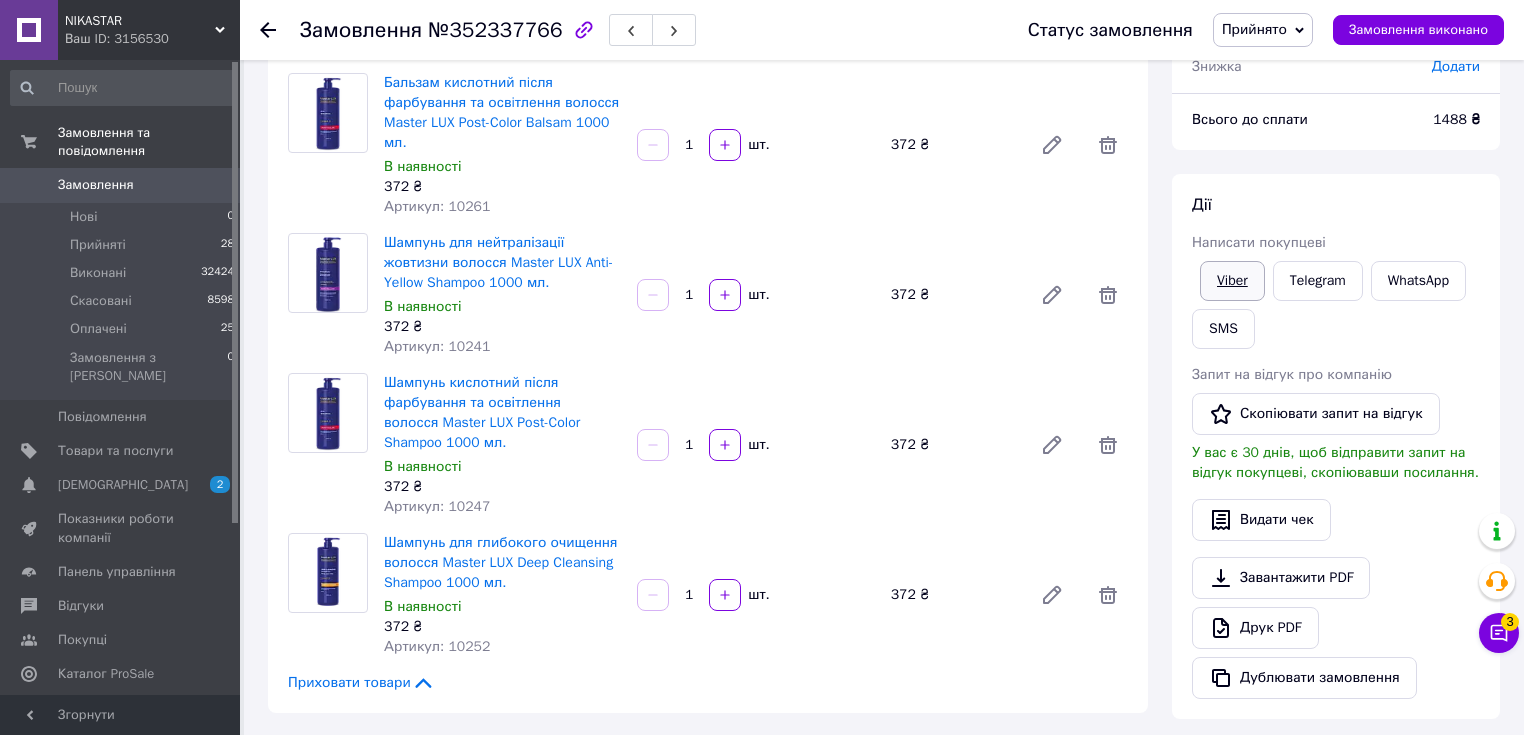 click on "Viber" at bounding box center (1232, 281) 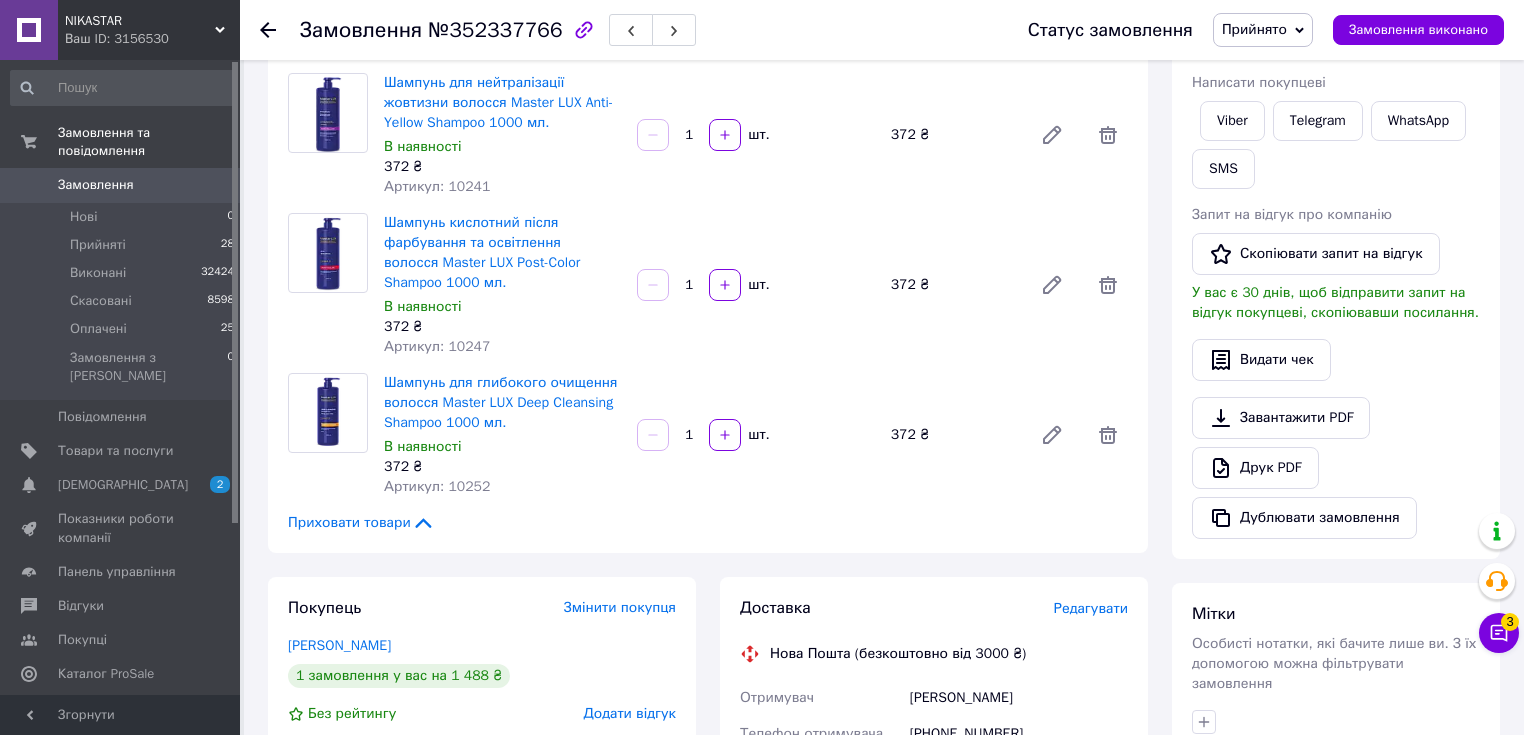 scroll, scrollTop: 398, scrollLeft: 0, axis: vertical 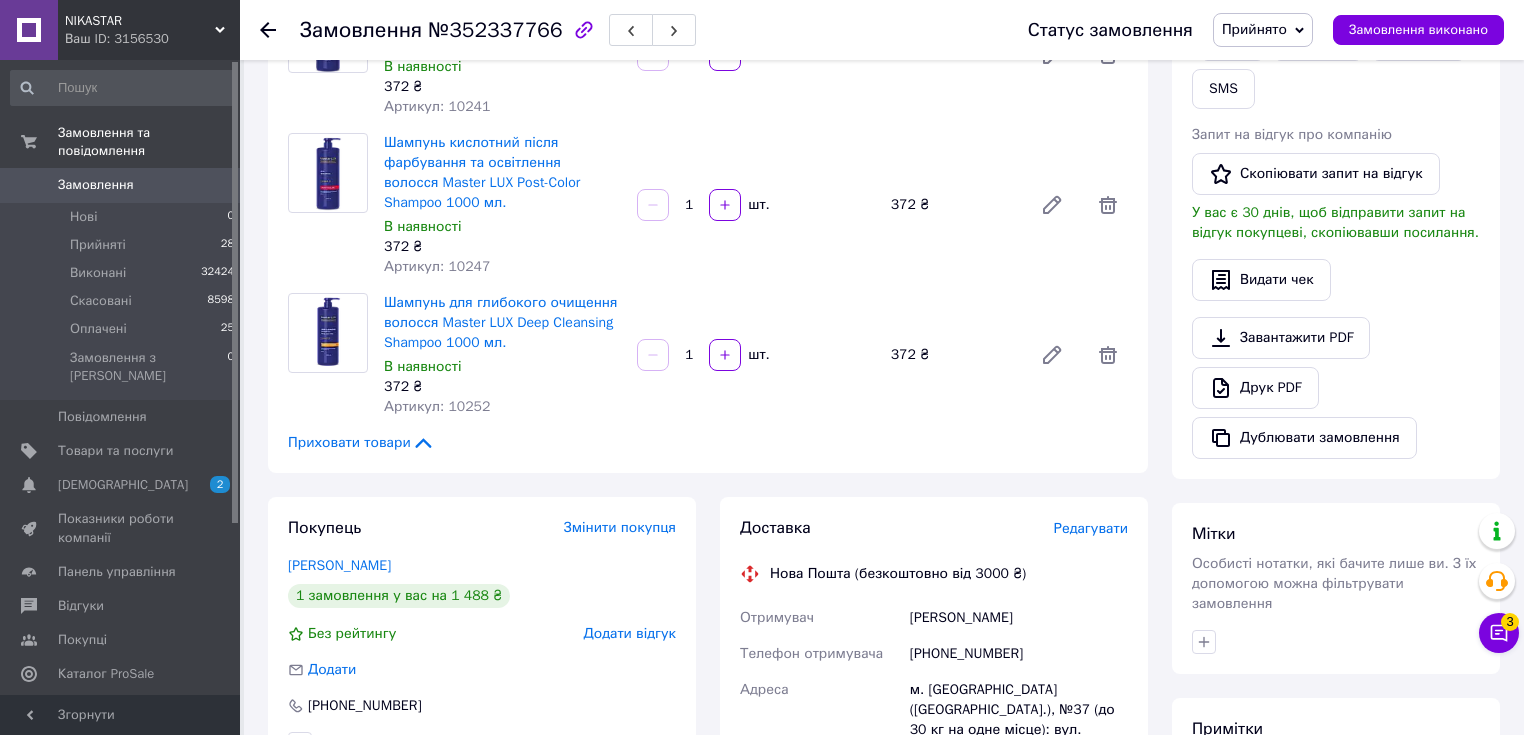 drag, startPoint x: 1300, startPoint y: 505, endPoint x: 1241, endPoint y: 481, distance: 63.694584 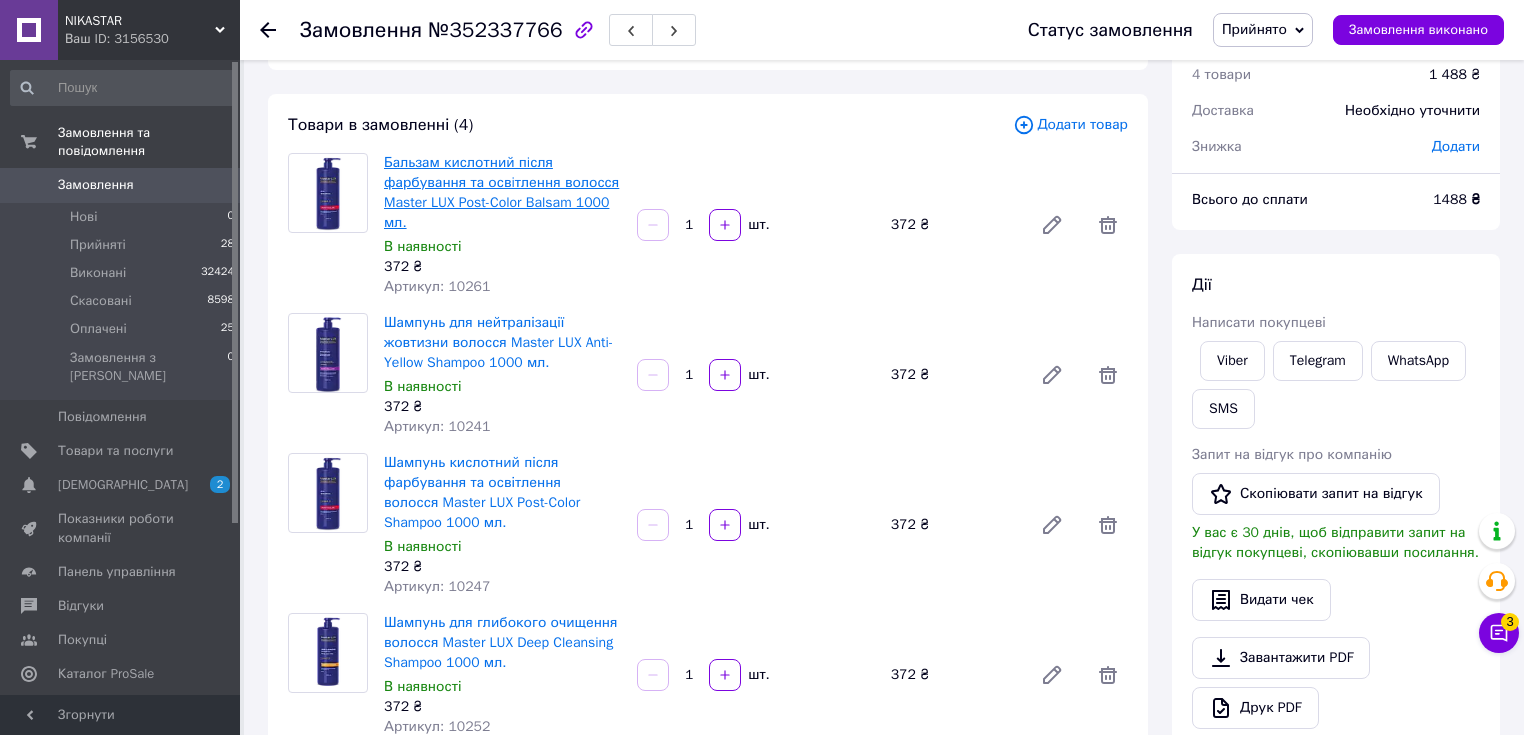 scroll, scrollTop: 0, scrollLeft: 0, axis: both 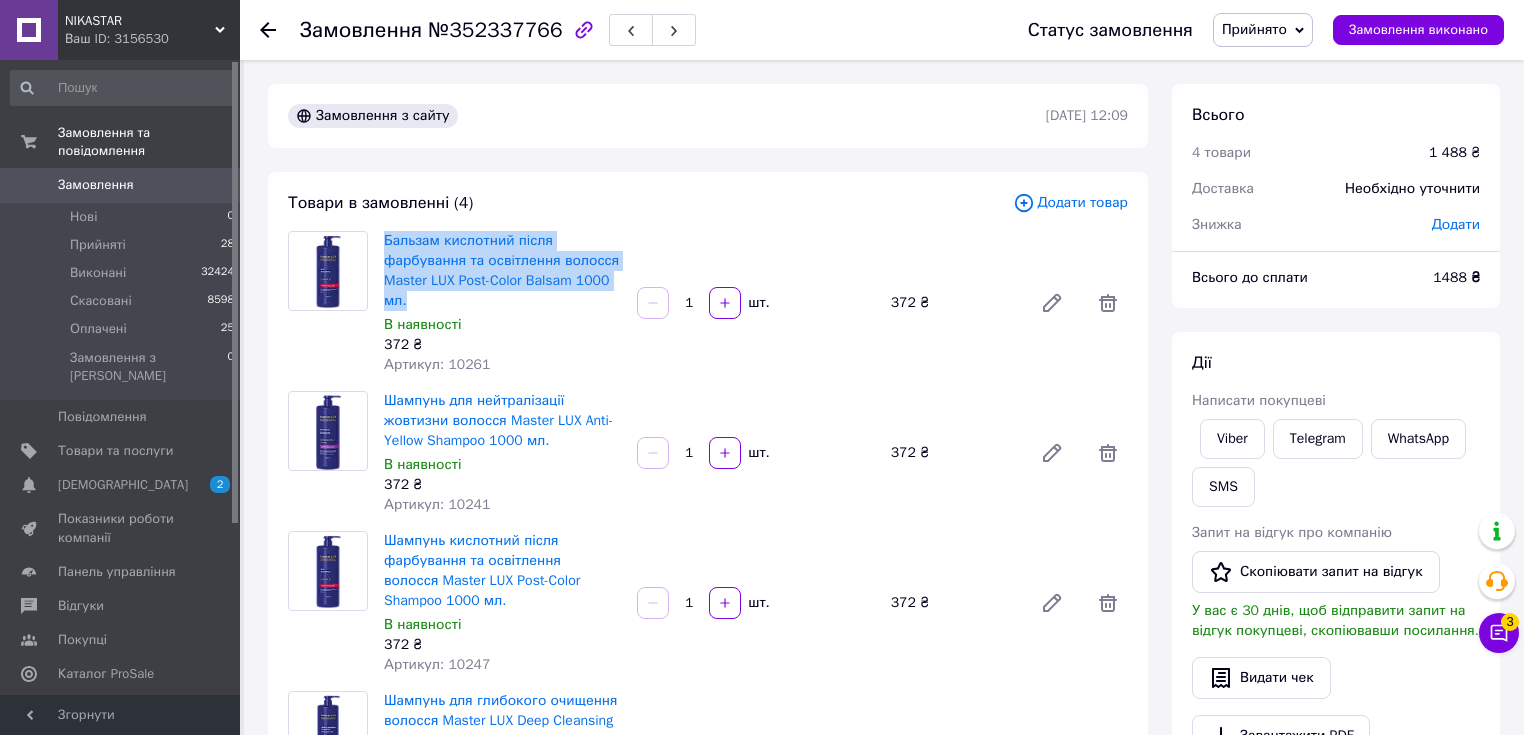 drag, startPoint x: 420, startPoint y: 305, endPoint x: 380, endPoint y: 237, distance: 78.892334 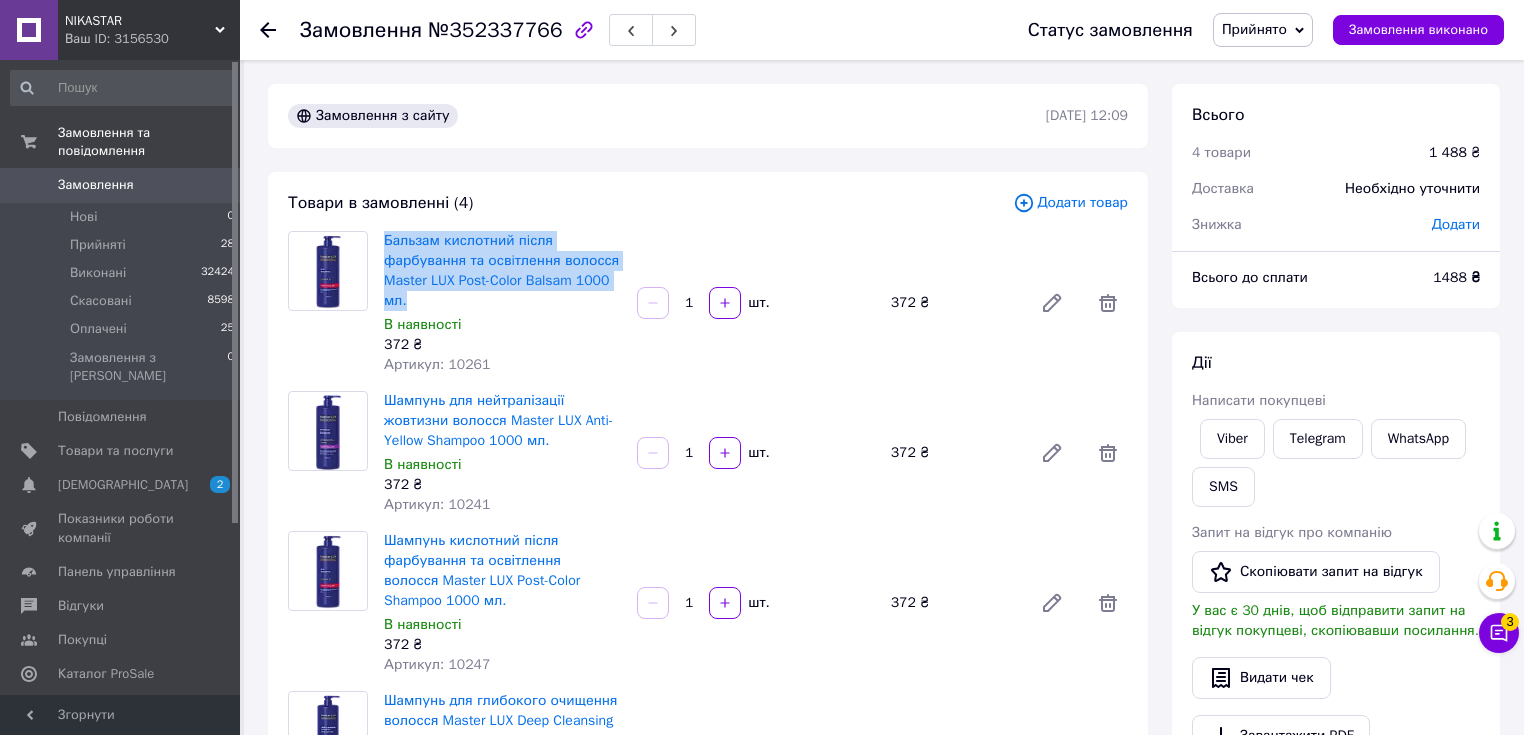 click on "Бальзам кислотний пiсля фарбування та освiтлення волосся Master LUX Post-Color Balsam 1000 мл. В наявності 372 ₴ Артикул: 10261" at bounding box center (502, 303) 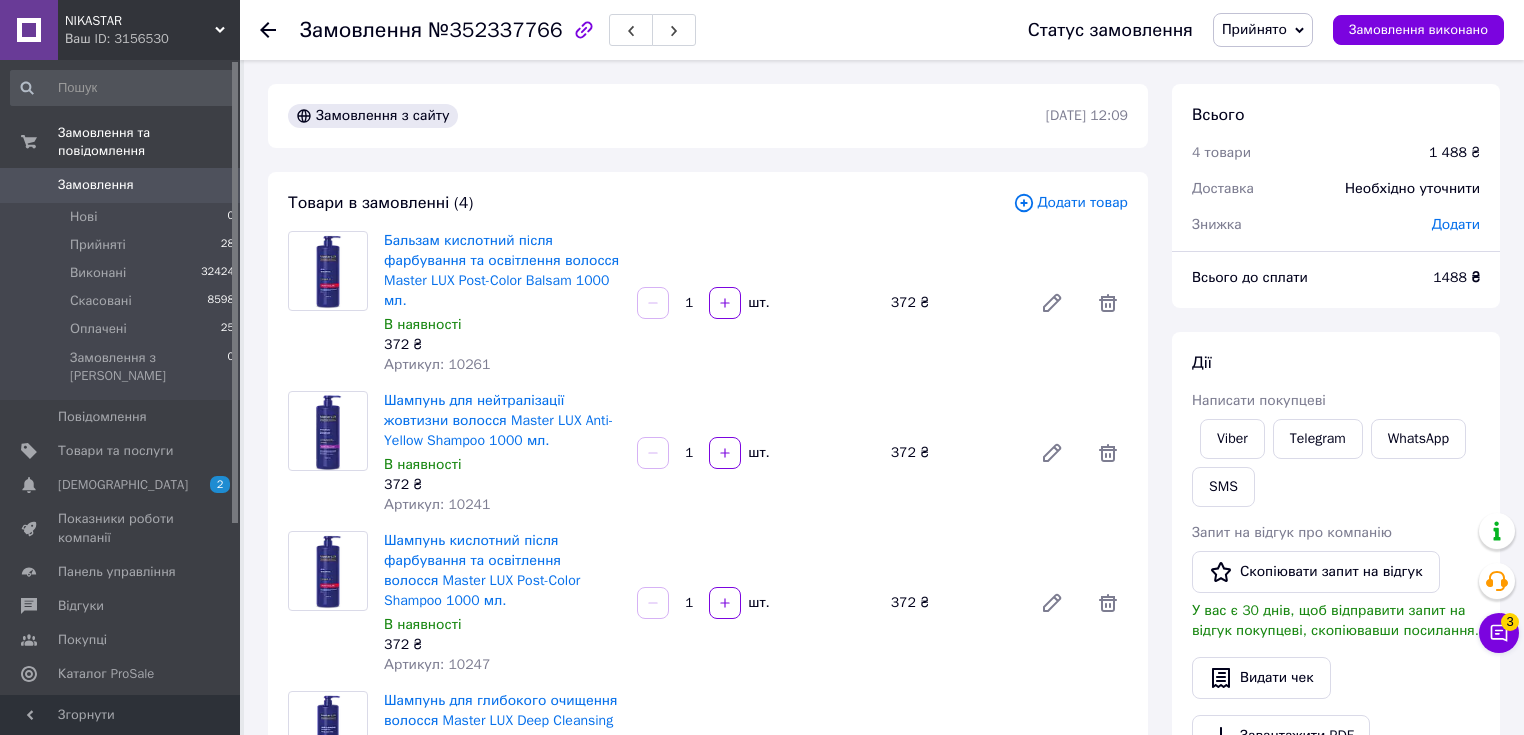 click on "Замовлення з сайту 12.07.2025 | 12:09 Товари в замовленні (4) Додати товар Бальзам кислотний пiсля фарбування та освiтлення волосся Master LUX Post-Color Balsam 1000 мл. В наявності 372 ₴ Артикул: 10261 1   шт. 372 ₴ Шампунь для нейтралізації жовтизни волосся Master LUX Anti-Yellow Shampoo 1000 мл. В наявності 372 ₴ Артикул: 10241 1   шт. 372 ₴ Шампунь кислотний після фарбування та освітлення волосся Master LUX Post-Color Shampoo 1000 мл. В наявності 372 ₴ Артикул: 10247 1   шт. 372 ₴ Шампунь для глибокого очищення волосся Master LUX Deep Cleansing Shampoo 1000 мл. В наявності 372 ₴ Артикул: 10252 1   шт. 372 ₴ Приховати товари Покупець Змінити покупця <" at bounding box center [708, 881] 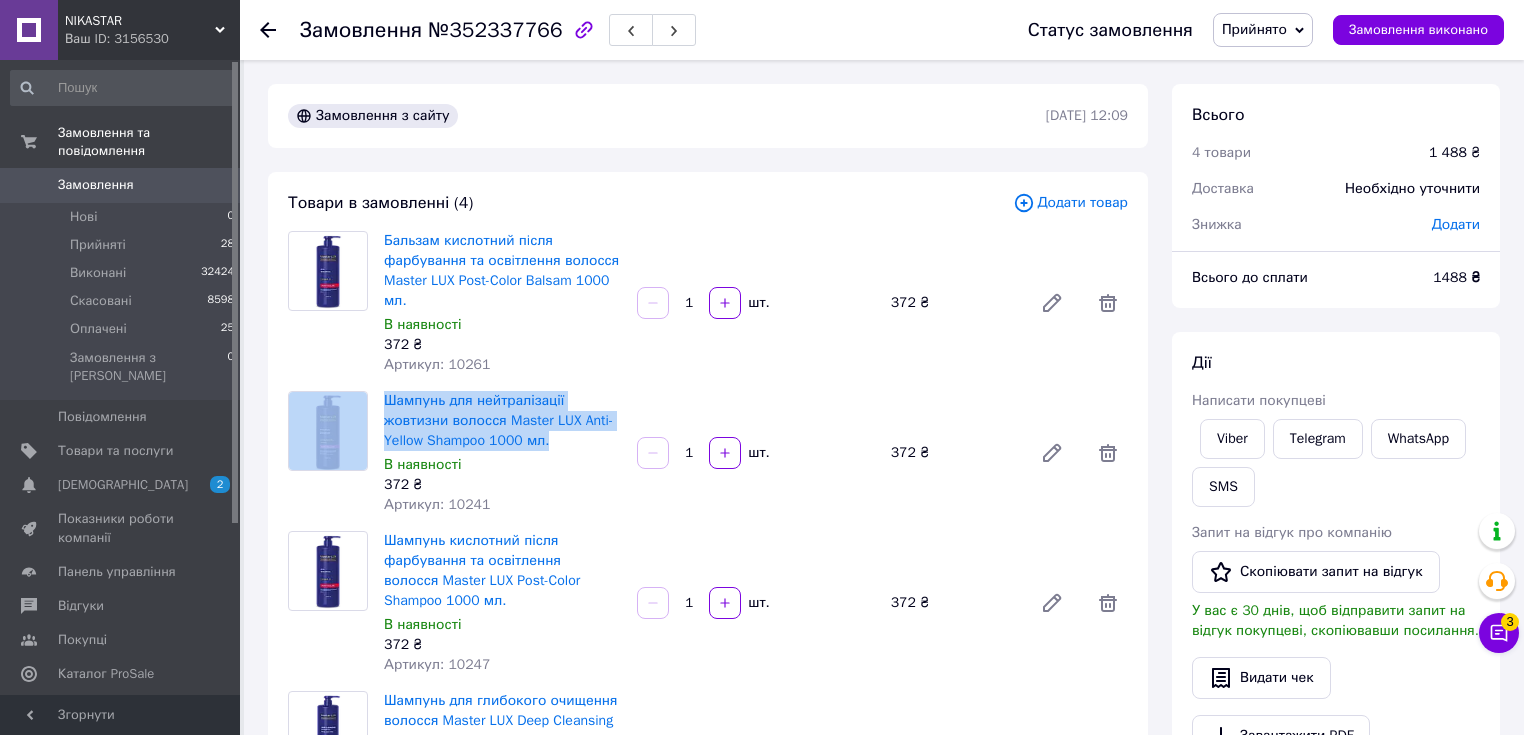 drag, startPoint x: 520, startPoint y: 432, endPoint x: 372, endPoint y: 388, distance: 154.40207 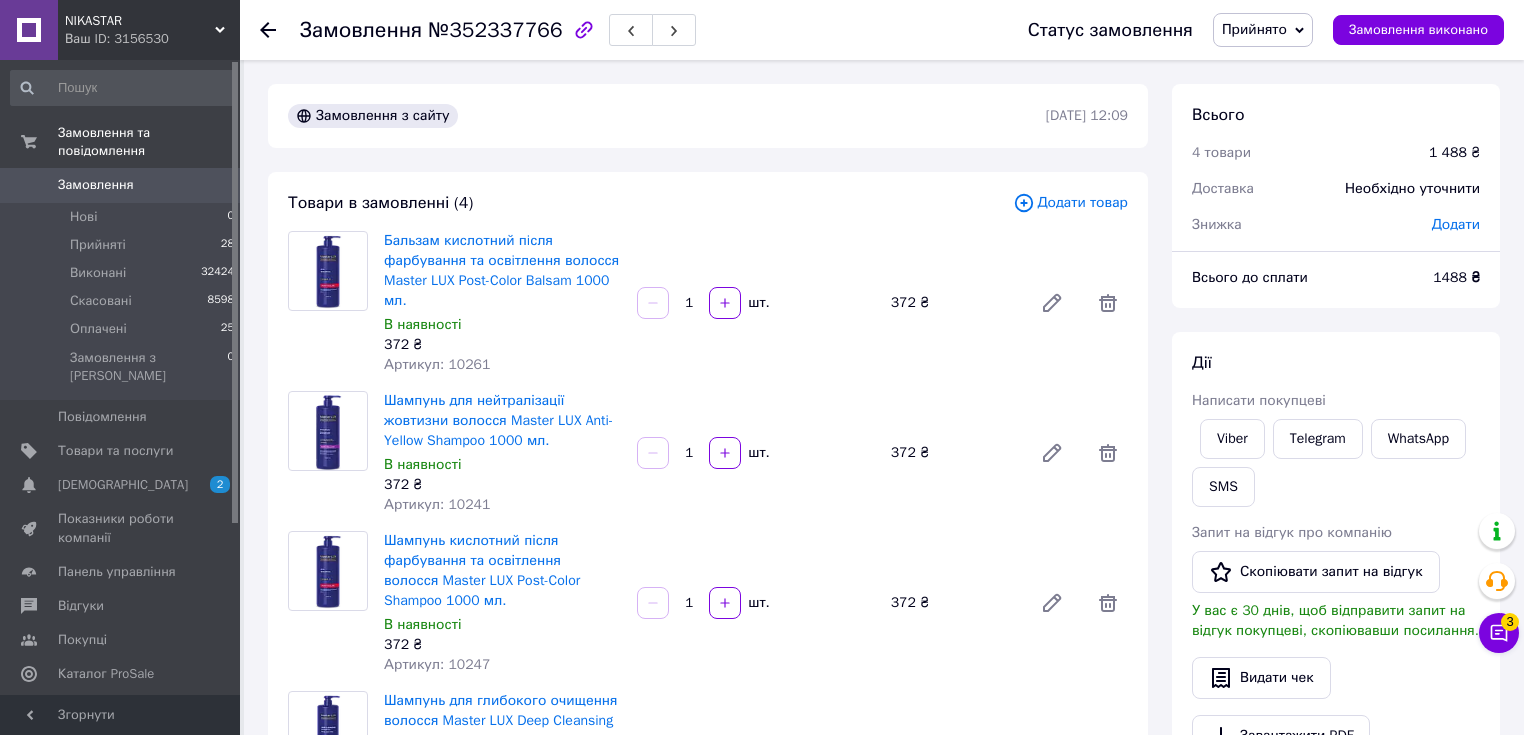 click on "В наявності" at bounding box center [502, 465] 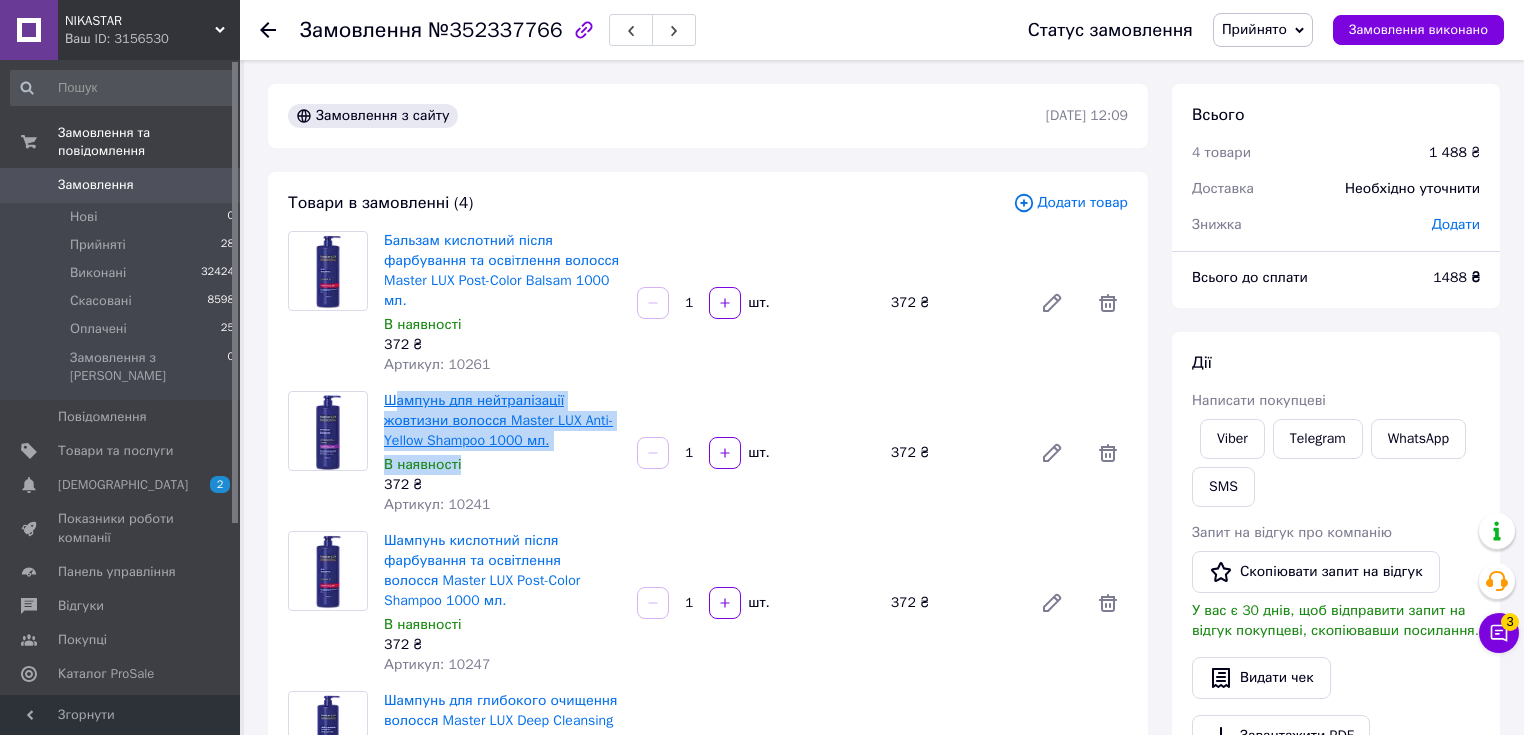 drag, startPoint x: 558, startPoint y: 450, endPoint x: 412, endPoint y: 413, distance: 150.6154 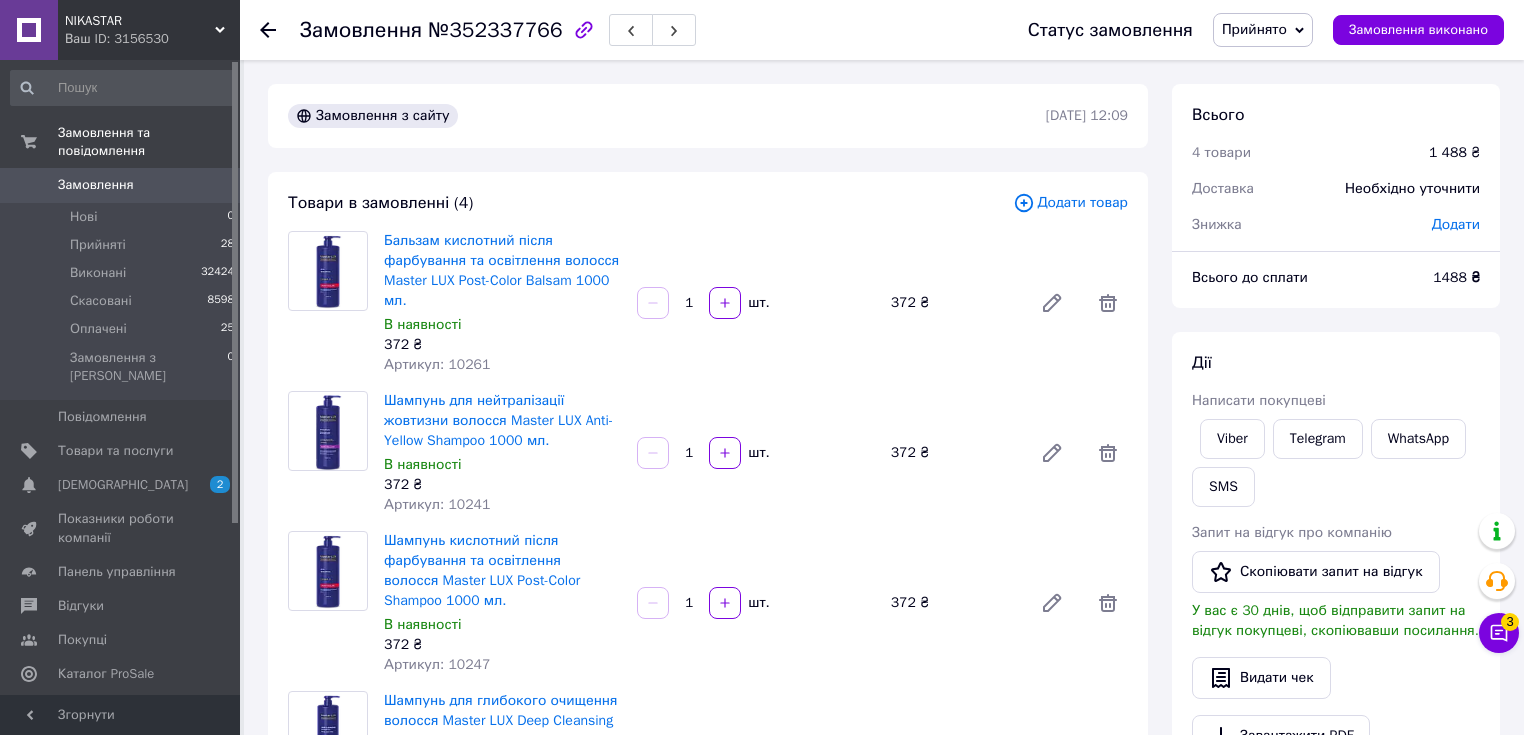 click on "372 ₴" at bounding box center (502, 485) 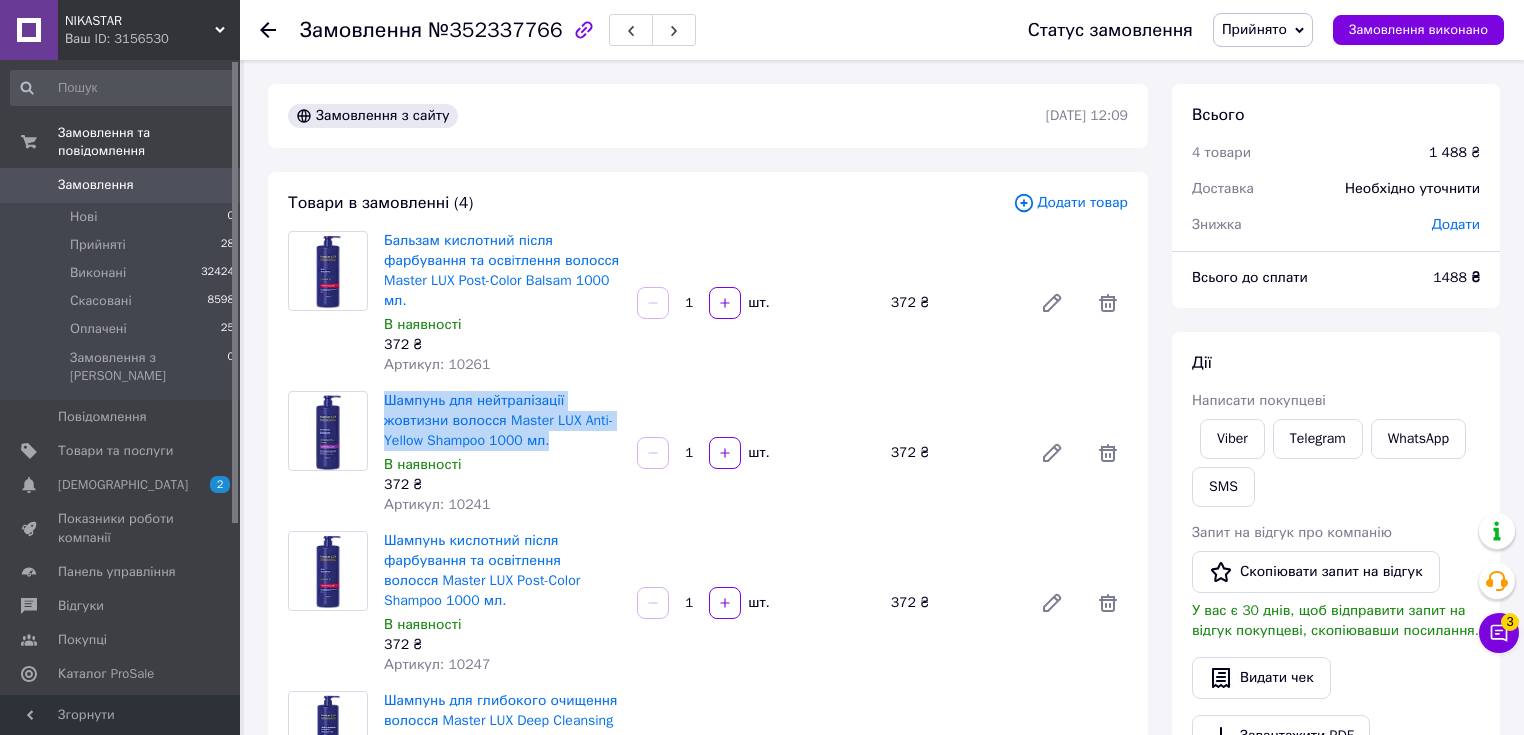drag, startPoint x: 549, startPoint y: 444, endPoint x: 380, endPoint y: 391, distance: 177.11578 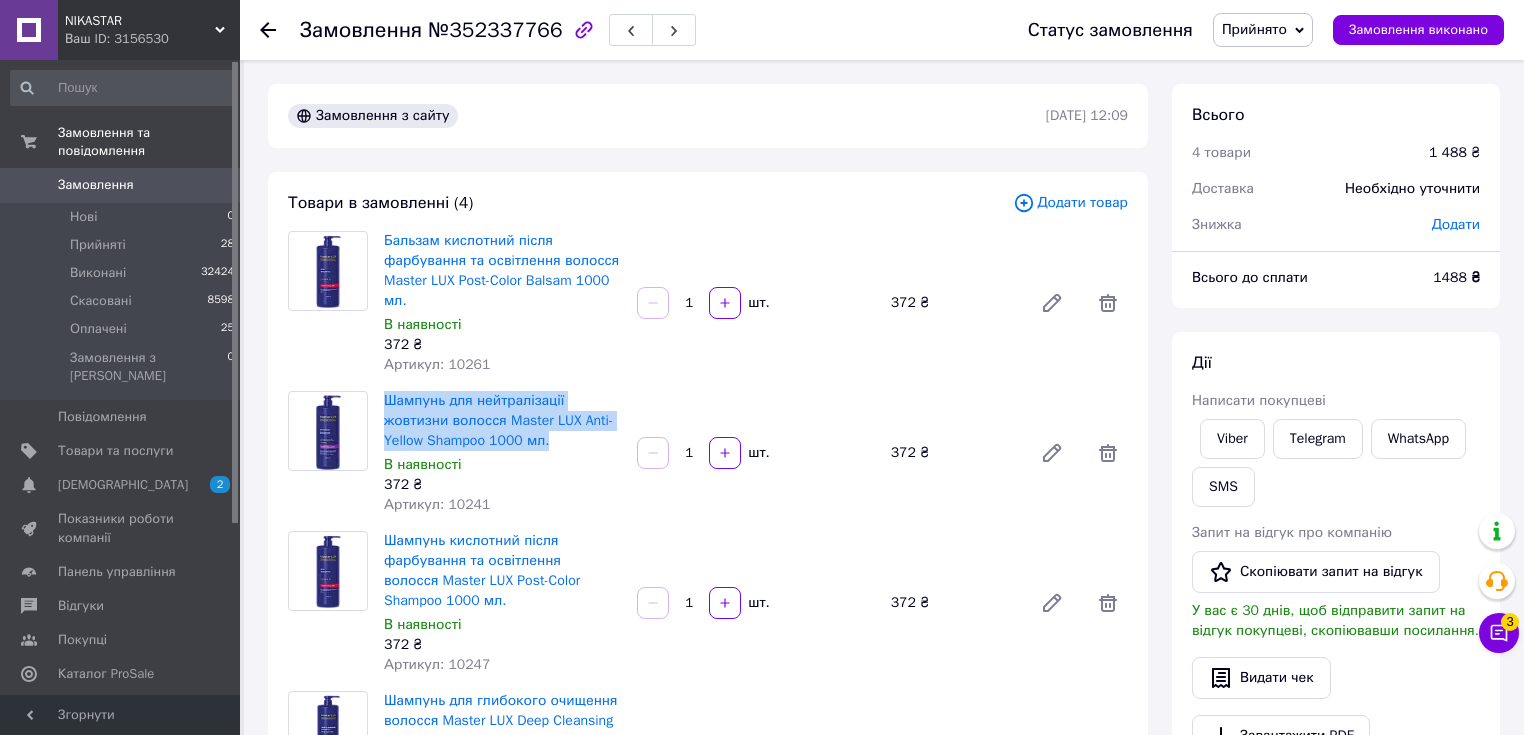 click on "Всього 4 товари 1 488 ₴ Доставка Необхідно уточнити Знижка Додати Всього до сплати 1488 ₴ Дії Написати покупцеві Viber Telegram WhatsApp SMS Запит на відгук про компанію   Скопіювати запит на відгук У вас є 30 днів, щоб відправити запит на відгук покупцеві, скопіювавши посилання.   Видати чек   Завантажити PDF   Друк PDF   Дублювати замовлення Мітки Особисті нотатки, які бачите лише ви. З їх допомогою можна фільтрувати замовлення Примітки Залишилося 300 символів Очистити Зберегти" at bounding box center [1336, 881] 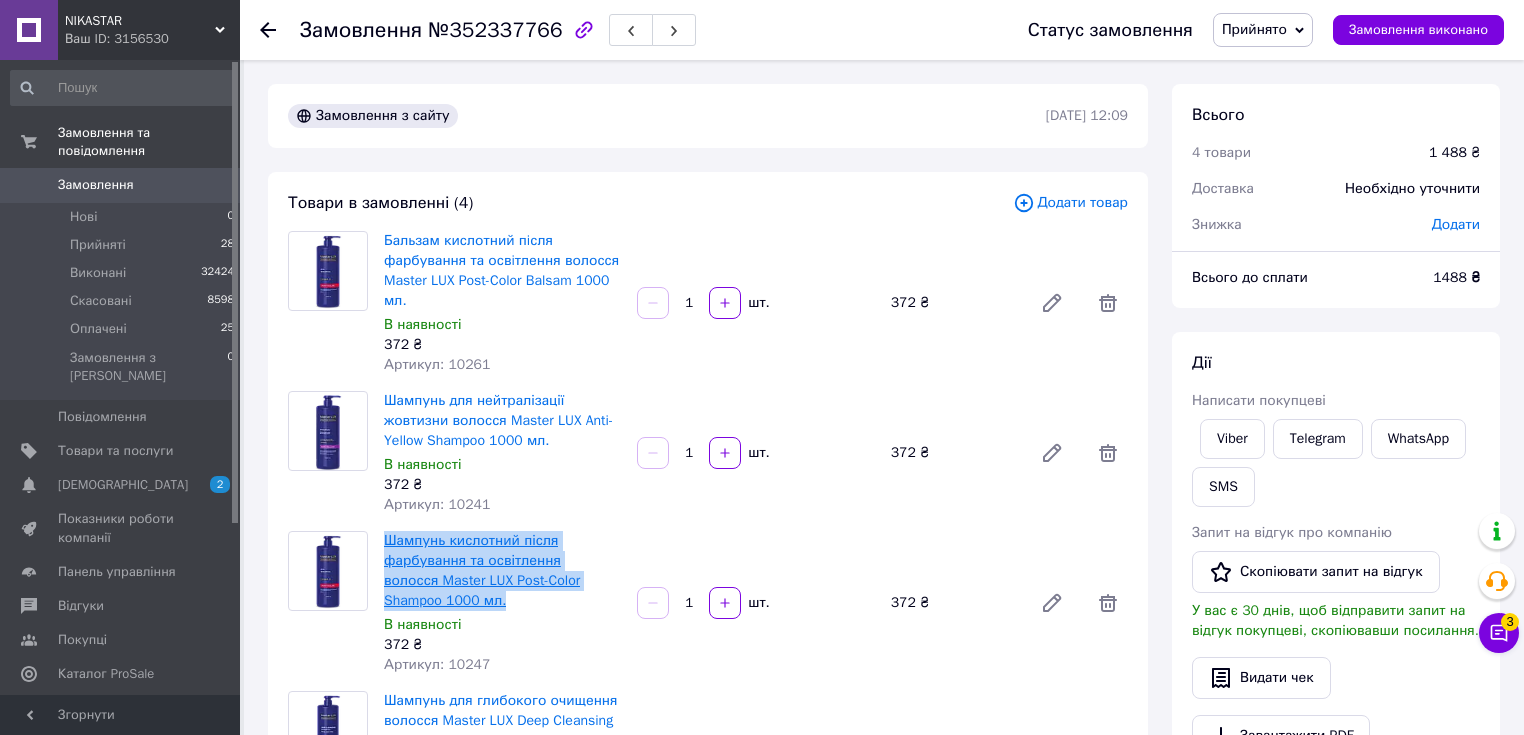 drag, startPoint x: 534, startPoint y: 601, endPoint x: 385, endPoint y: 545, distance: 159.17601 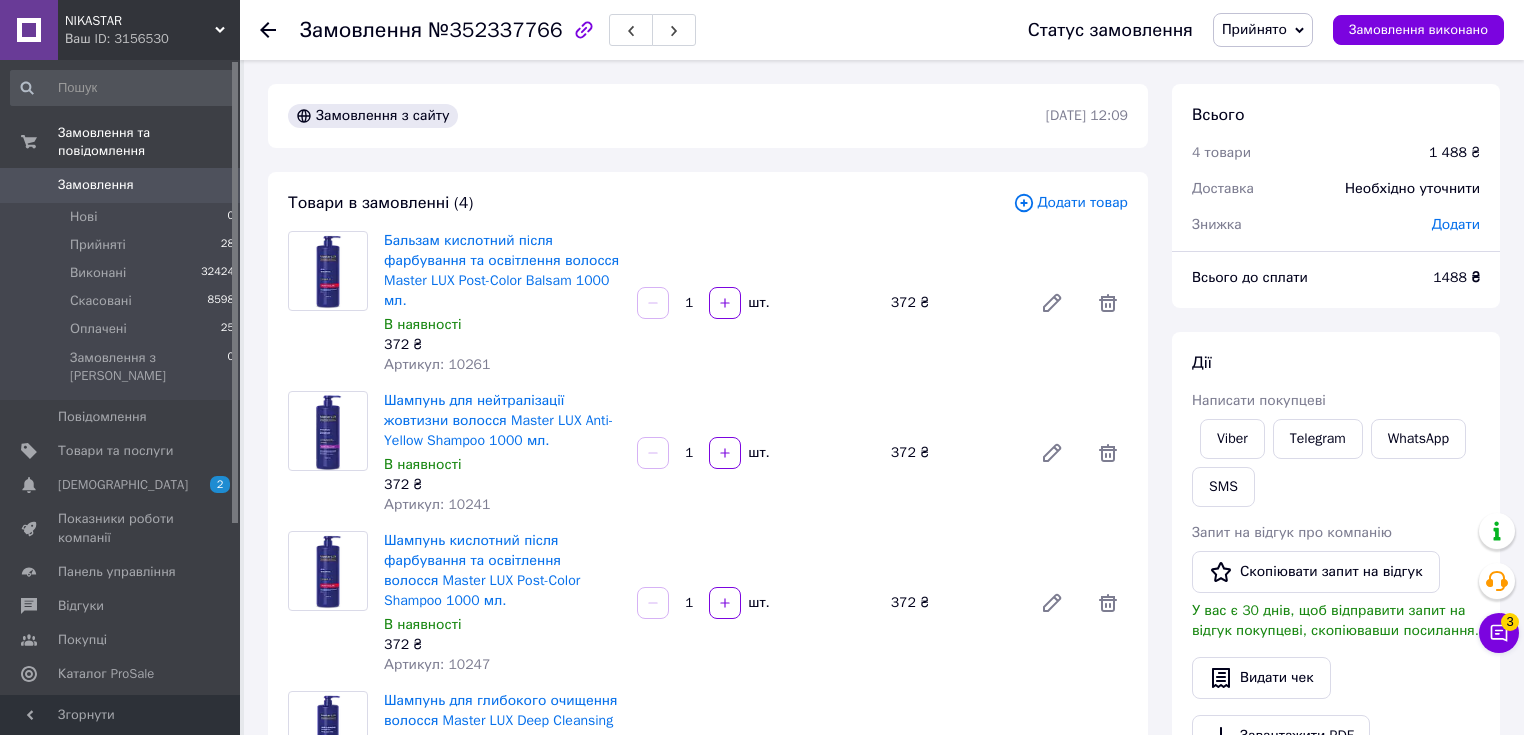 click on "Замовлення з сайту 12.07.2025 | 12:09 Товари в замовленні (4) Додати товар Бальзам кислотний пiсля фарбування та освiтлення волосся Master LUX Post-Color Balsam 1000 мл. В наявності 372 ₴ Артикул: 10261 1   шт. 372 ₴ Шампунь для нейтралізації жовтизни волосся Master LUX Anti-Yellow Shampoo 1000 мл. В наявності 372 ₴ Артикул: 10241 1   шт. 372 ₴ Шампунь кислотний після фарбування та освітлення волосся Master LUX Post-Color Shampoo 1000 мл. В наявності 372 ₴ Артикул: 10247 1   шт. 372 ₴ Шампунь для глибокого очищення волосся Master LUX Deep Cleansing Shampoo 1000 мл. В наявності 372 ₴ Артикул: 10252 1   шт. 372 ₴ Приховати товари Покупець Змінити покупця <" at bounding box center [708, 881] 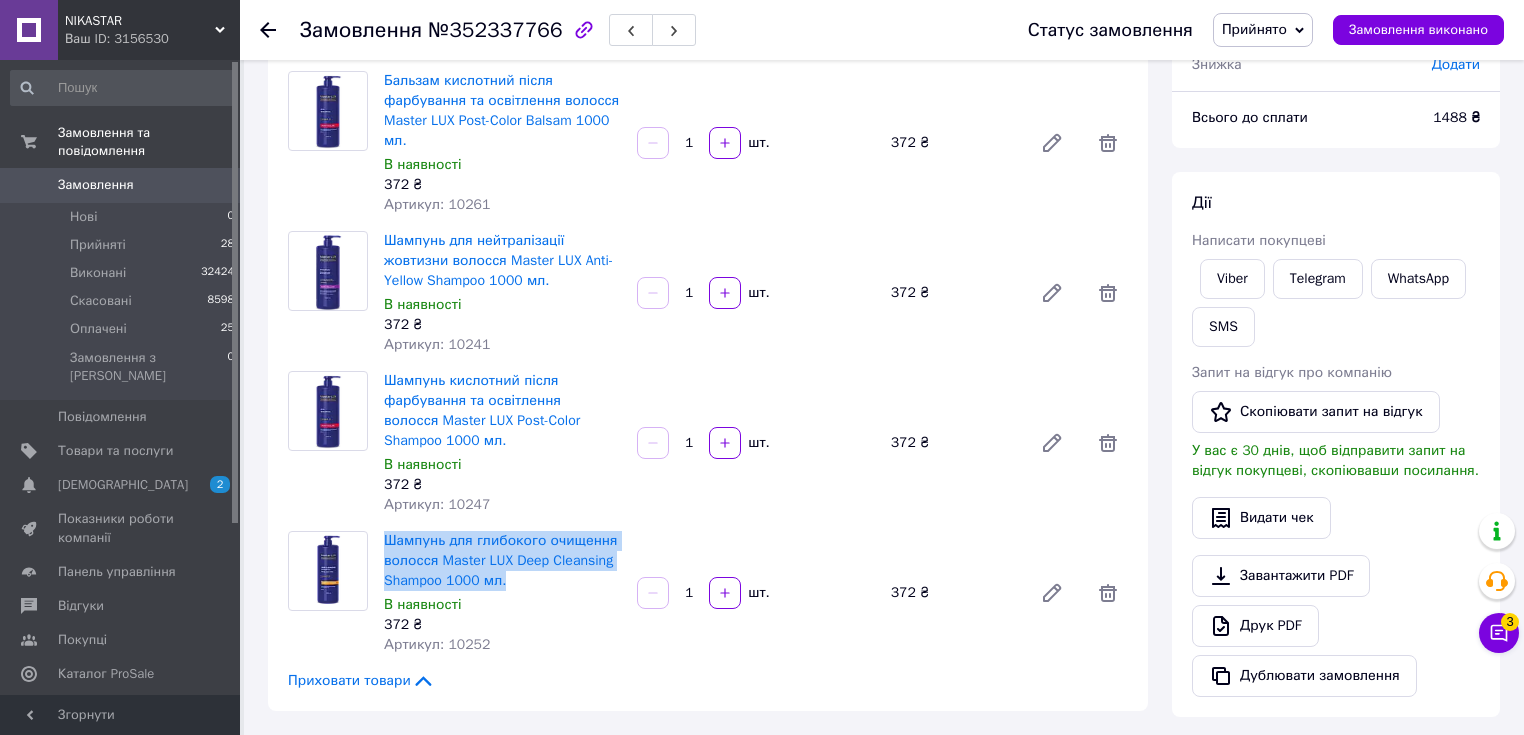 drag, startPoint x: 519, startPoint y: 591, endPoint x: 380, endPoint y: 534, distance: 150.23315 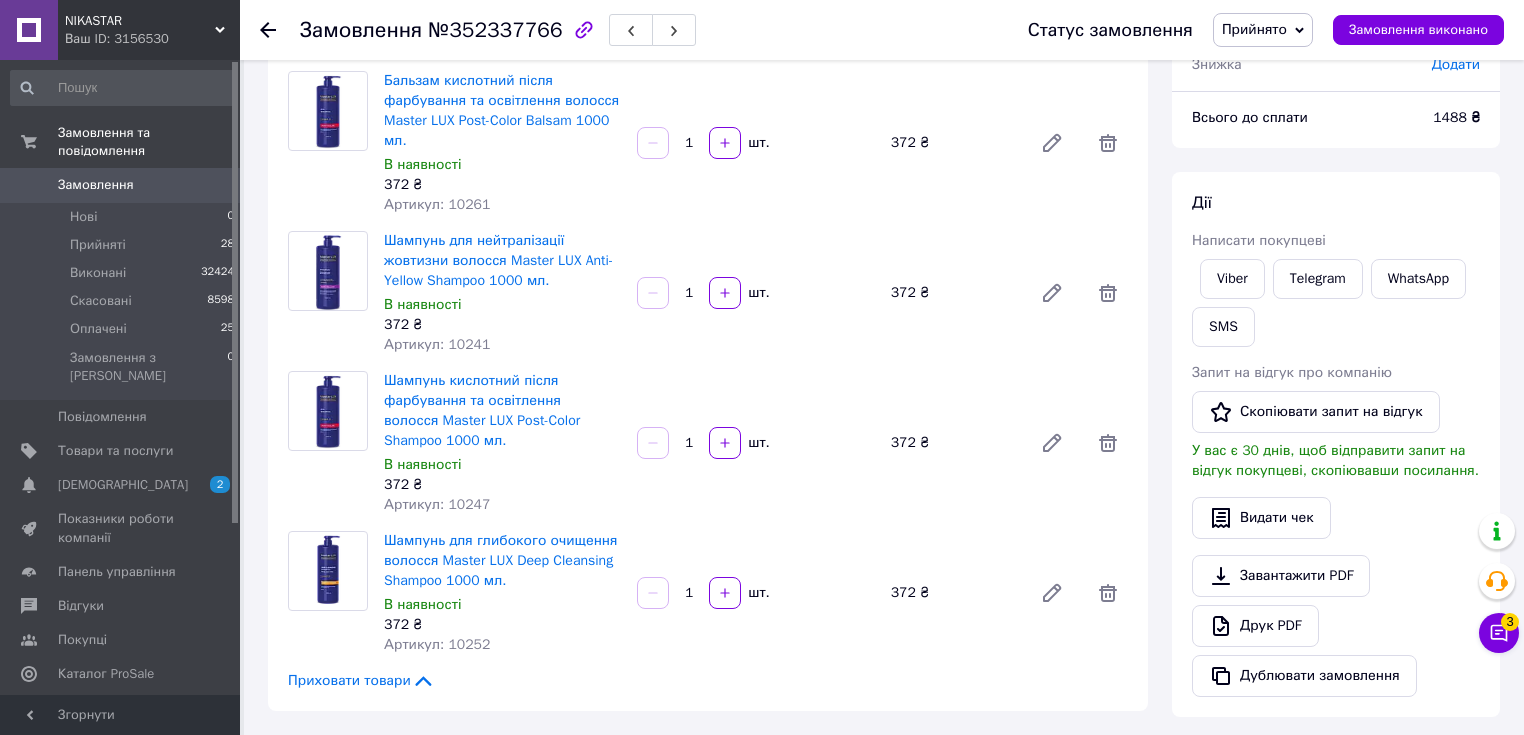drag, startPoint x: 1152, startPoint y: 660, endPoint x: 911, endPoint y: 387, distance: 364.15656 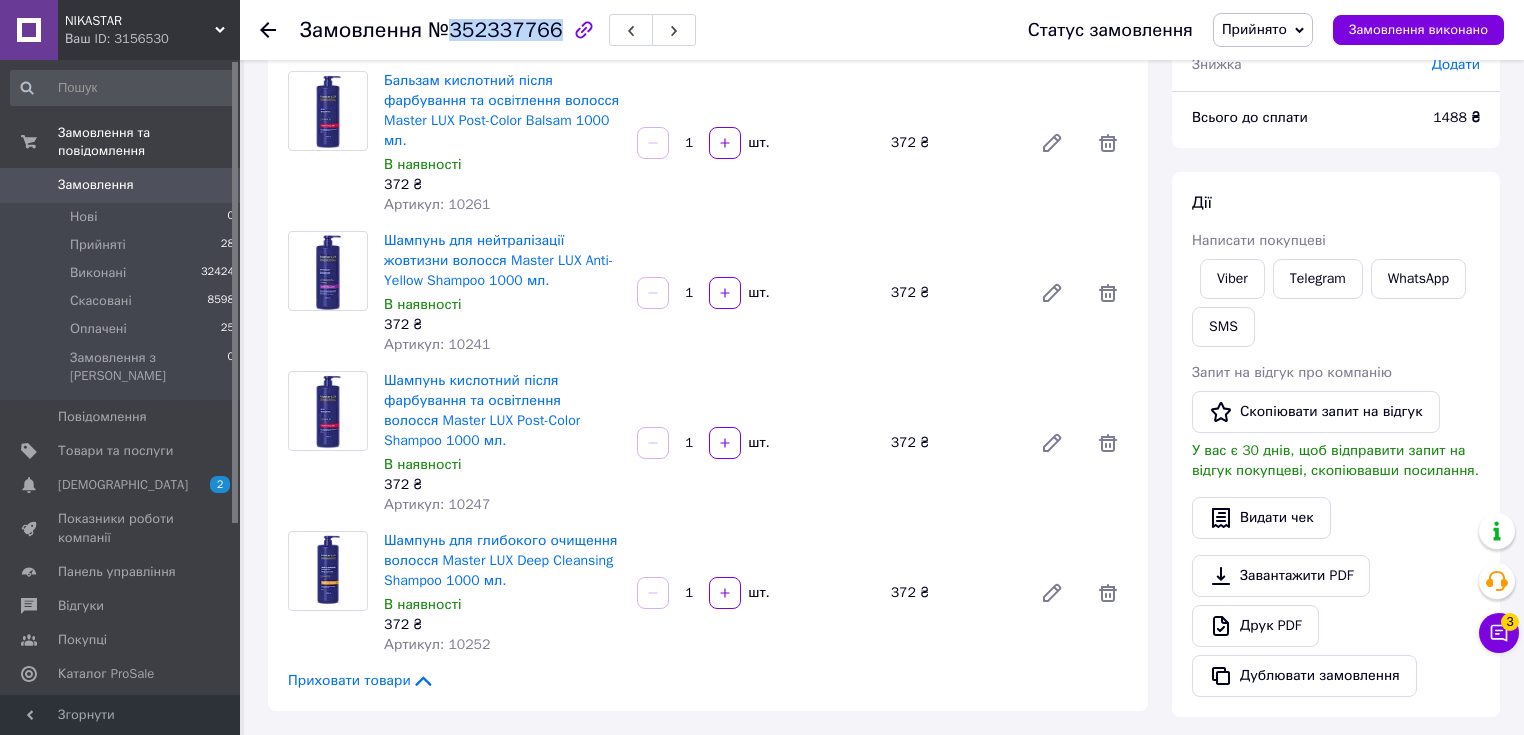 click on "№352337766" at bounding box center (495, 30) 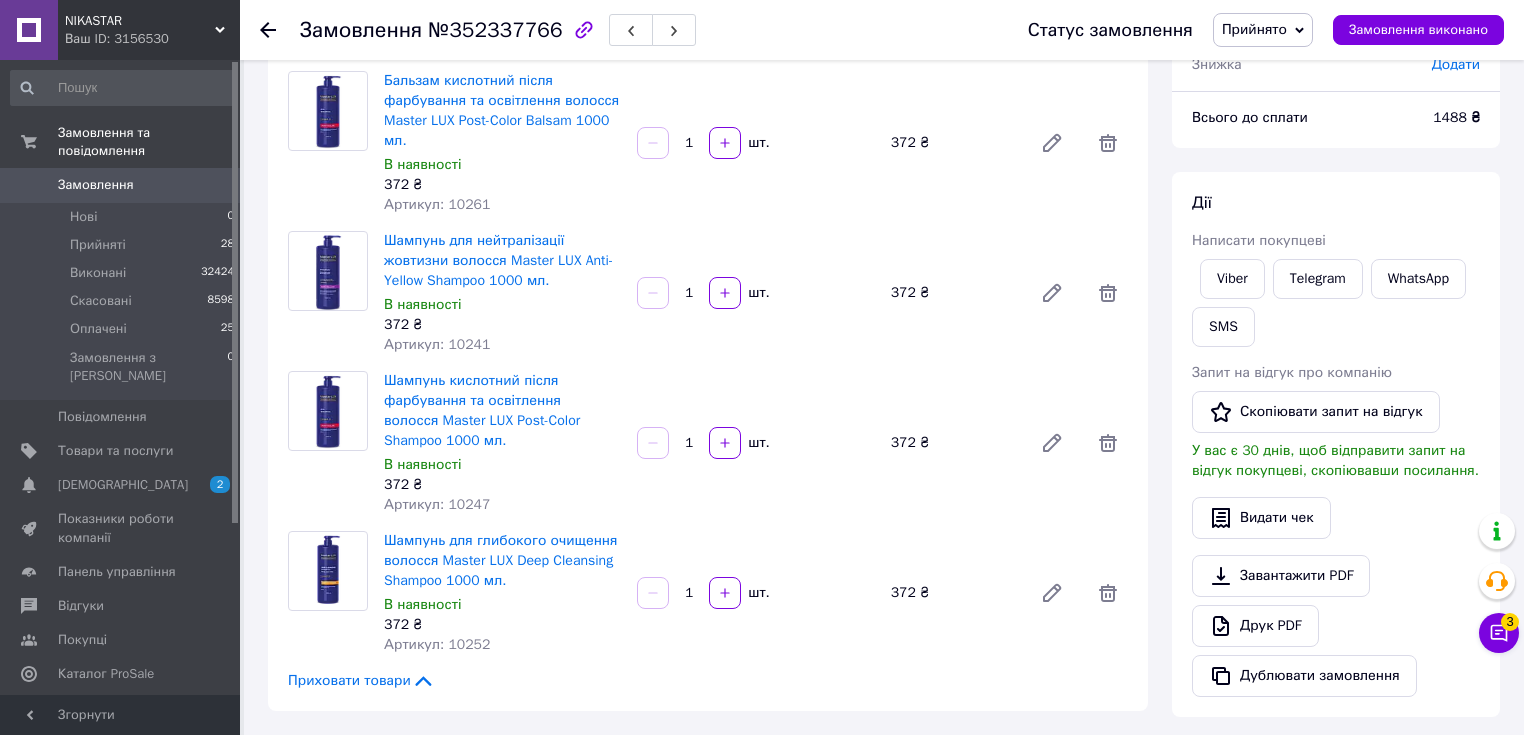 click on "Товари в замовленні (4) Додати товар Бальзам кислотний пiсля фарбування та освiтлення волосся Master LUX Post-Color Balsam 1000 мл. В наявності 372 ₴ Артикул: 10261 1   шт. 372 ₴ Шампунь для нейтралізації жовтизни волосся Master LUX Anti-Yellow Shampoo 1000 мл. В наявності 372 ₴ Артикул: 10241 1   шт. 372 ₴ Шампунь кислотний після фарбування та освітлення волосся Master LUX Post-Color Shampoo 1000 мл. В наявності 372 ₴ Артикул: 10247 1   шт. 372 ₴ Шампунь для глибокого очищення волосся Master LUX Deep Cleansing Shampoo 1000 мл. В наявності 372 ₴ Артикул: 10252 1   шт. 372 ₴ Приховати товари" at bounding box center (708, 361) 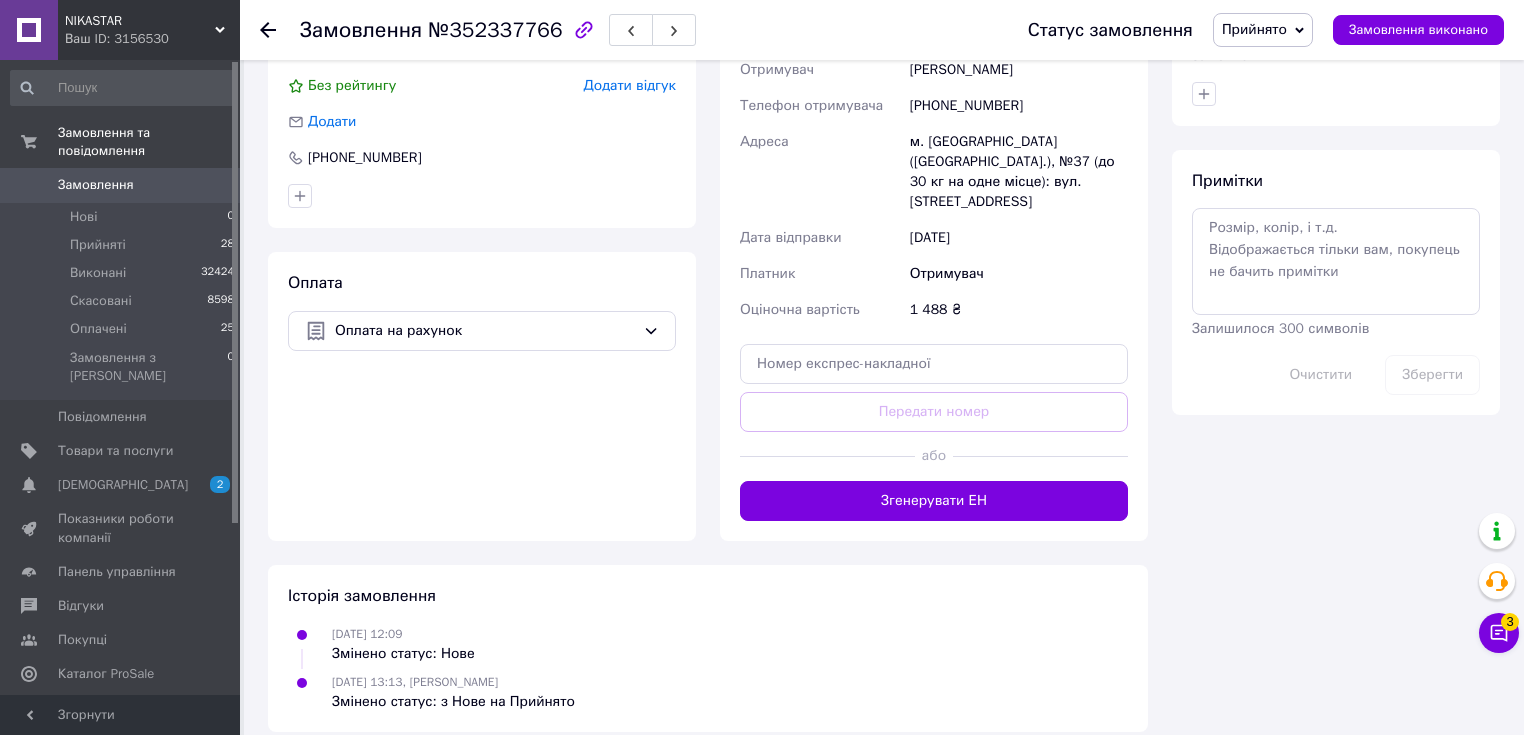 scroll, scrollTop: 706, scrollLeft: 0, axis: vertical 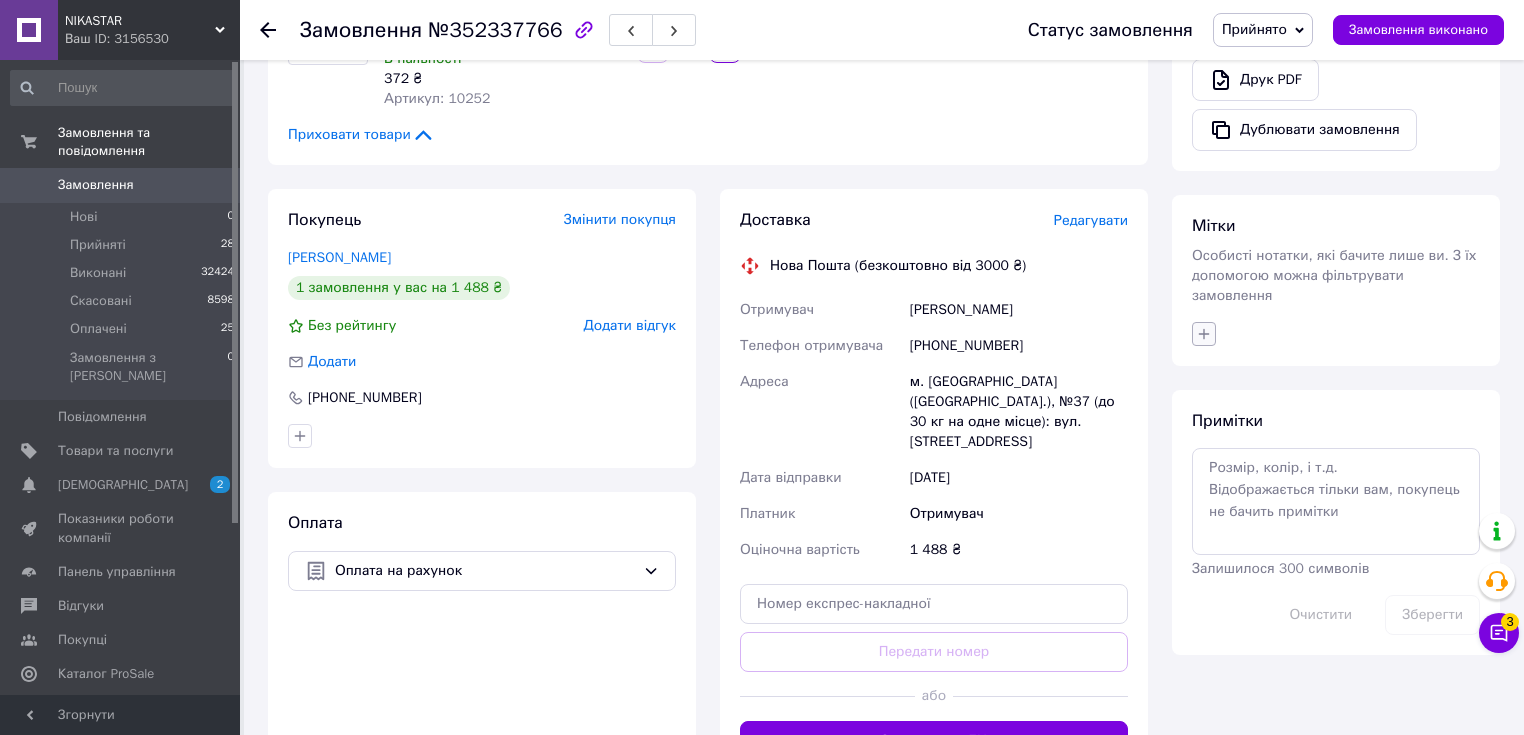 click 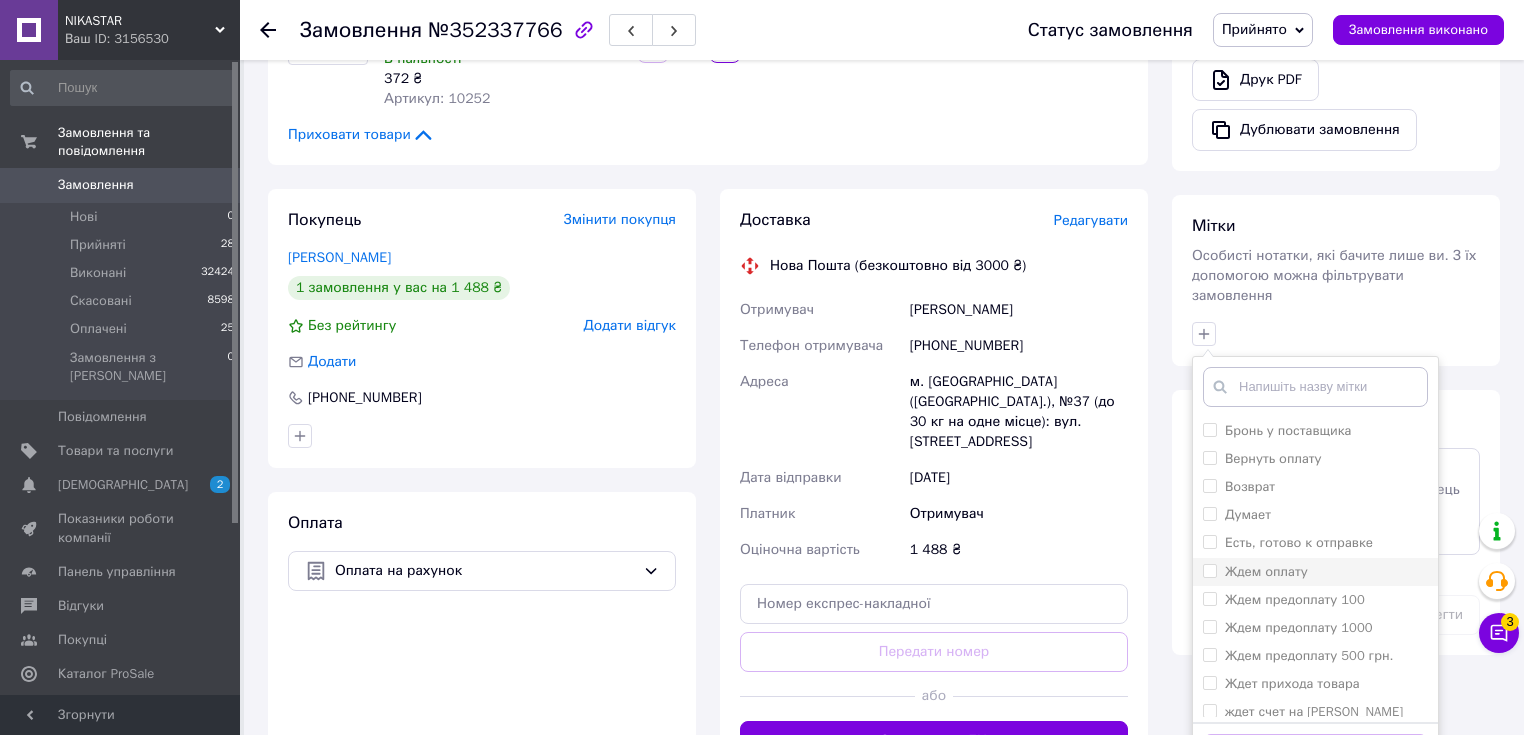 click on "Ждем оплату" at bounding box center (1266, 571) 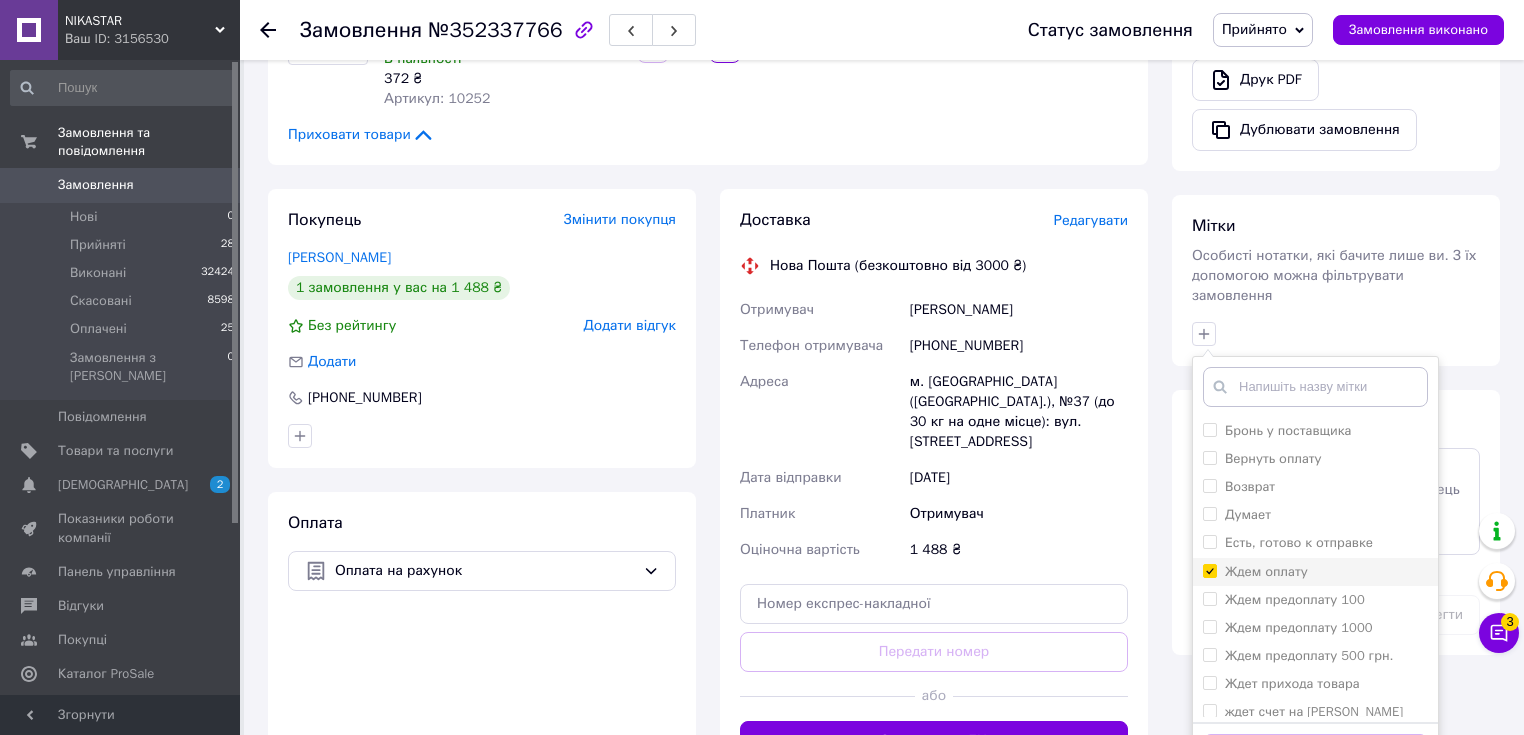 checkbox on "true" 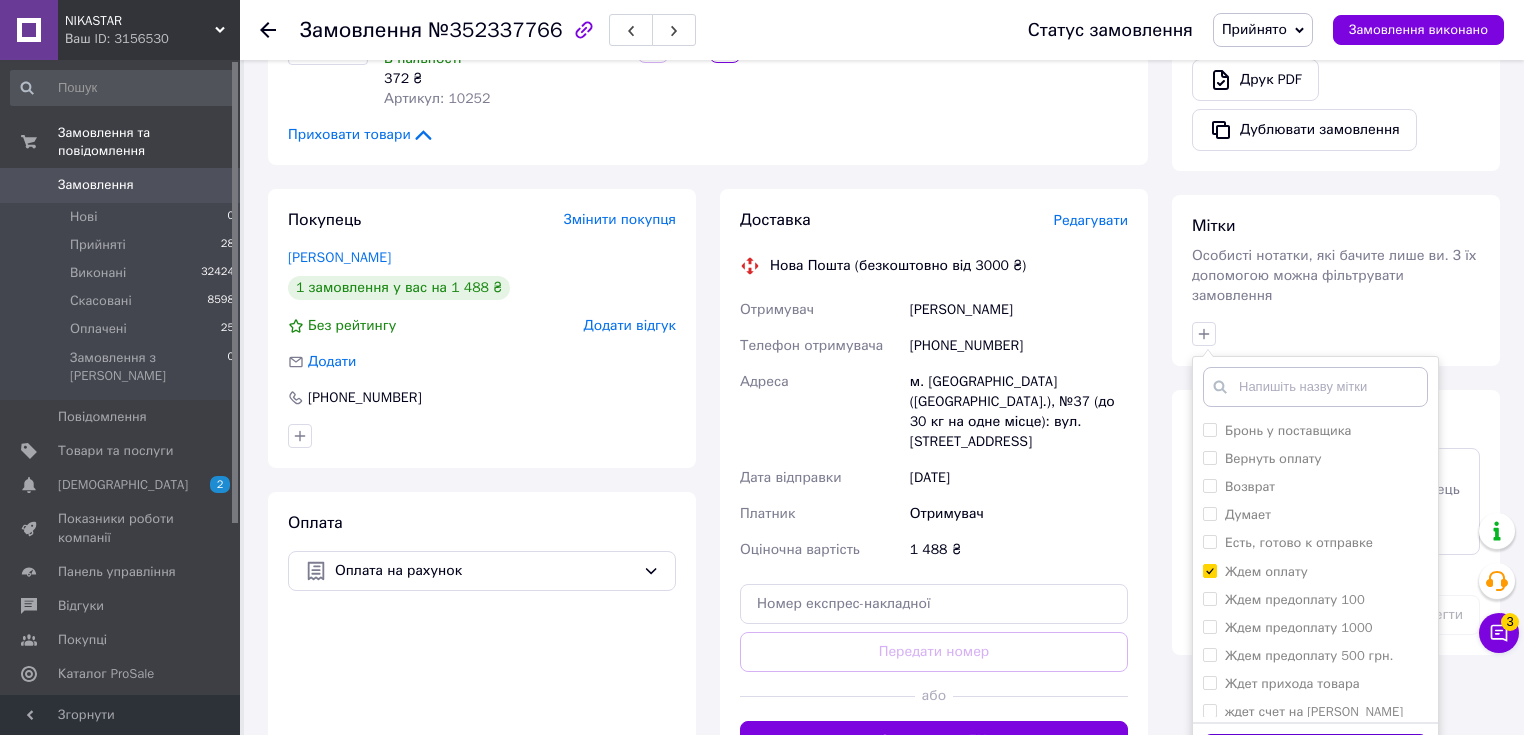 click on "Додати мітку" at bounding box center (1315, 753) 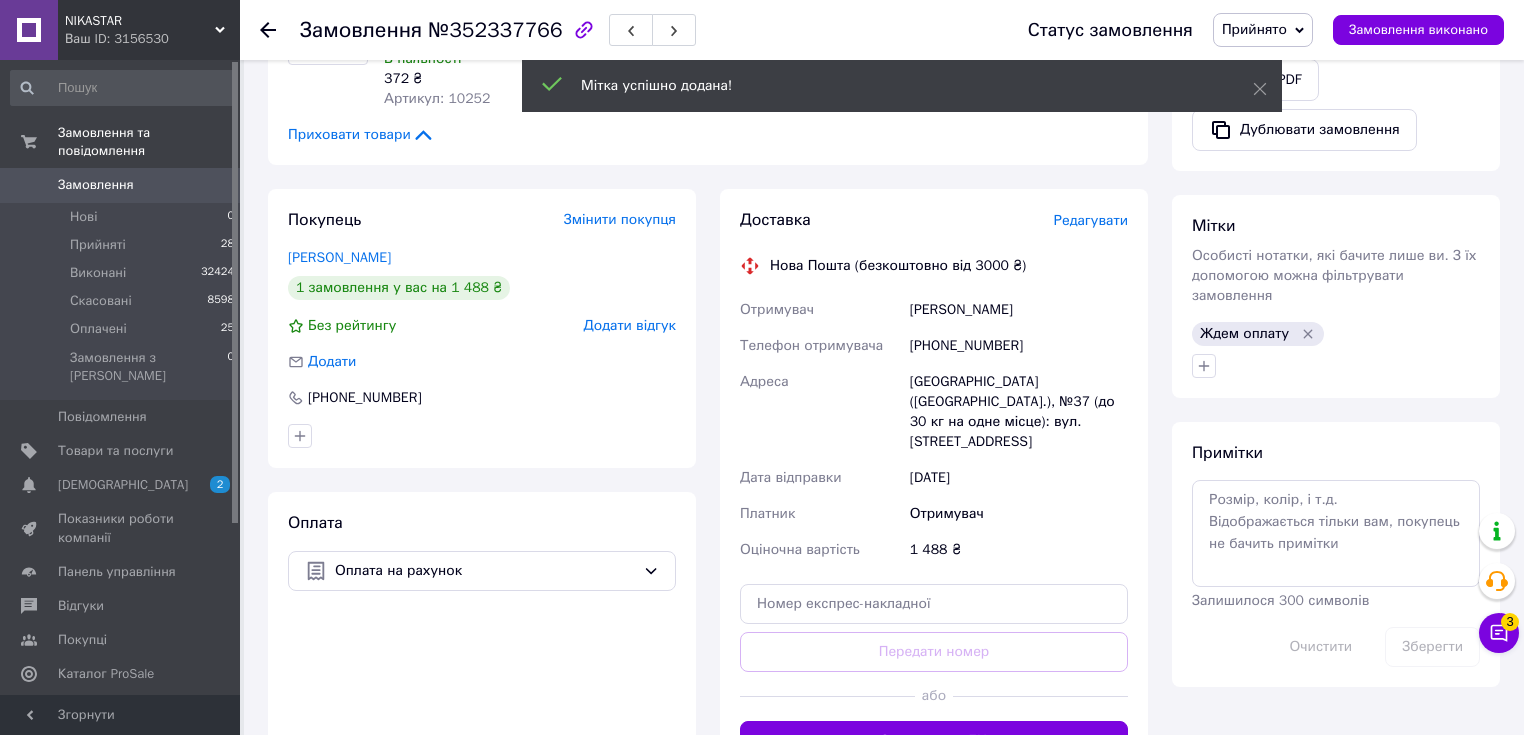 click 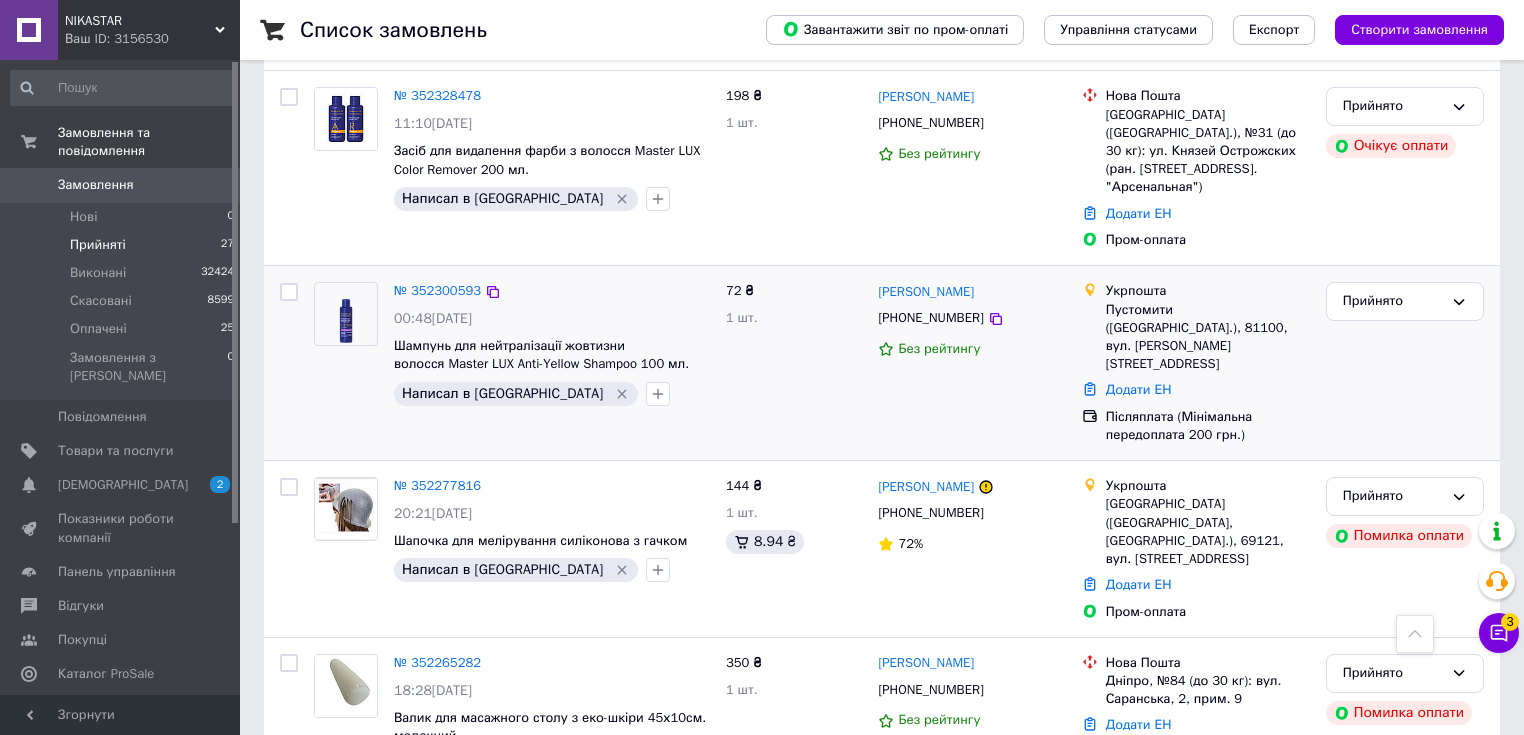 scroll, scrollTop: 1520, scrollLeft: 0, axis: vertical 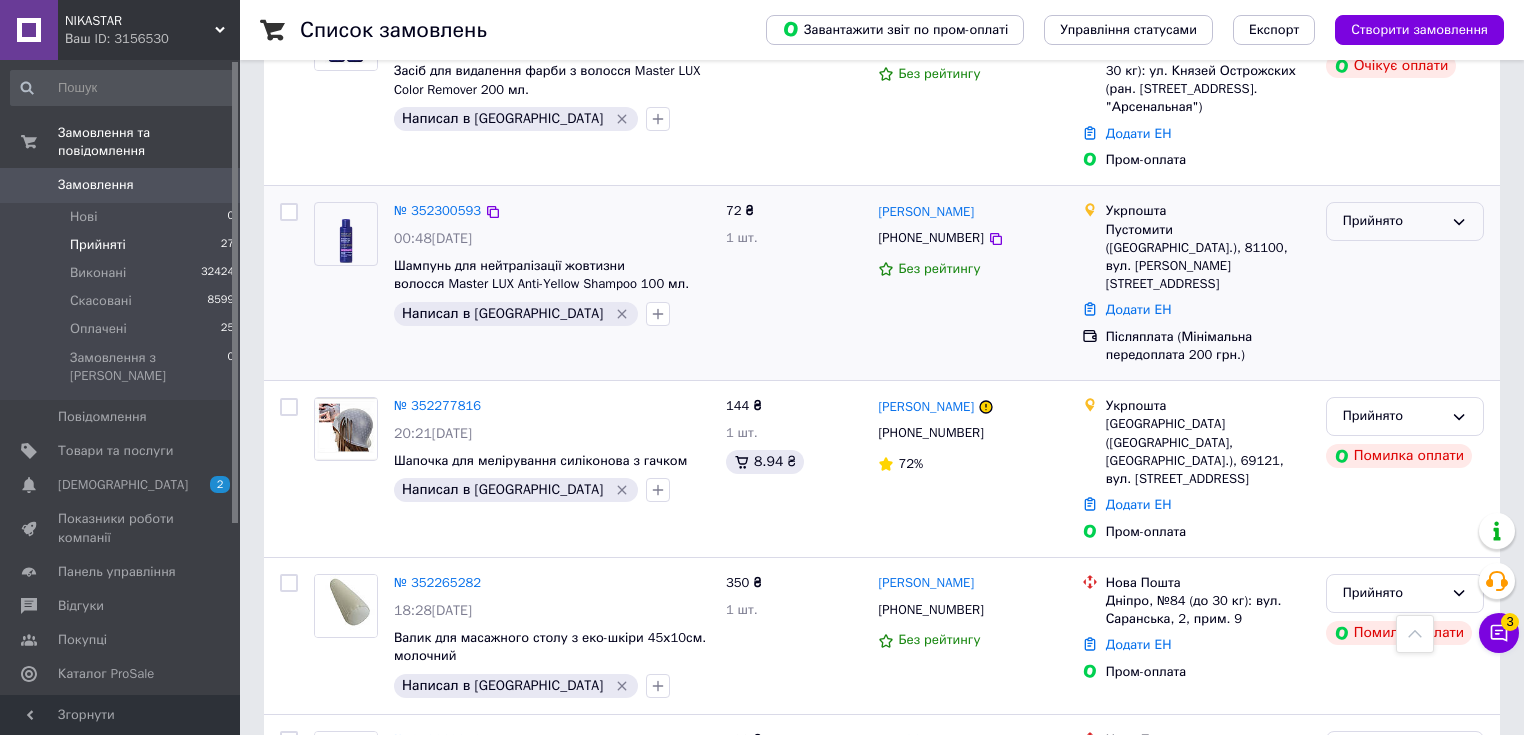 click on "Прийнято" at bounding box center [1405, 221] 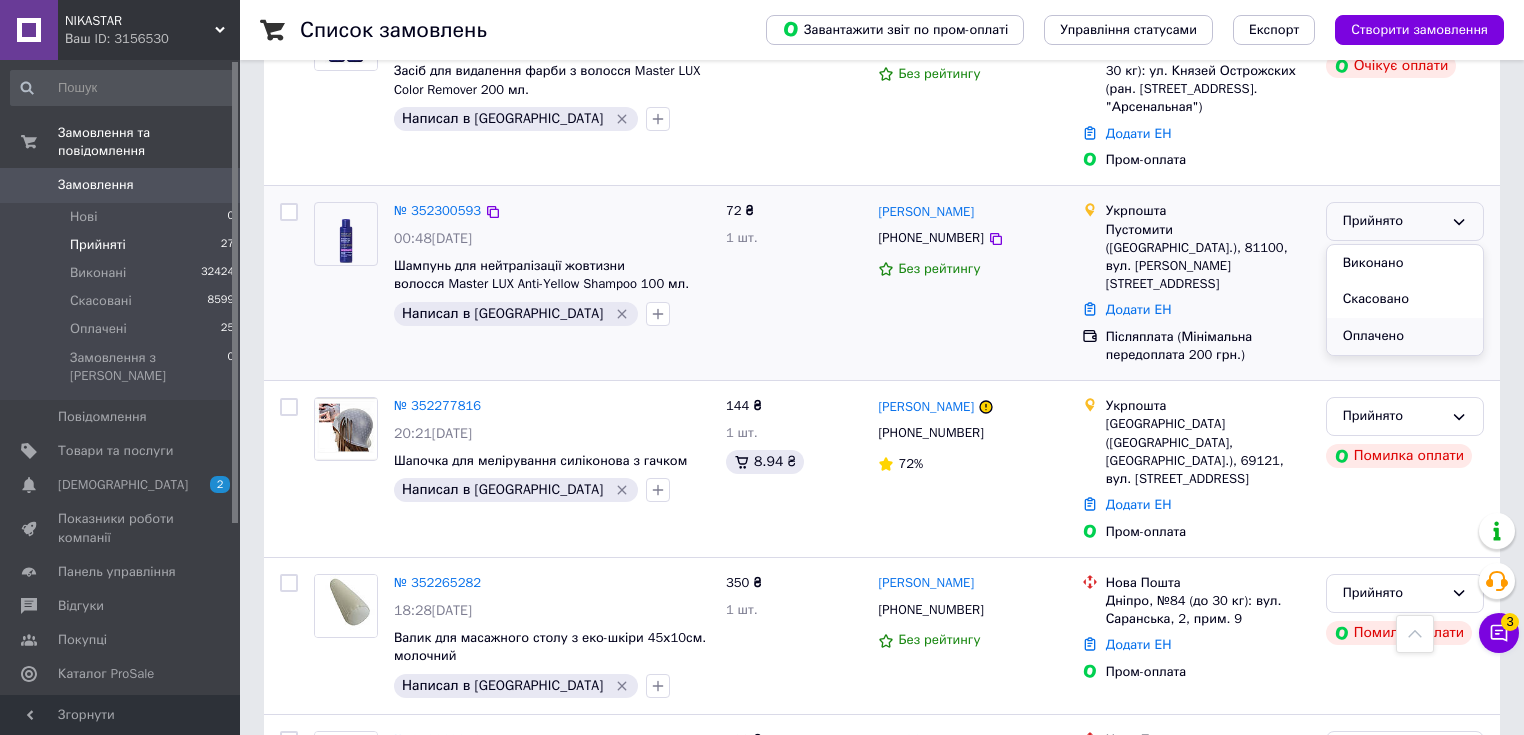 click on "Оплачено" at bounding box center (1405, 336) 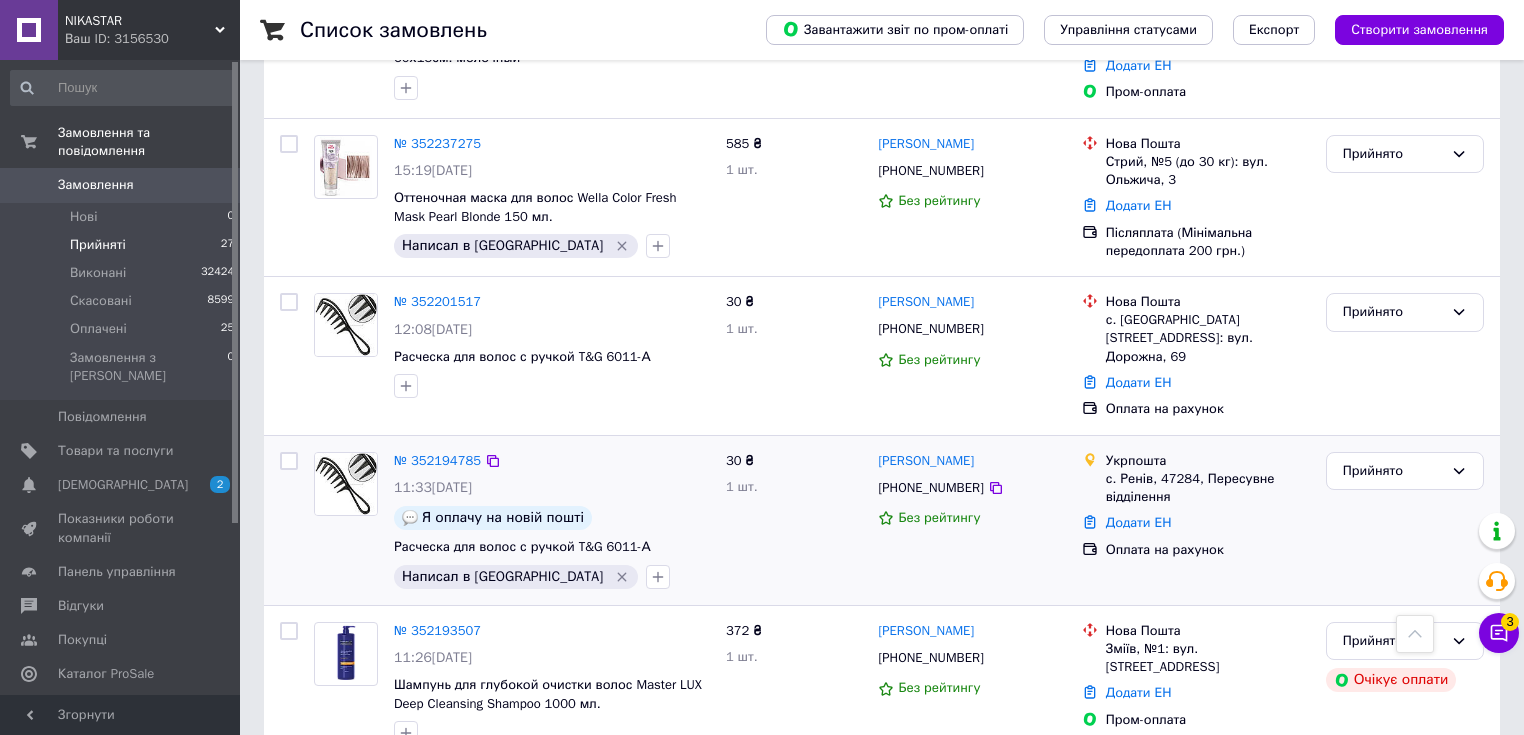 scroll, scrollTop: 2720, scrollLeft: 0, axis: vertical 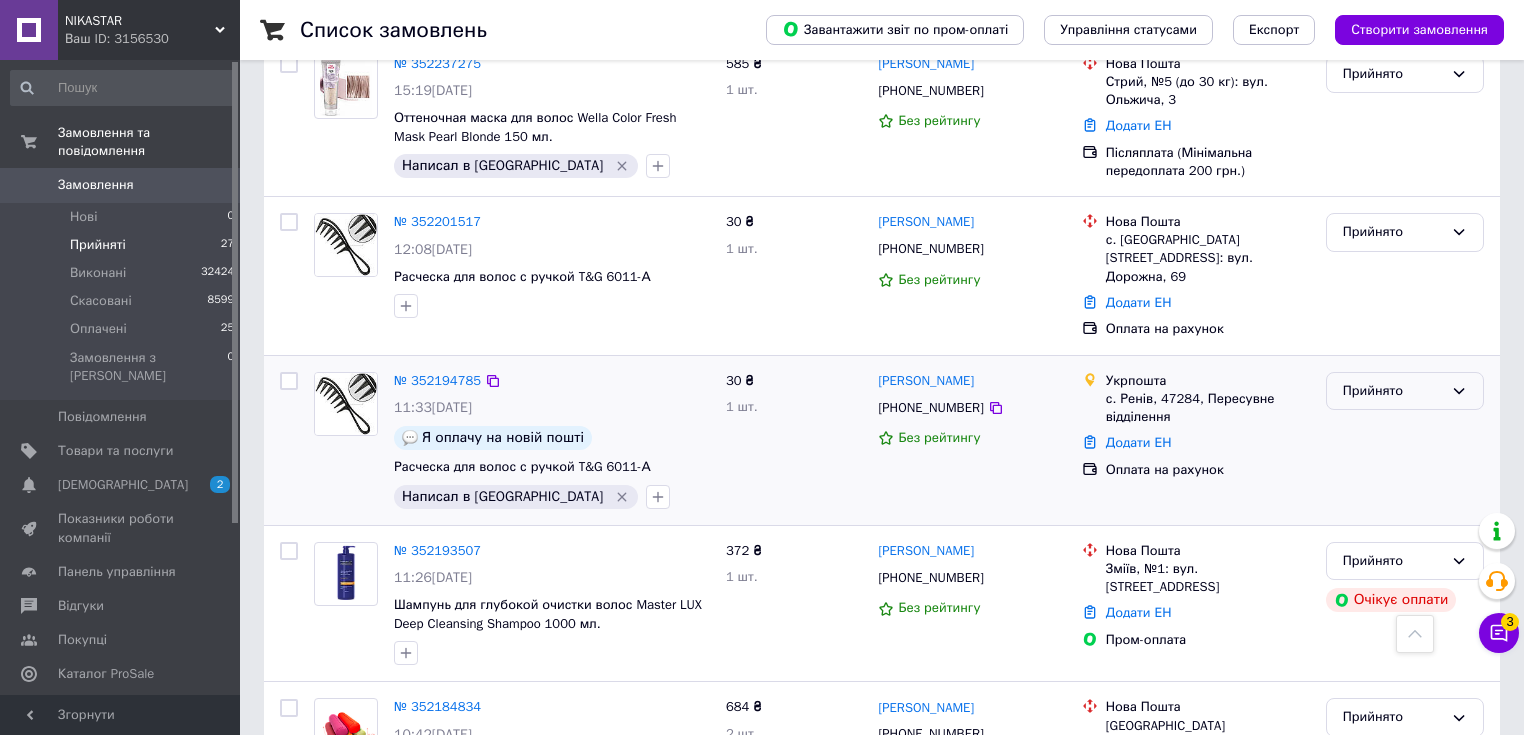 click on "Прийнято" at bounding box center (1393, 391) 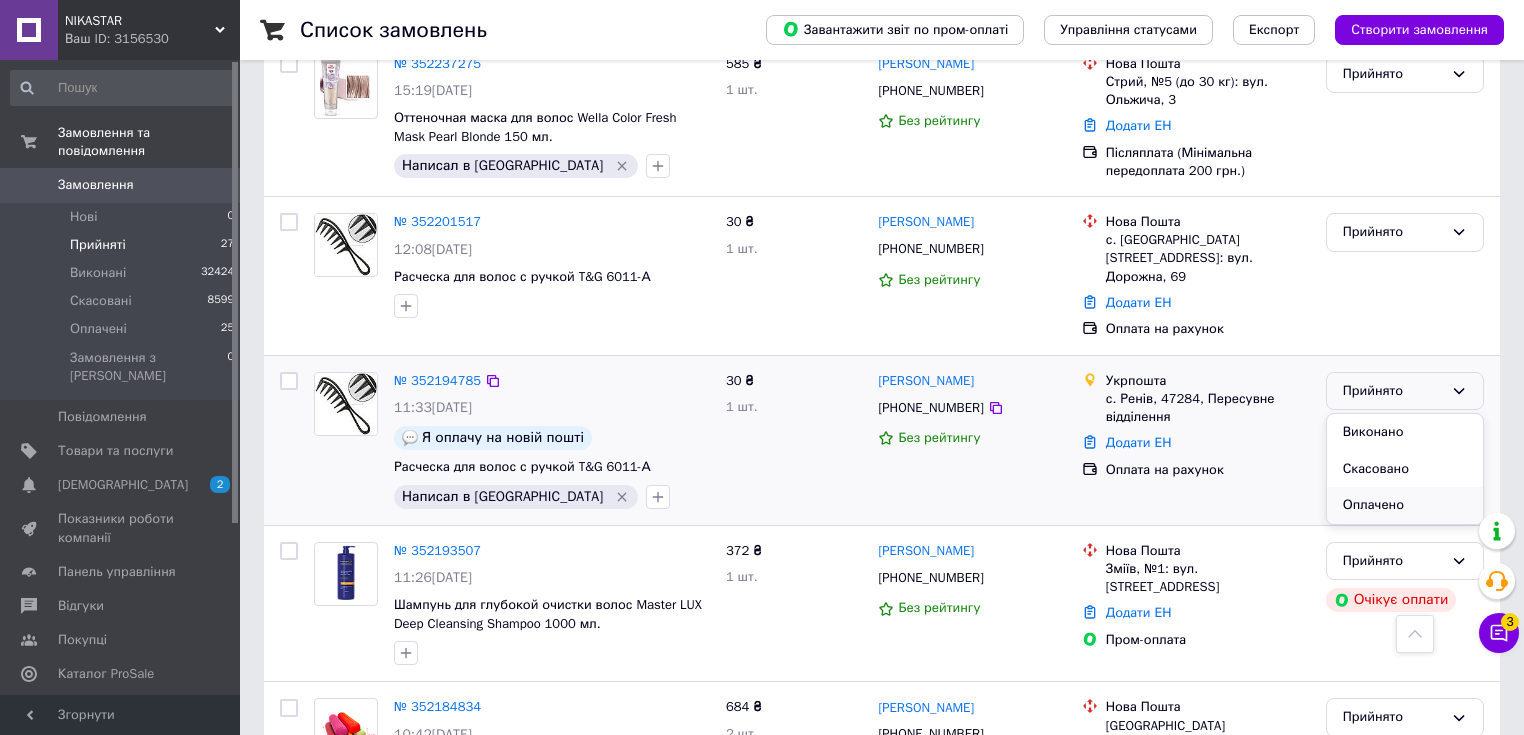 click on "Оплачено" at bounding box center [1405, 505] 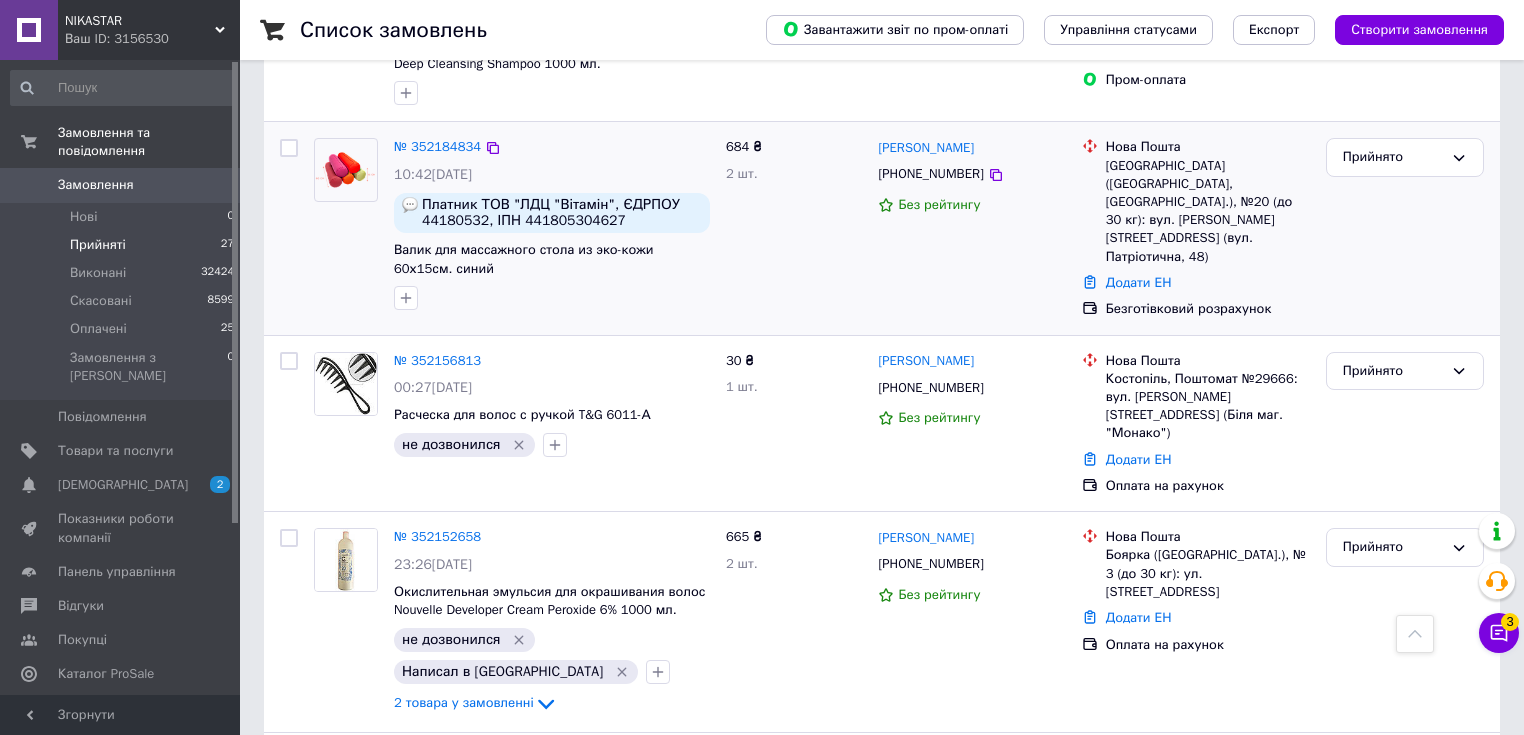 scroll, scrollTop: 3360, scrollLeft: 0, axis: vertical 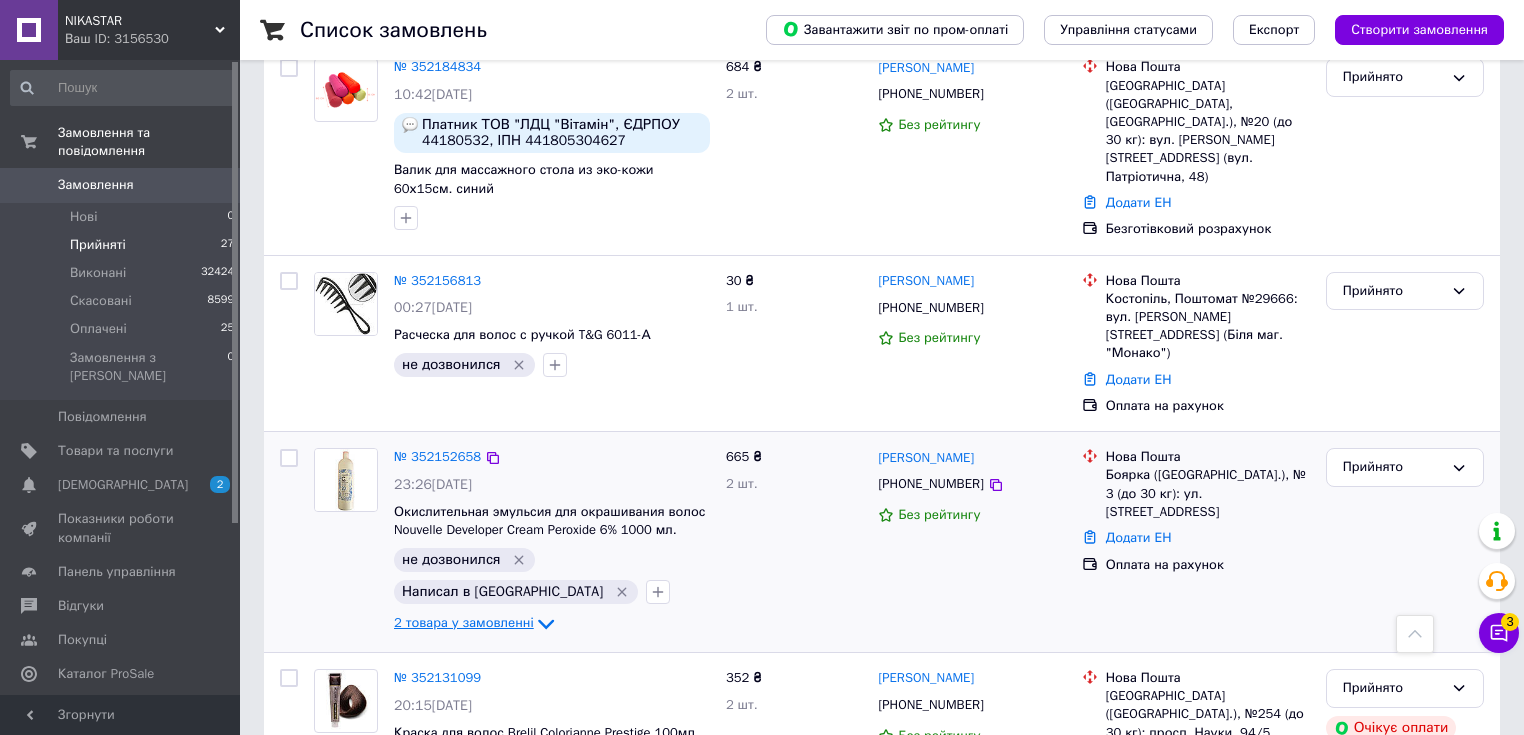 click 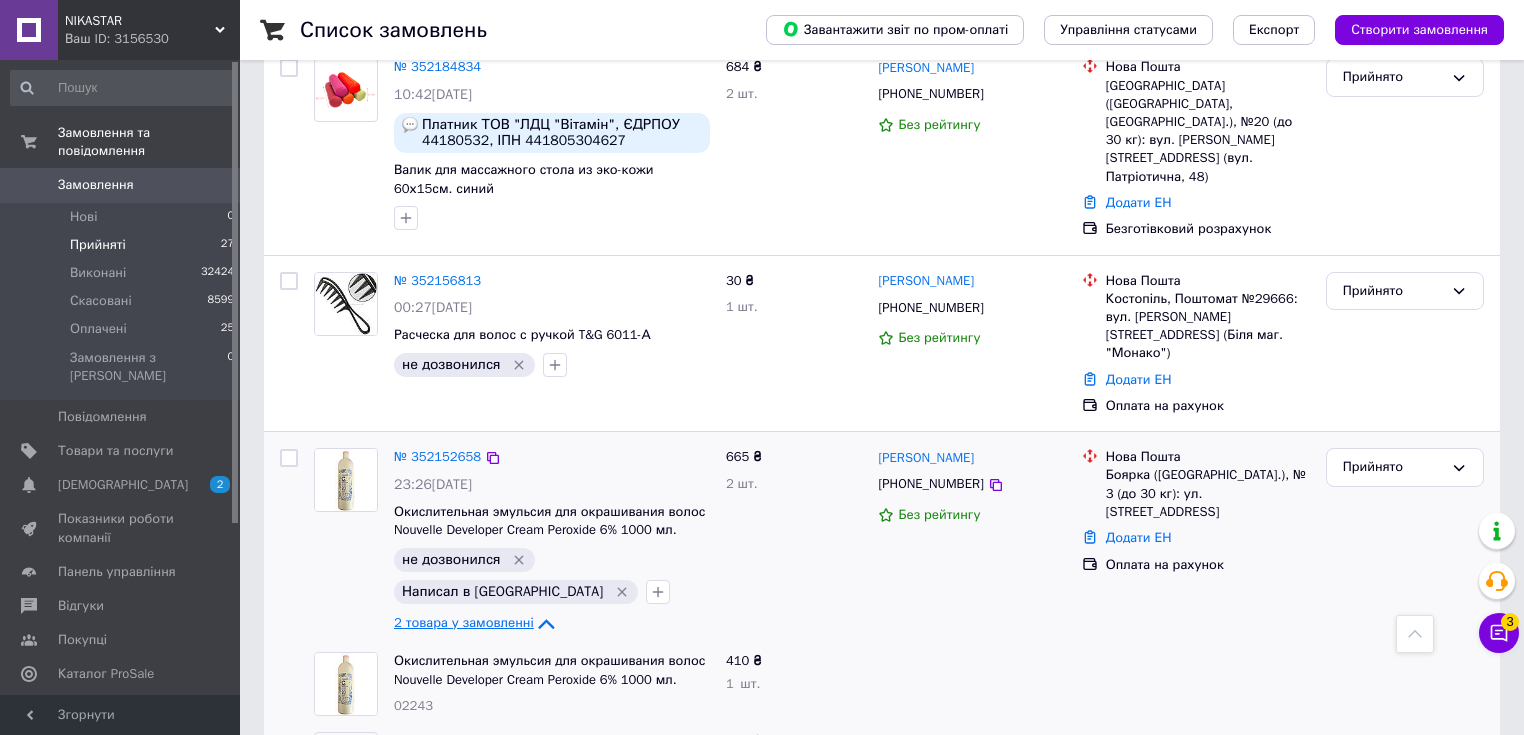 click 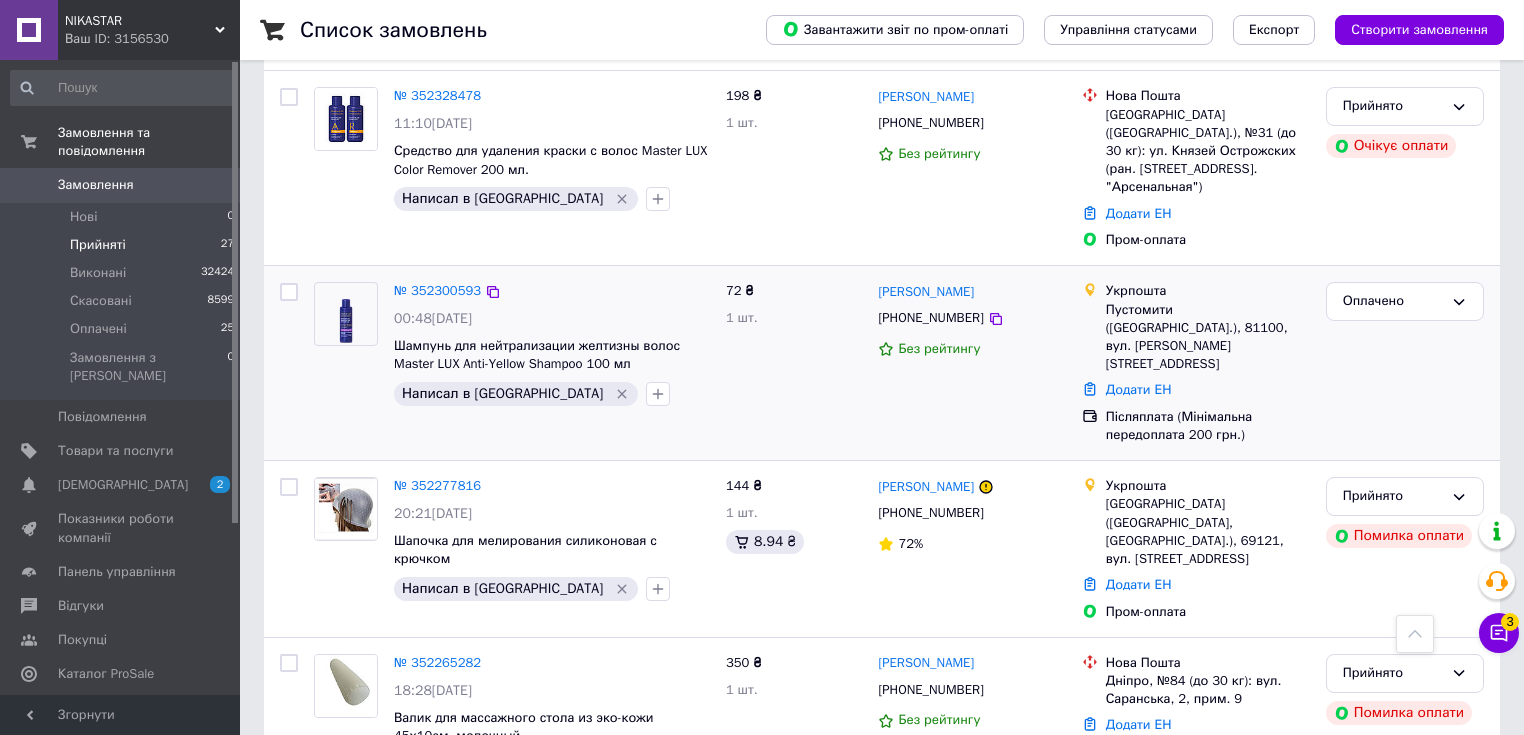 scroll, scrollTop: 1360, scrollLeft: 0, axis: vertical 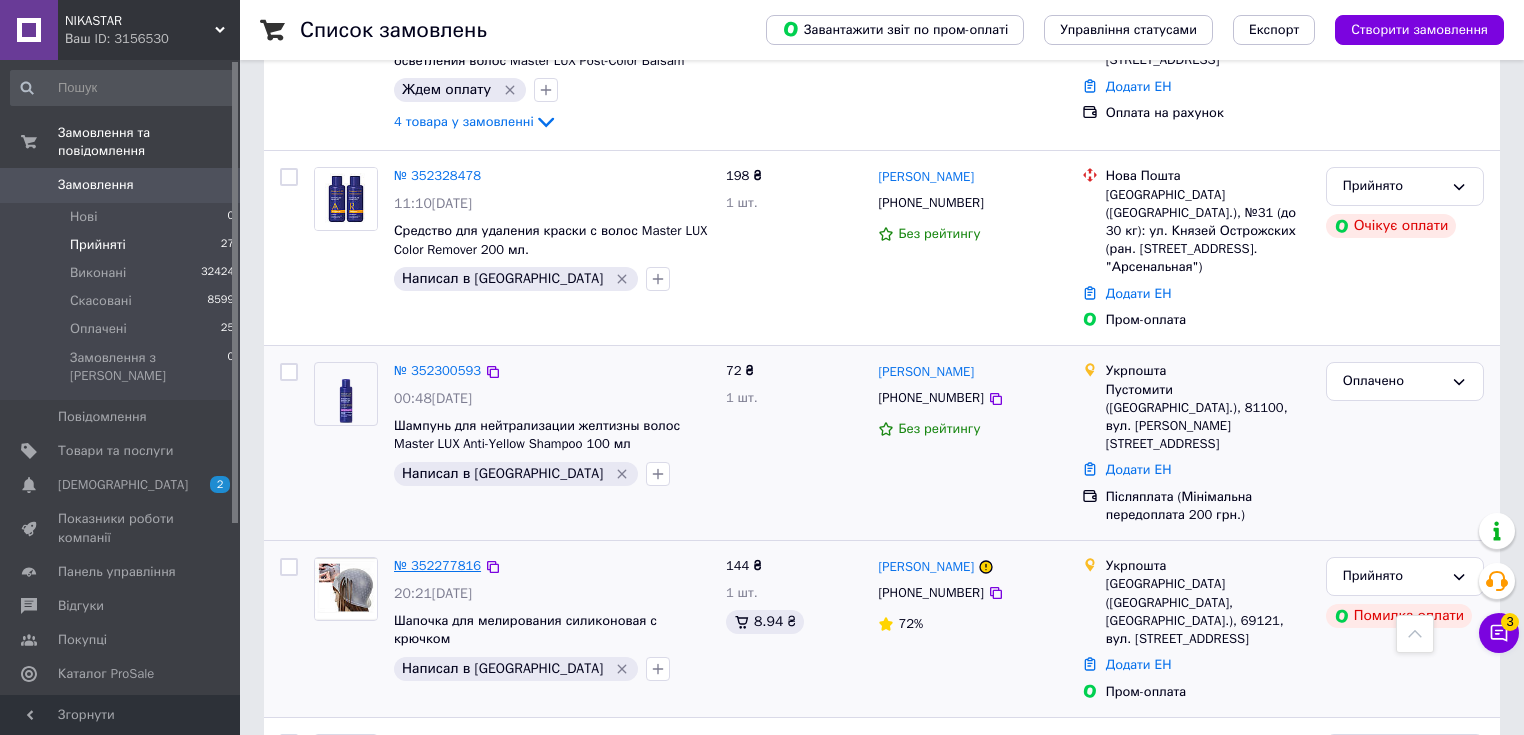 click on "№ 352277816" at bounding box center (437, 565) 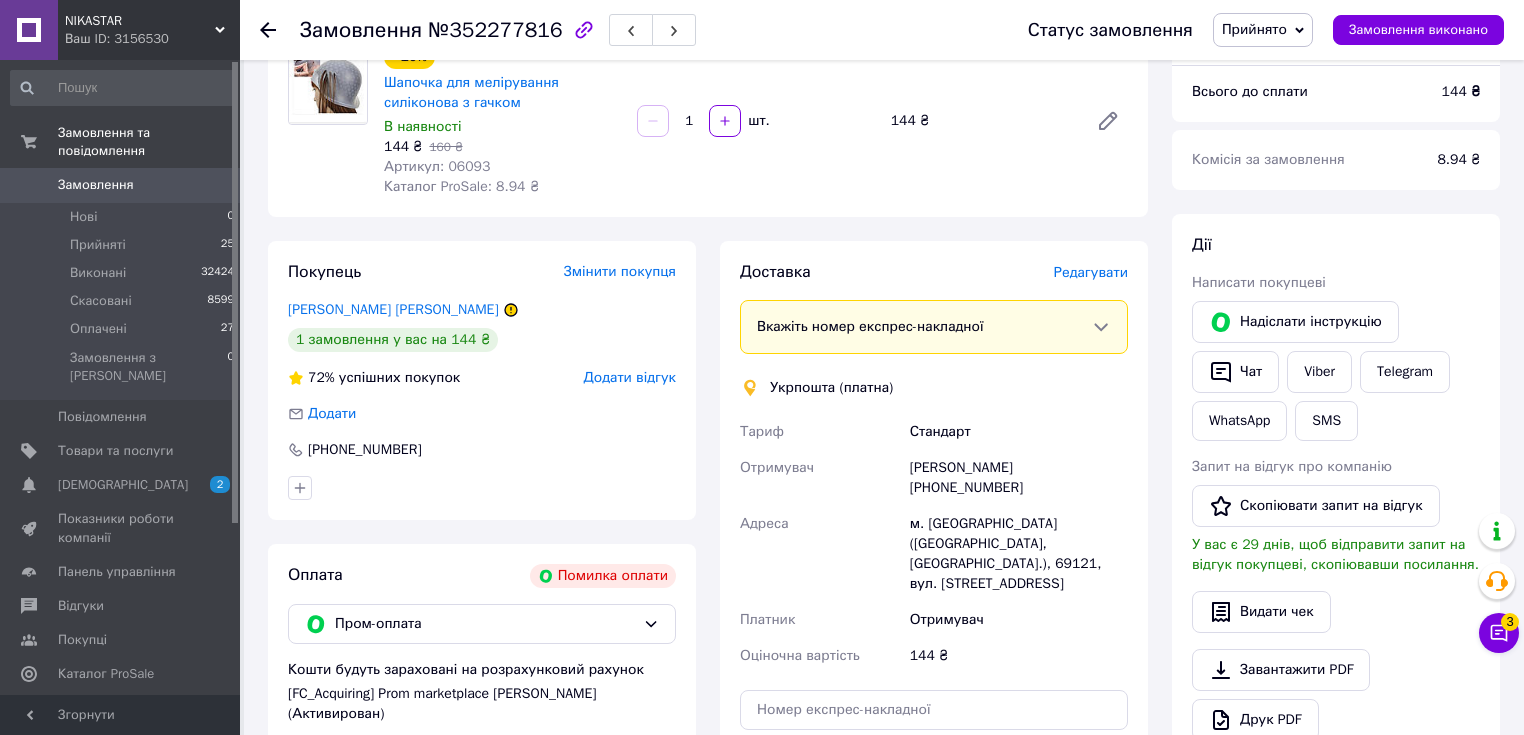 scroll, scrollTop: 26, scrollLeft: 0, axis: vertical 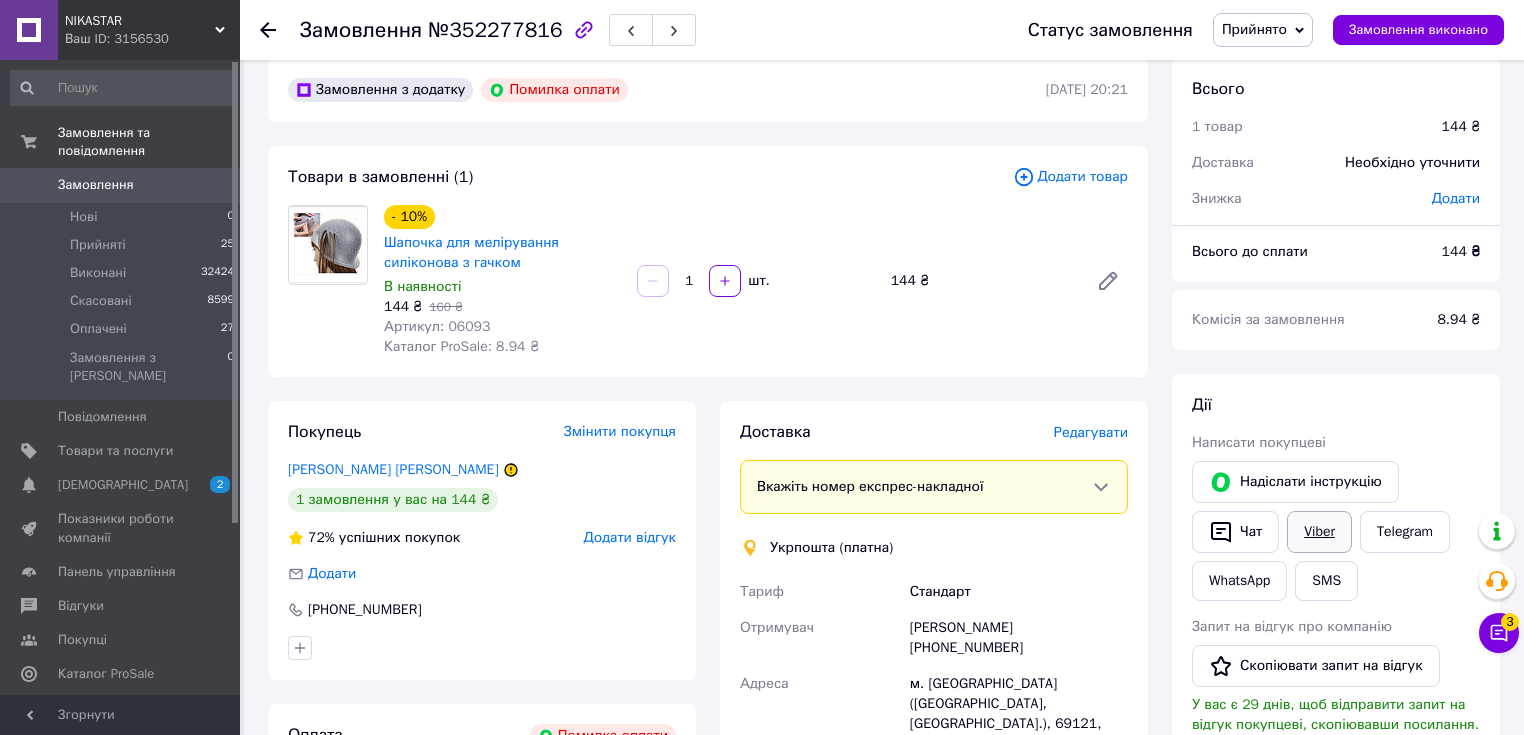 click on "Viber" at bounding box center (1319, 532) 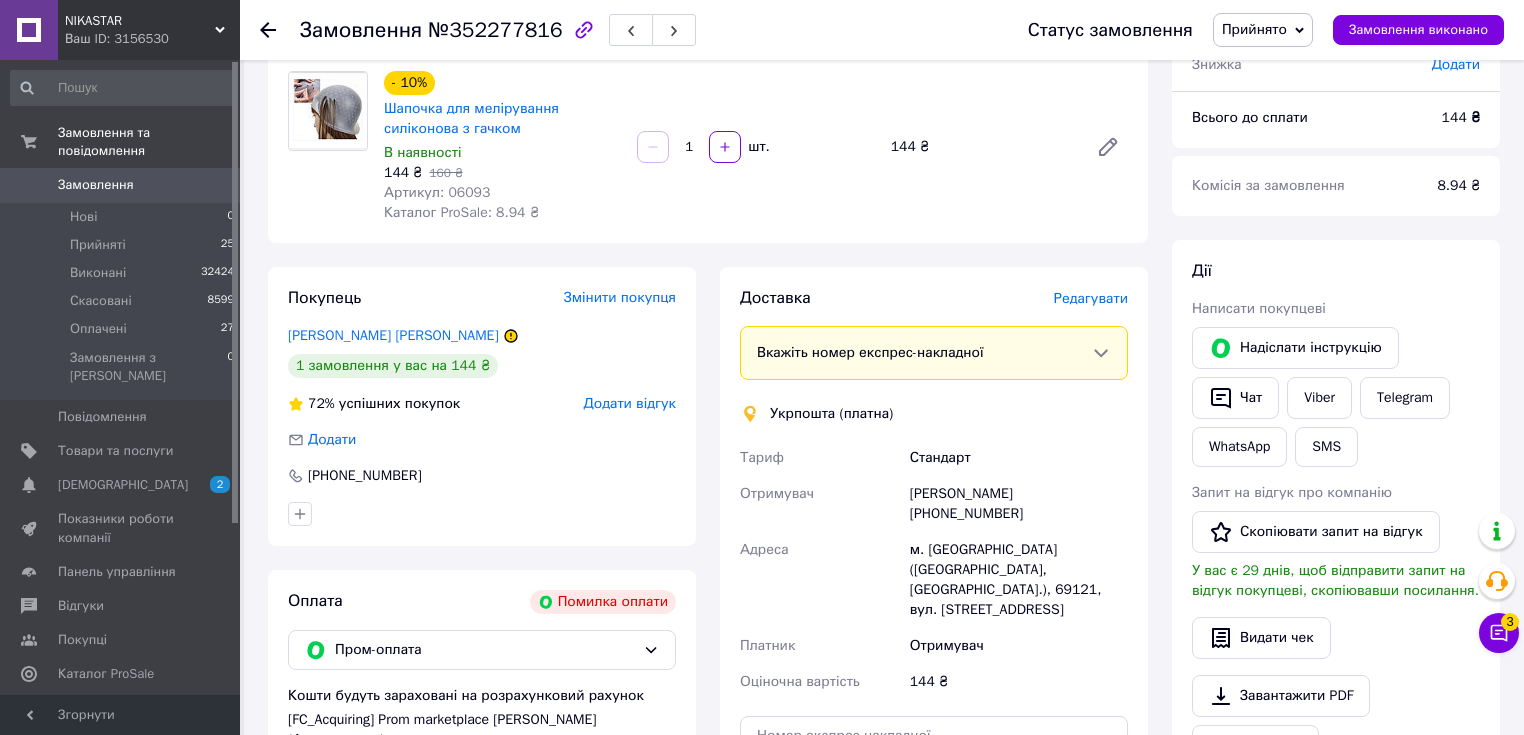 scroll, scrollTop: 0, scrollLeft: 0, axis: both 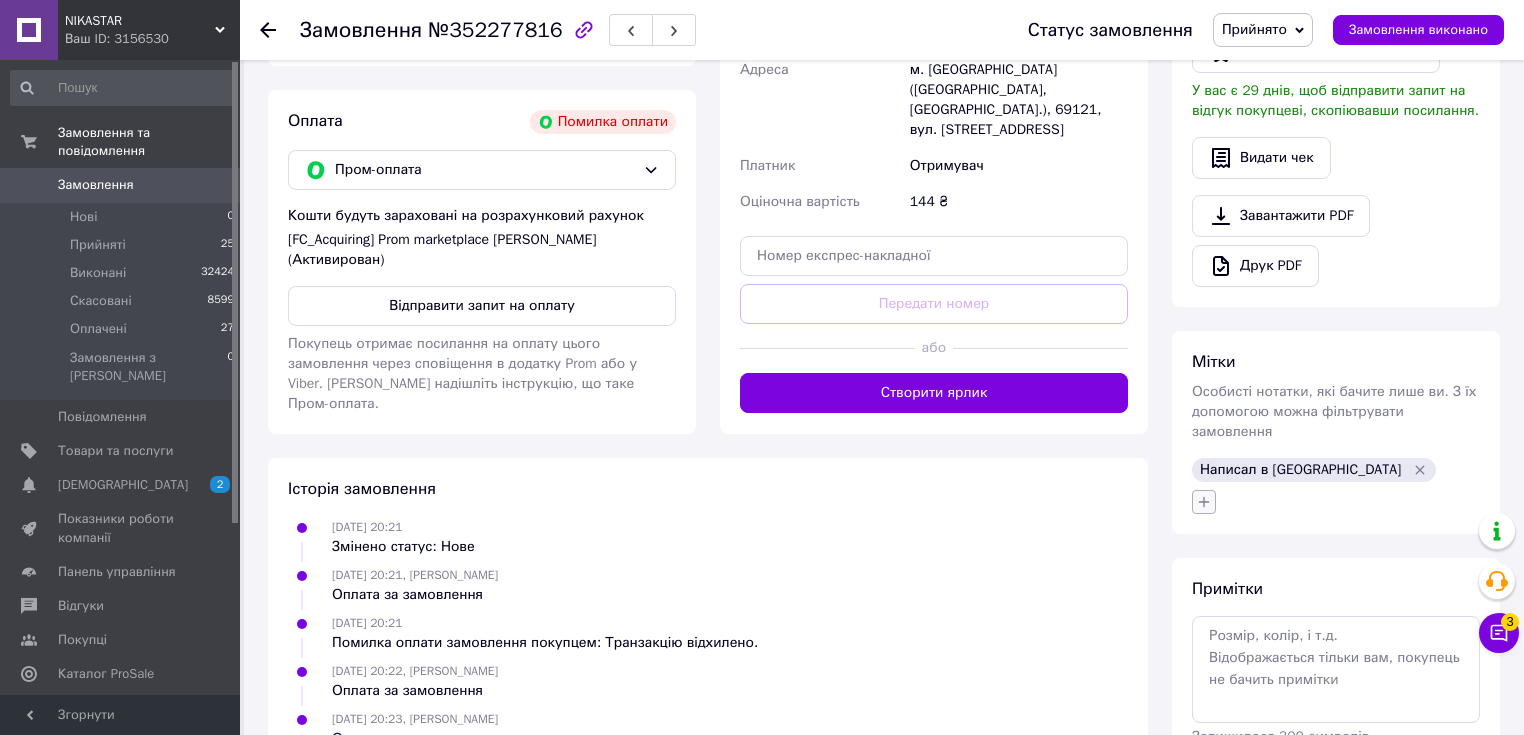 click 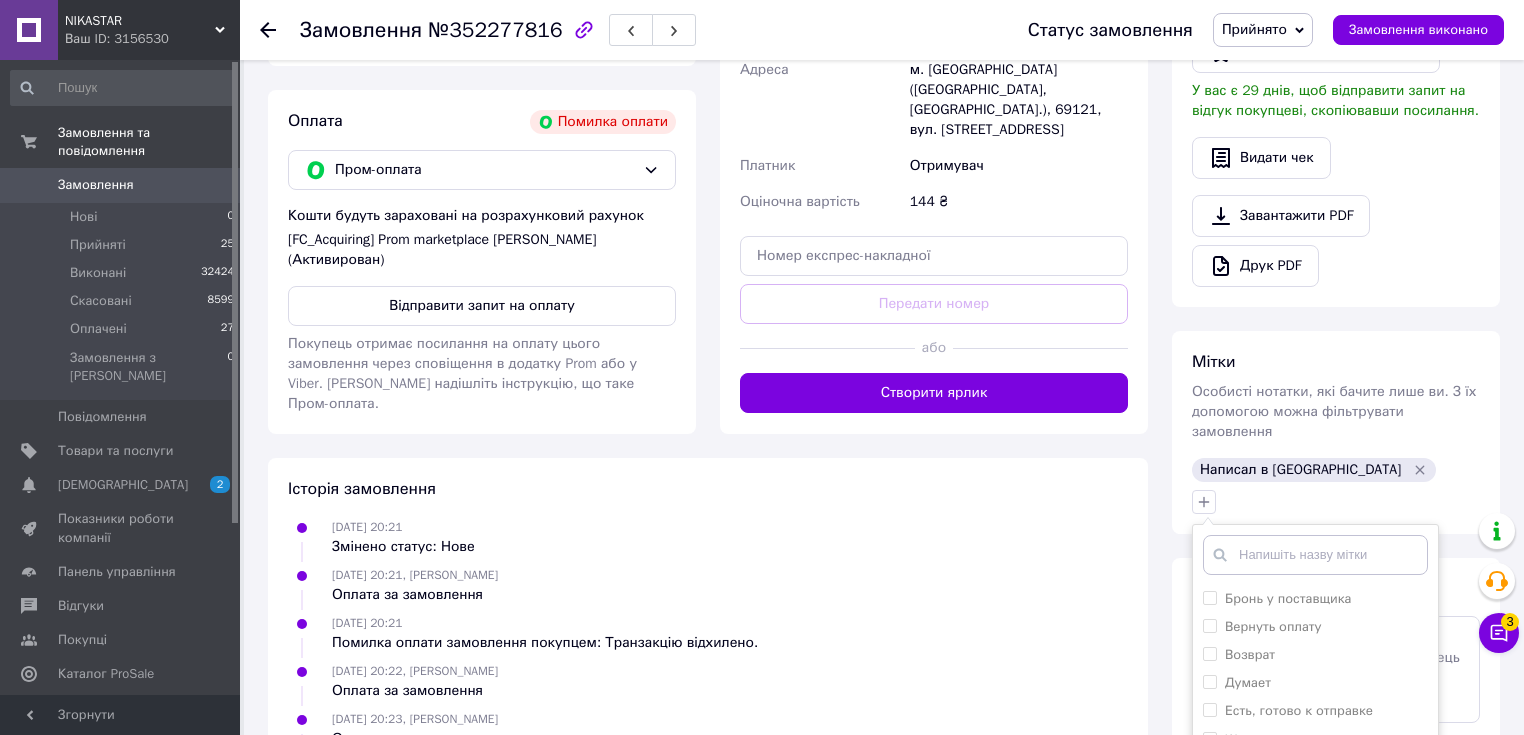 scroll, scrollTop: 720, scrollLeft: 0, axis: vertical 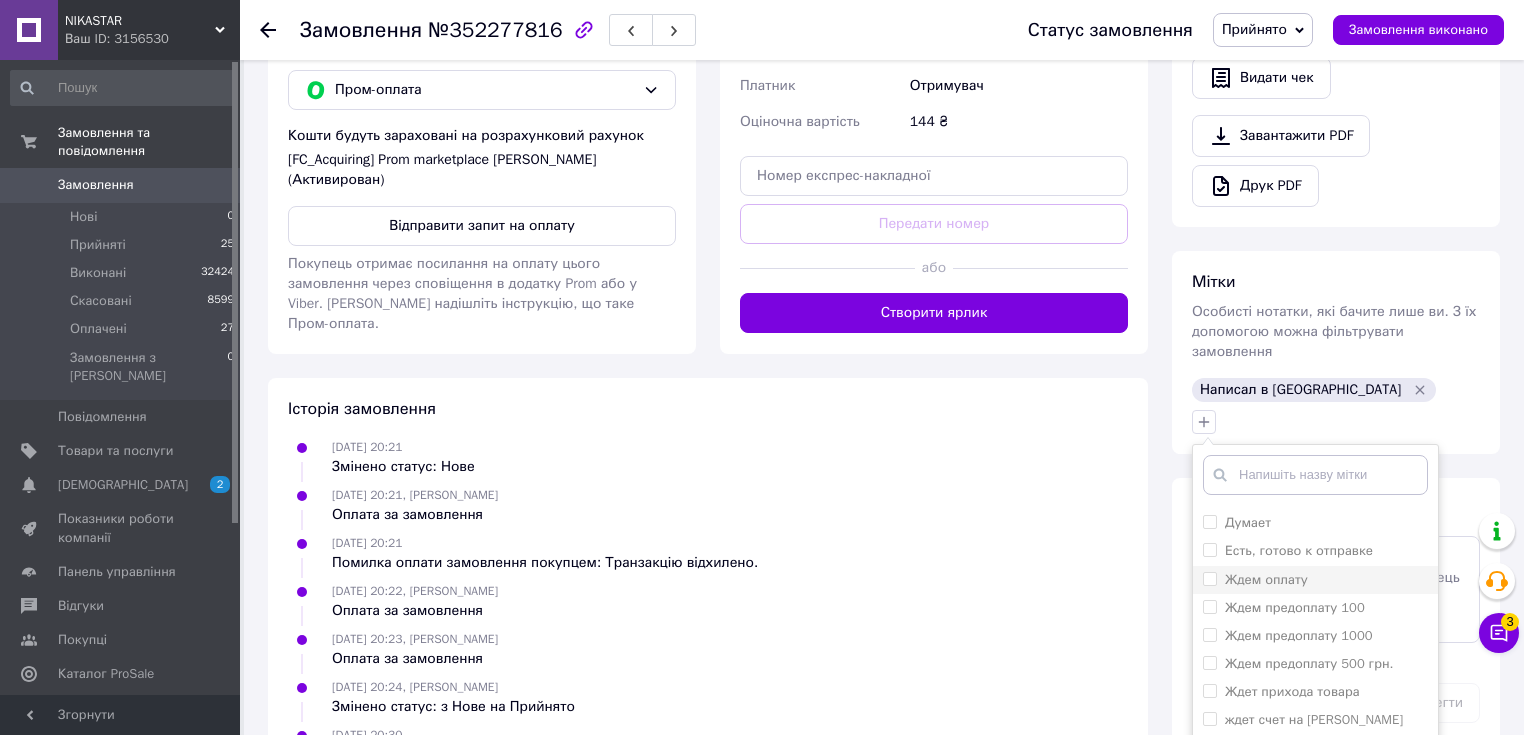 click on "Ждем оплату" at bounding box center (1266, 579) 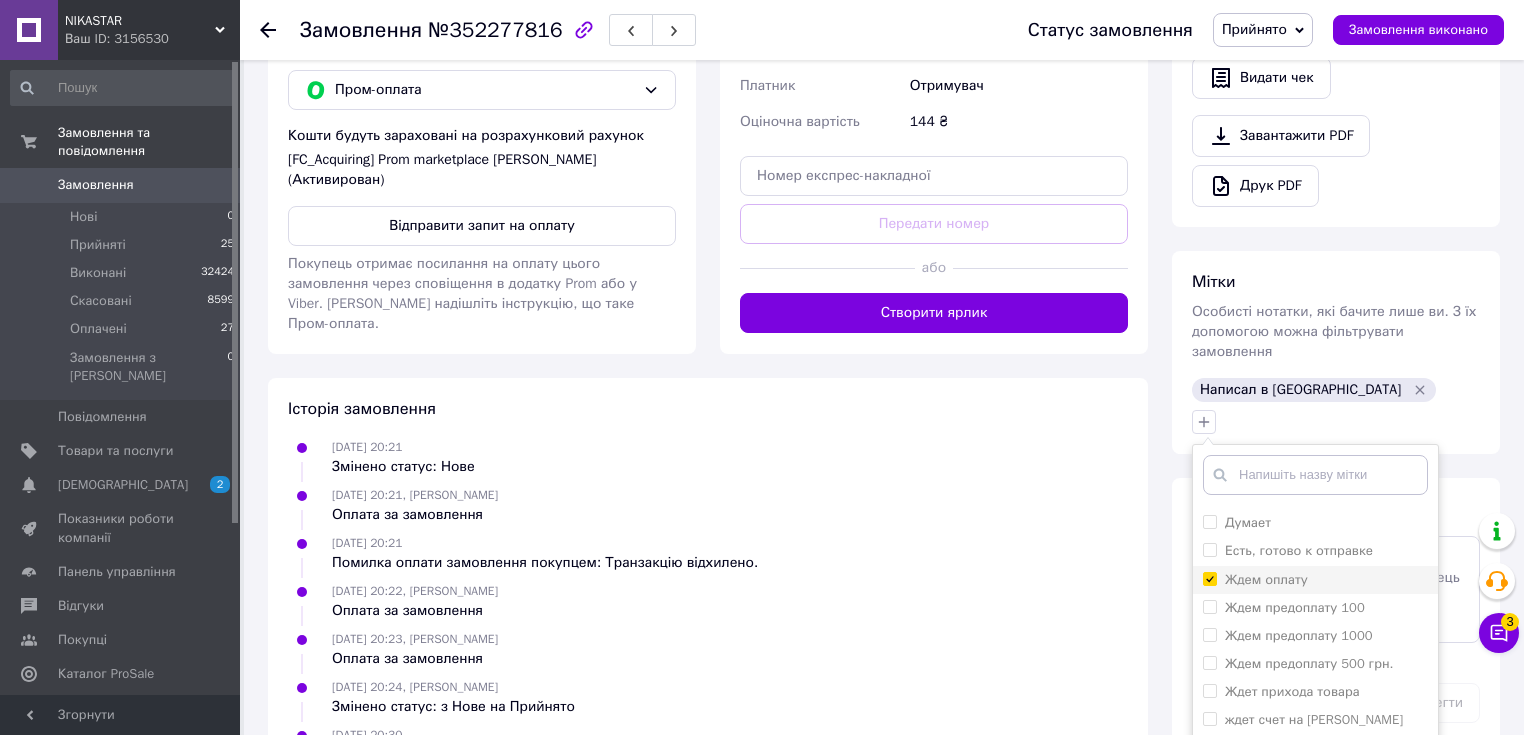checkbox on "true" 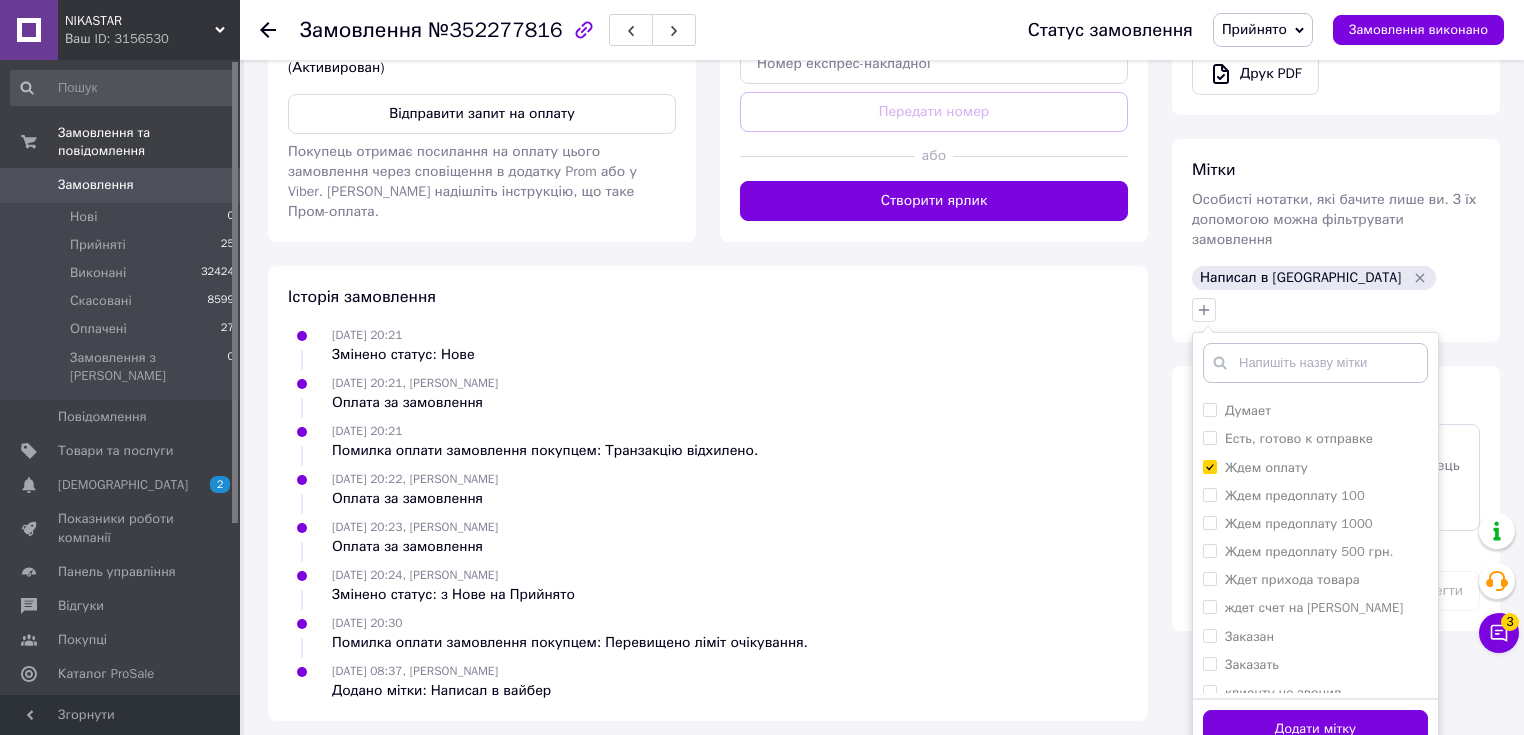 click on "Додати мітку" at bounding box center [1315, 729] 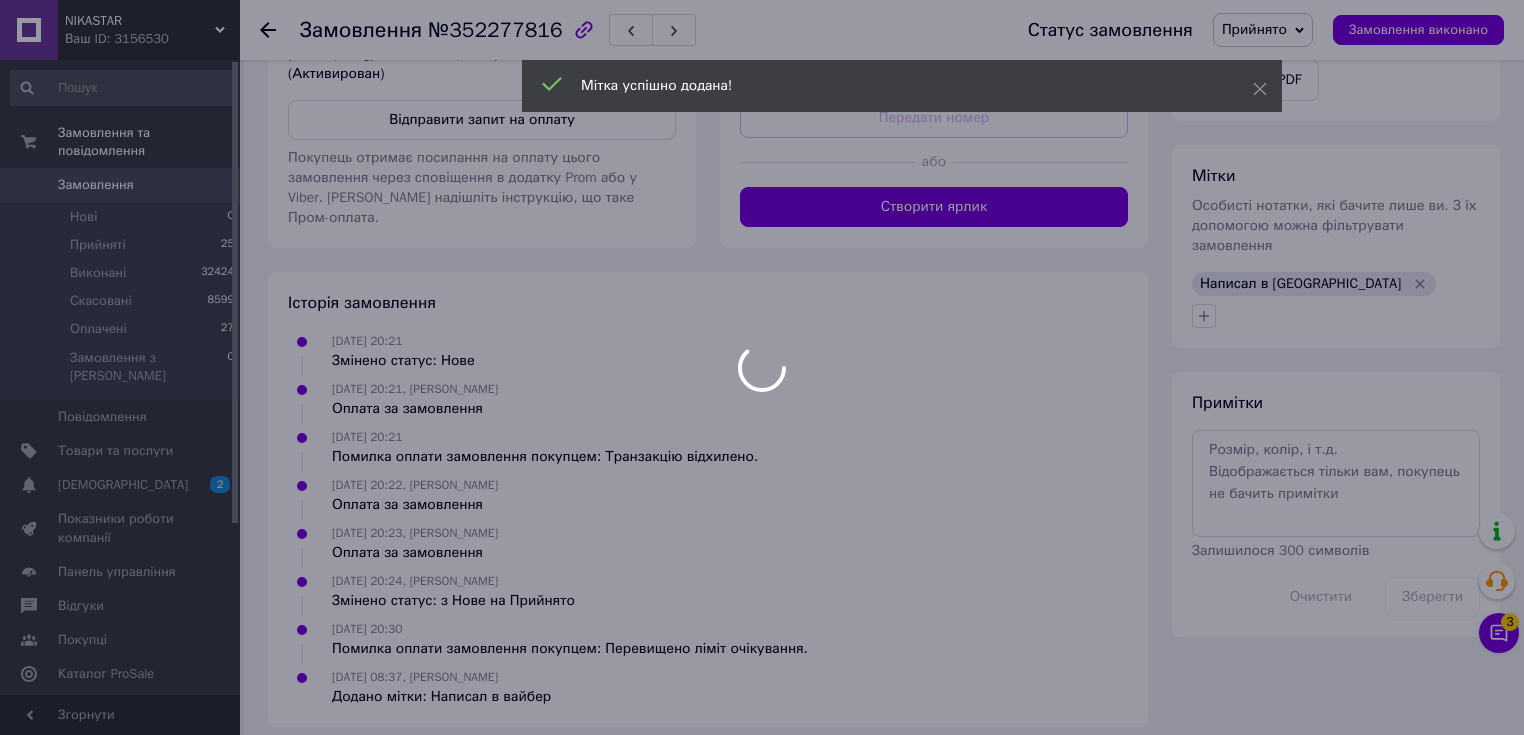 scroll, scrollTop: 832, scrollLeft: 0, axis: vertical 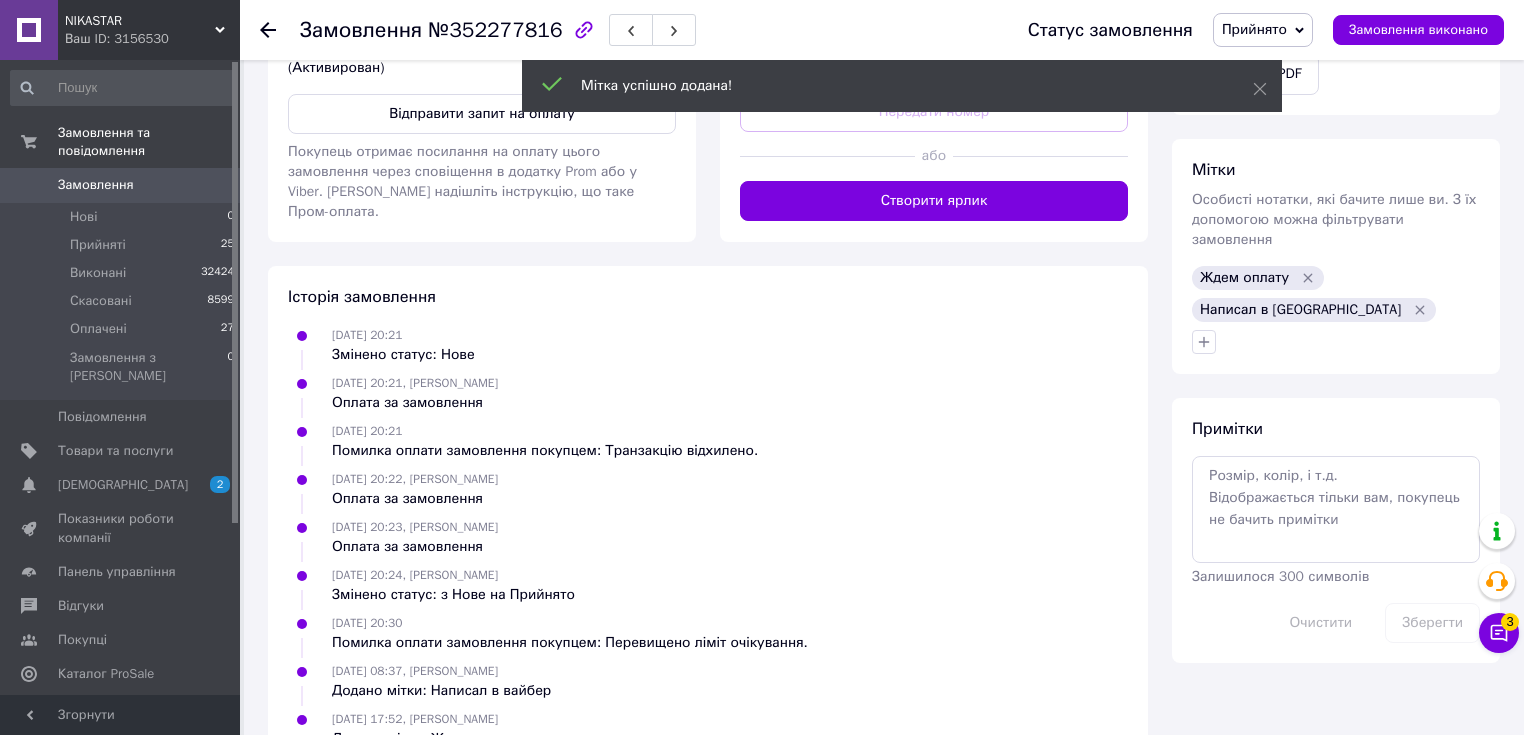 click 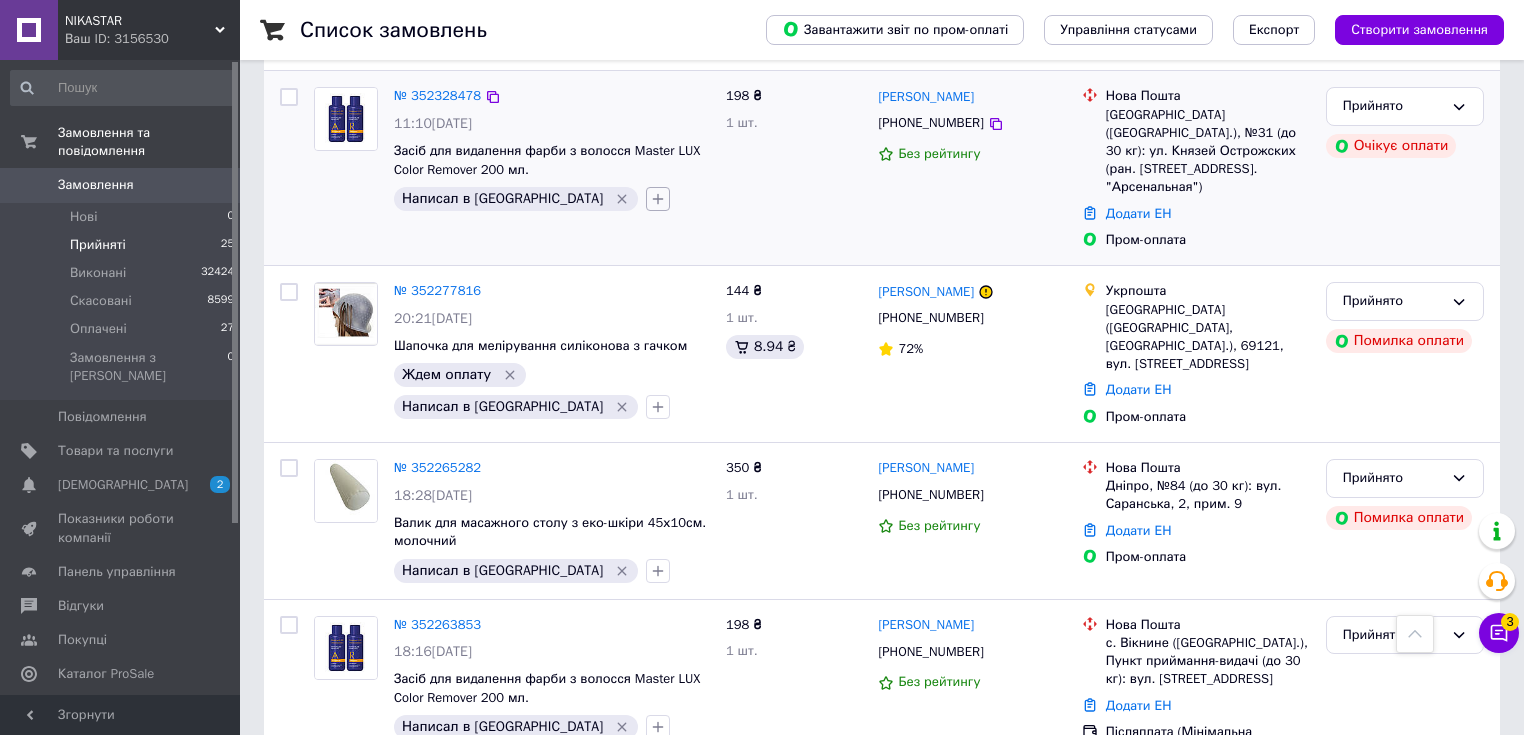 scroll, scrollTop: 1520, scrollLeft: 0, axis: vertical 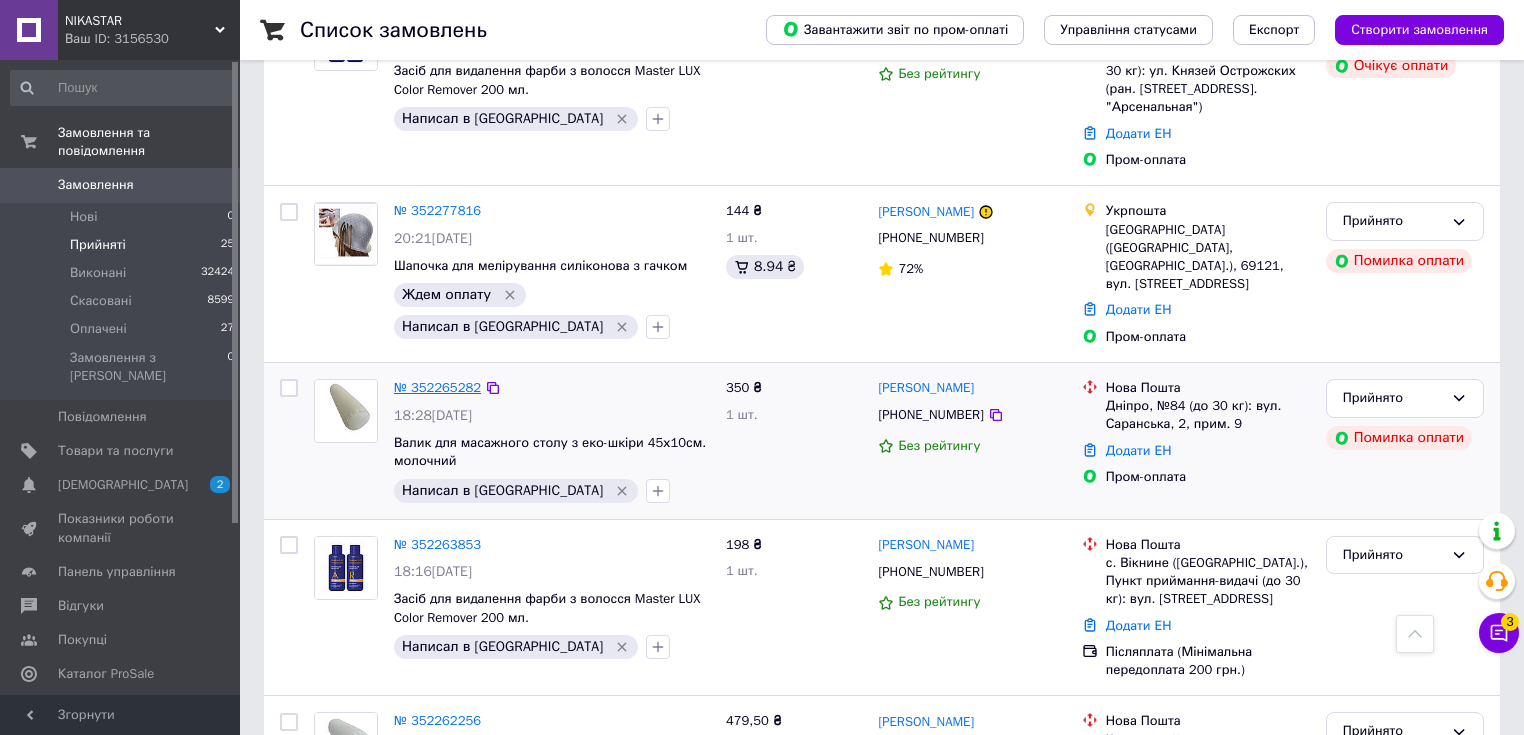 click on "№ 352265282" at bounding box center [437, 387] 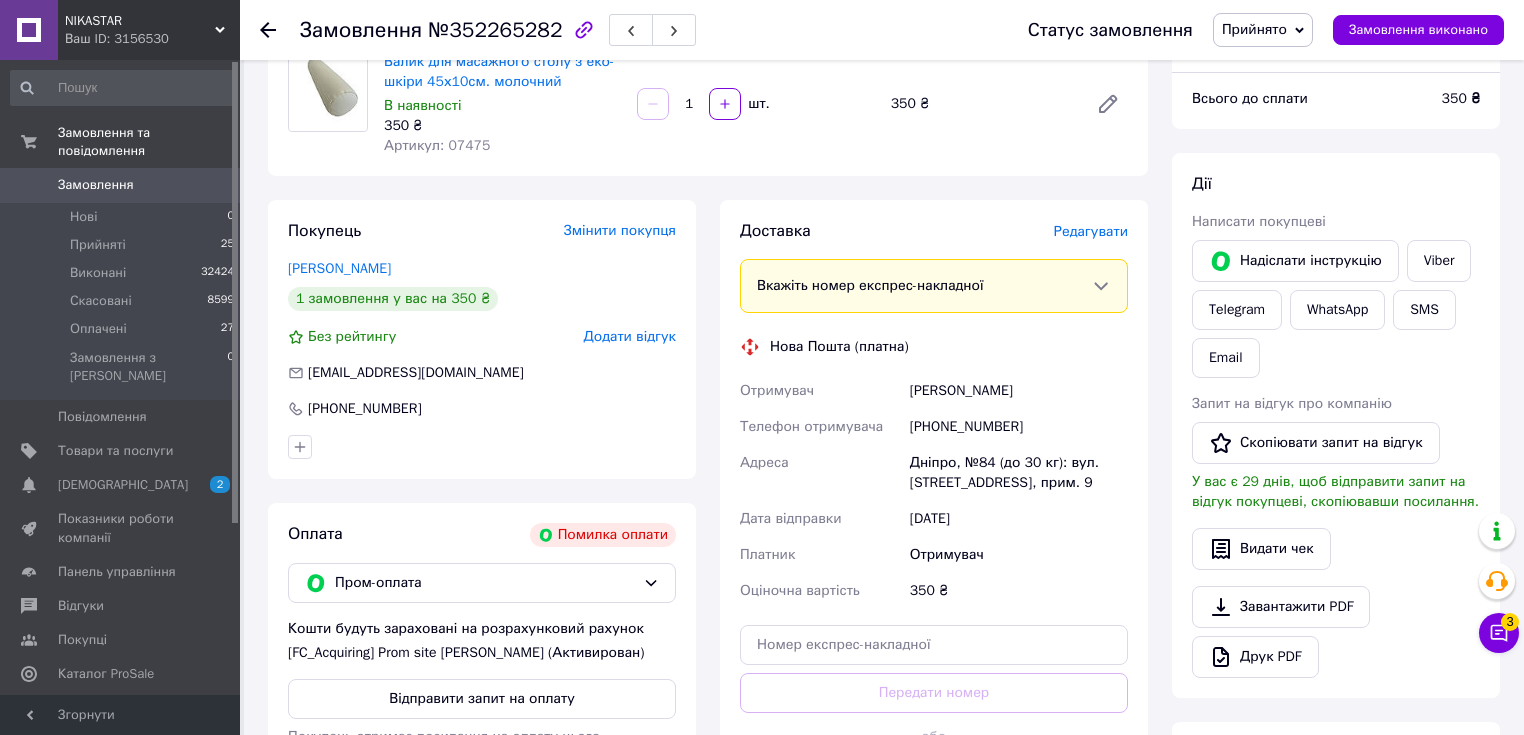 scroll, scrollTop: 99, scrollLeft: 0, axis: vertical 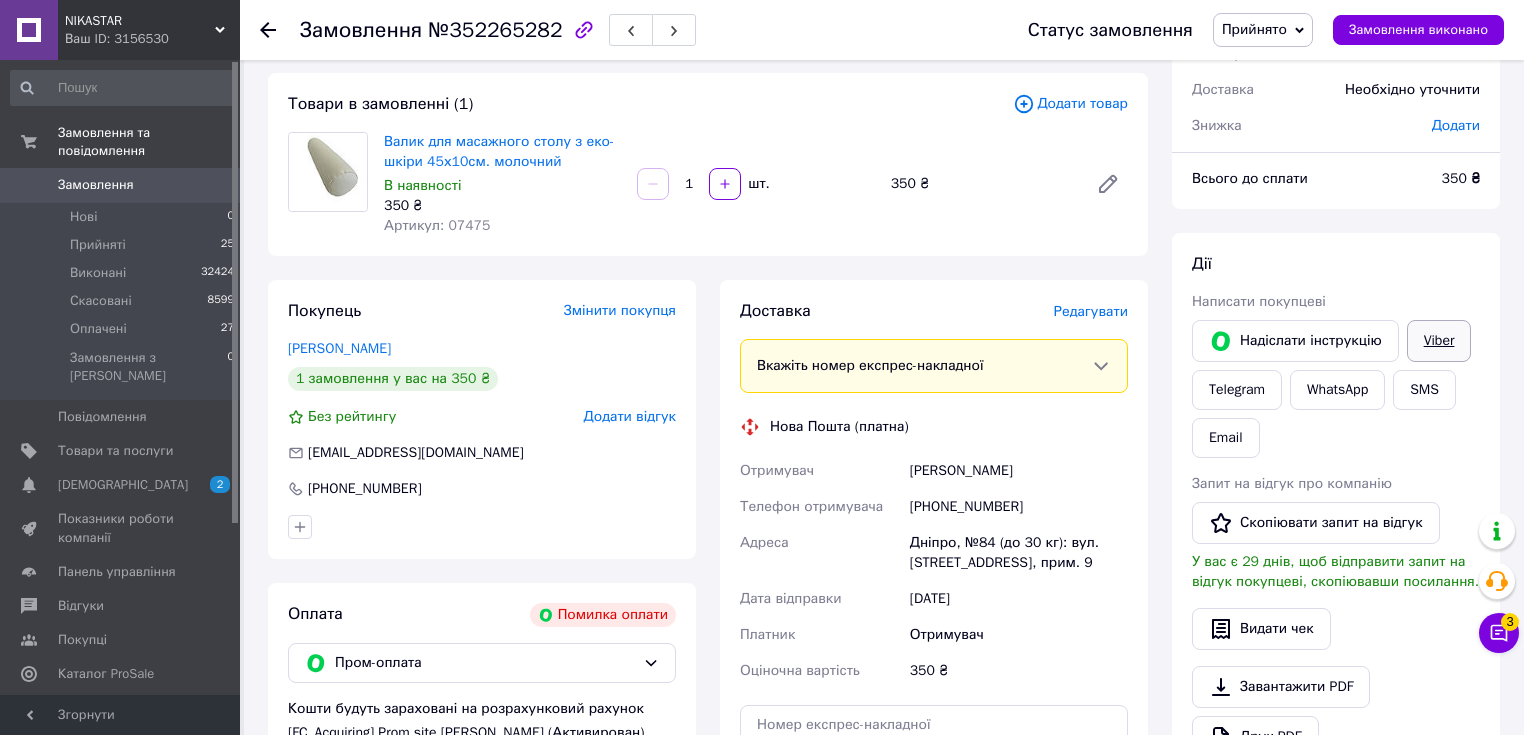 click on "Viber" at bounding box center [1439, 341] 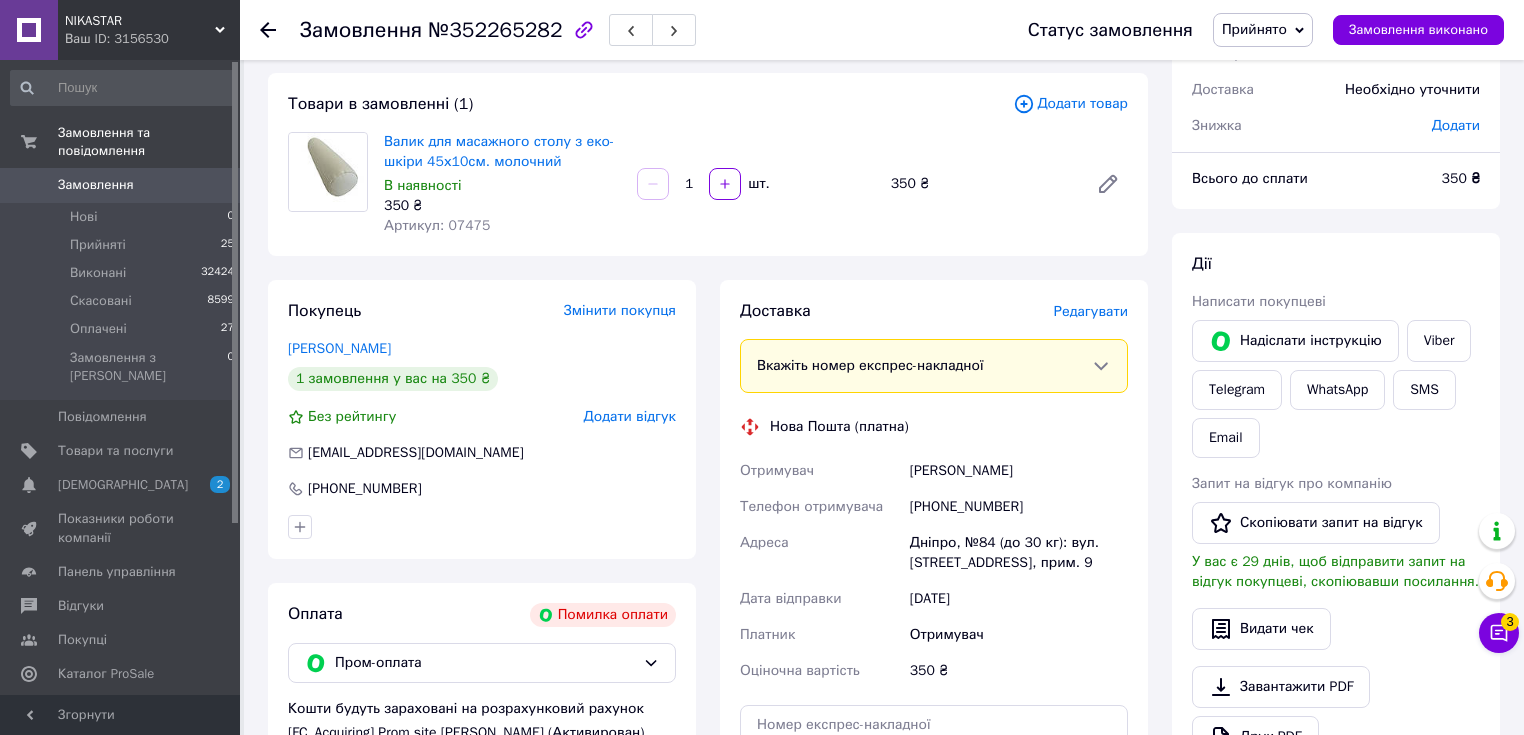 click on "Прийнято" at bounding box center [1254, 29] 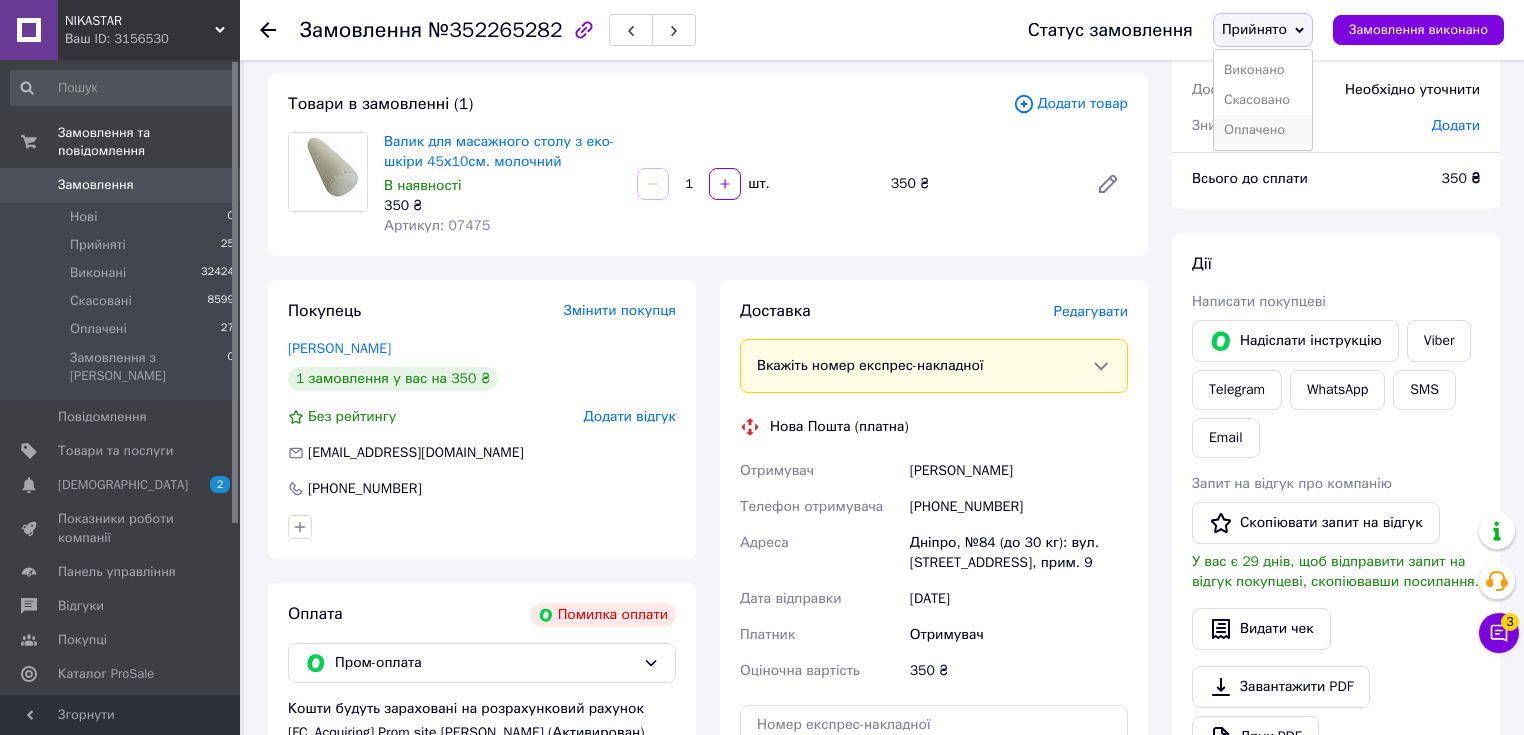 click on "Оплачено" at bounding box center [1263, 130] 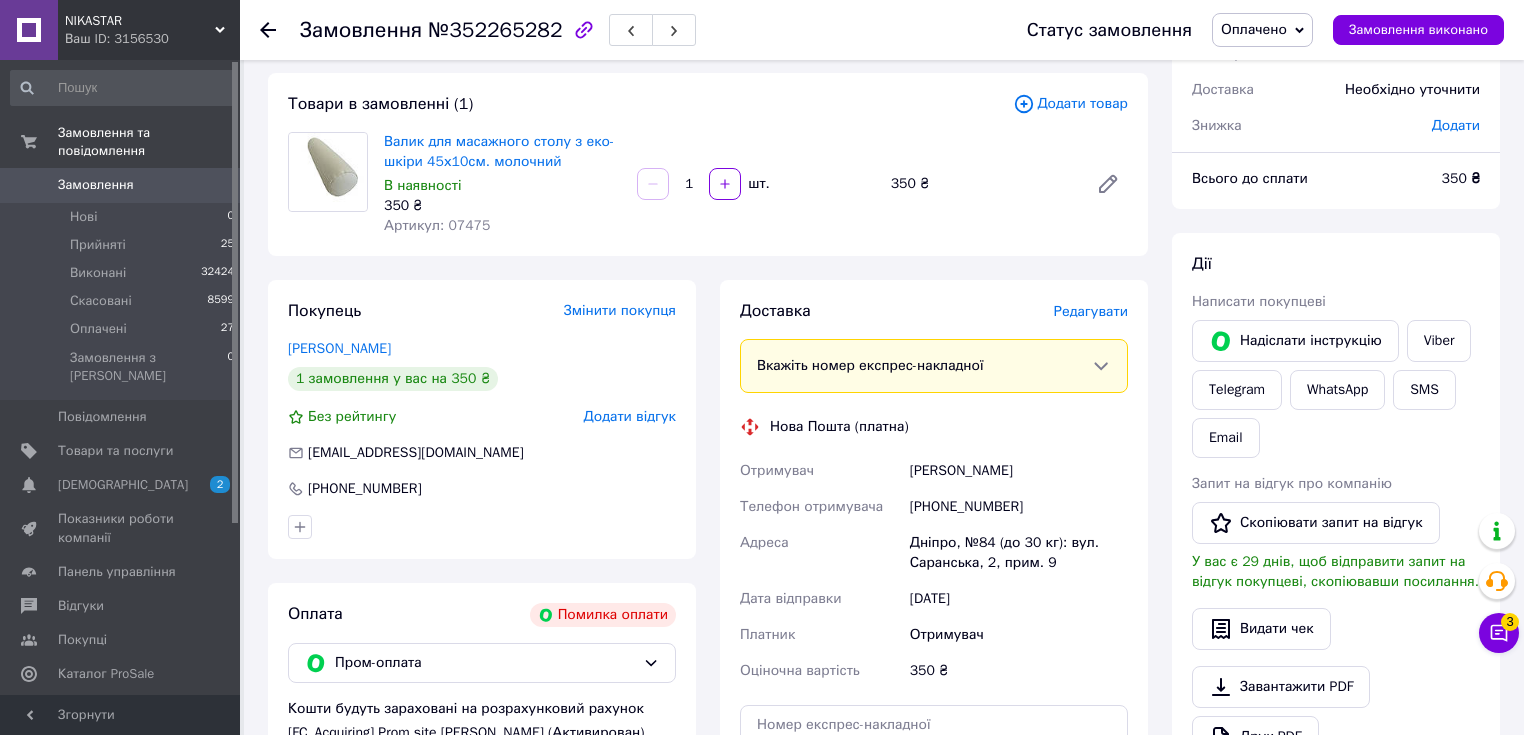 scroll, scrollTop: 19, scrollLeft: 0, axis: vertical 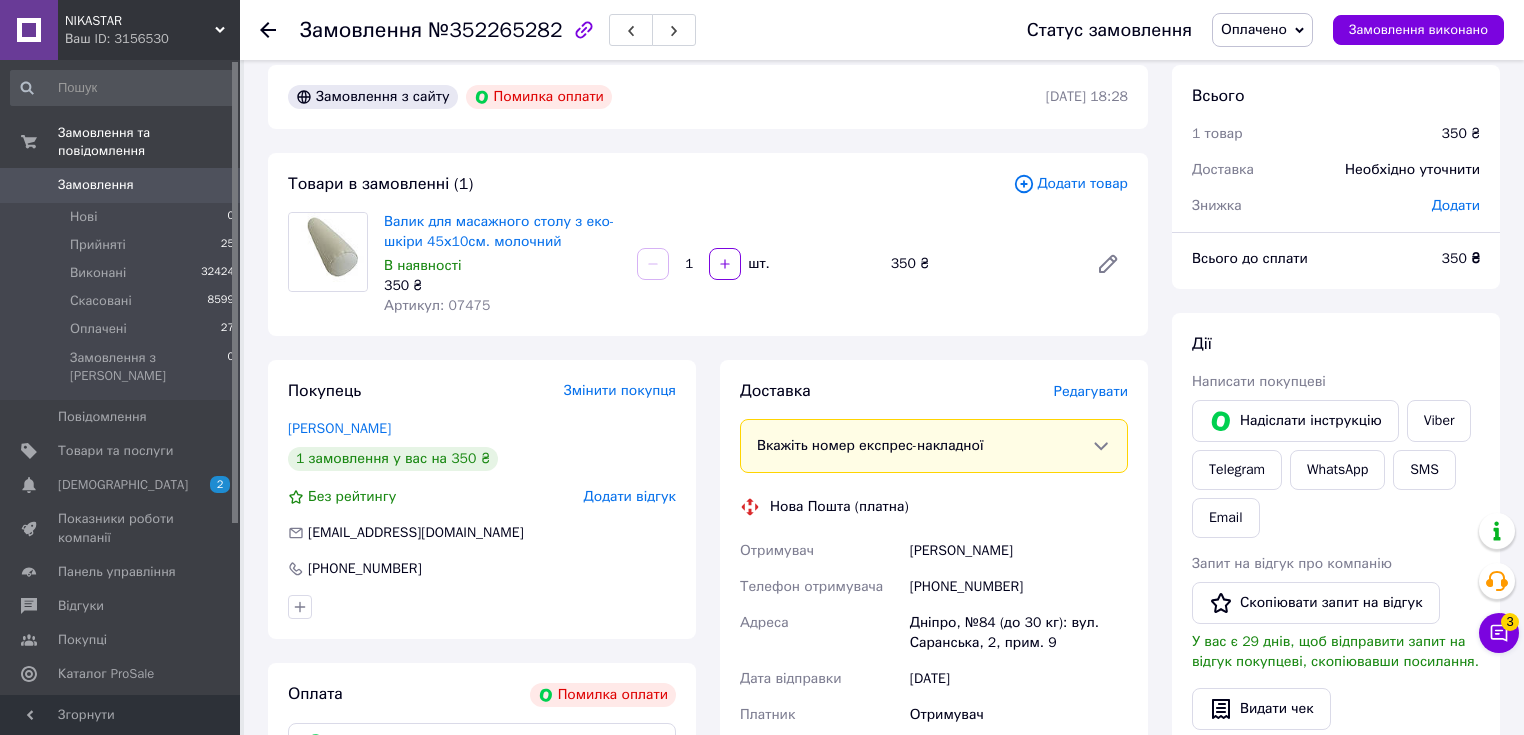 click 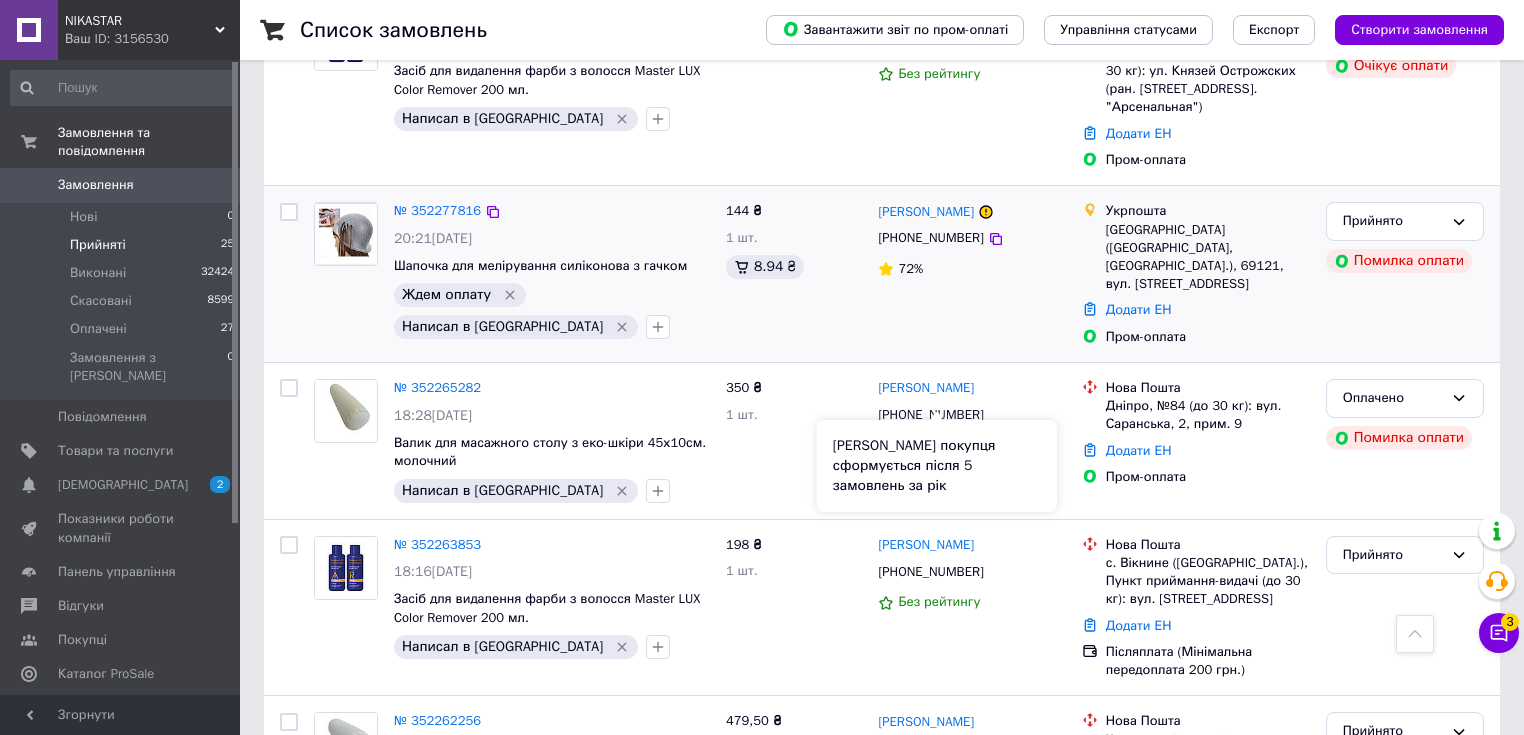 scroll, scrollTop: 1600, scrollLeft: 0, axis: vertical 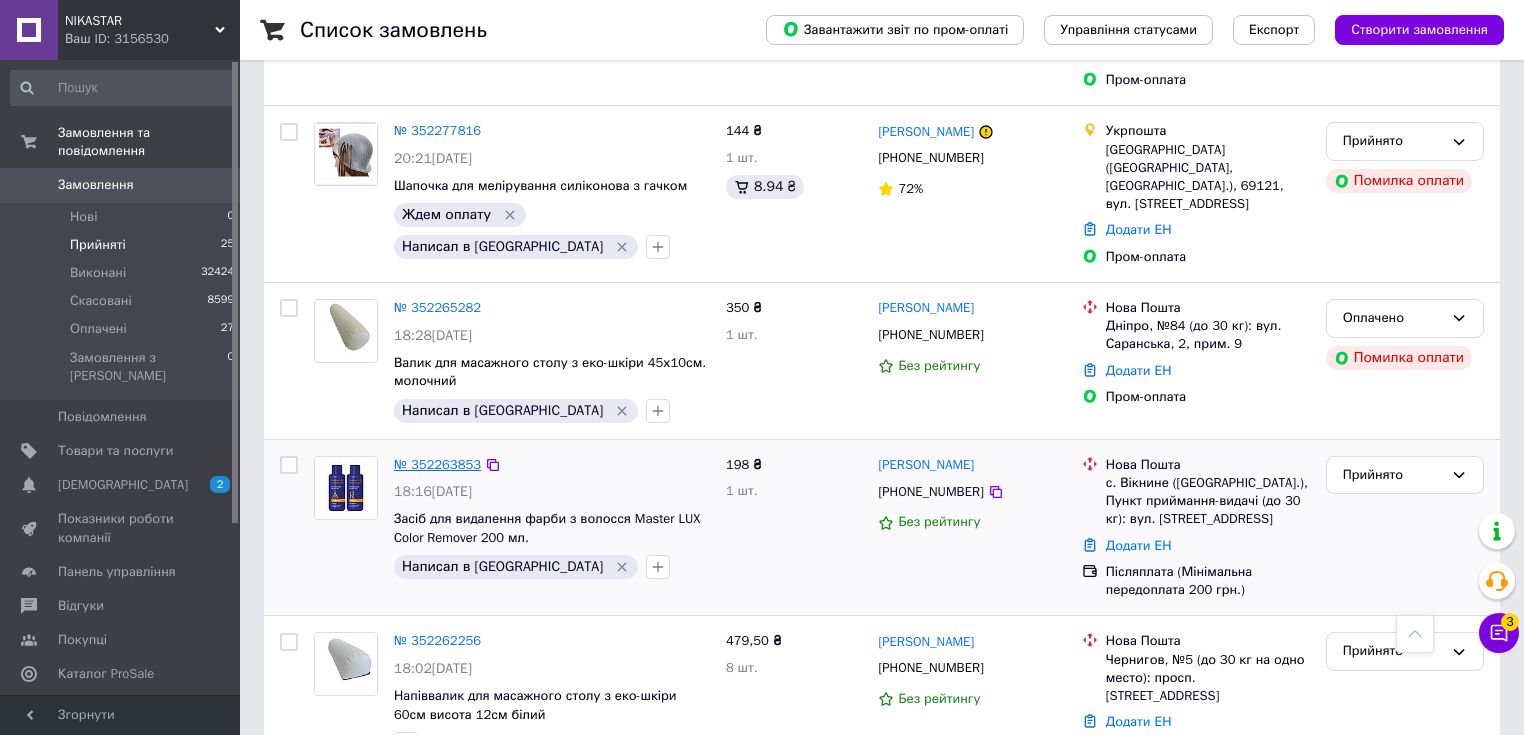 click on "№ 352263853" at bounding box center [437, 464] 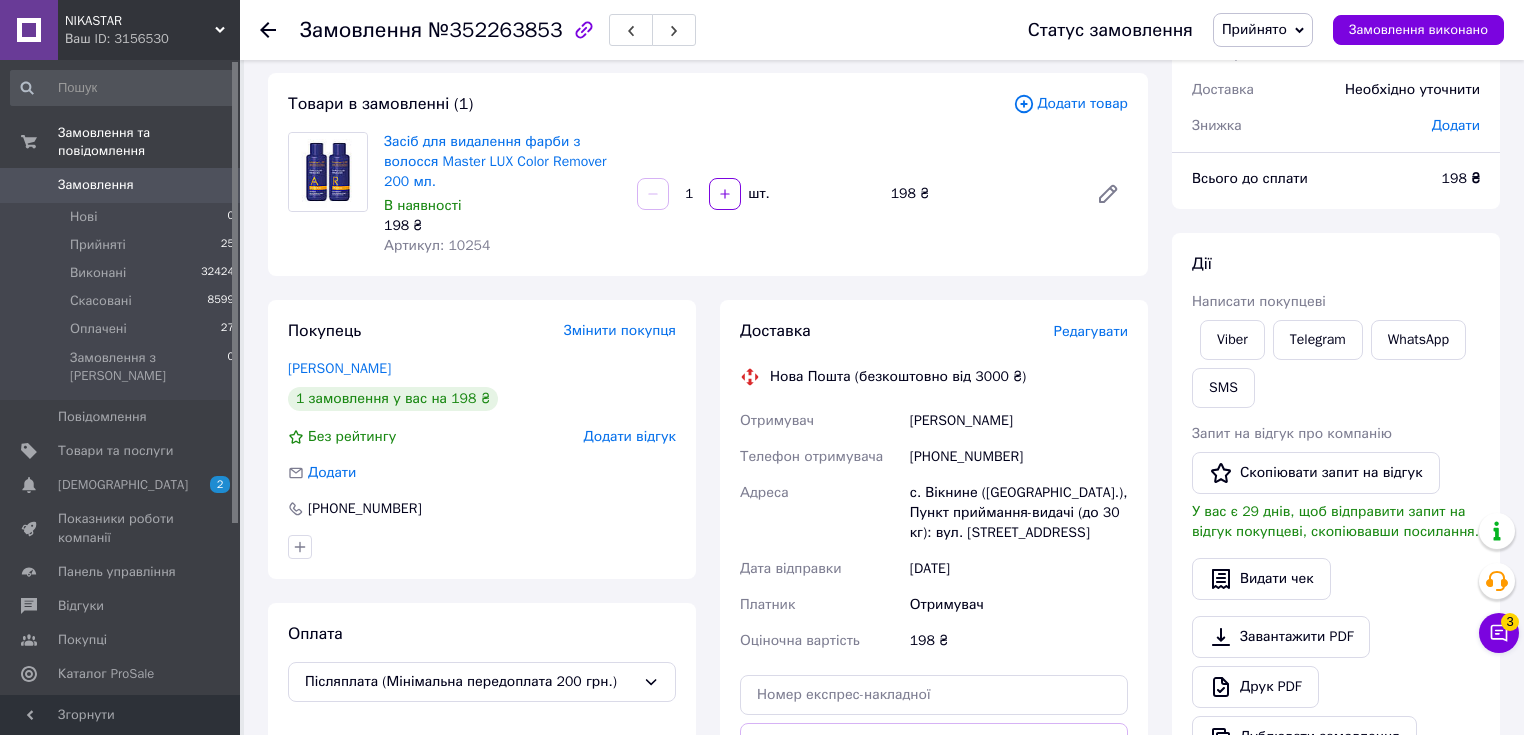 scroll, scrollTop: 19, scrollLeft: 0, axis: vertical 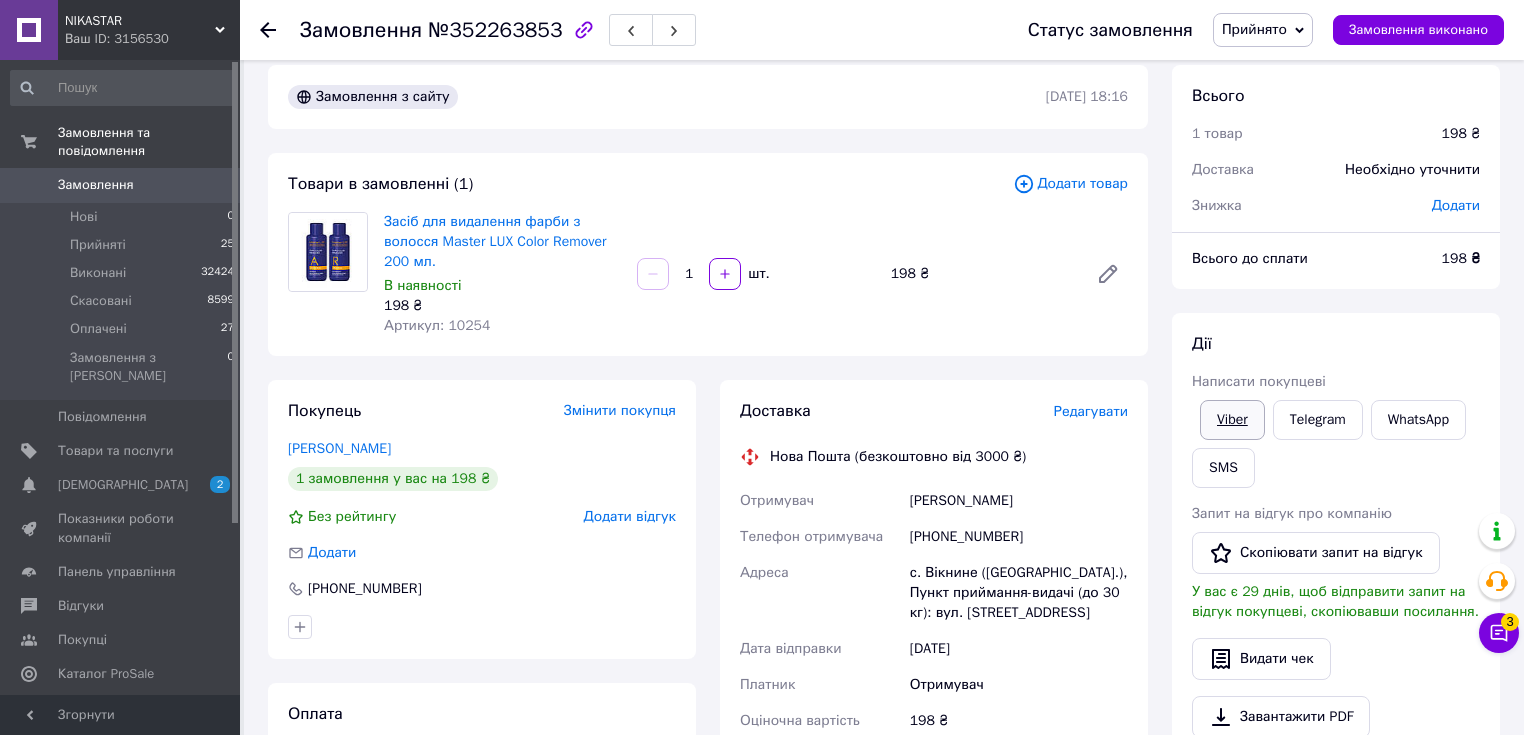 click on "Viber" at bounding box center (1232, 420) 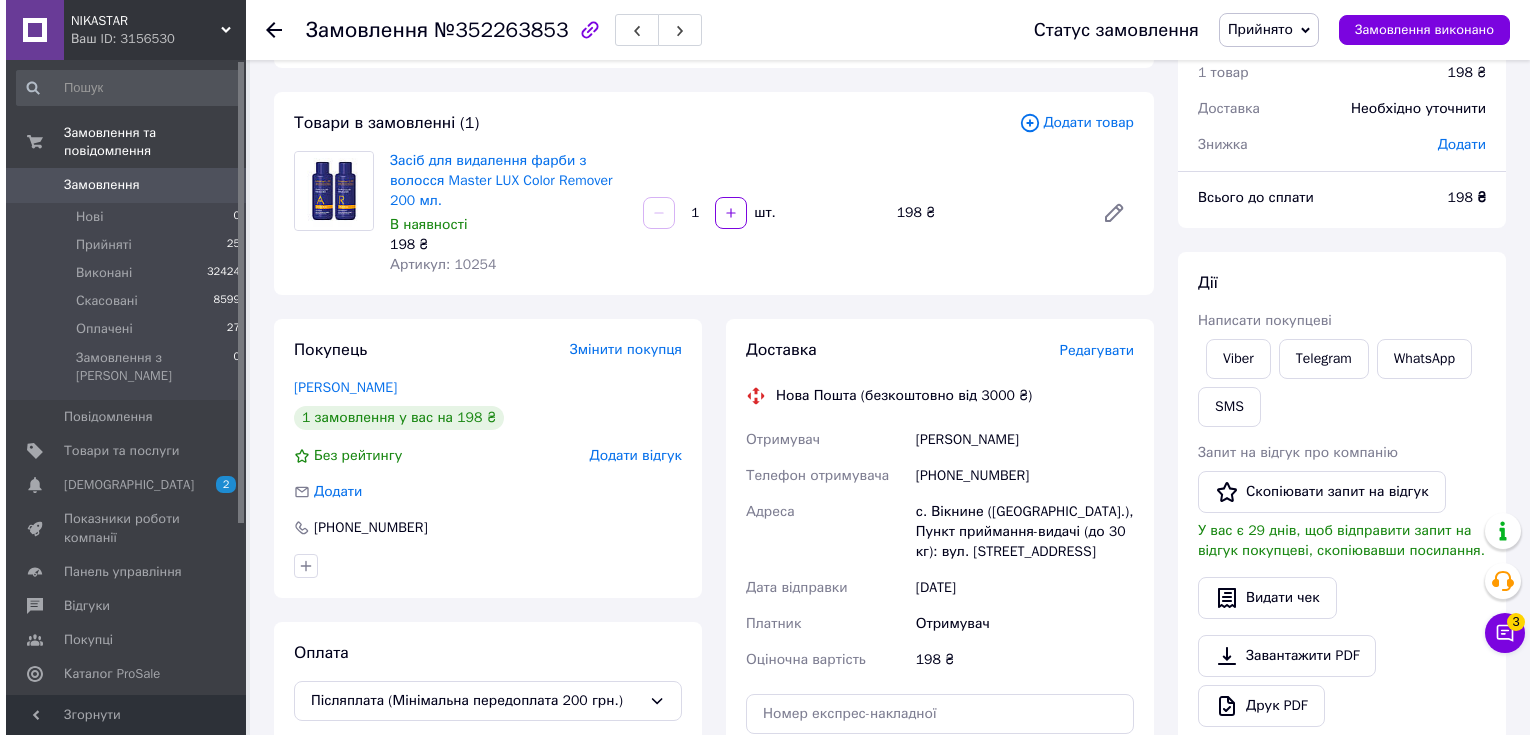 scroll, scrollTop: 0, scrollLeft: 0, axis: both 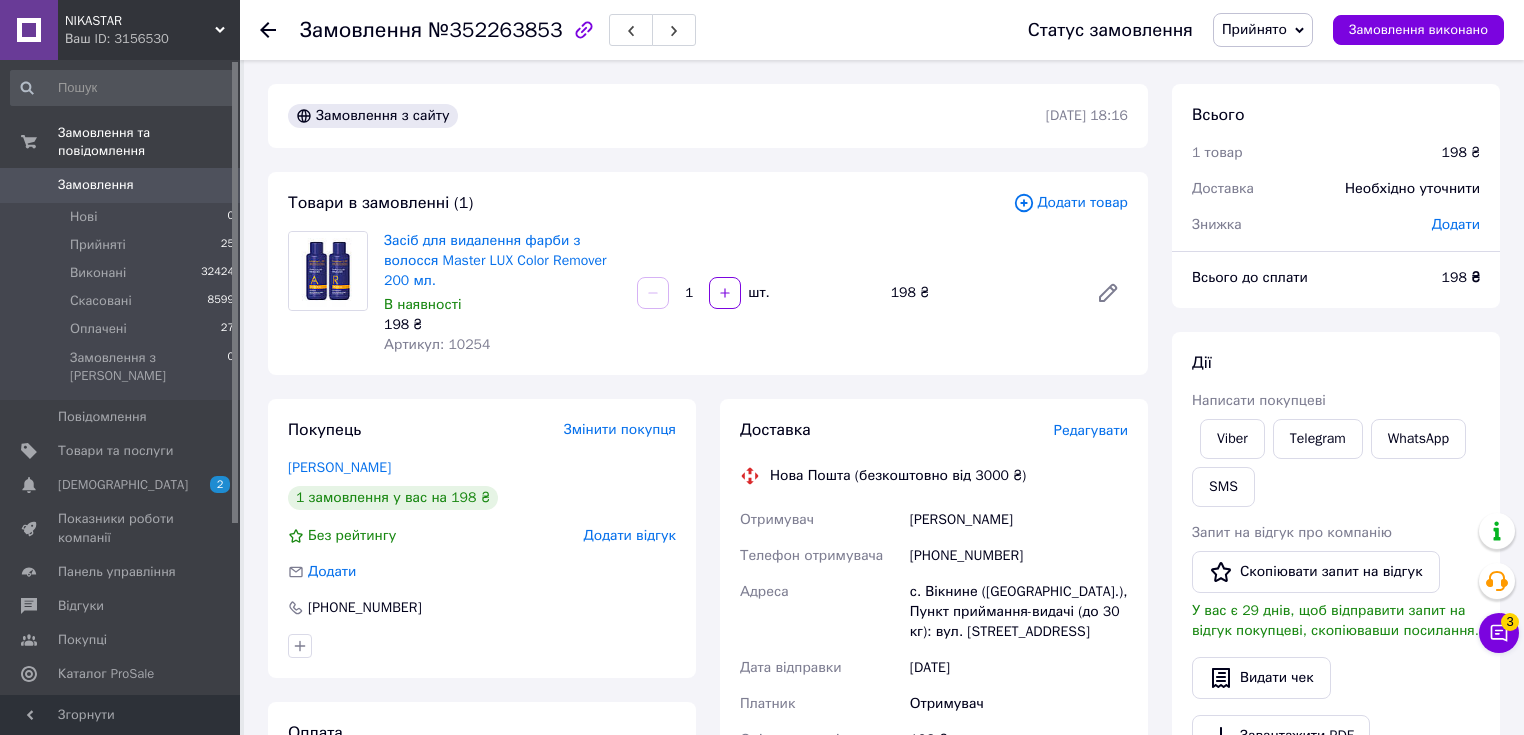click on "Прийнято" at bounding box center [1254, 29] 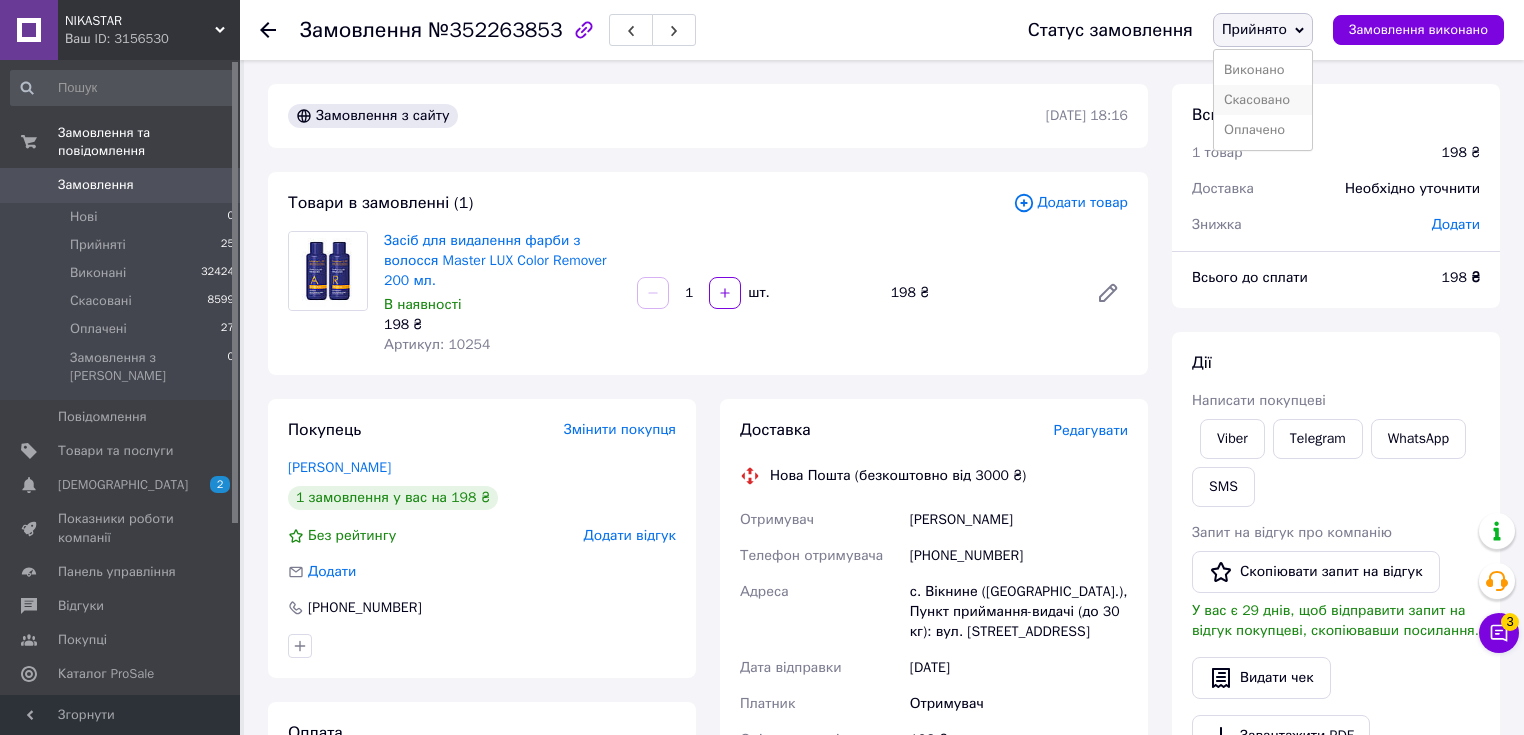 click on "Скасовано" at bounding box center [1263, 100] 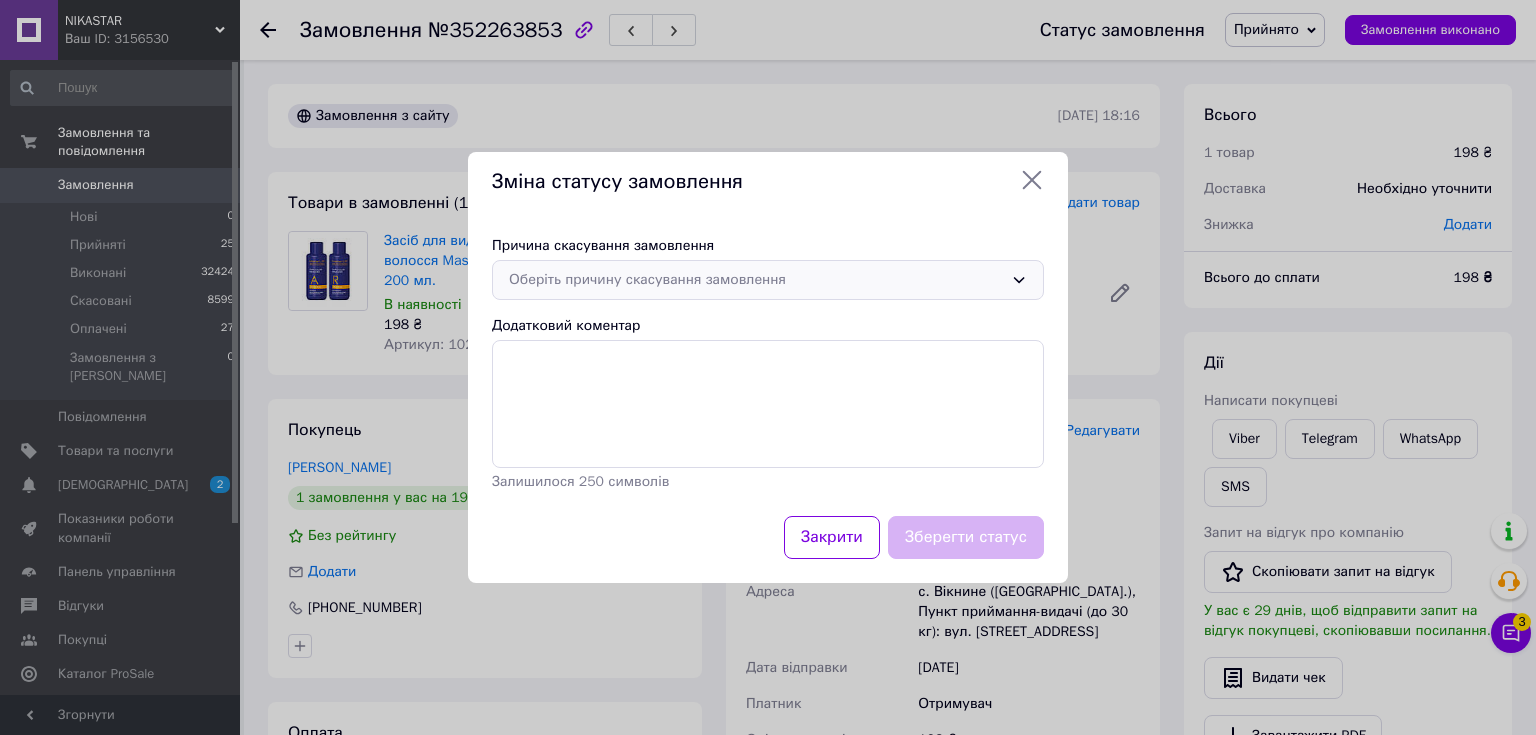 click on "Оберіть причину скасування замовлення" at bounding box center [756, 280] 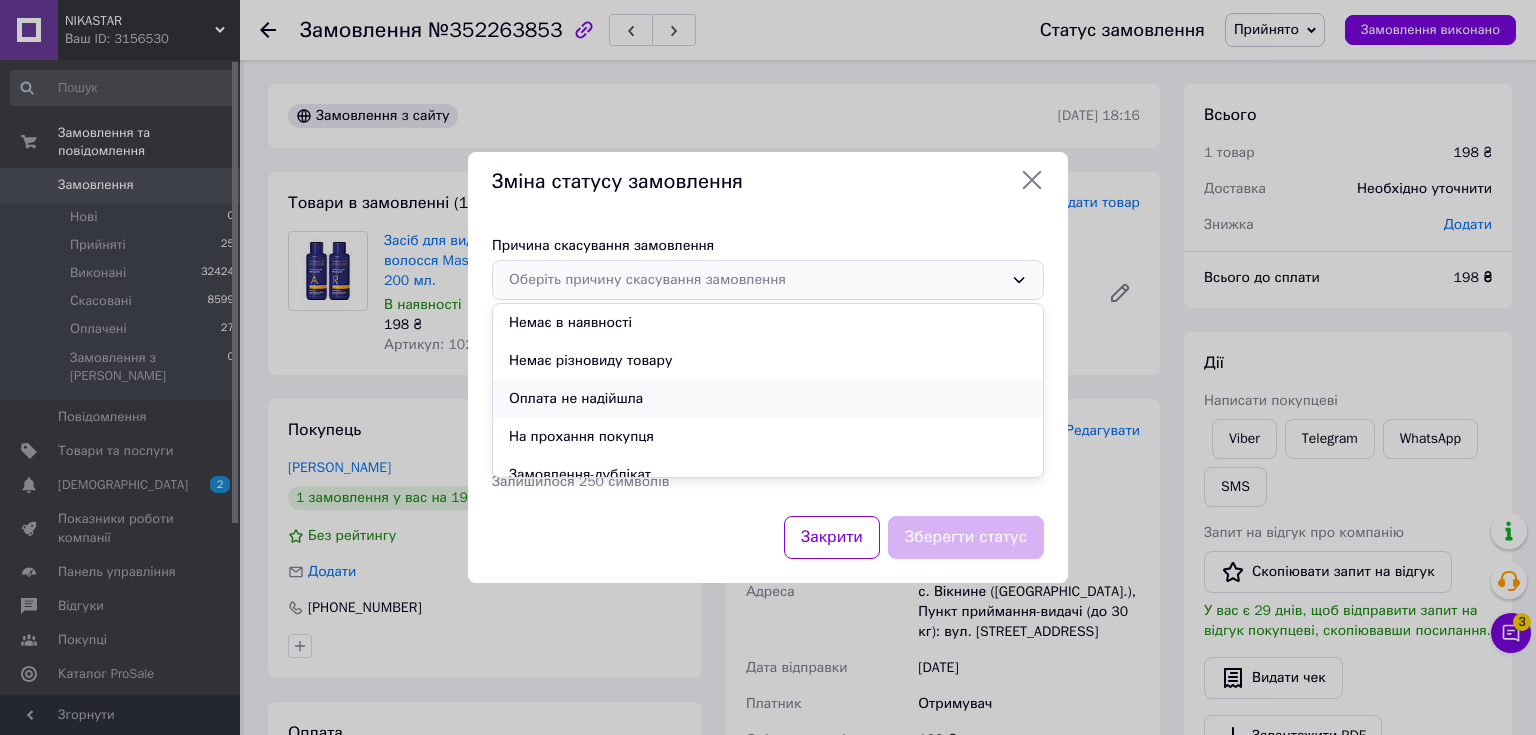 click on "Оплата не надійшла" at bounding box center (768, 399) 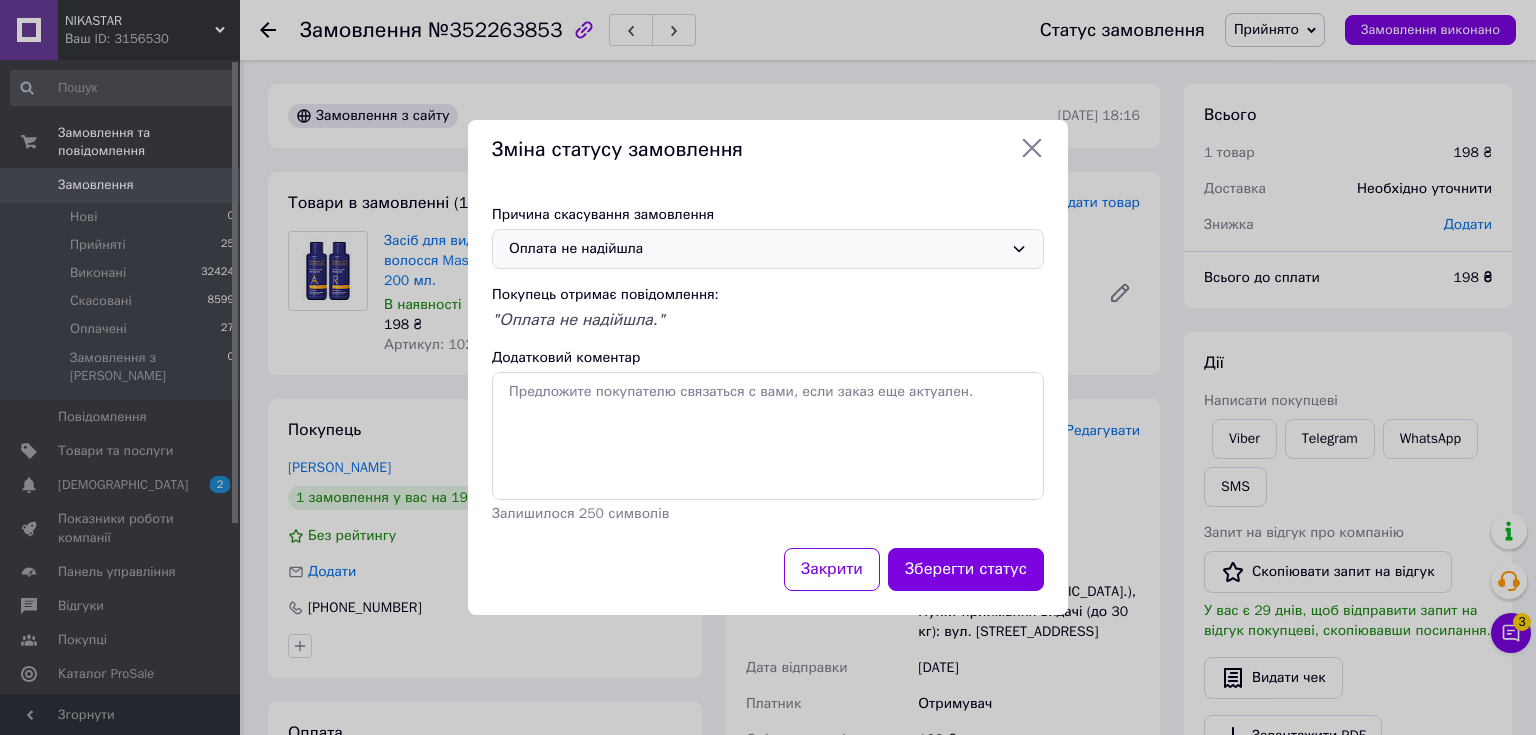 click on "Зберегти статус" at bounding box center [966, 569] 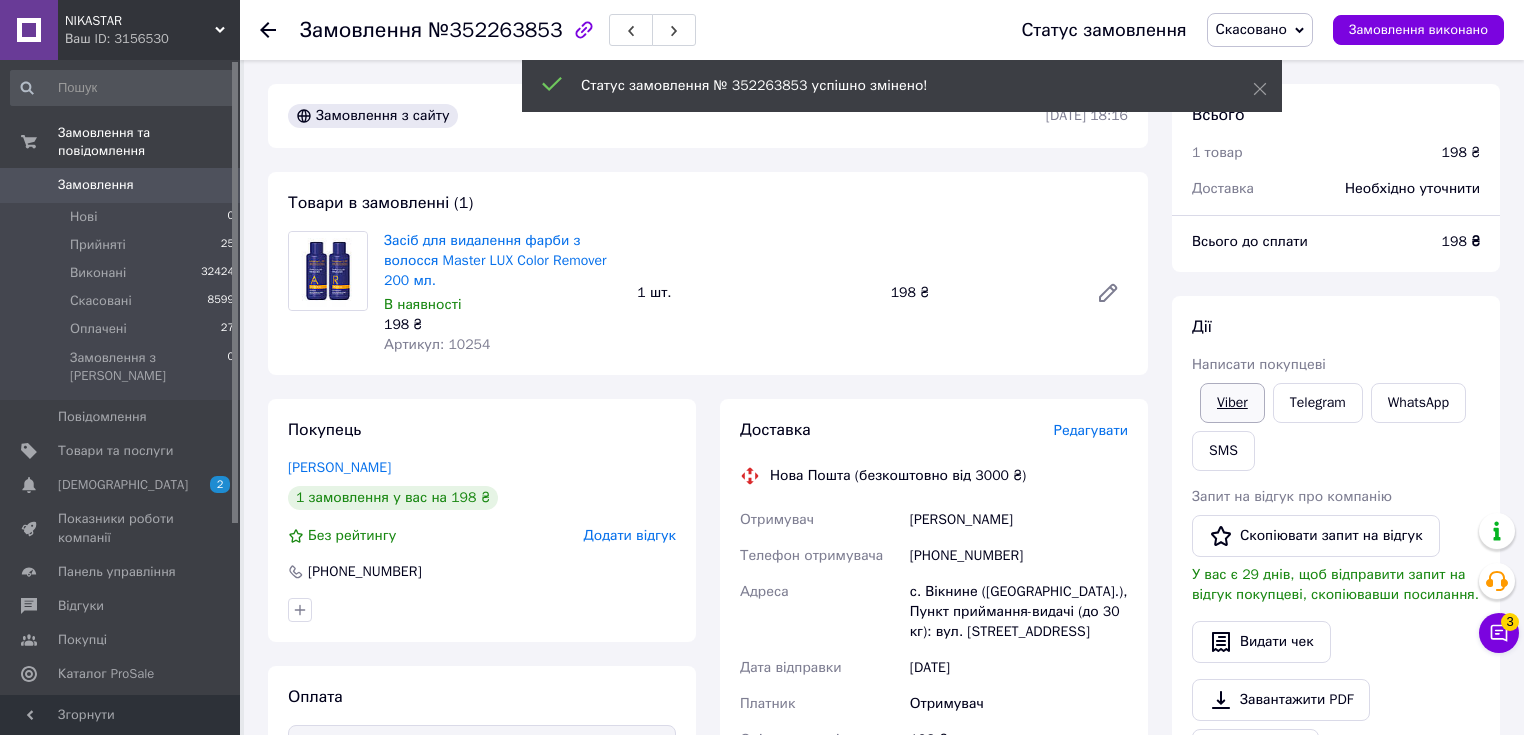 click on "Дії Написати покупцеві Viber Telegram WhatsApp SMS Запит на відгук про компанію   Скопіювати запит на відгук У вас є 29 днів, щоб відправити запит на відгук покупцеві, скопіювавши посилання.   Видати чек   Завантажити PDF   Друк PDF   Дублювати замовлення" at bounding box center [1336, 568] 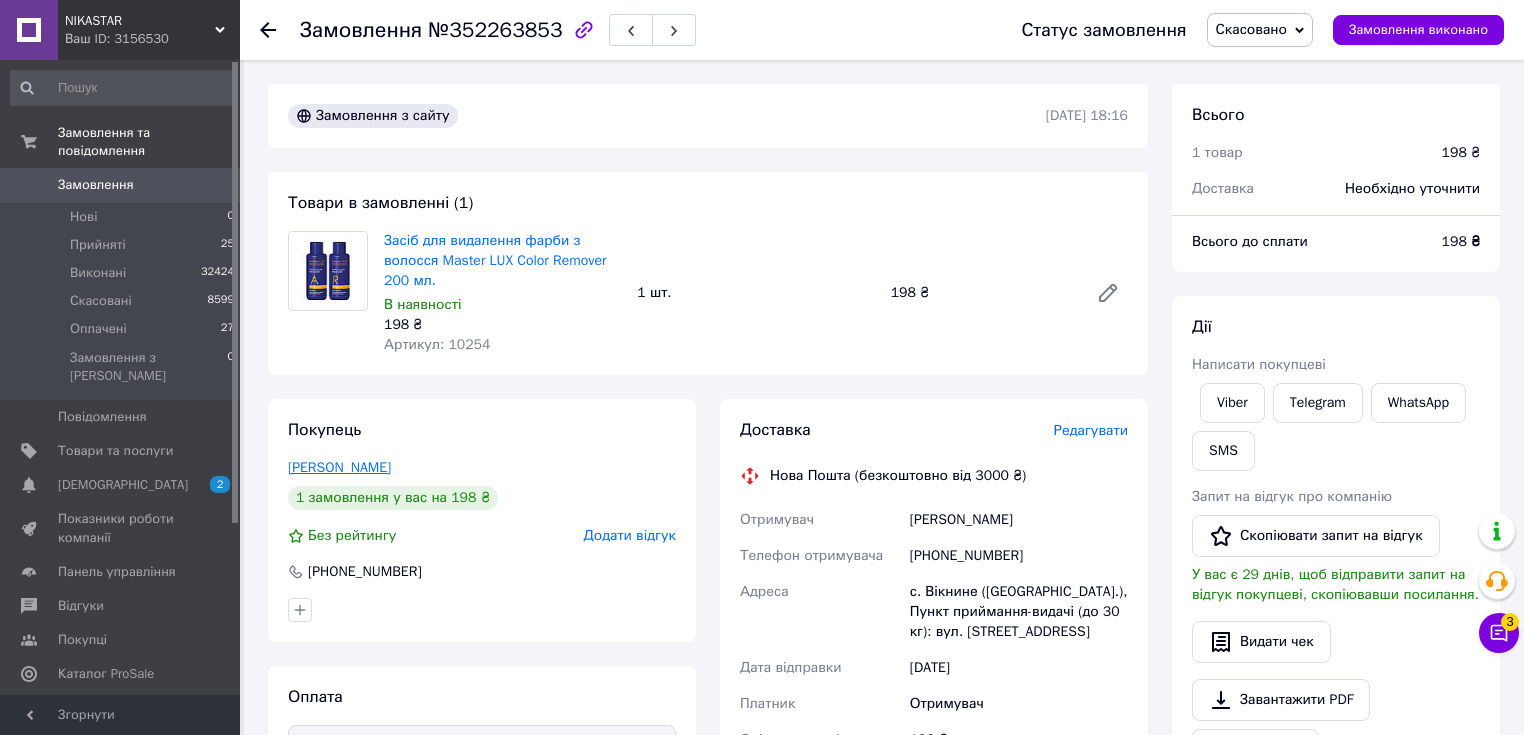 click on "Цимбал Анжела" at bounding box center (339, 467) 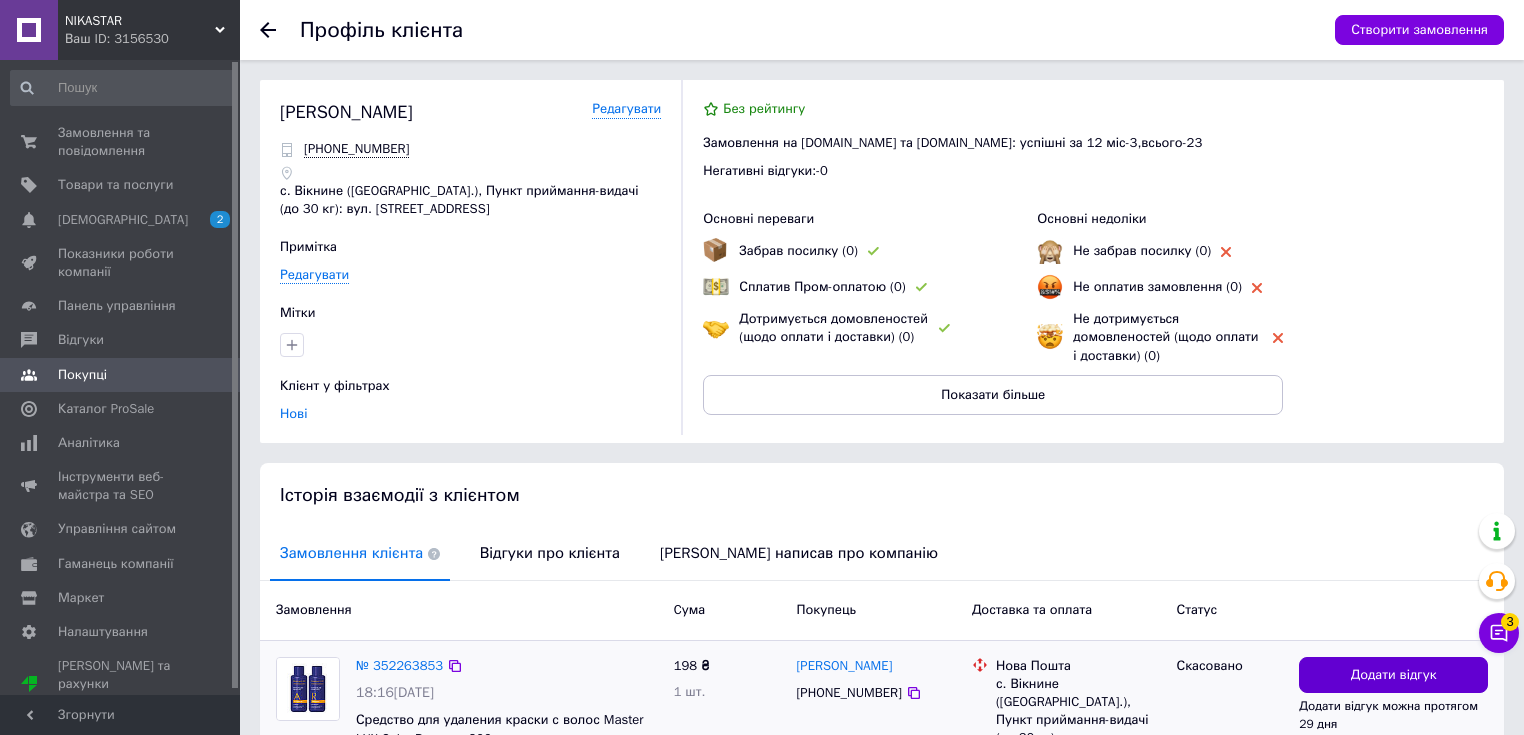 click on "Додати відгук" at bounding box center (1393, 675) 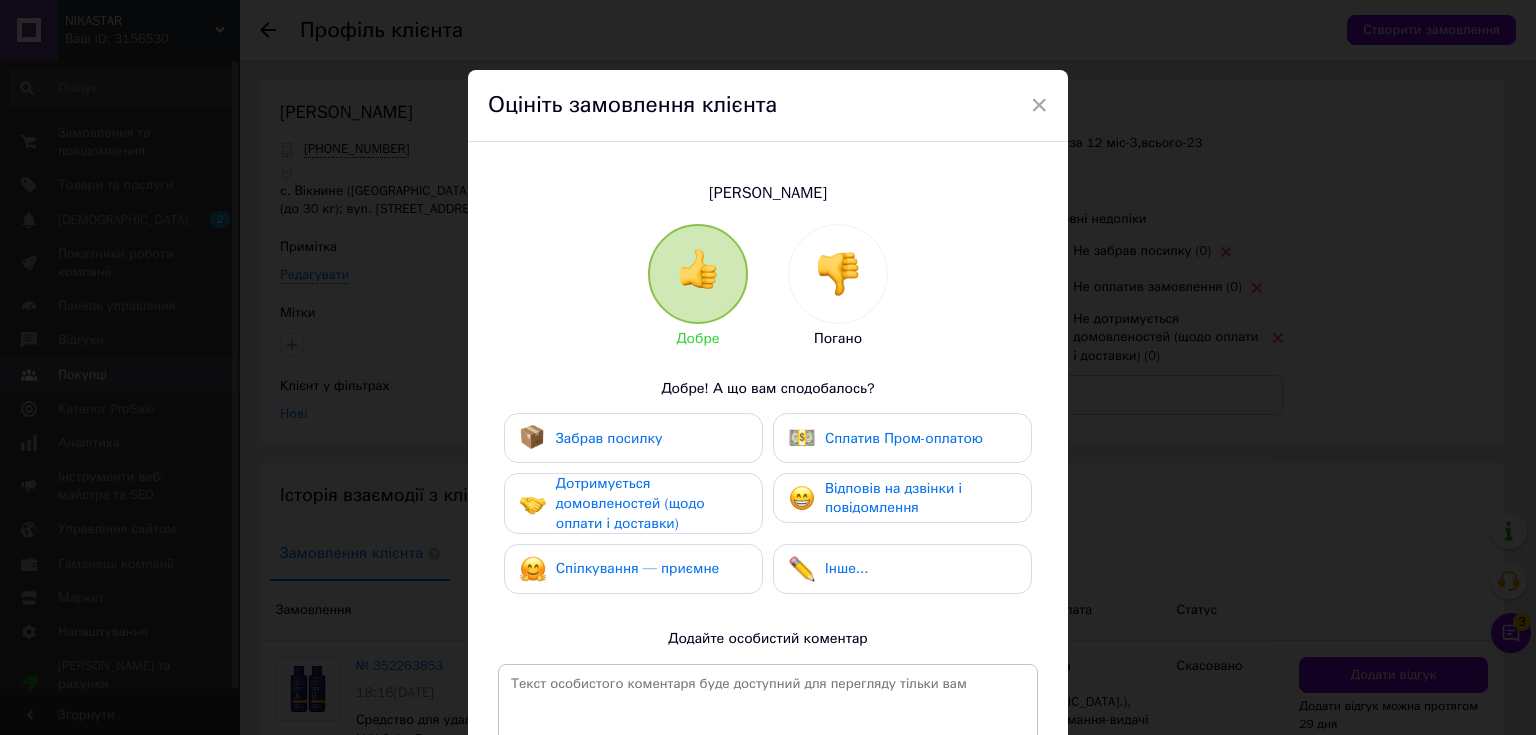 click at bounding box center (838, 274) 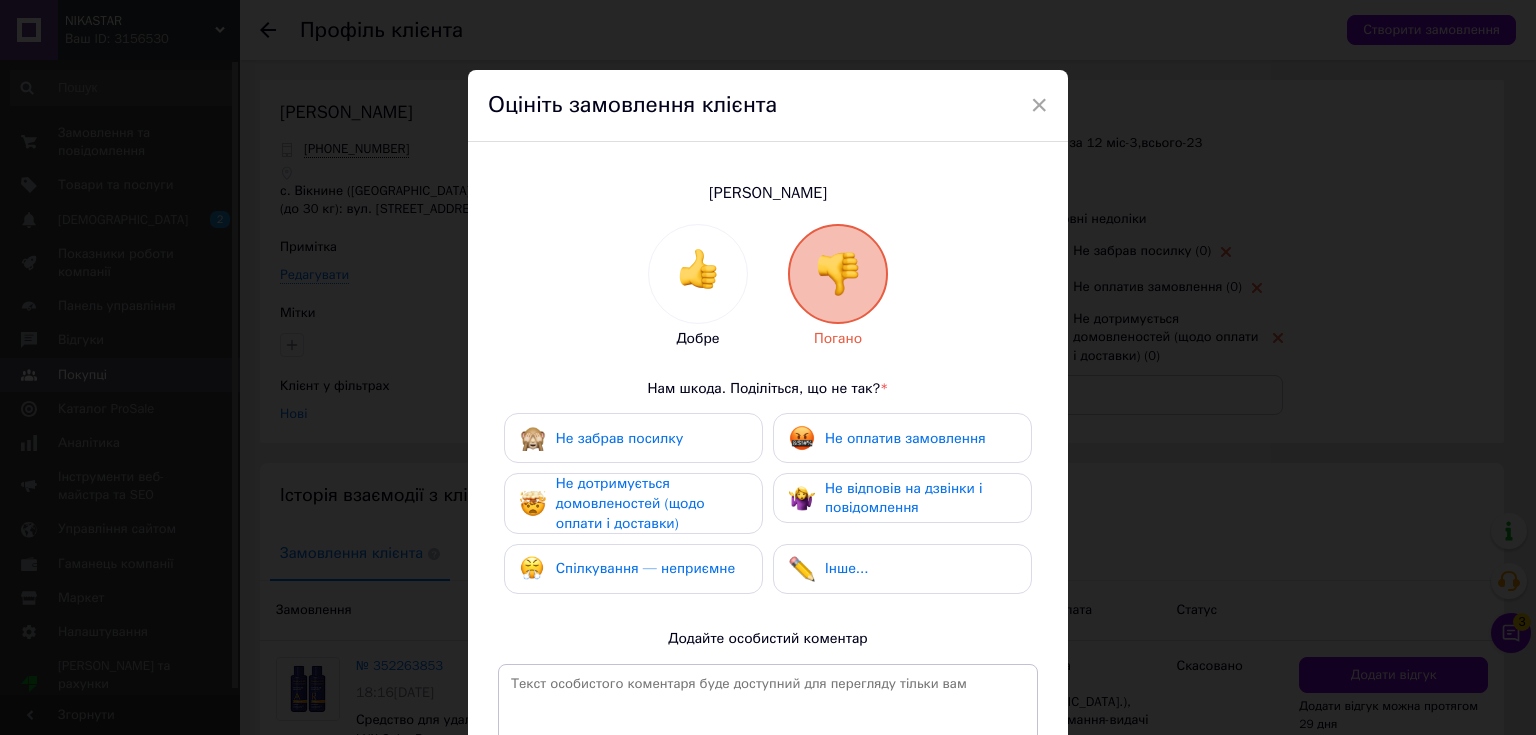 click on "Не оплатив замовлення" at bounding box center [905, 438] 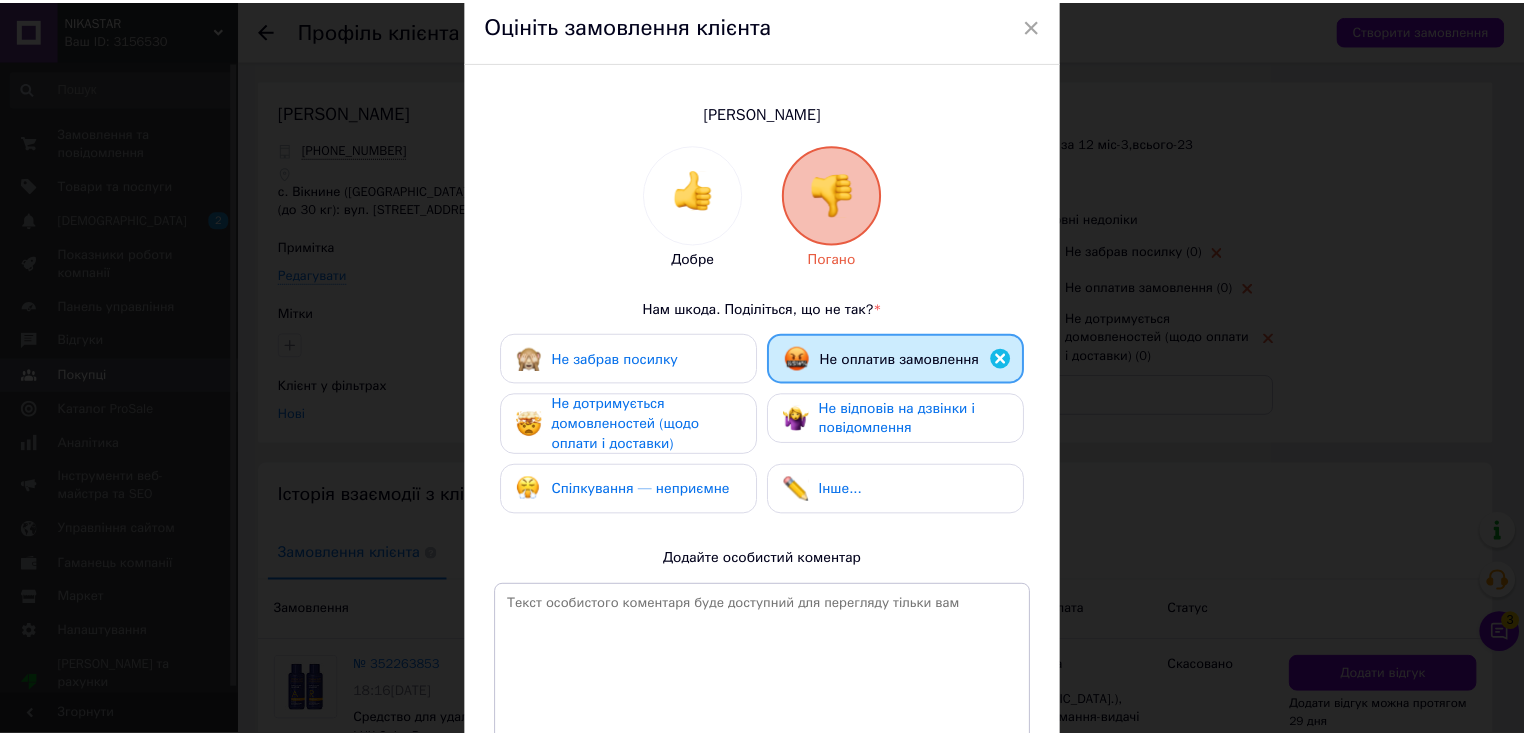 scroll, scrollTop: 260, scrollLeft: 0, axis: vertical 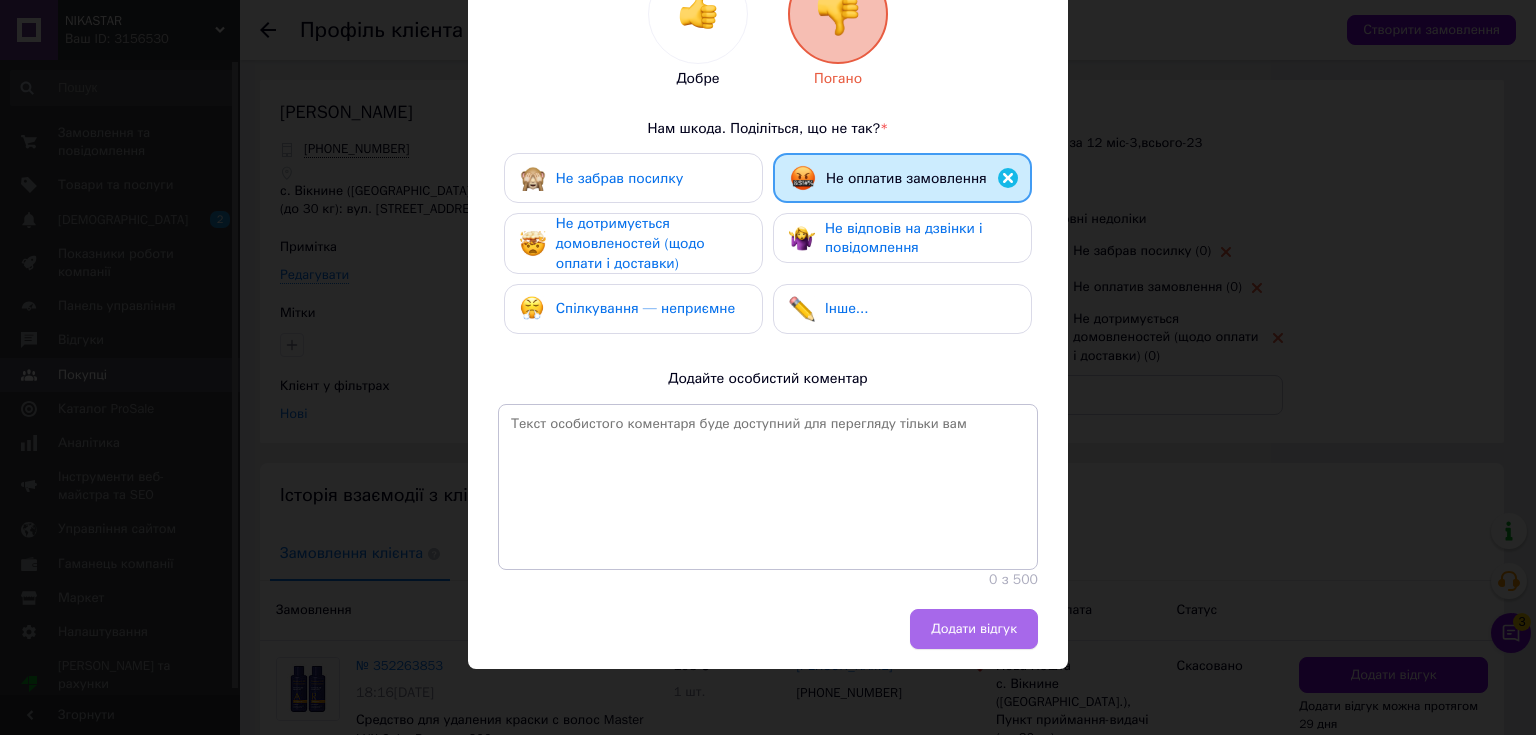click on "Додати відгук" at bounding box center [974, 629] 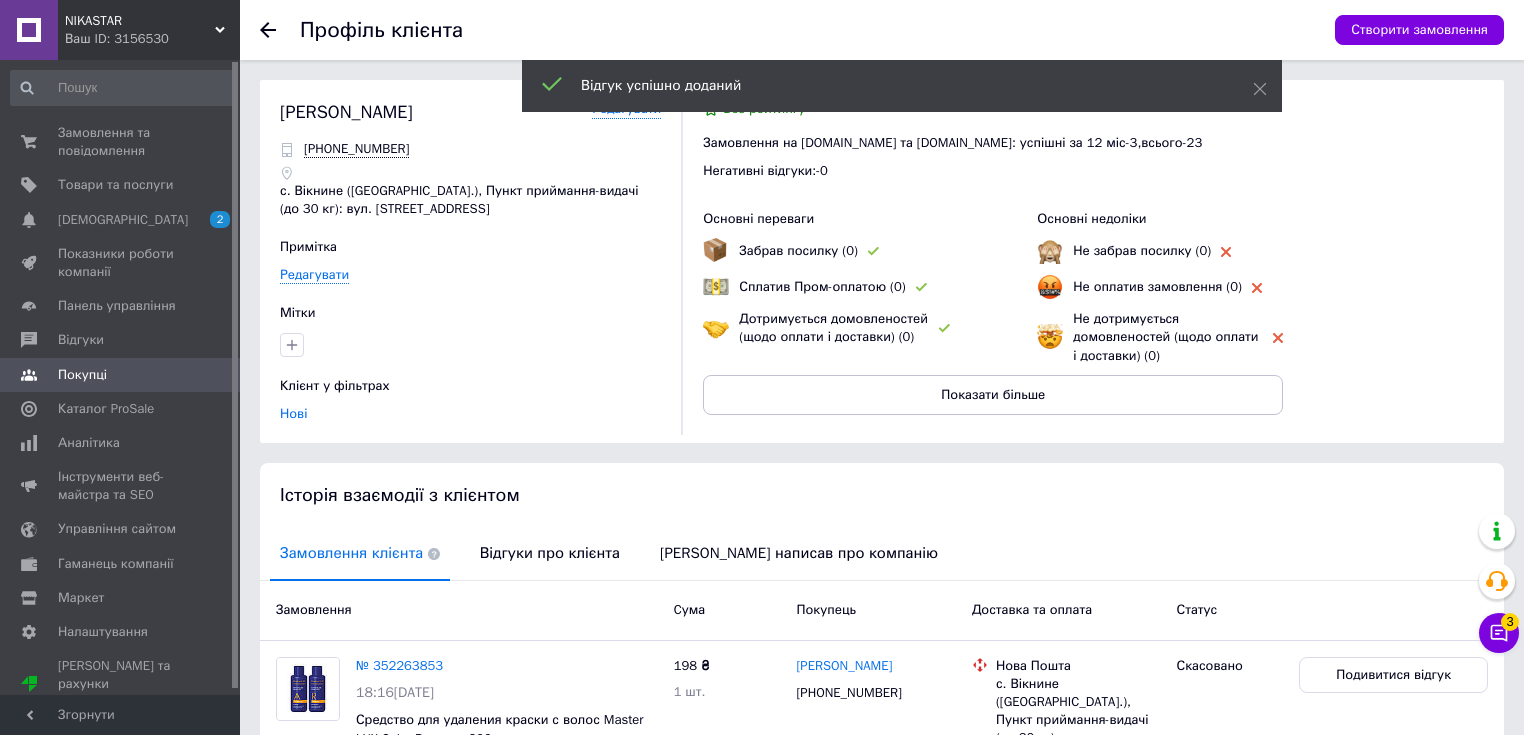 click 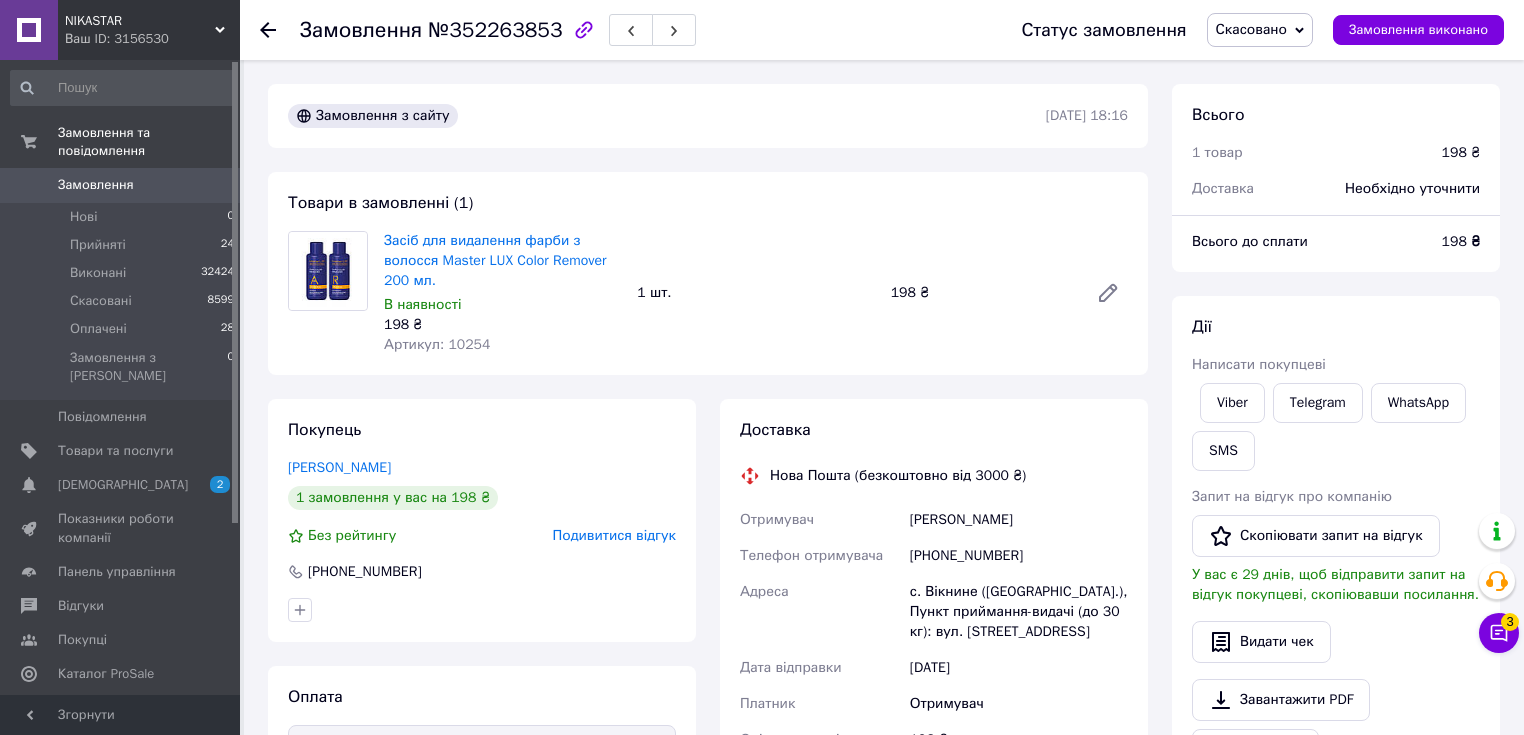 click 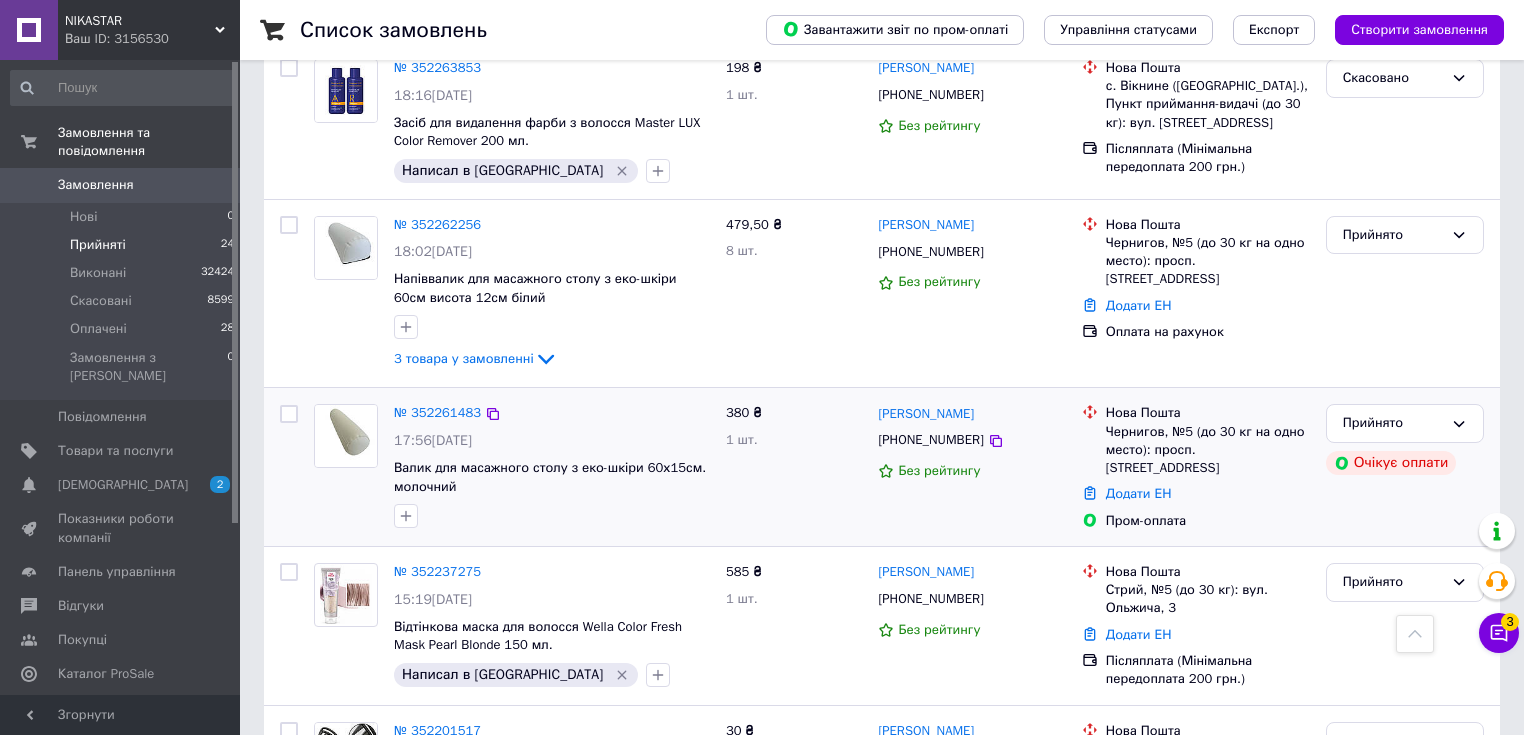 scroll, scrollTop: 1920, scrollLeft: 0, axis: vertical 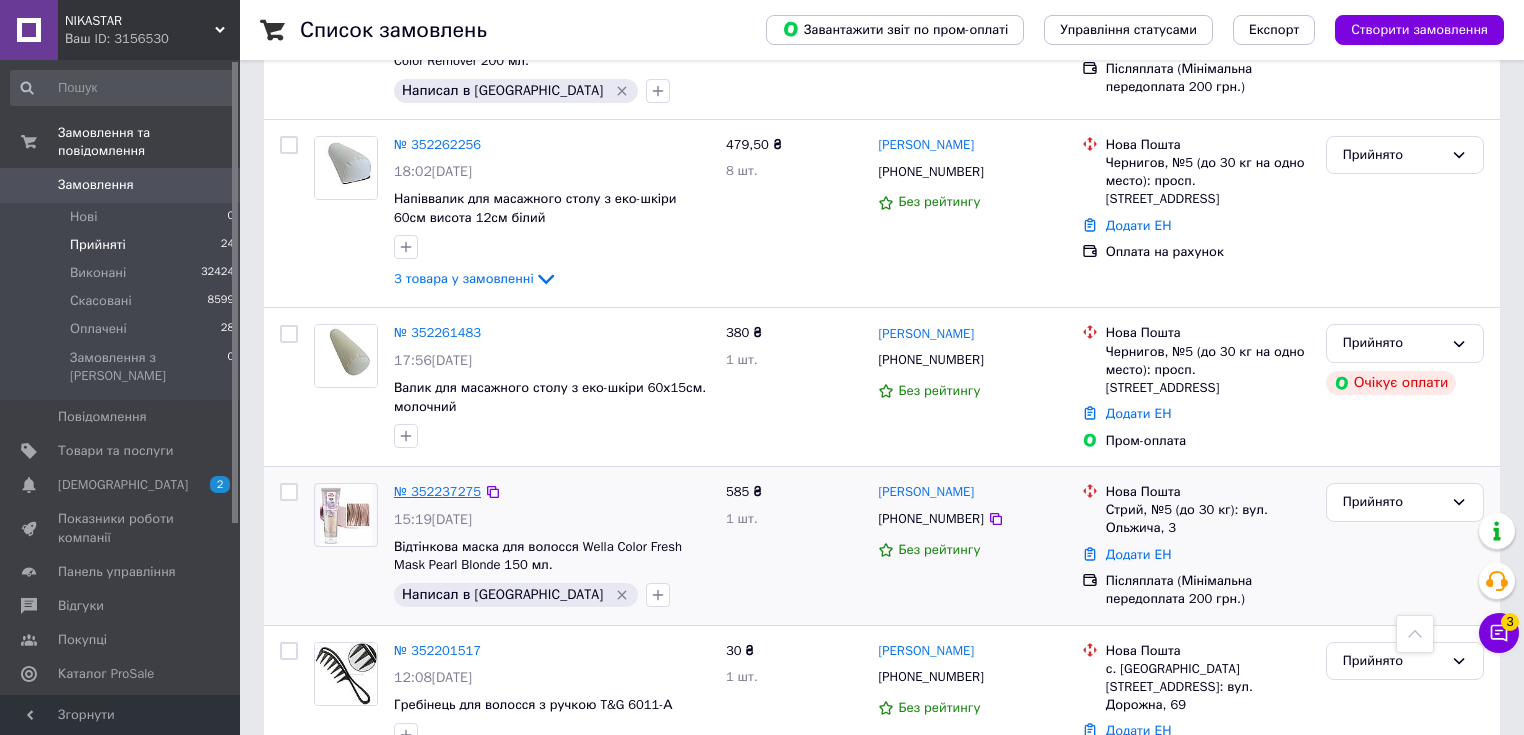 click on "№ 352237275" at bounding box center (437, 491) 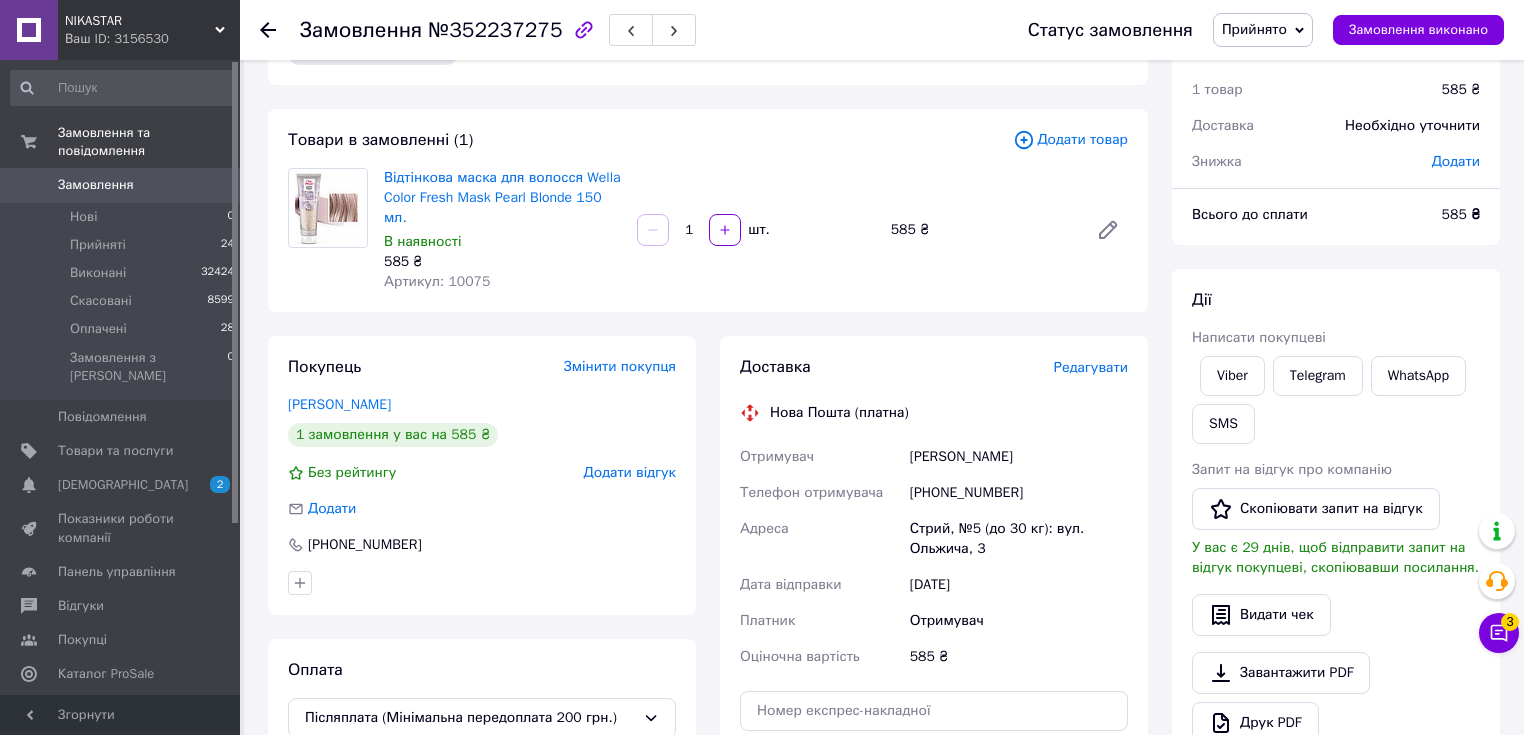 scroll, scrollTop: 0, scrollLeft: 0, axis: both 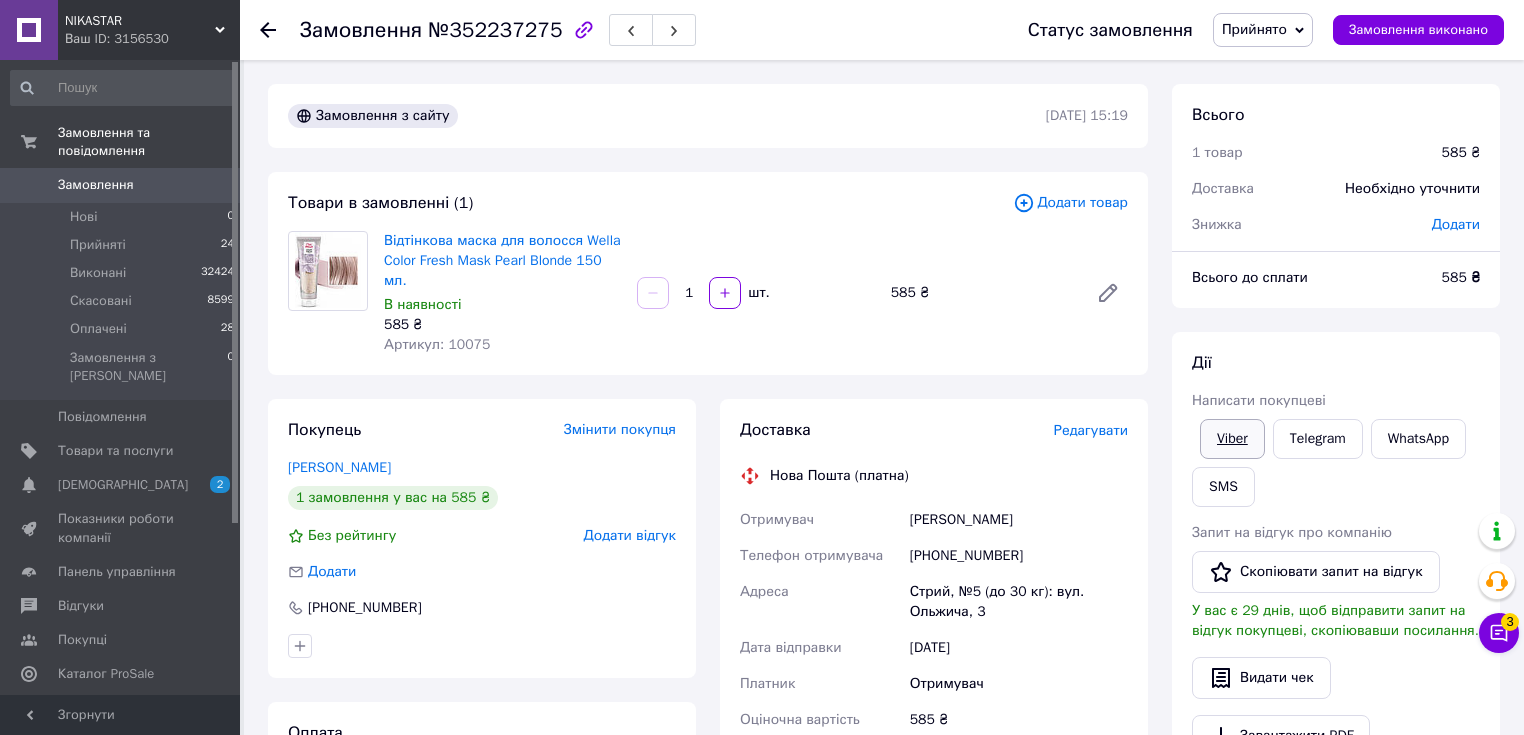 click on "Viber" at bounding box center [1232, 439] 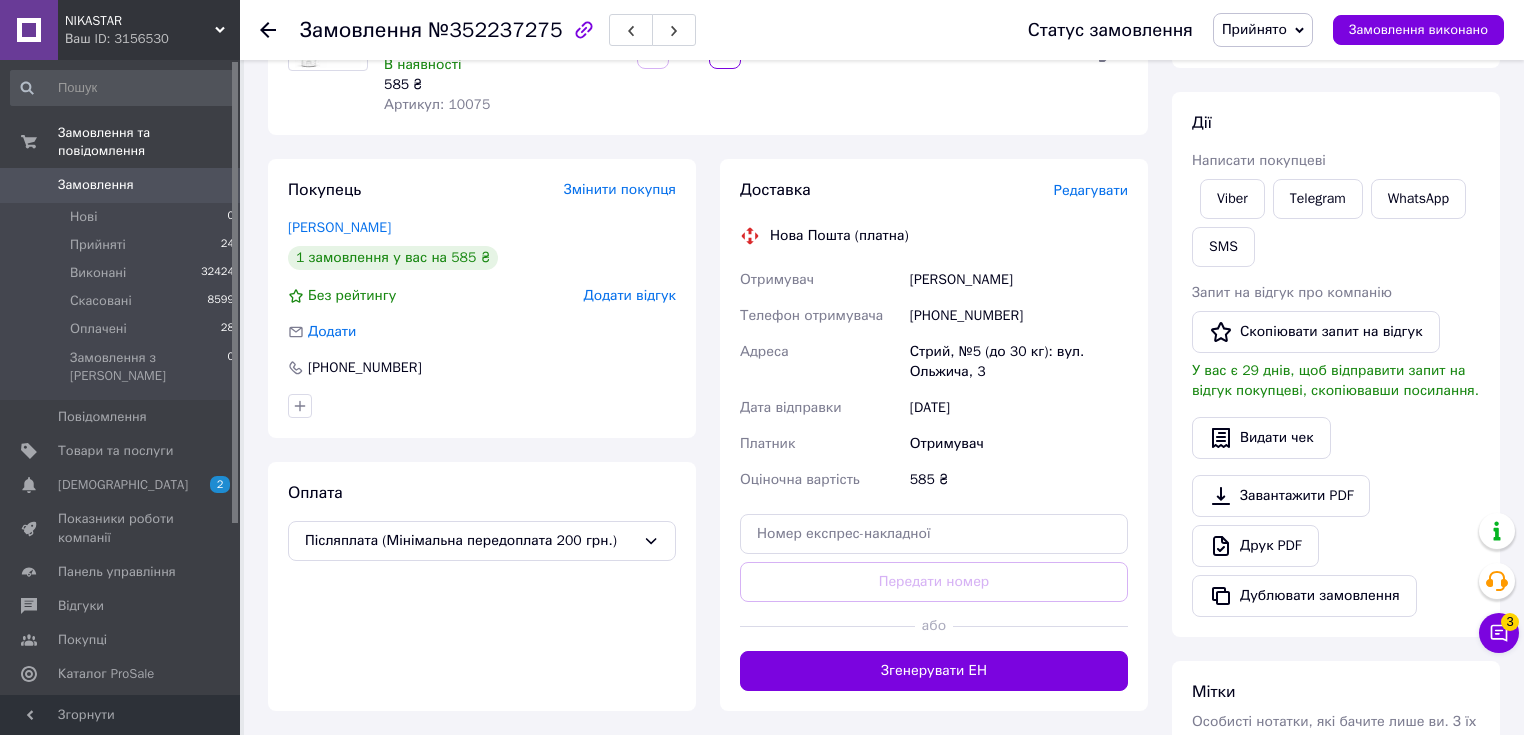 scroll, scrollTop: 160, scrollLeft: 0, axis: vertical 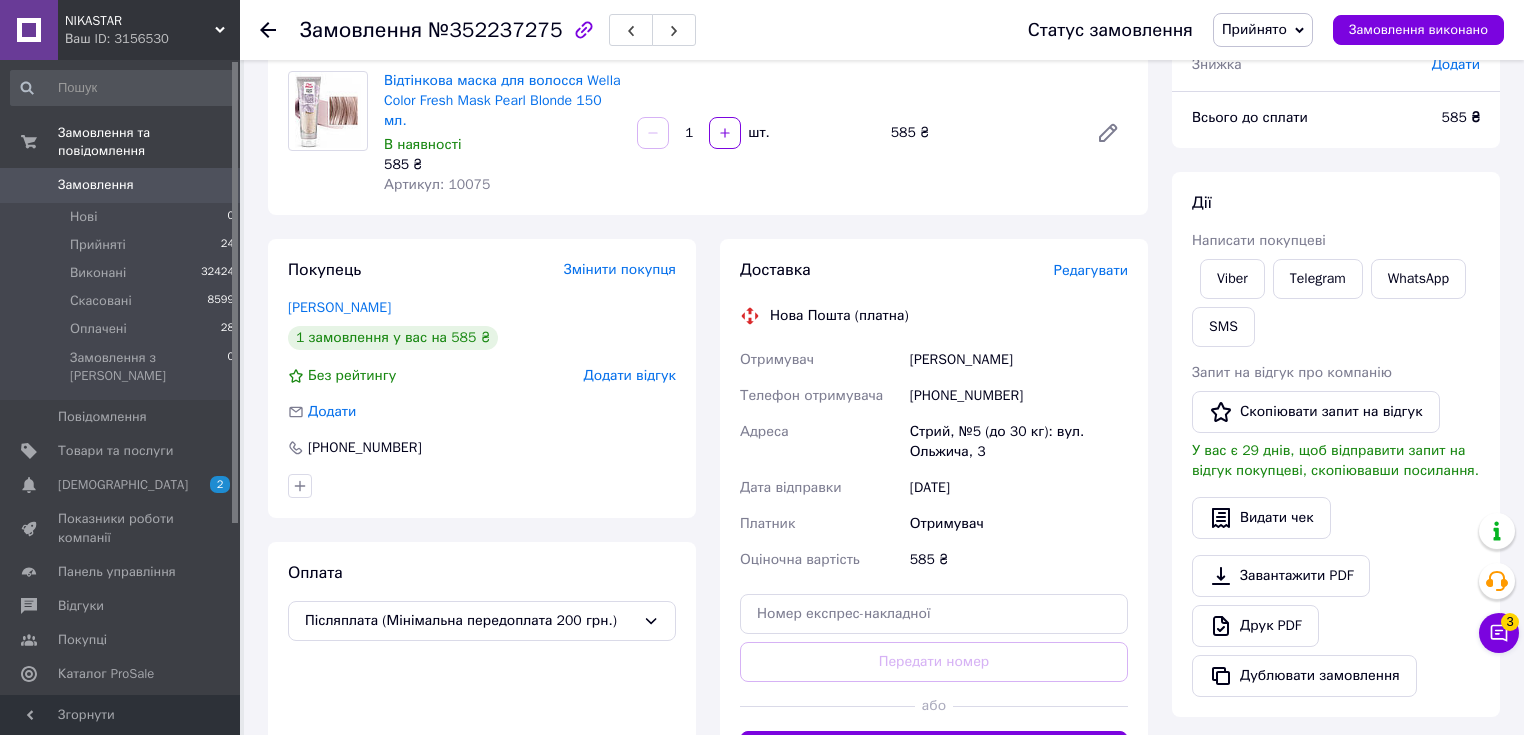 drag, startPoint x: 700, startPoint y: 660, endPoint x: 699, endPoint y: 626, distance: 34.0147 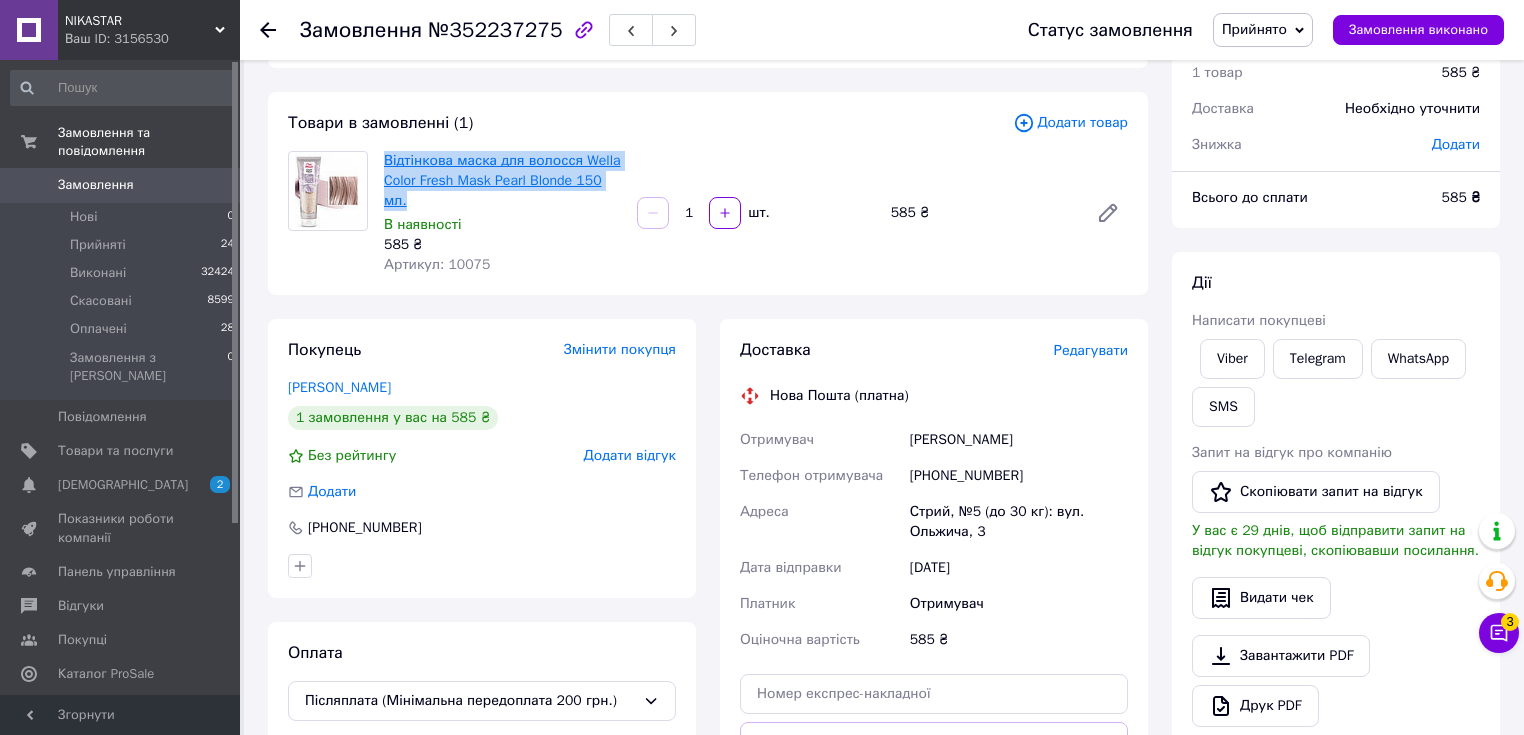 drag, startPoint x: 418, startPoint y: 200, endPoint x: 387, endPoint y: 159, distance: 51.40039 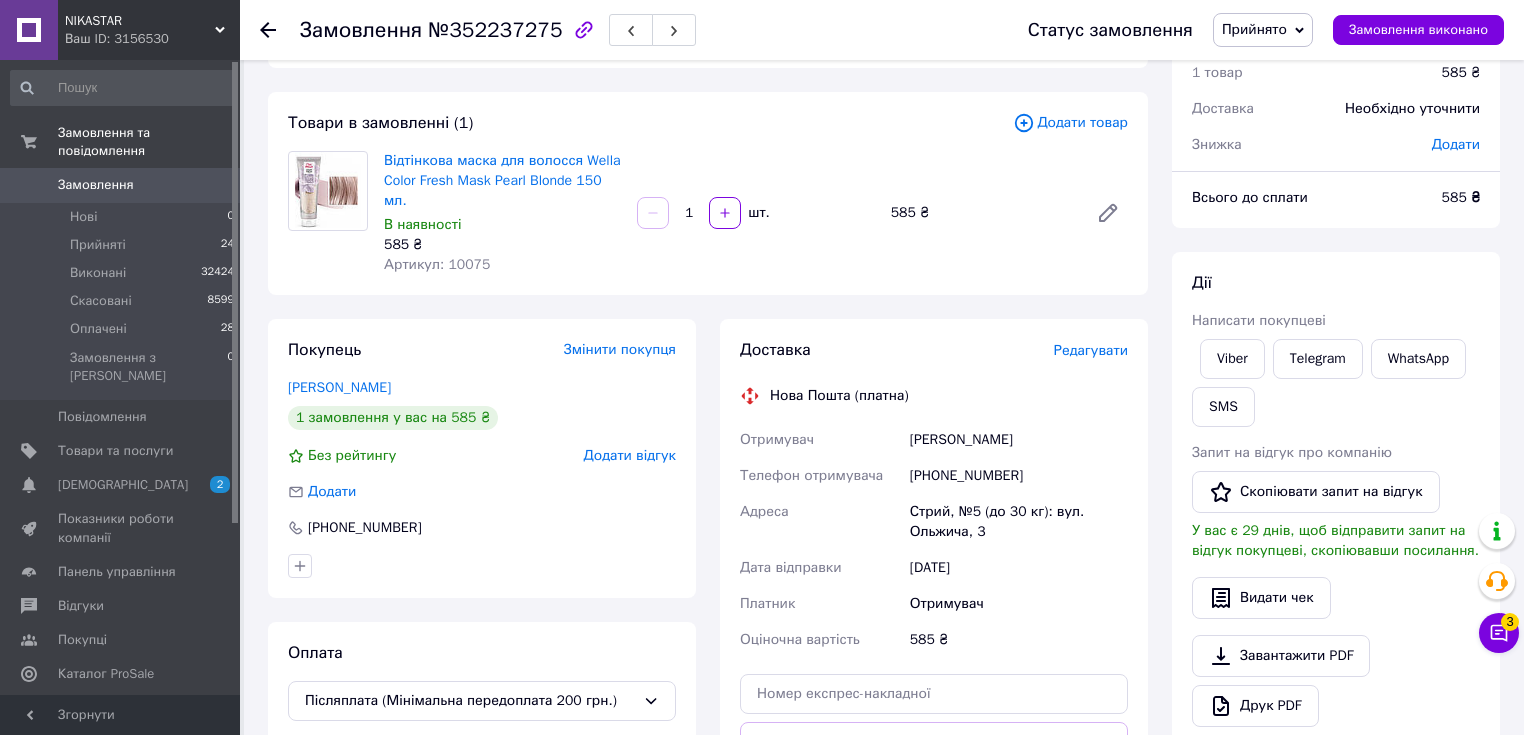 click on "Всього 1 товар 585 ₴ Доставка Необхідно уточнити Знижка Додати Всього до сплати 585 ₴ Дії Написати покупцеві Viber Telegram WhatsApp SMS Запит на відгук про компанію   Скопіювати запит на відгук У вас є 29 днів, щоб відправити запит на відгук покупцеві, скопіювавши посилання.   Видати чек   Завантажити PDF   Друк PDF   Дублювати замовлення Мітки Особисті нотатки, які бачите лише ви. З їх допомогою можна фільтрувати замовлення Написал в вайбер   Примітки Залишилося 300 символів Очистити Зберегти" at bounding box center [1336, 658] 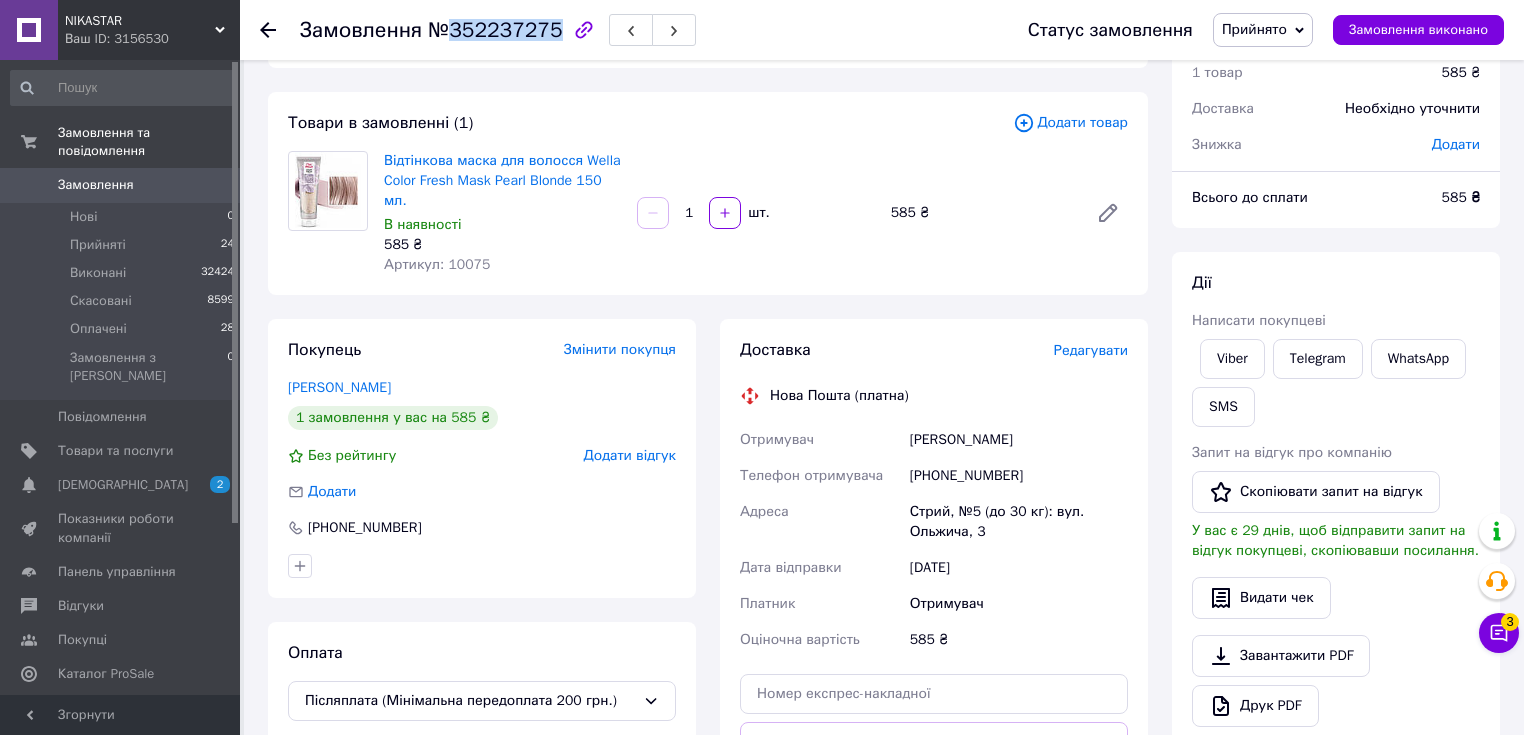 click on "№352237275" at bounding box center [495, 30] 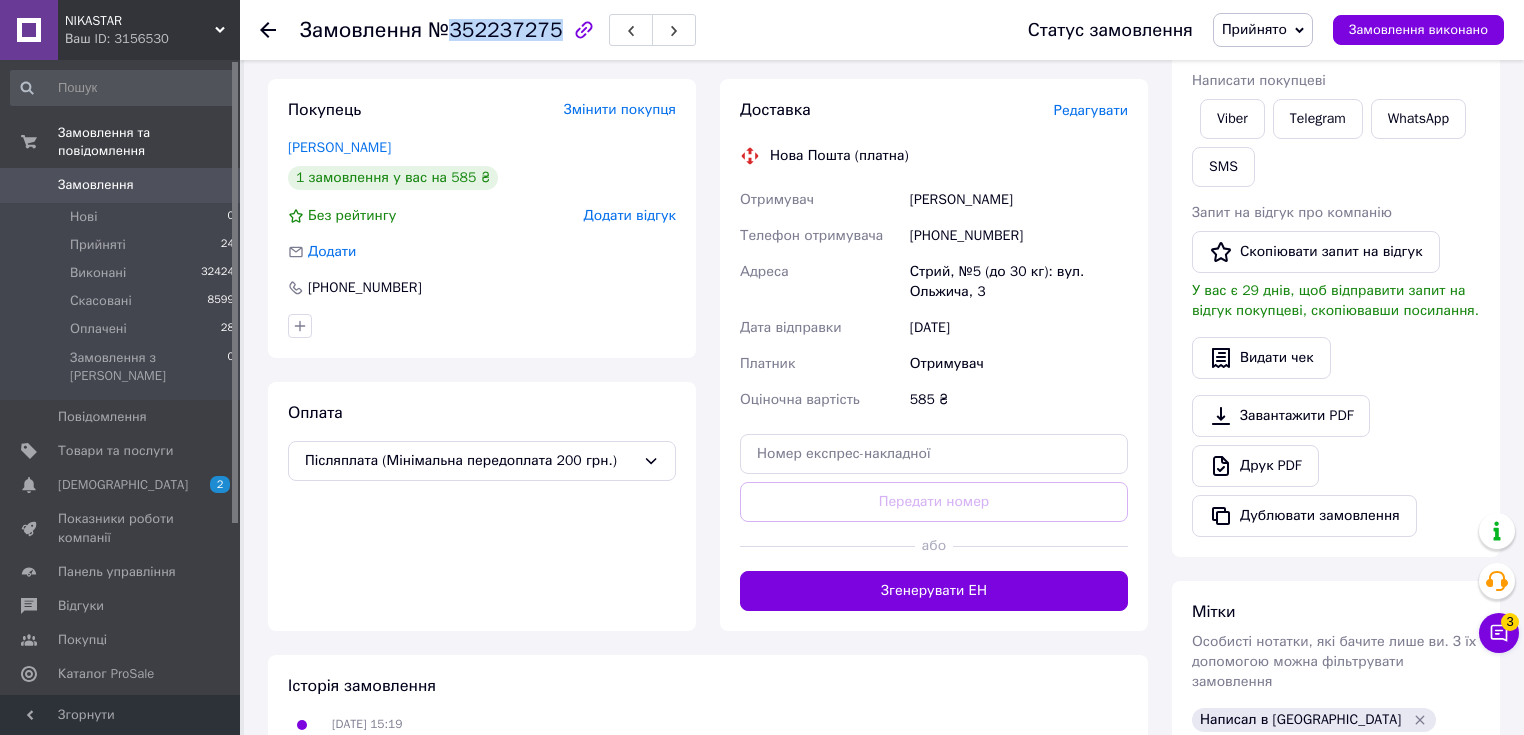 scroll, scrollTop: 480, scrollLeft: 0, axis: vertical 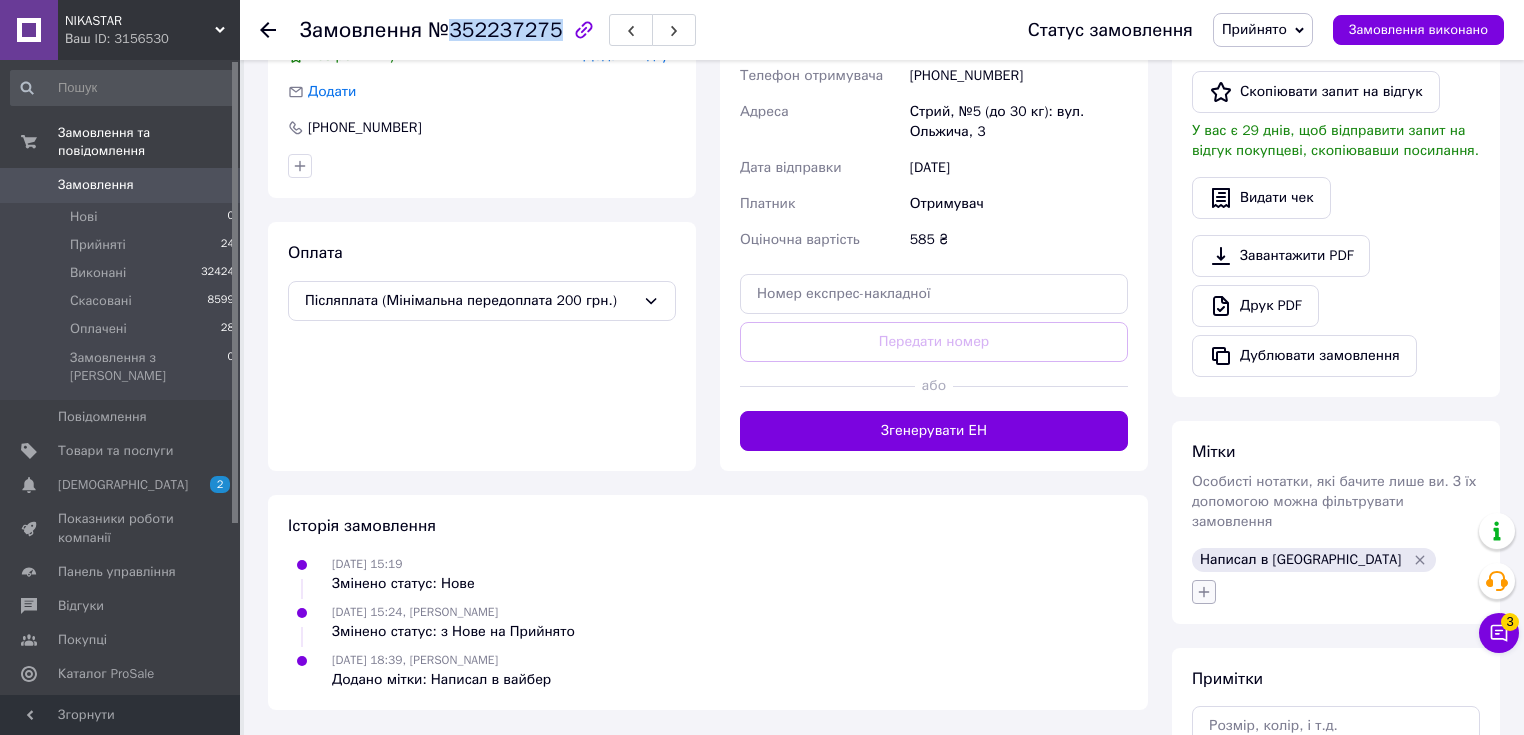 click at bounding box center [1204, 592] 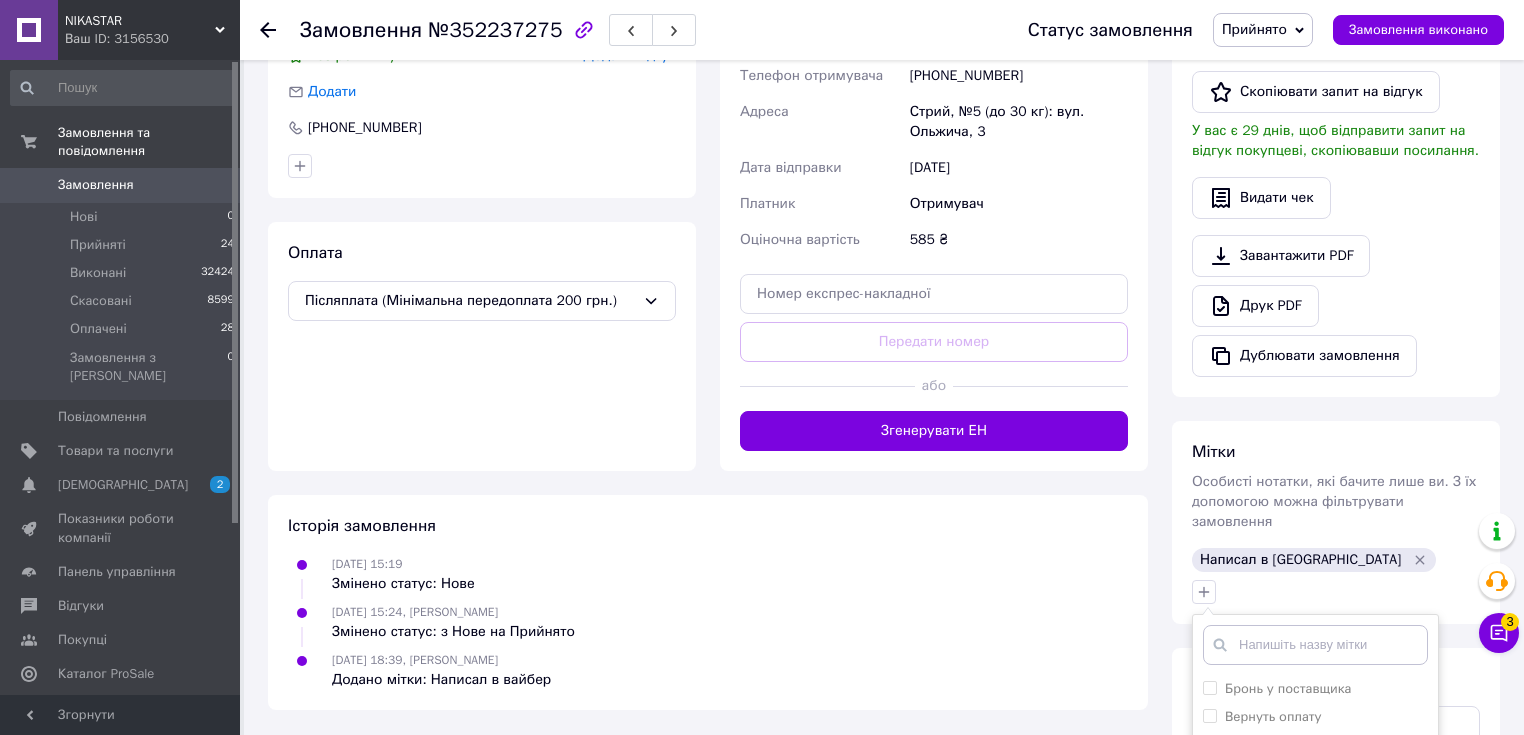 scroll, scrollTop: 560, scrollLeft: 0, axis: vertical 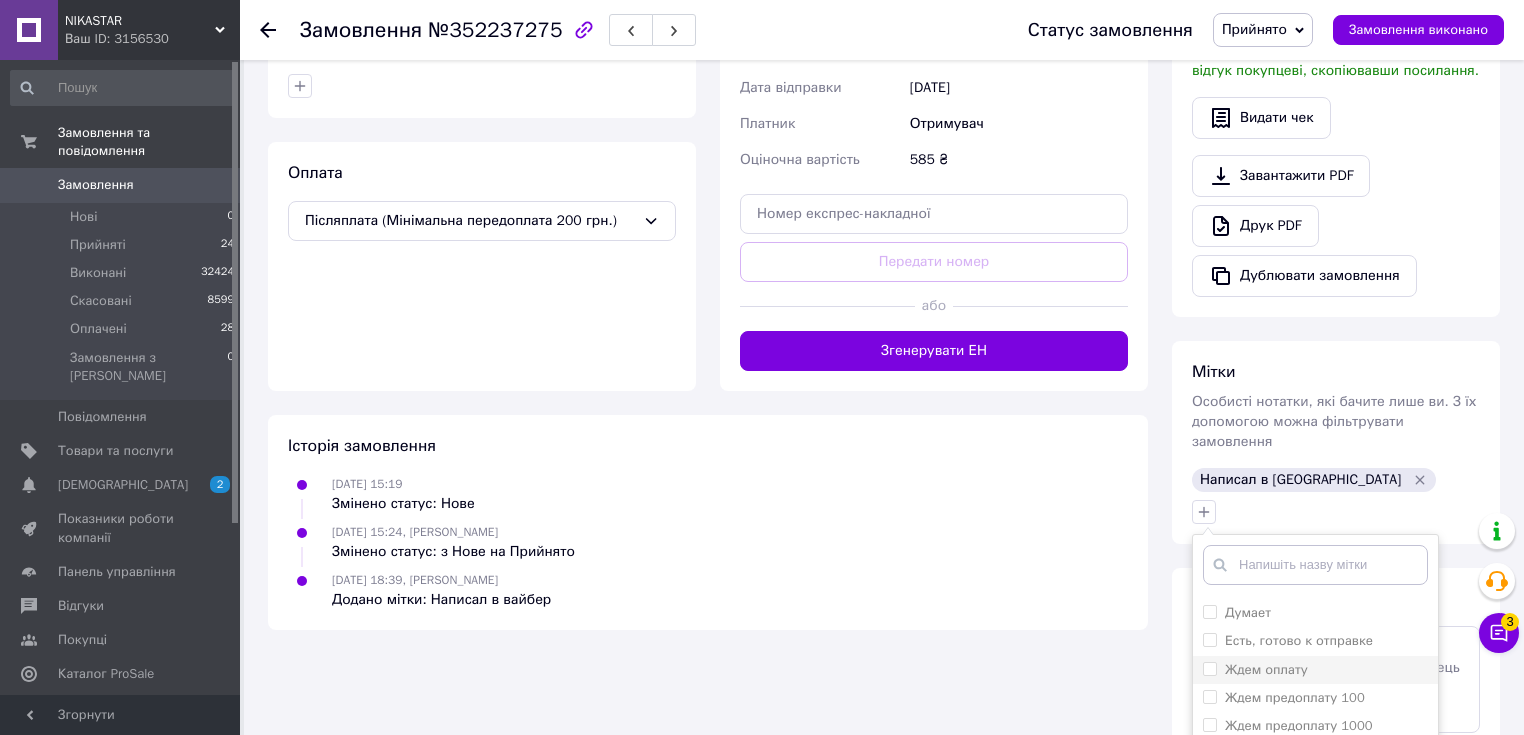 click on "Ждем оплату" at bounding box center [1266, 669] 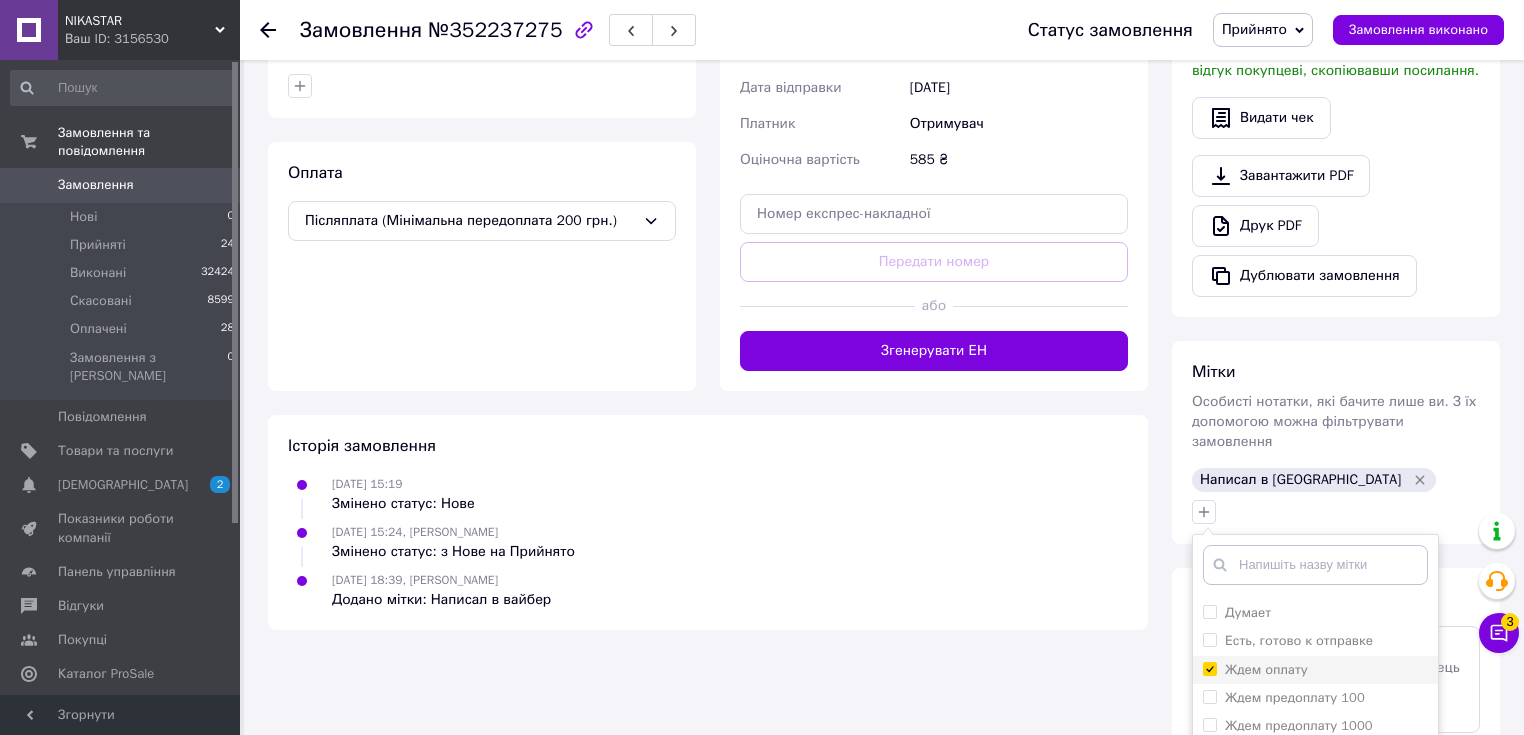 checkbox on "true" 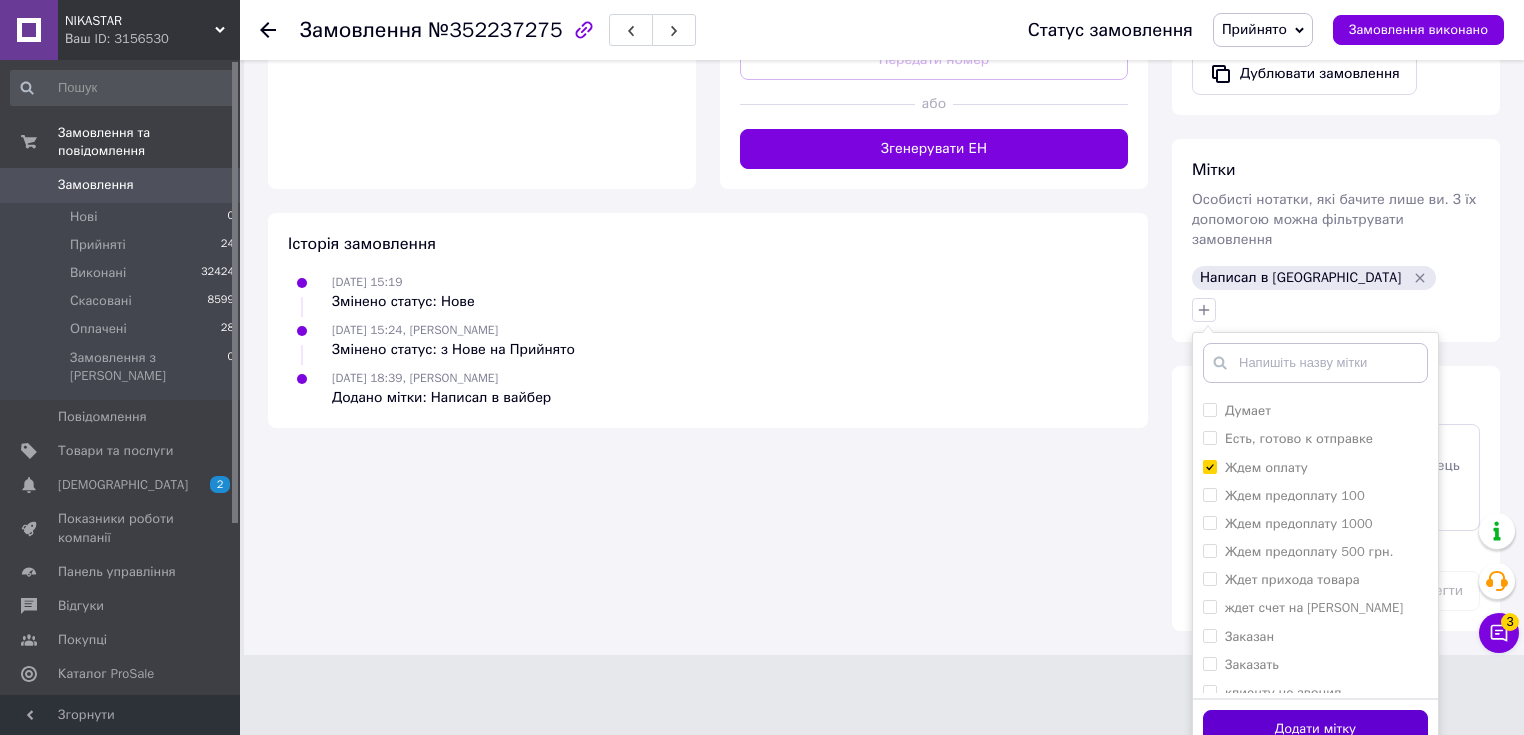 click on "Додати мітку" at bounding box center [1315, 729] 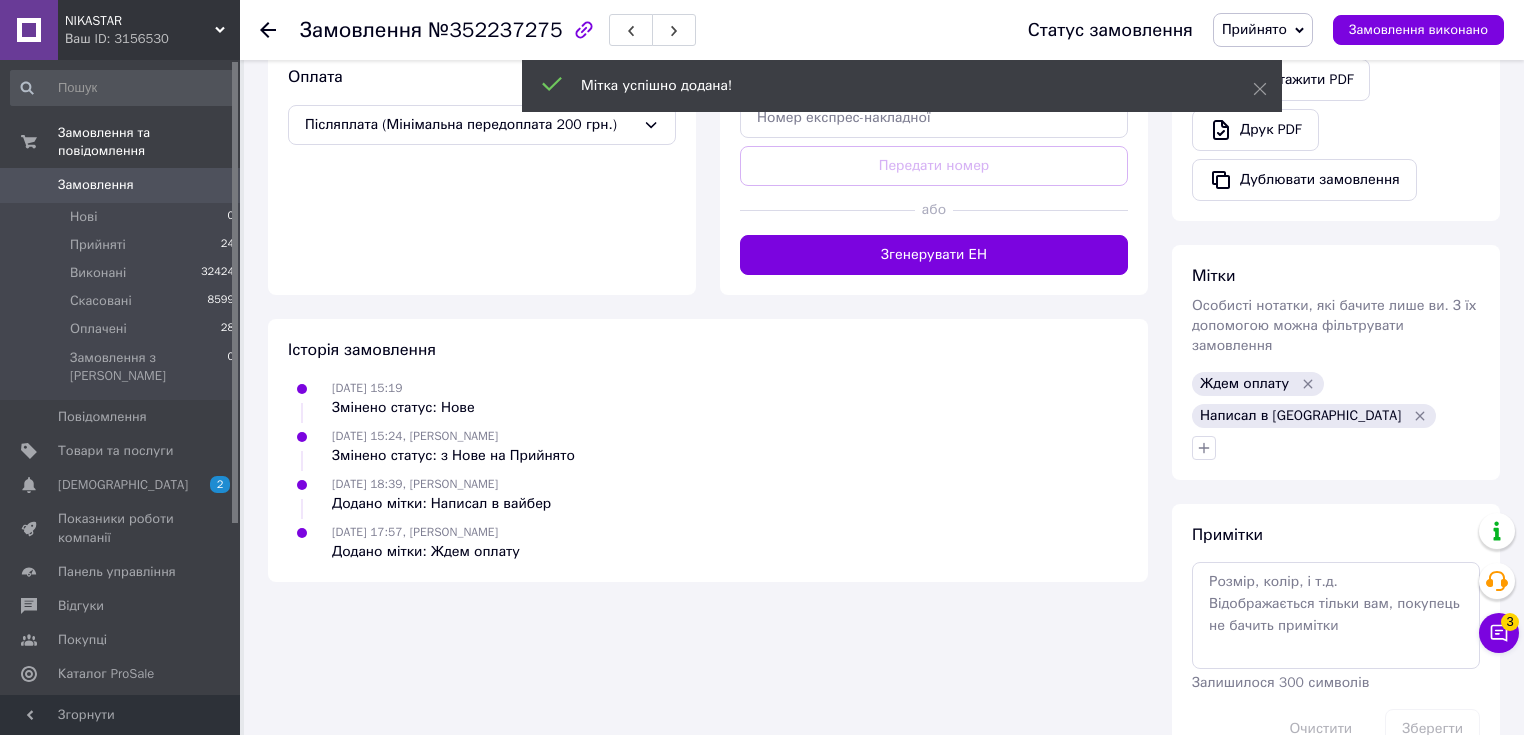 scroll, scrollTop: 692, scrollLeft: 0, axis: vertical 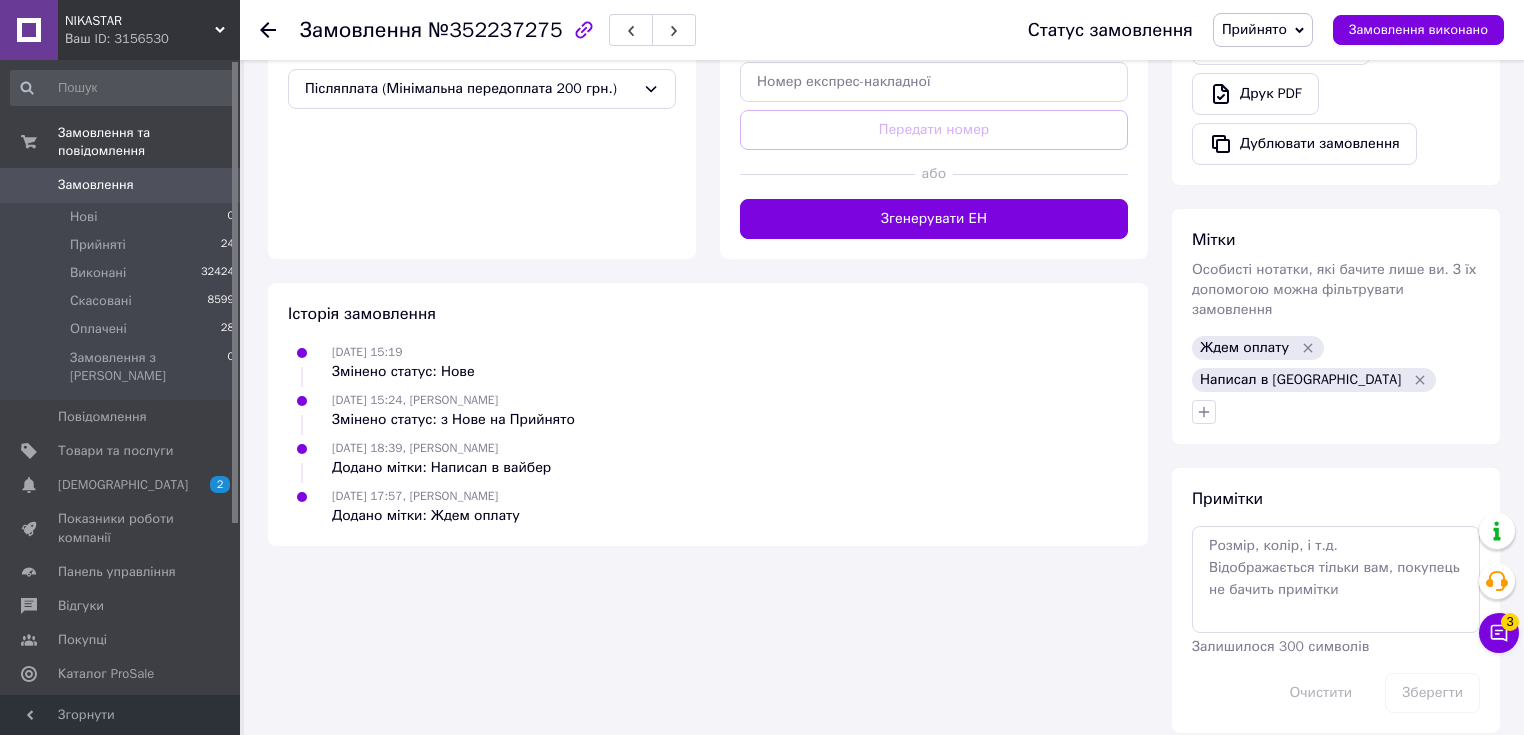 click at bounding box center (268, 30) 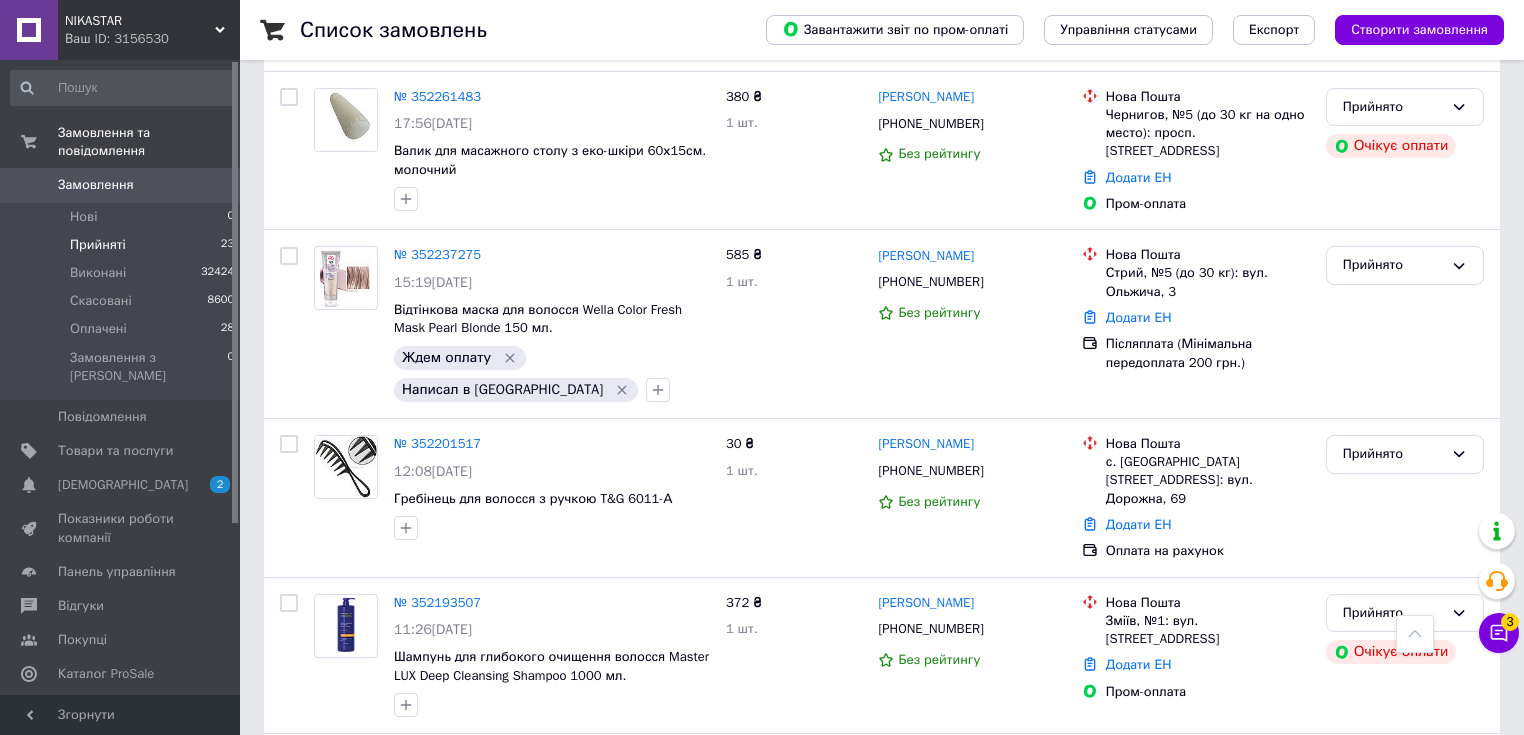 scroll, scrollTop: 2080, scrollLeft: 0, axis: vertical 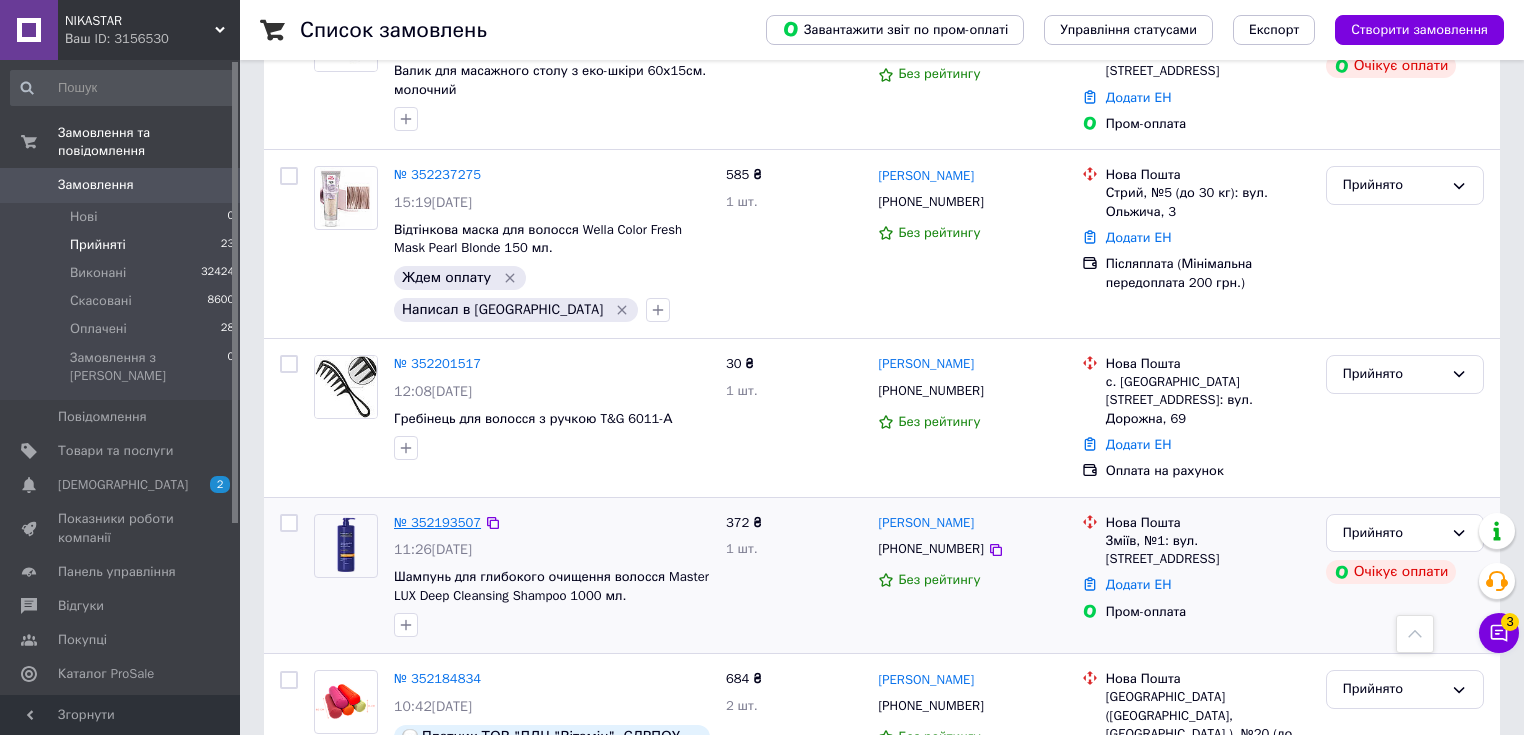 click on "№ 352193507" at bounding box center (437, 522) 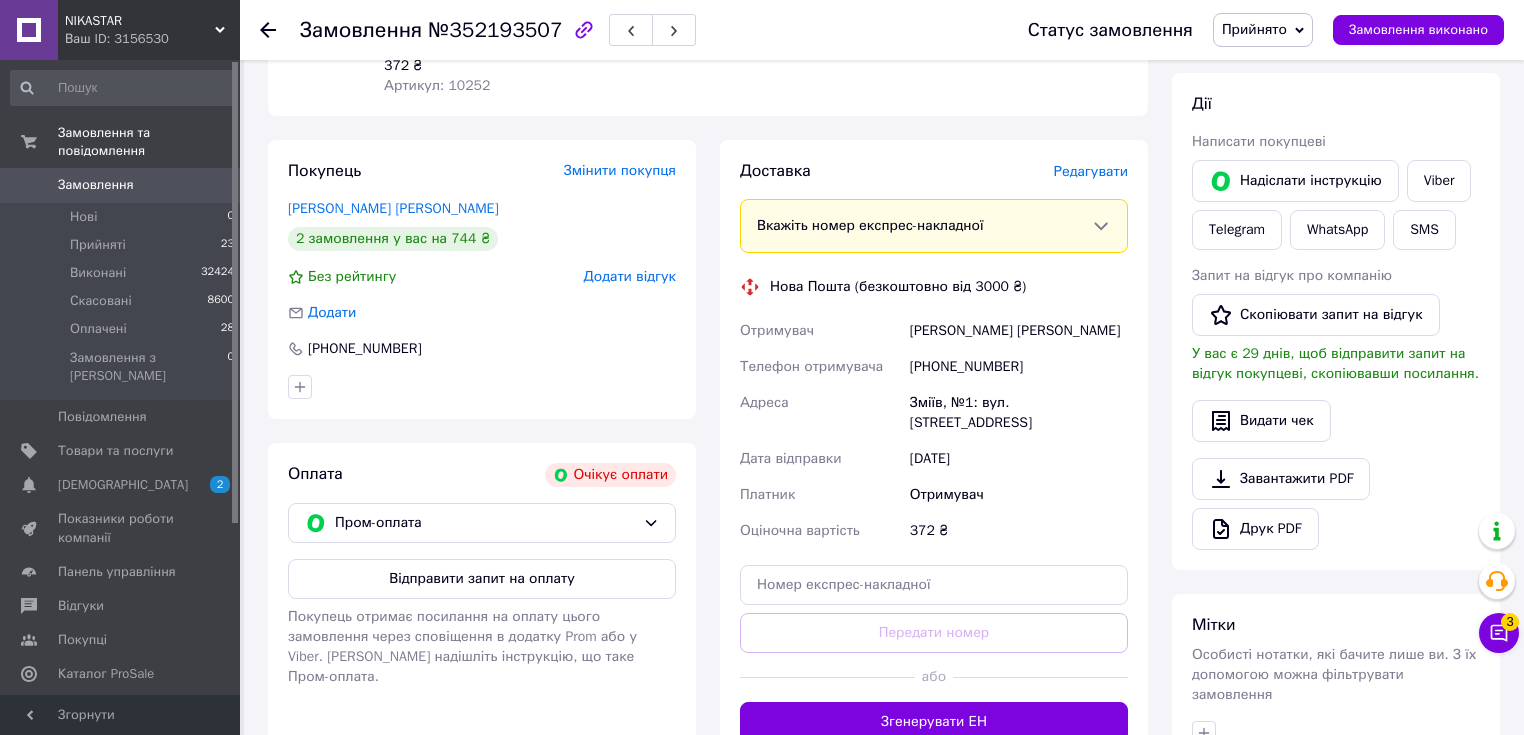 scroll, scrollTop: 179, scrollLeft: 0, axis: vertical 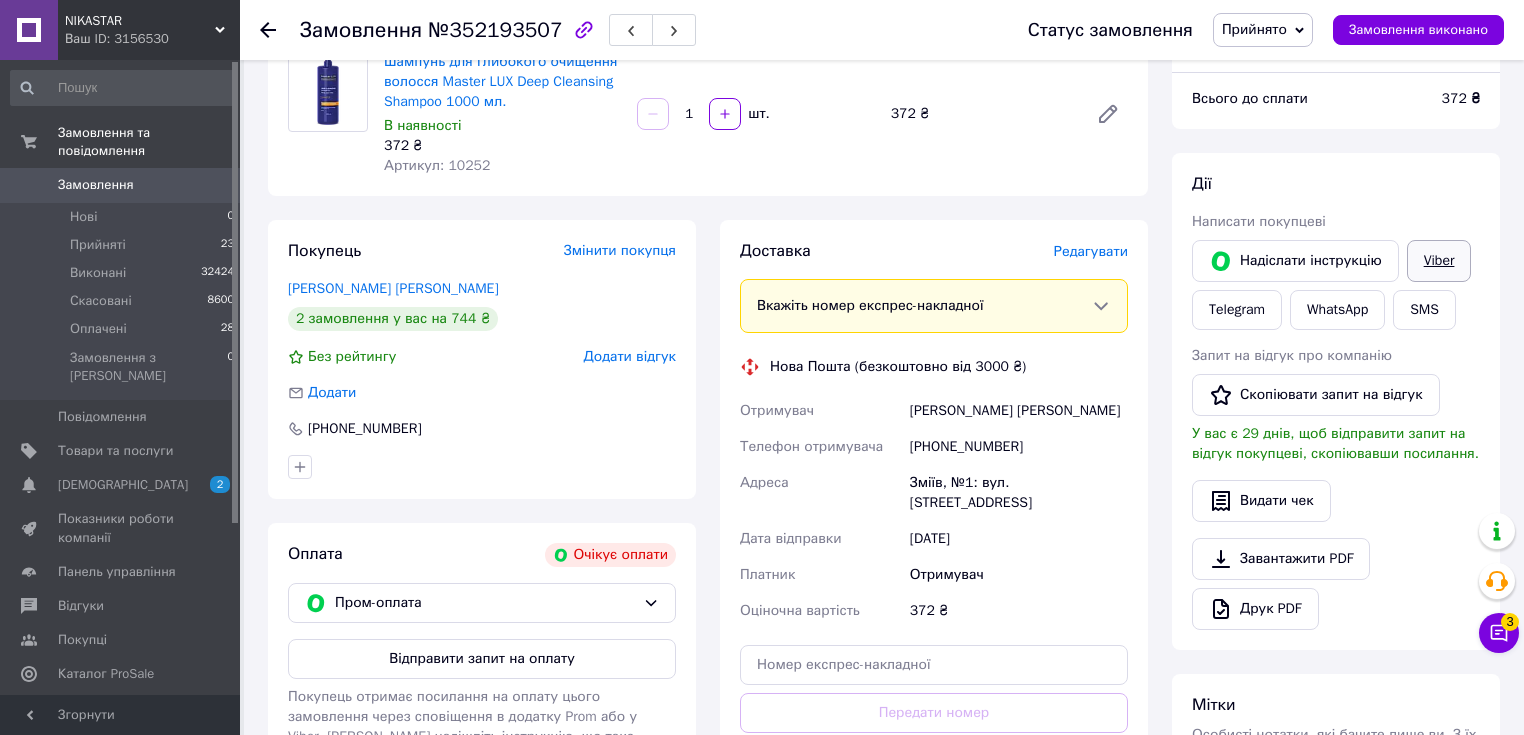 click on "Viber" at bounding box center [1439, 261] 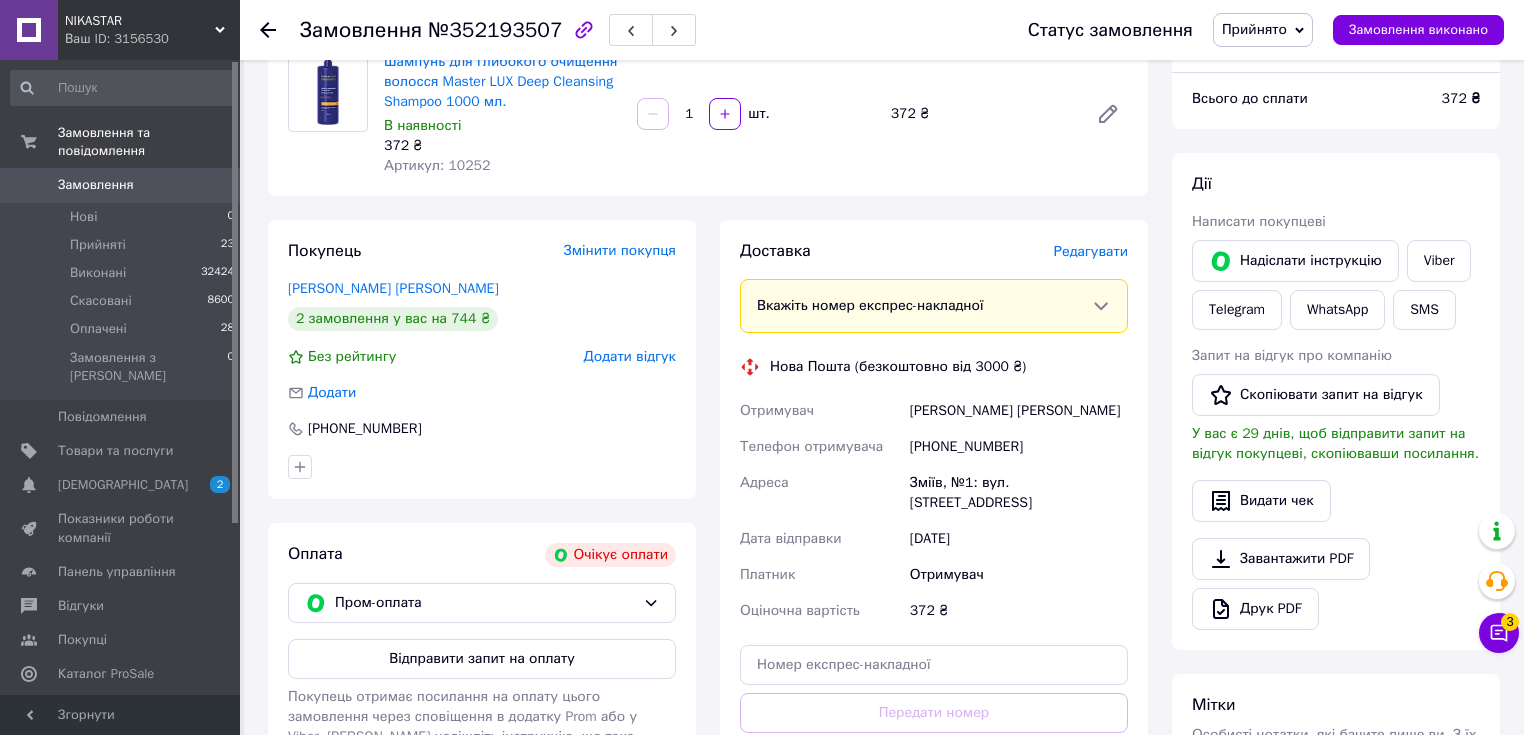 drag, startPoint x: 708, startPoint y: 648, endPoint x: 707, endPoint y: 632, distance: 16.03122 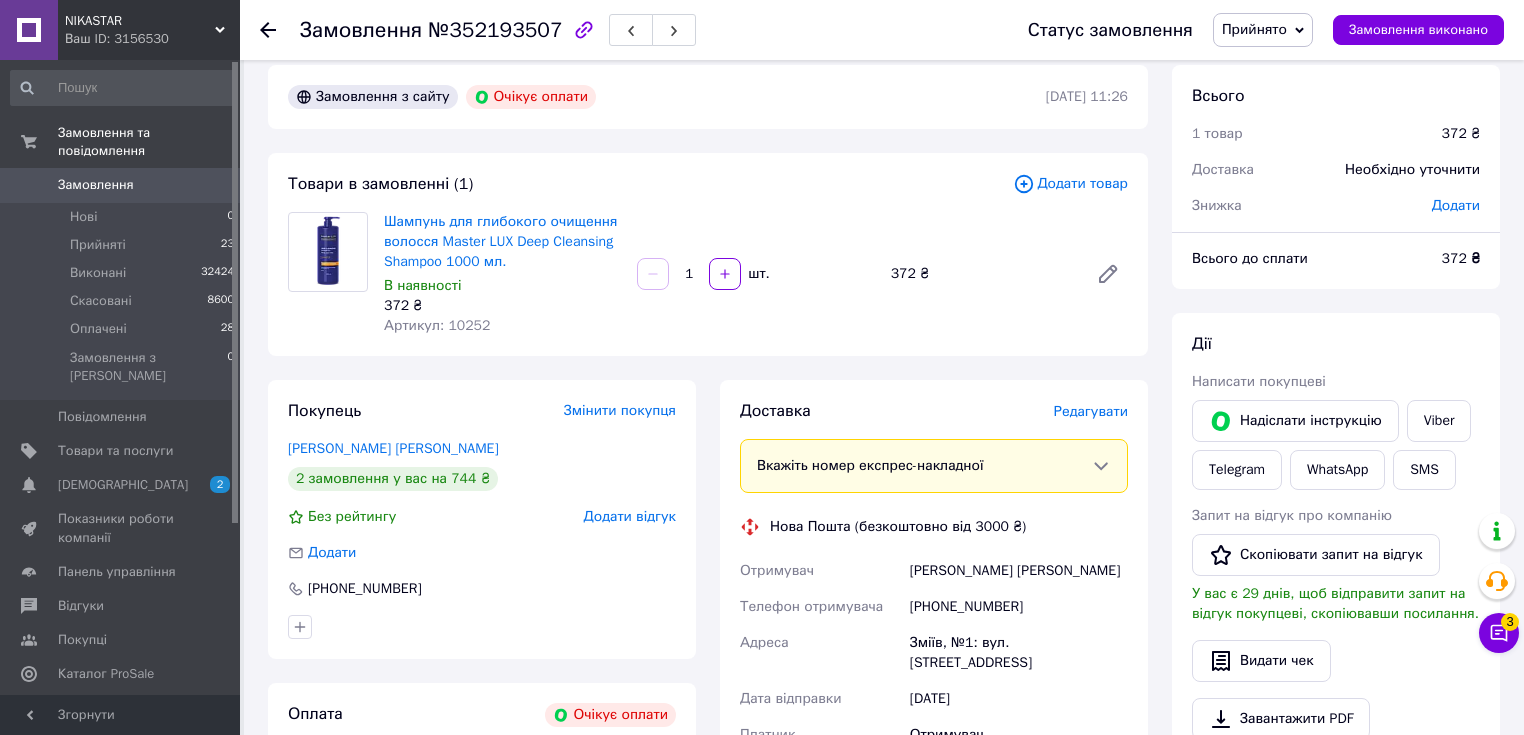 scroll, scrollTop: 0, scrollLeft: 0, axis: both 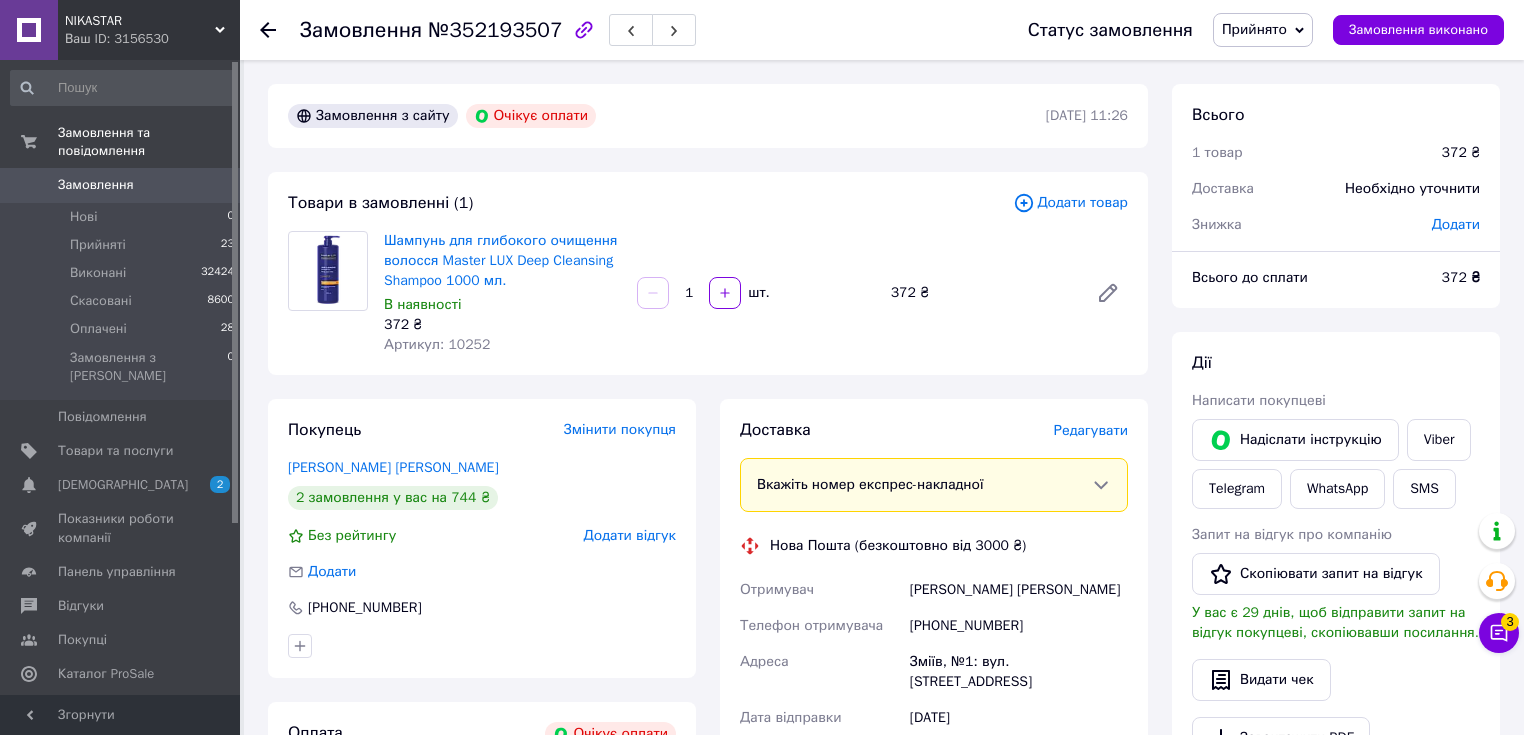 click on "Прийнято" at bounding box center [1263, 30] 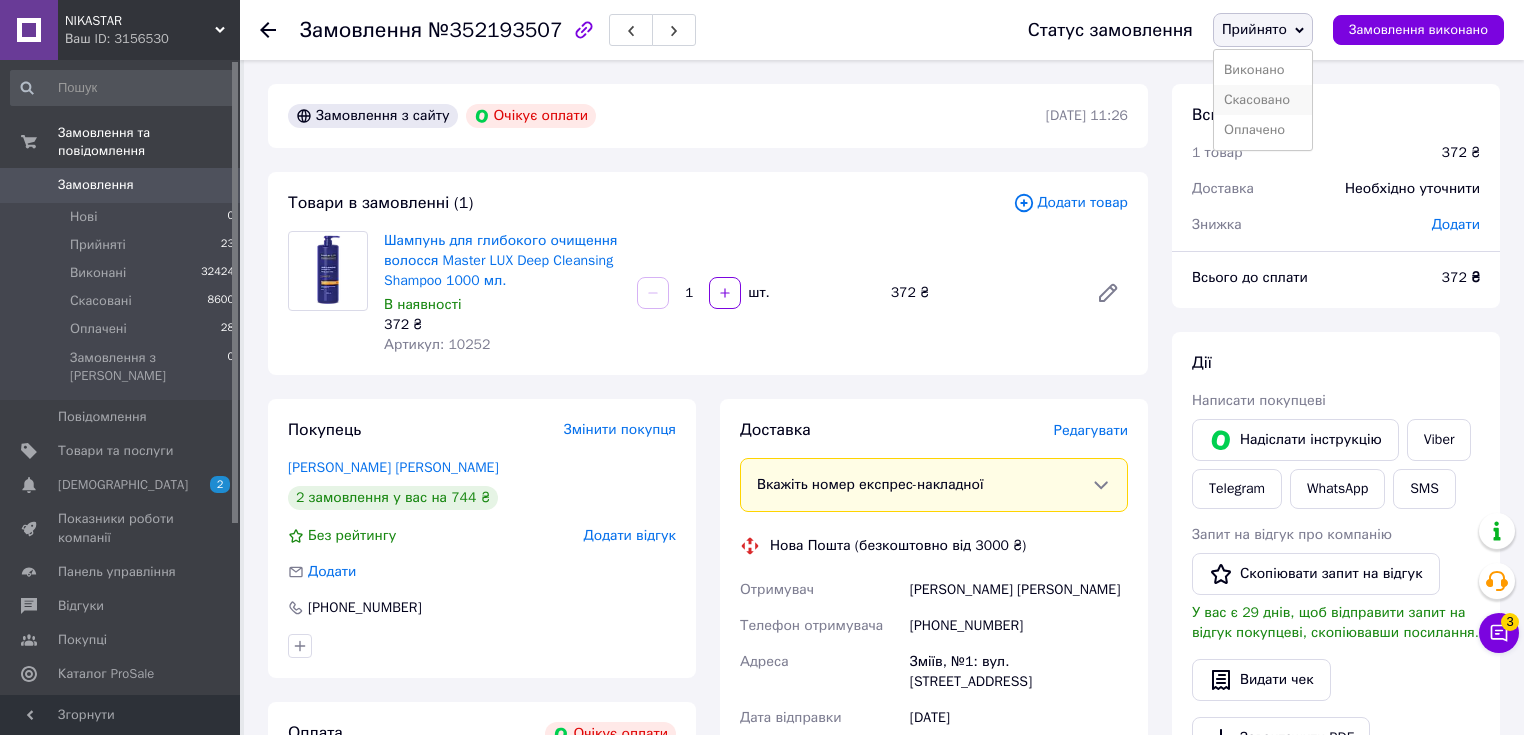 click on "Скасовано" at bounding box center (1263, 100) 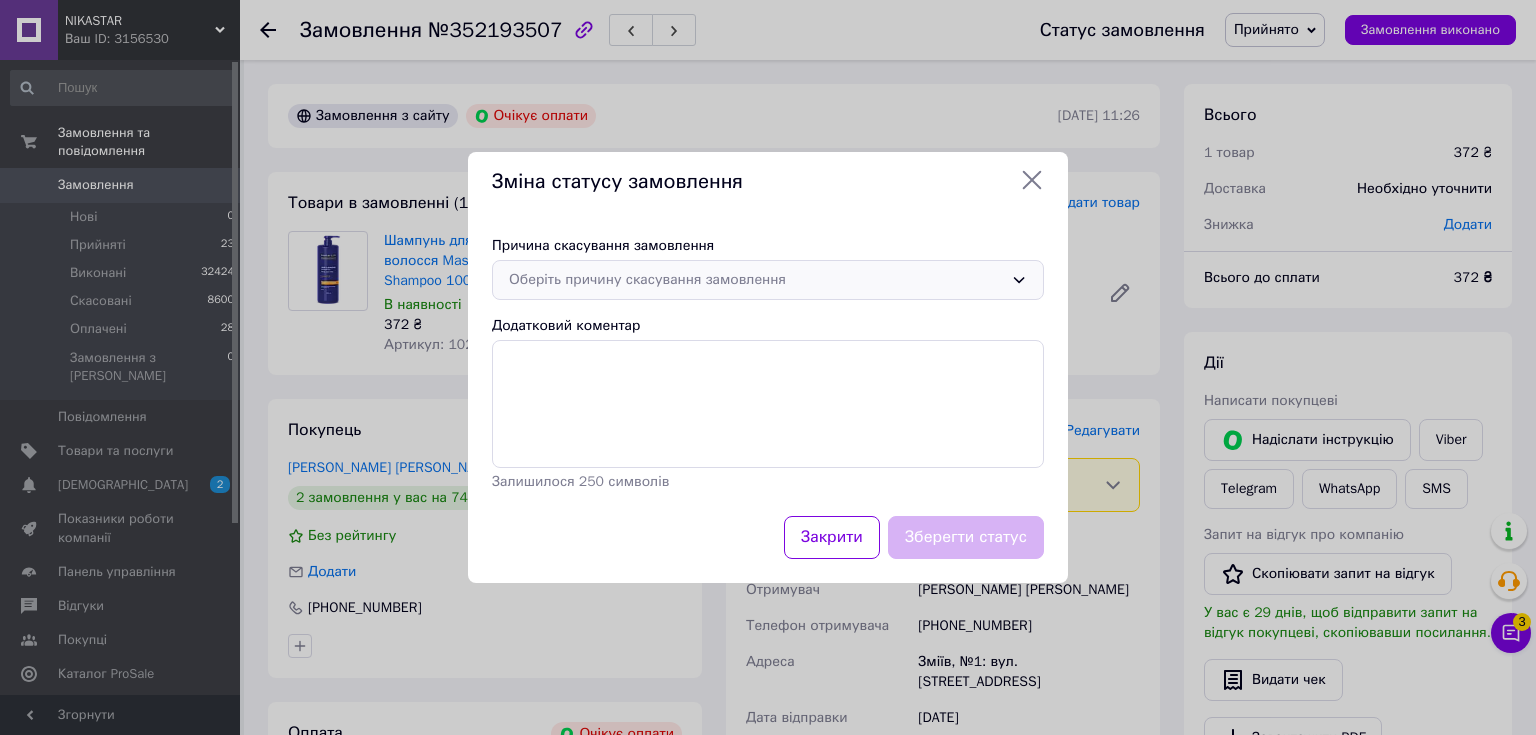 click on "Оберіть причину скасування замовлення" at bounding box center [768, 280] 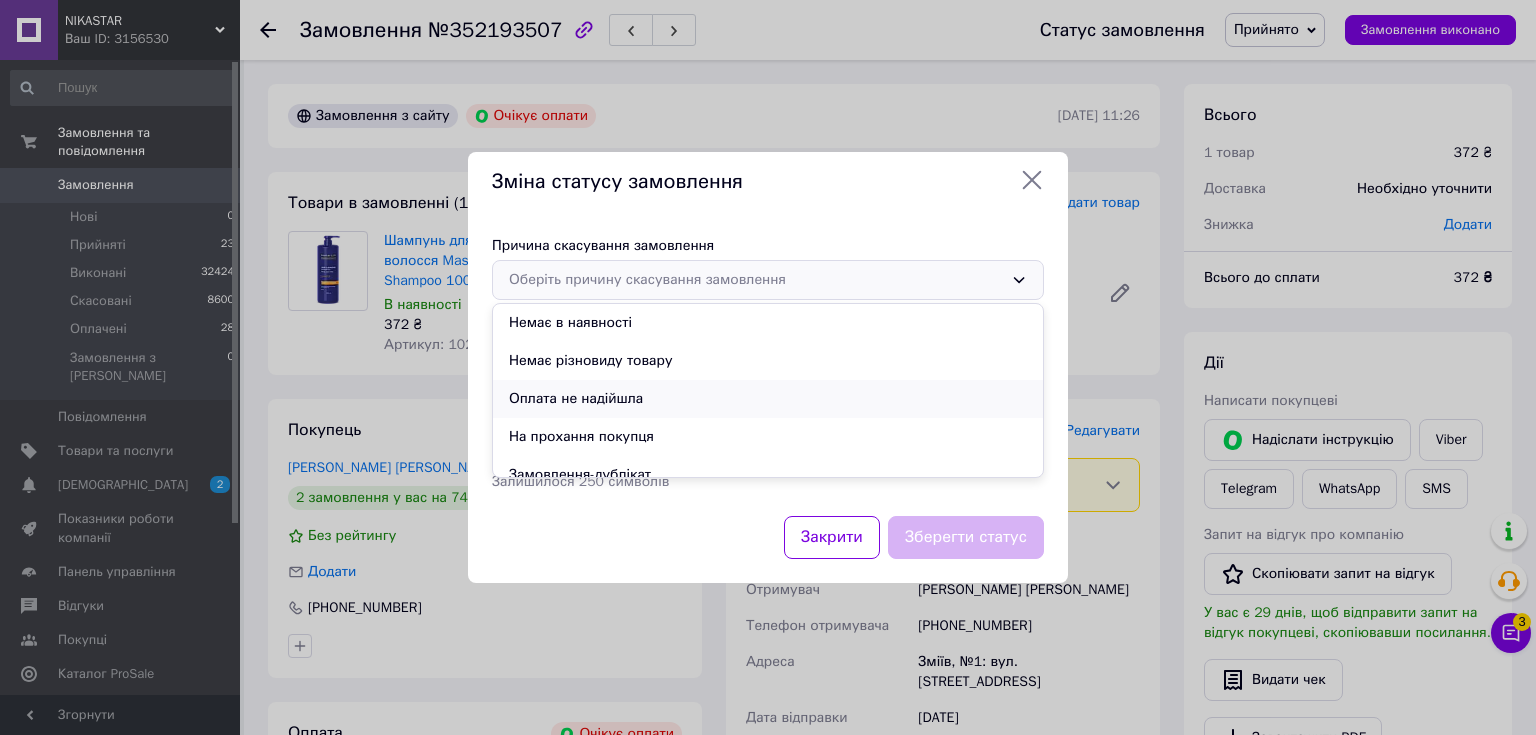 click on "Оплата не надійшла" at bounding box center (768, 399) 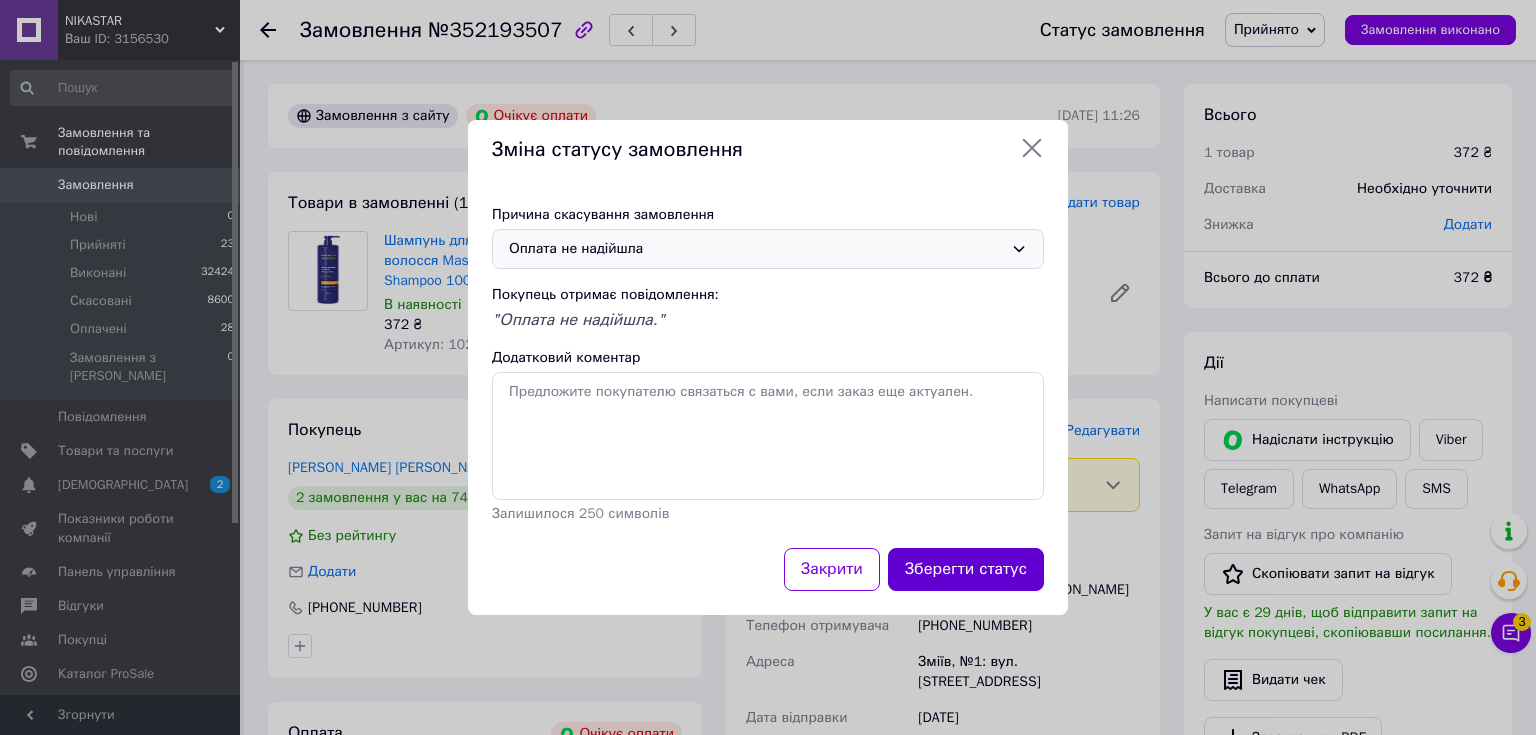 click on "Зберегти статус" at bounding box center (966, 569) 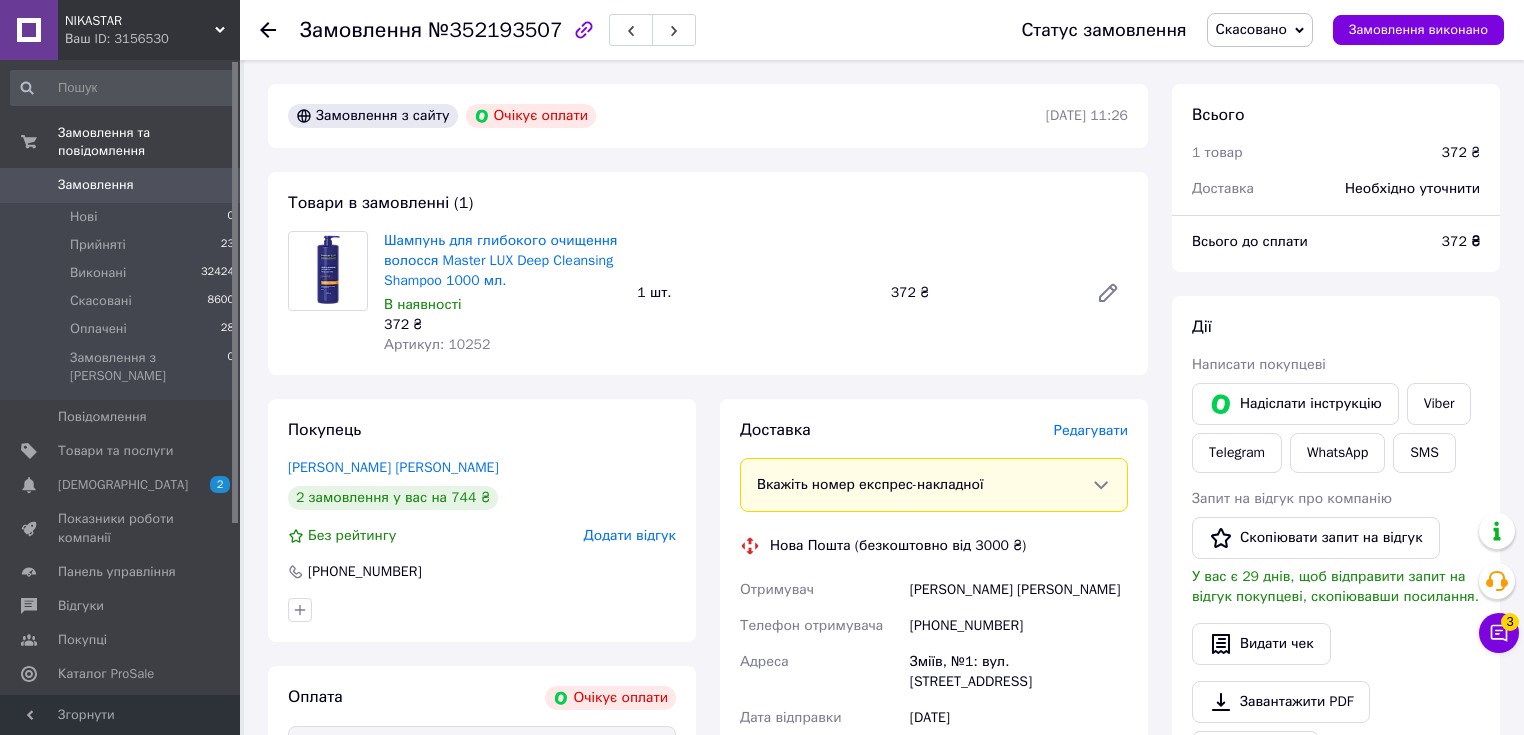 click 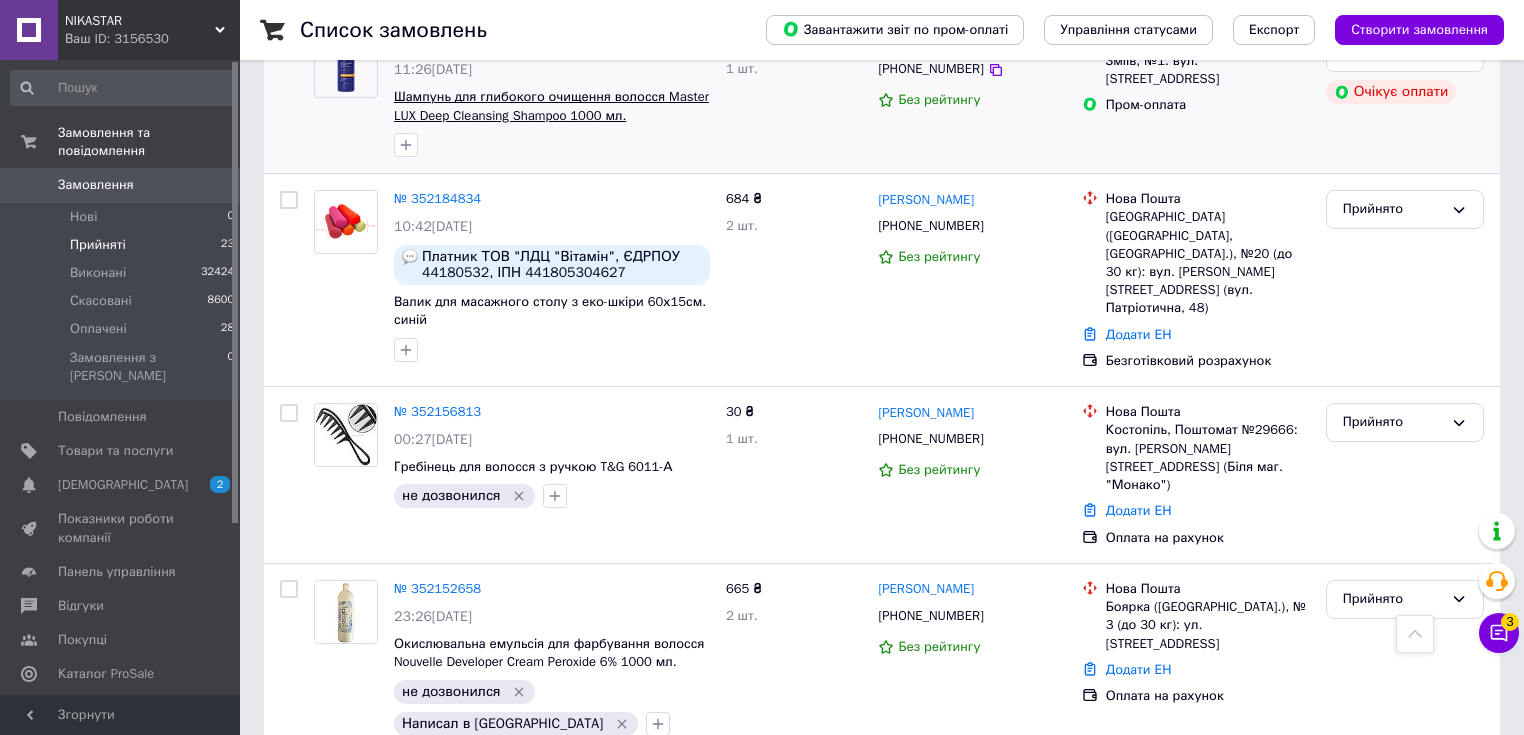 scroll, scrollTop: 2640, scrollLeft: 0, axis: vertical 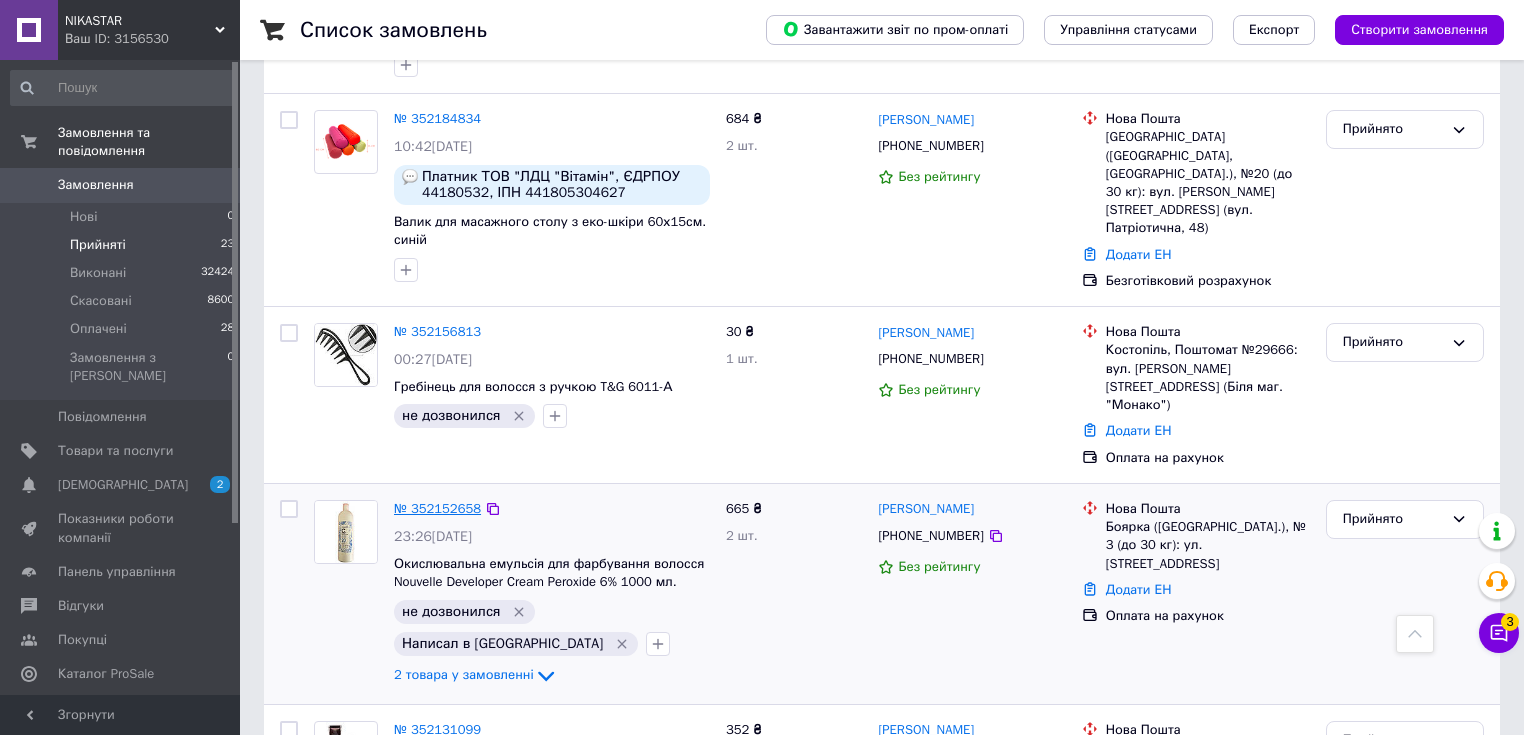 click on "№ 352152658" at bounding box center (437, 508) 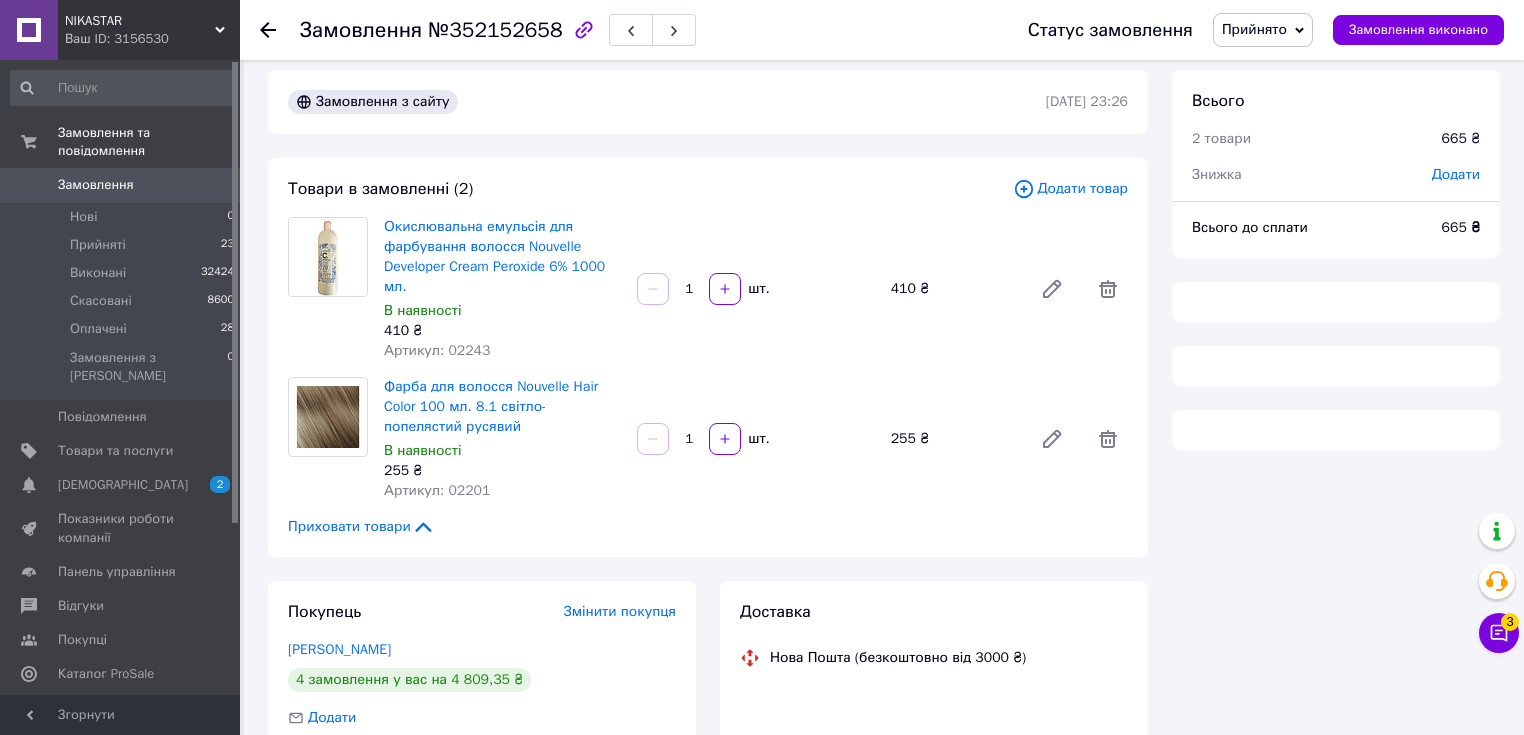 scroll, scrollTop: 0, scrollLeft: 0, axis: both 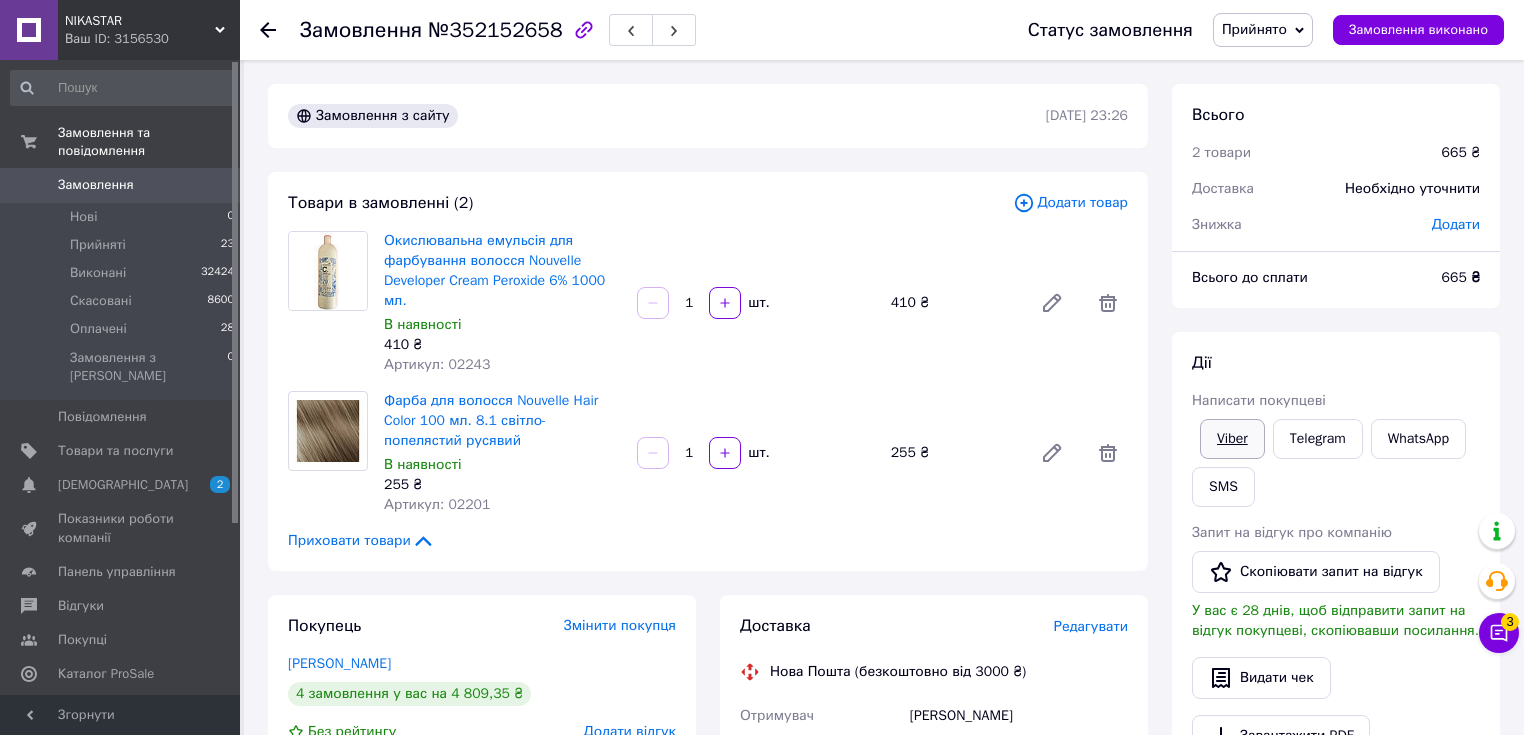 click on "Viber" at bounding box center [1232, 439] 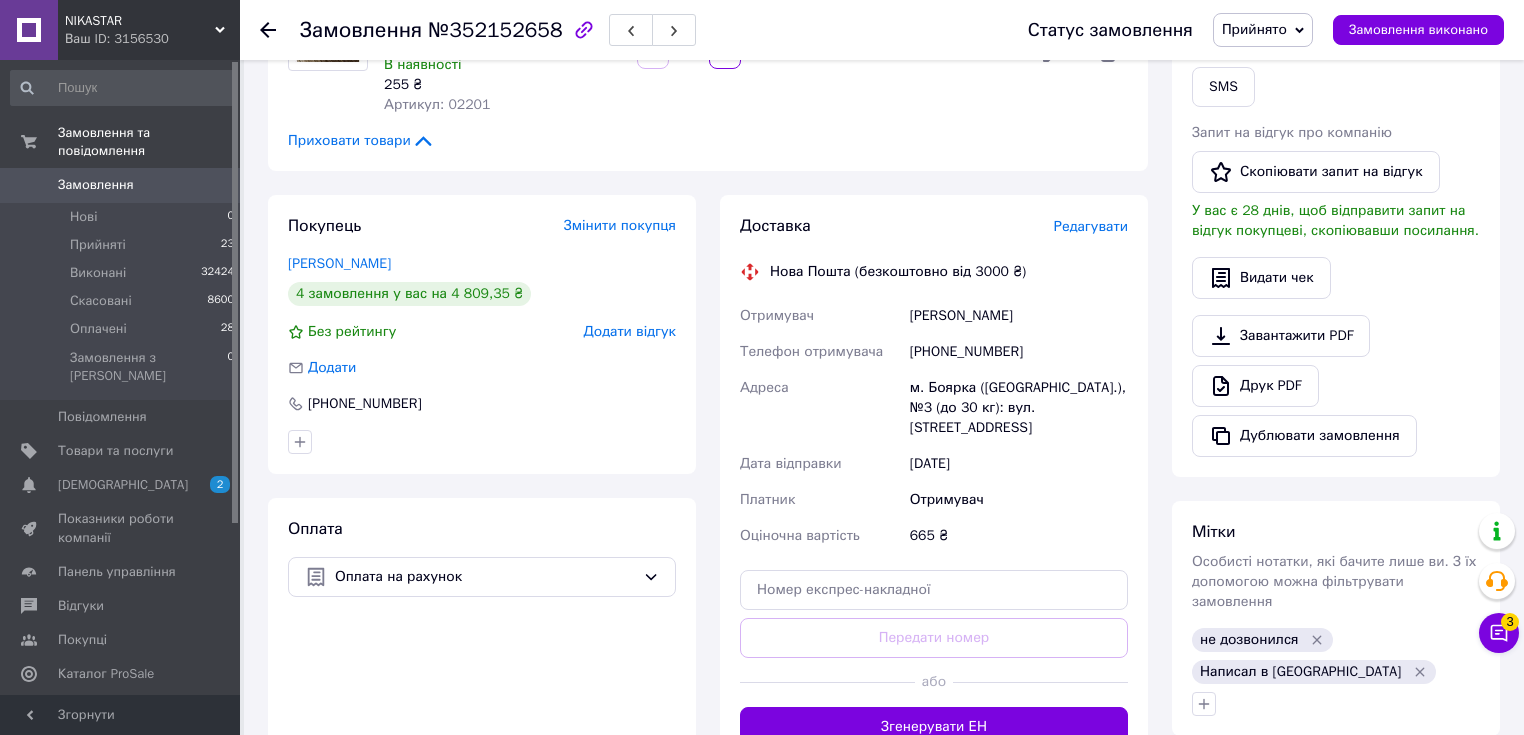 scroll, scrollTop: 560, scrollLeft: 0, axis: vertical 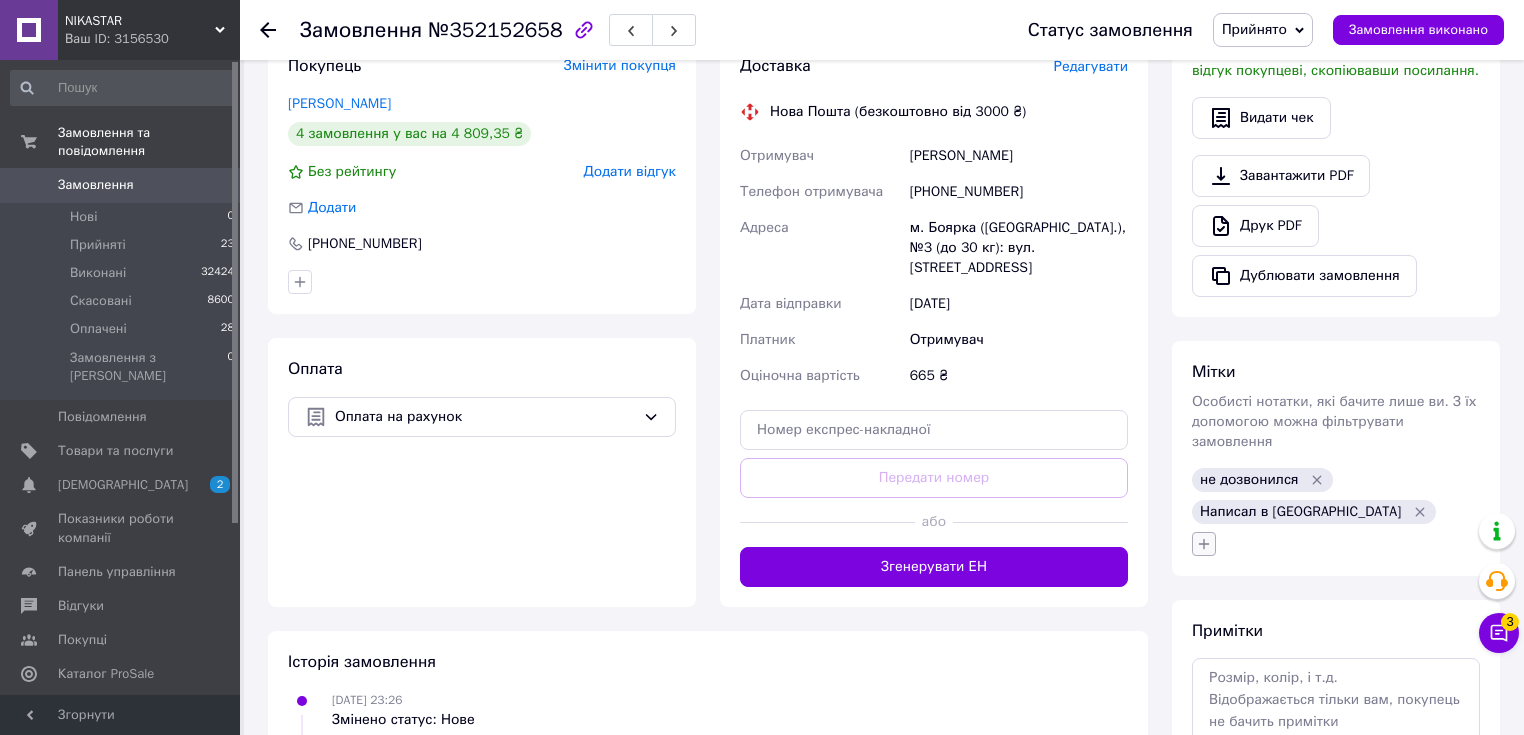click 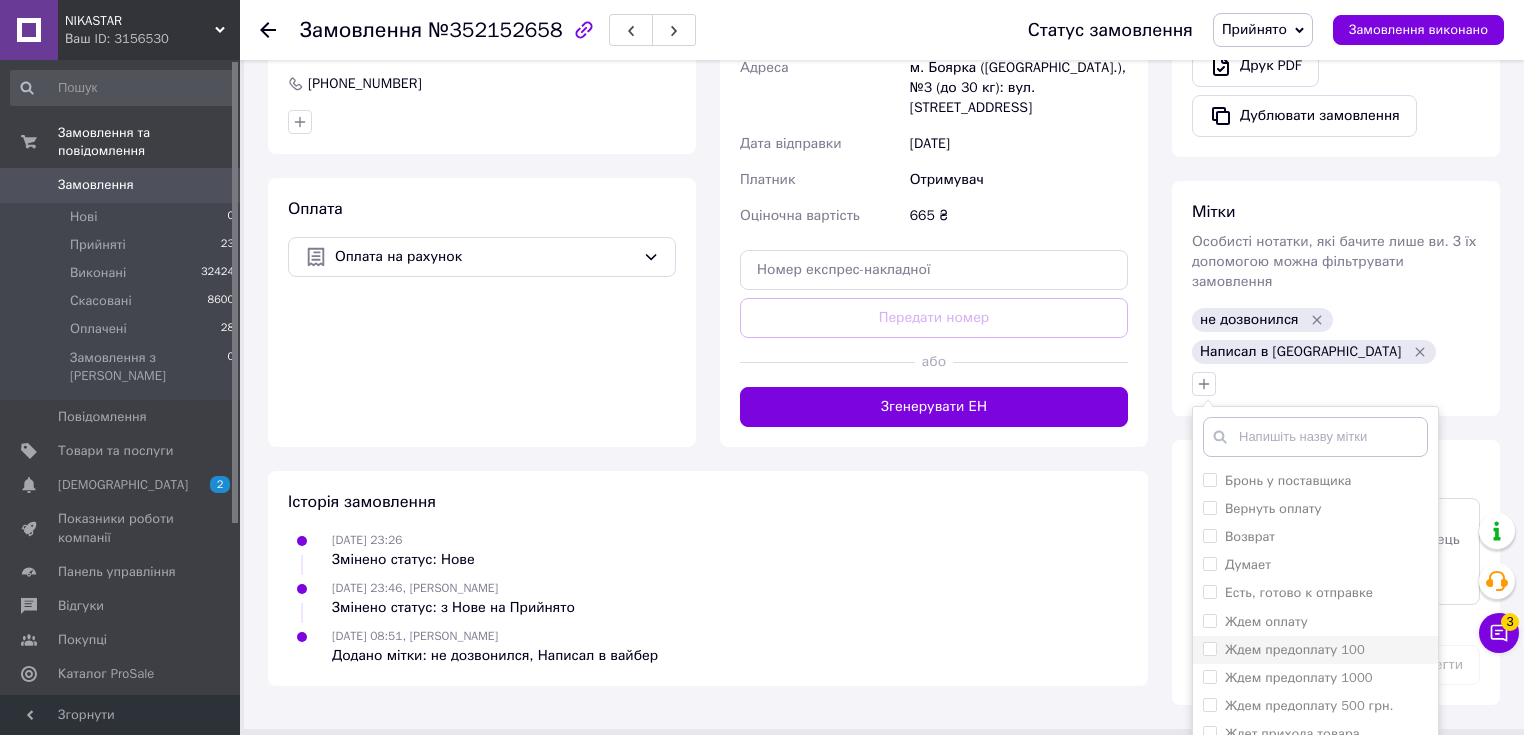 scroll, scrollTop: 795, scrollLeft: 0, axis: vertical 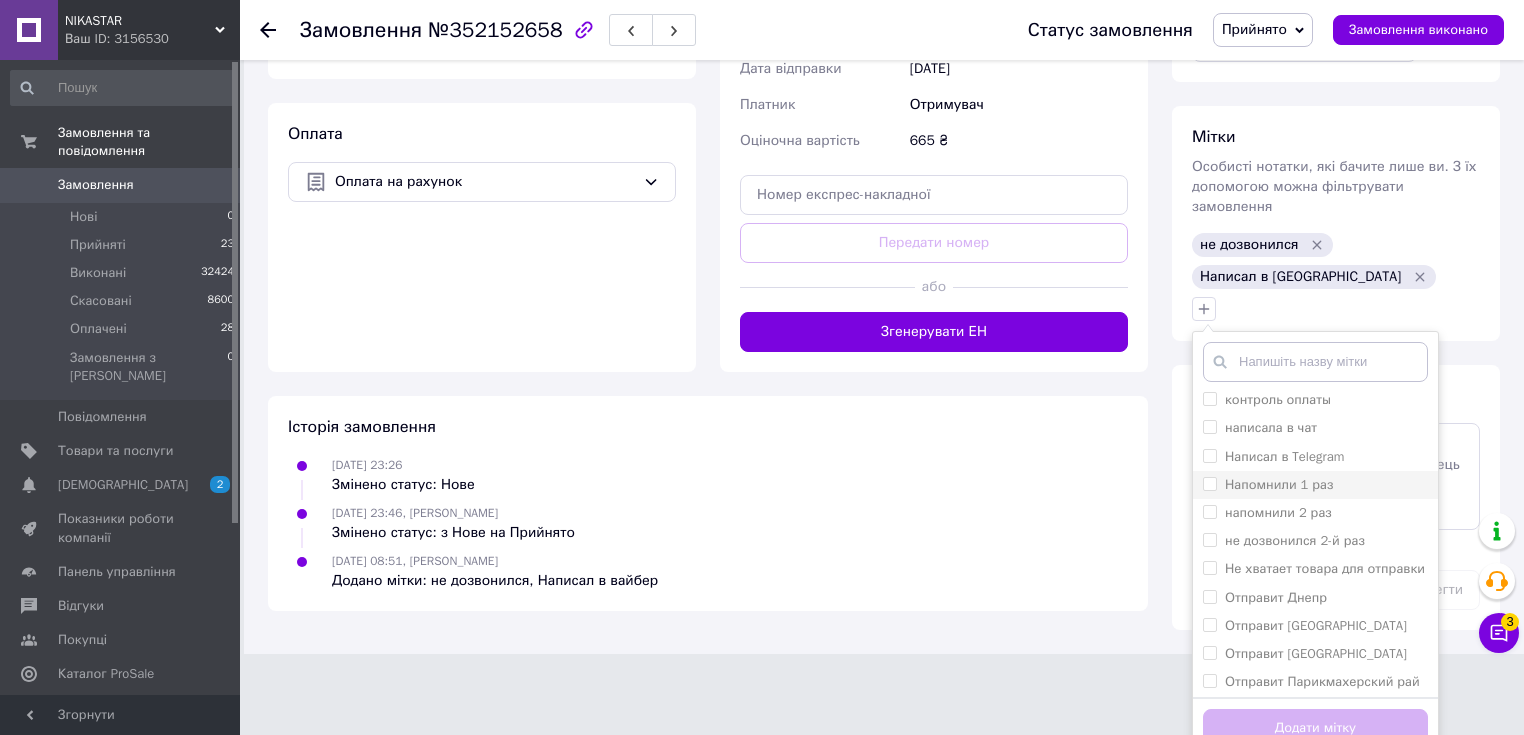 click on "Напомнили 1 раз" at bounding box center [1279, 484] 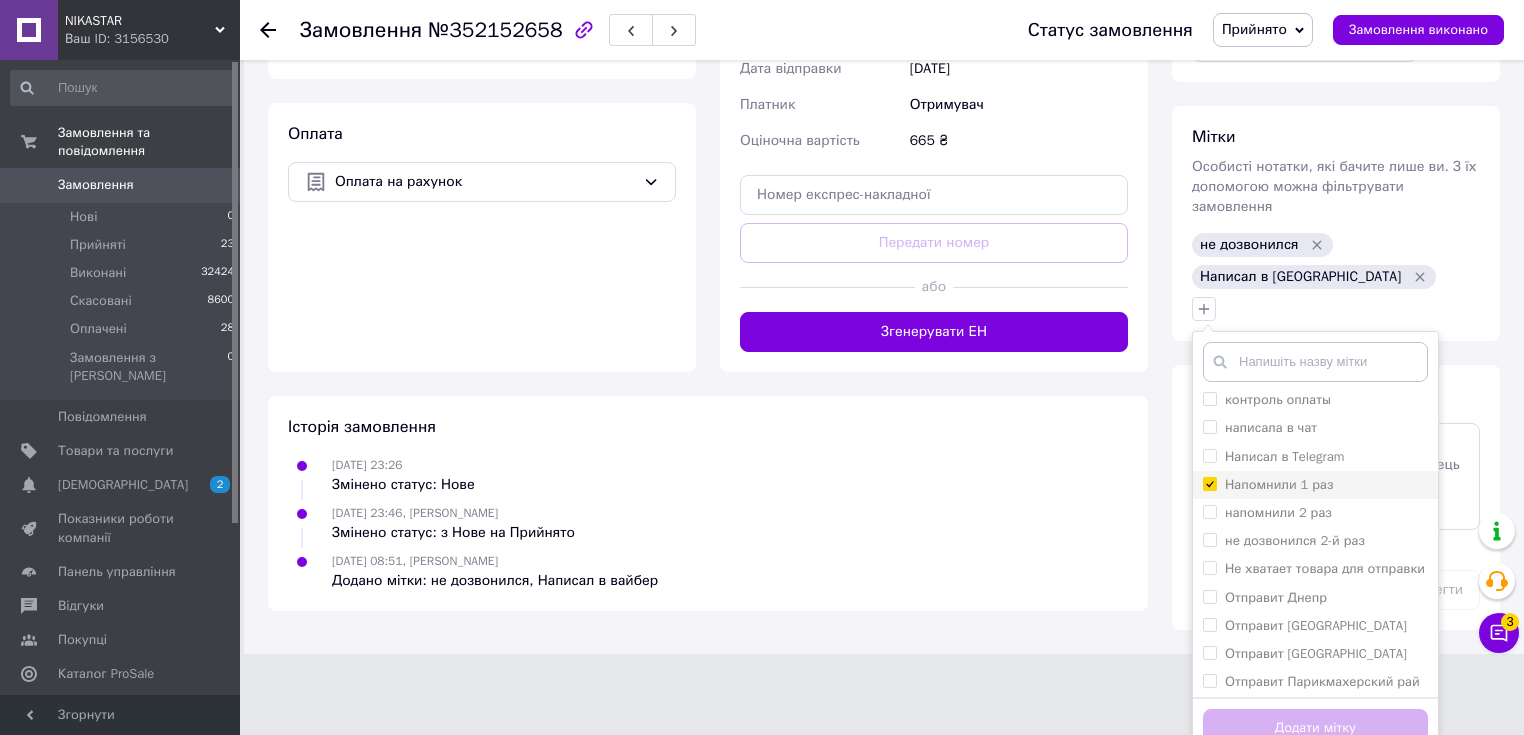 checkbox on "true" 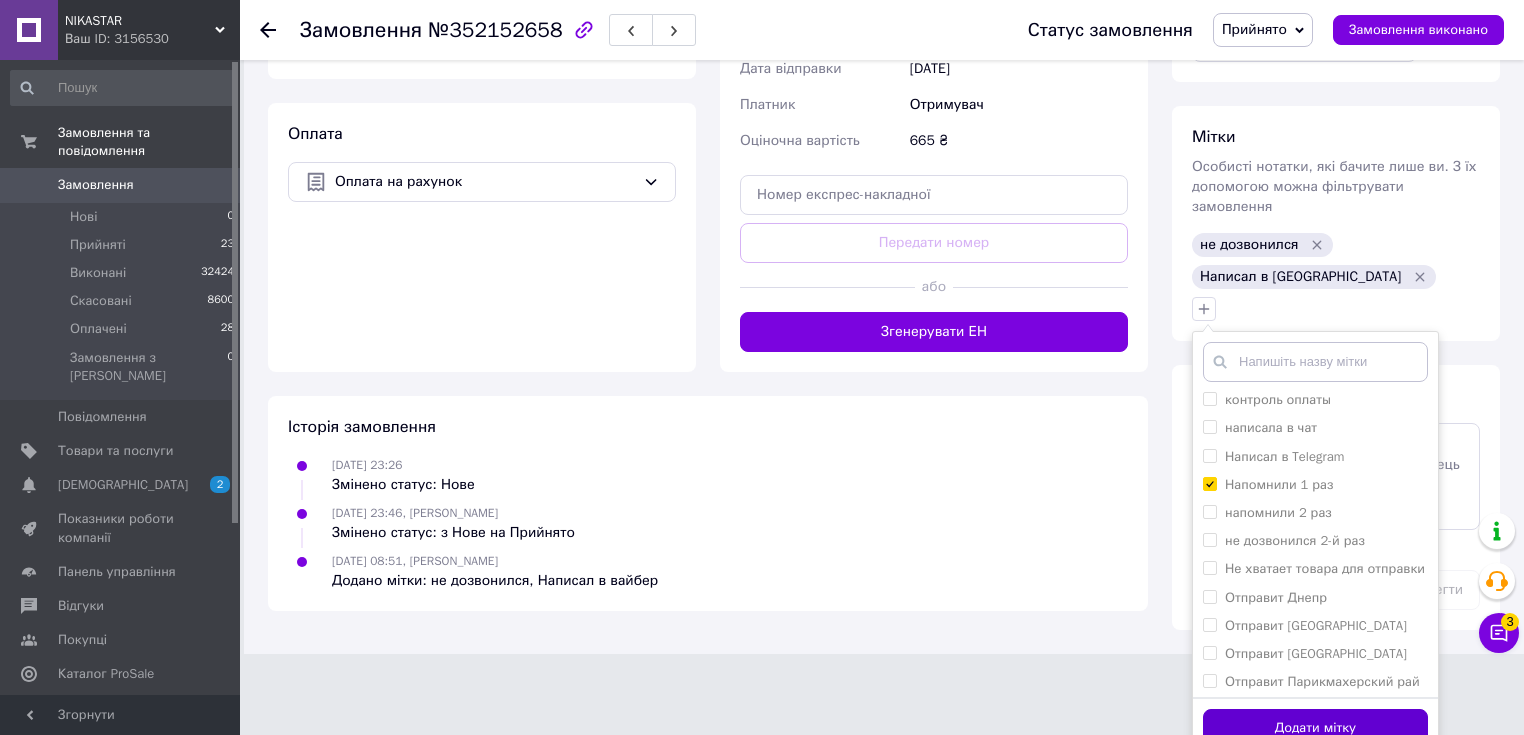 click on "Додати мітку" at bounding box center [1315, 728] 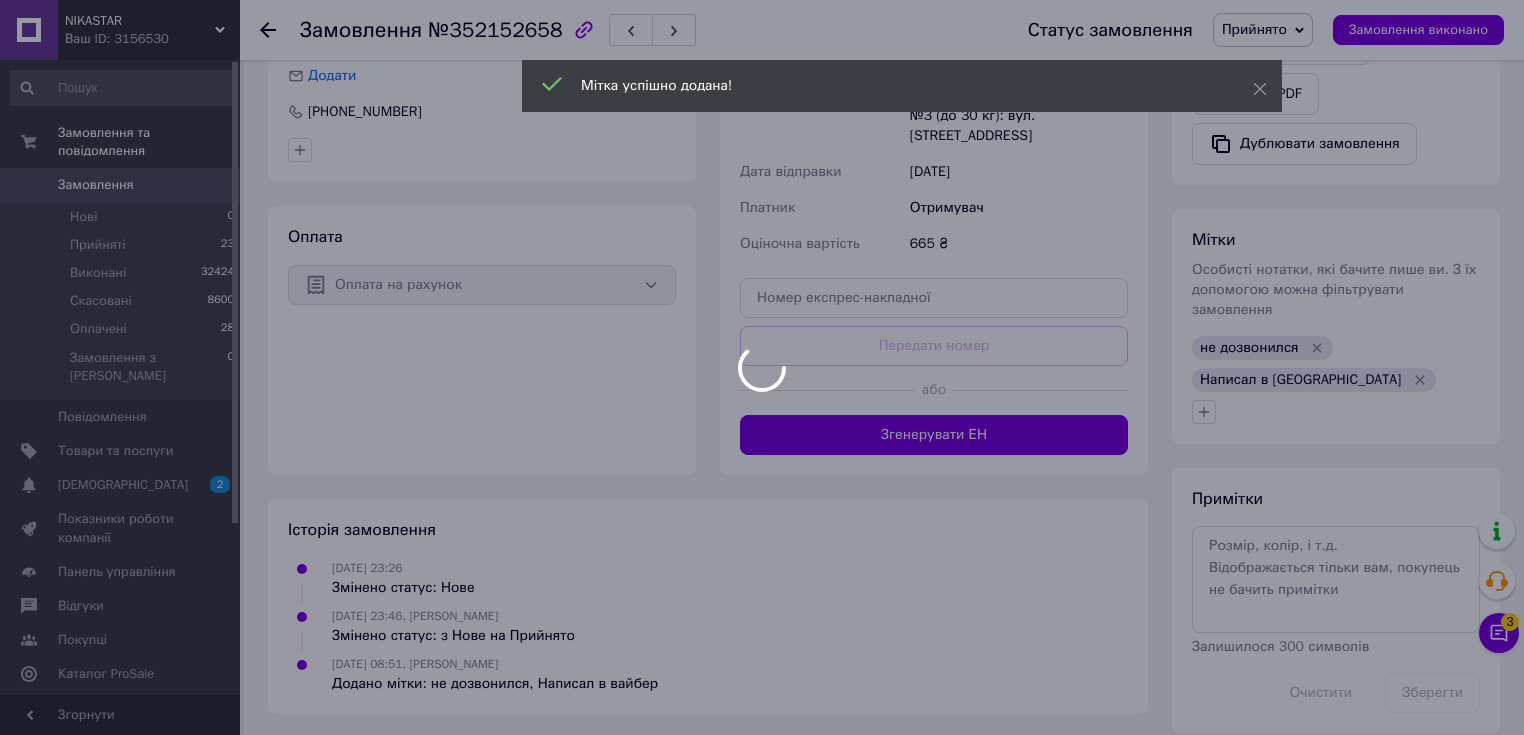 scroll, scrollTop: 723, scrollLeft: 0, axis: vertical 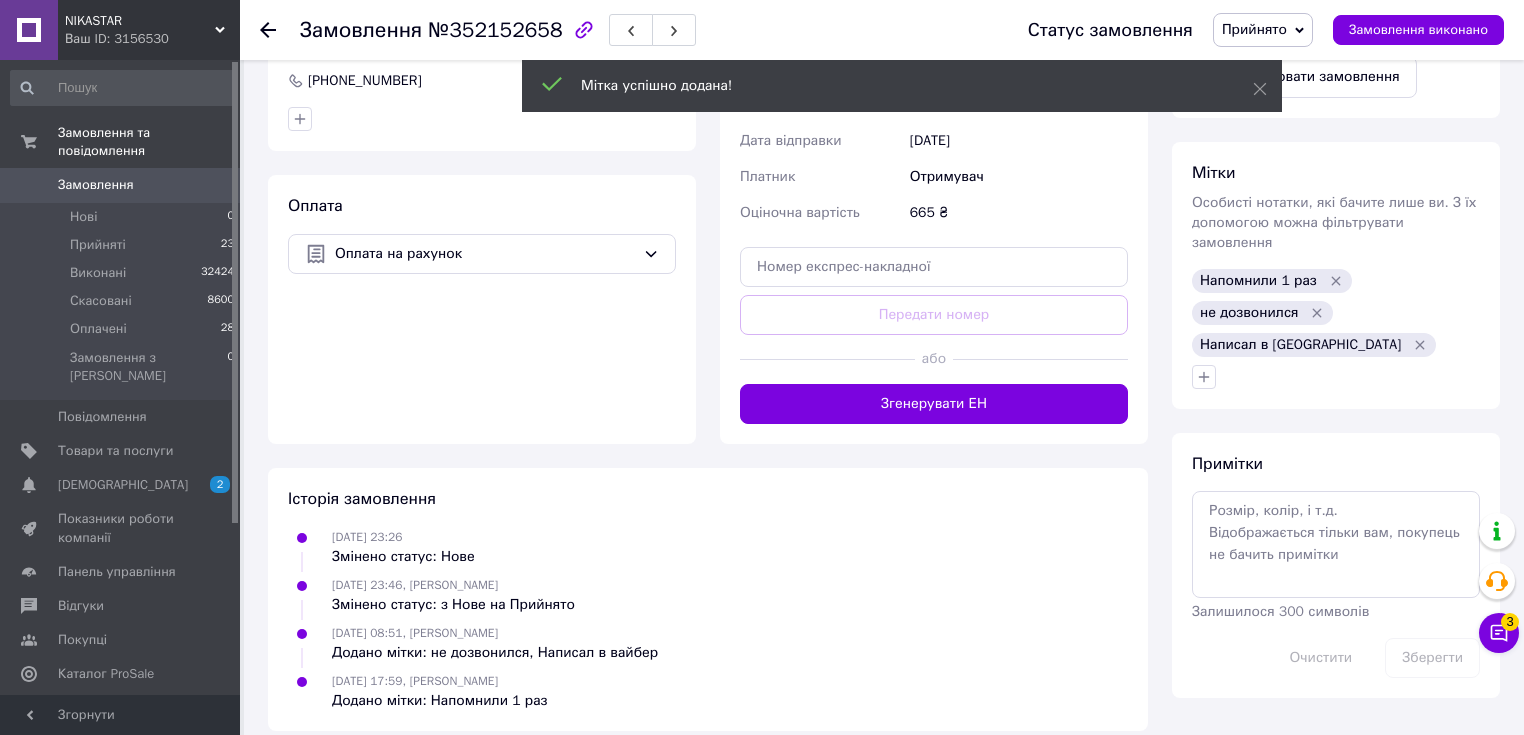 click 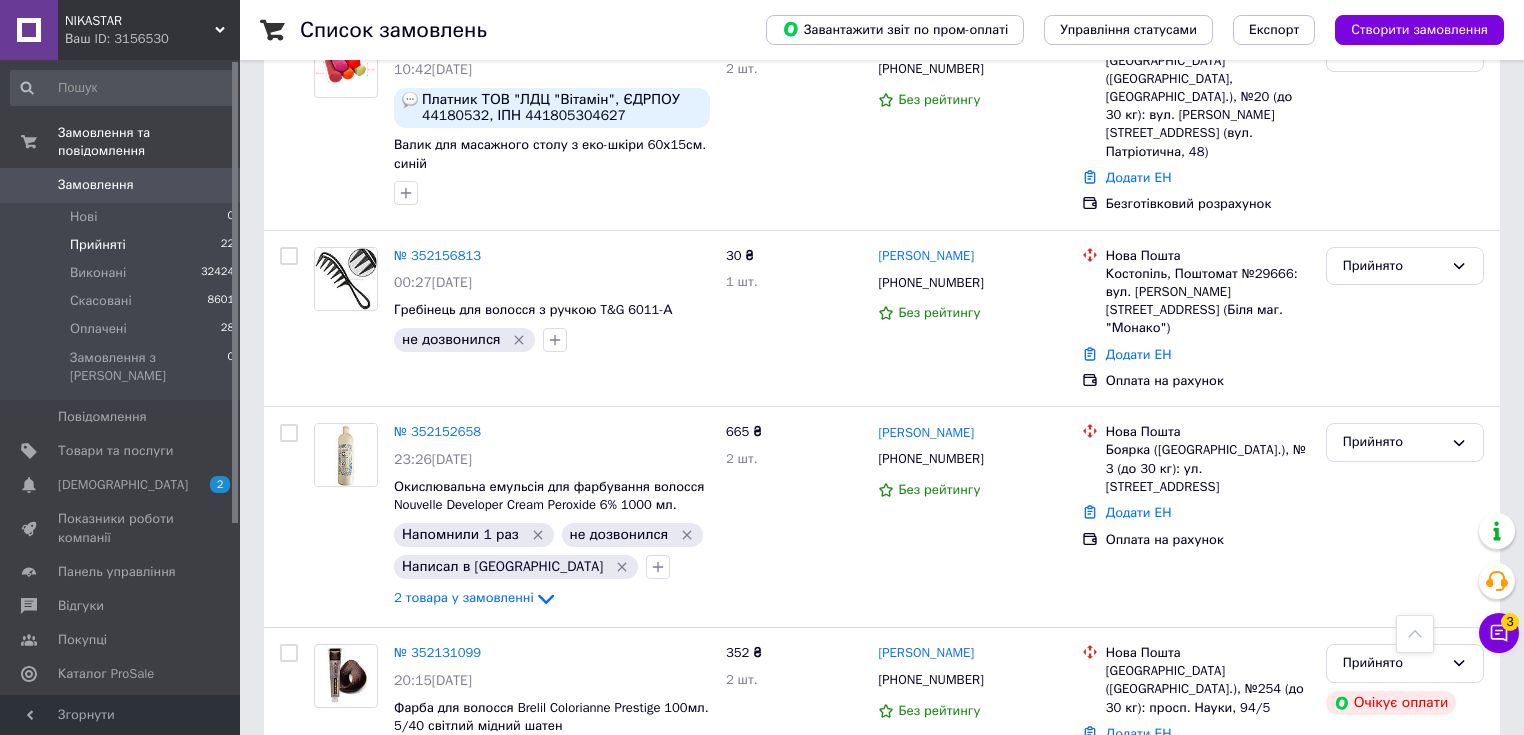scroll, scrollTop: 2720, scrollLeft: 0, axis: vertical 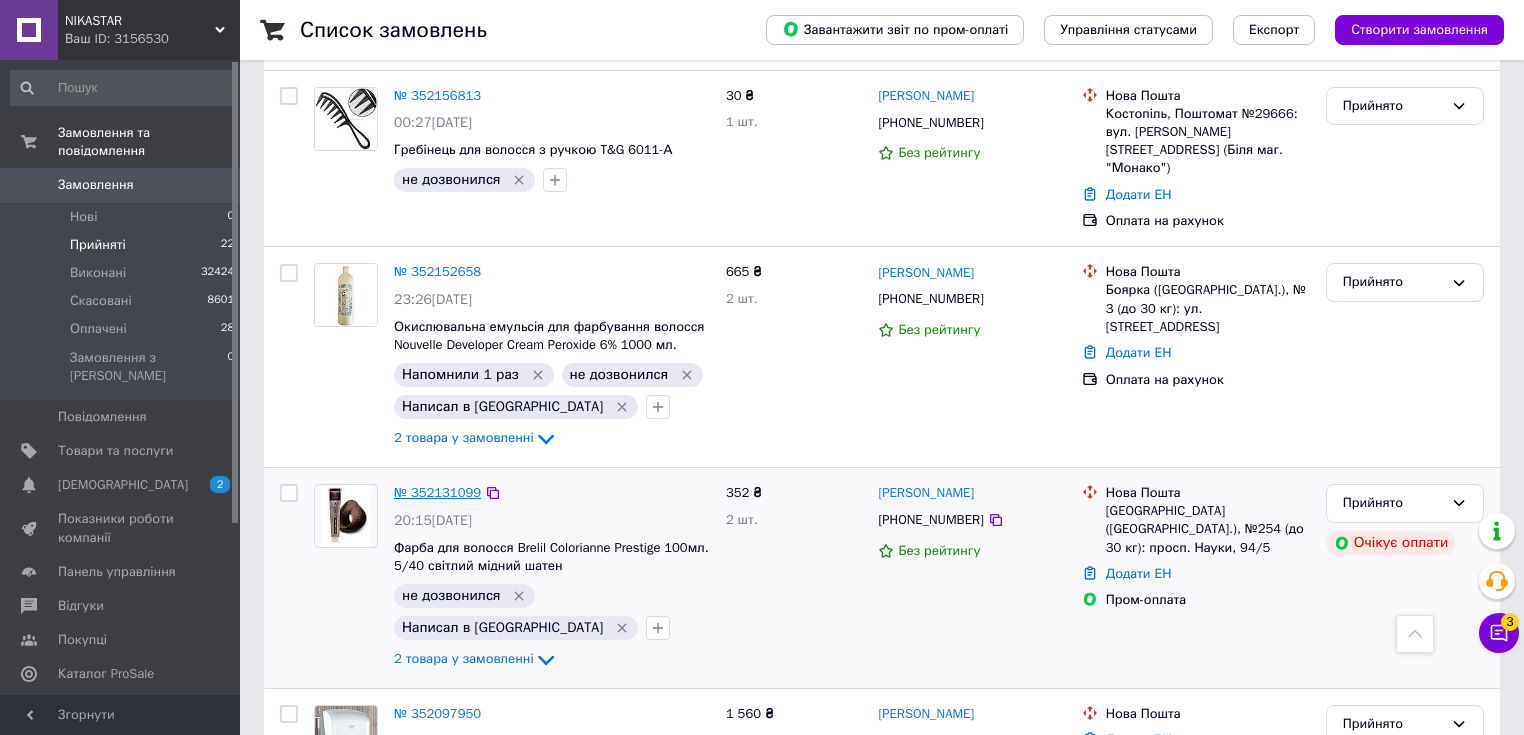 click on "№ 352131099" at bounding box center (437, 492) 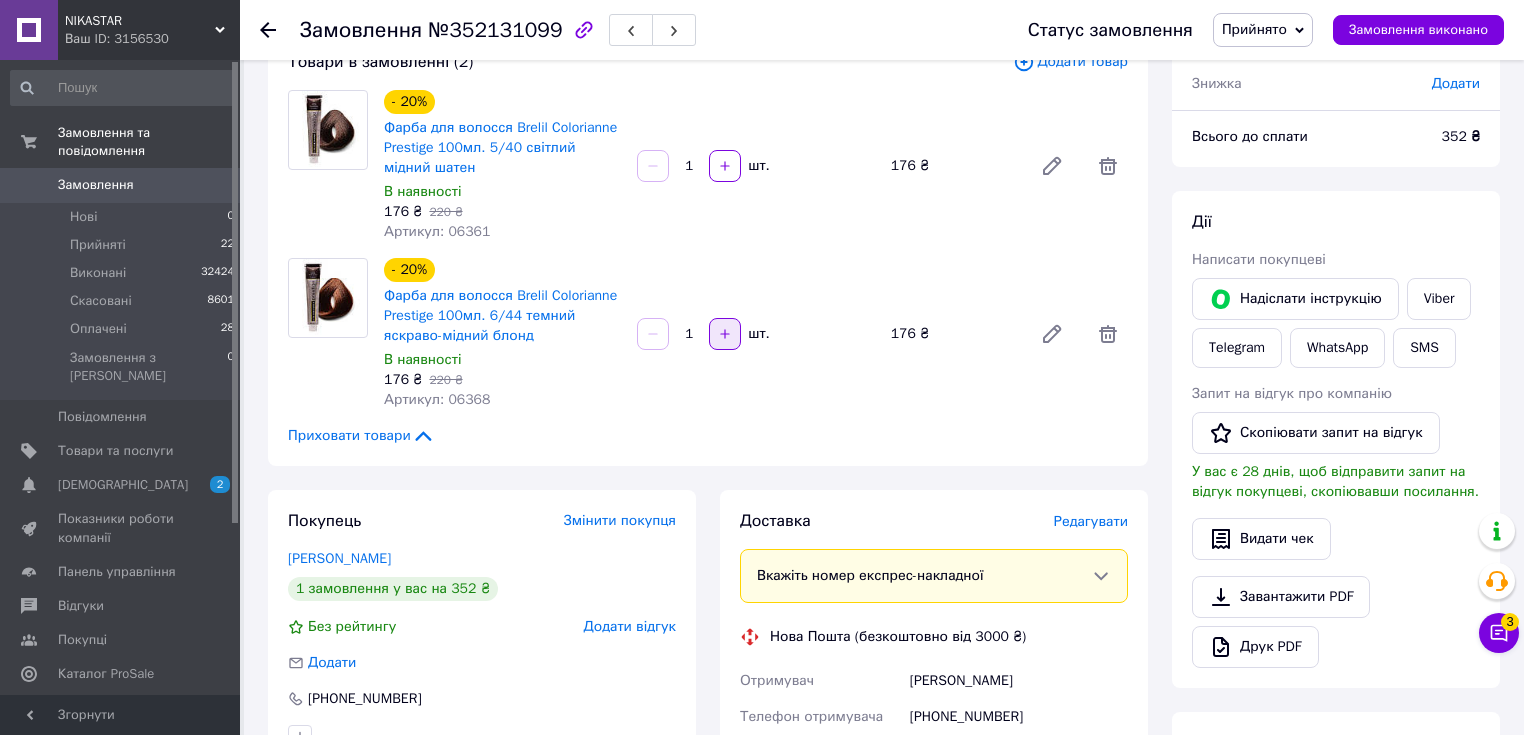scroll, scrollTop: 0, scrollLeft: 0, axis: both 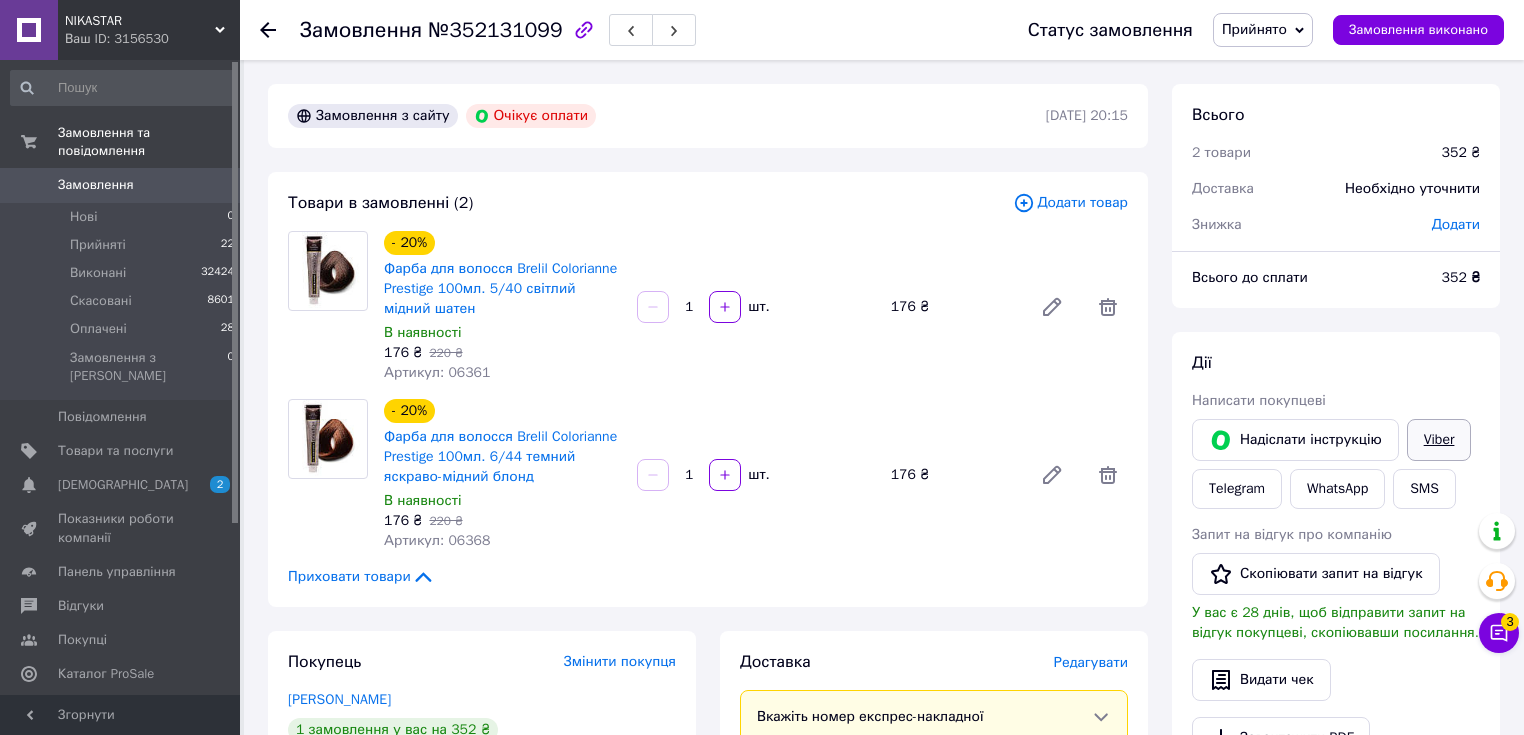 click on "Viber" at bounding box center [1439, 440] 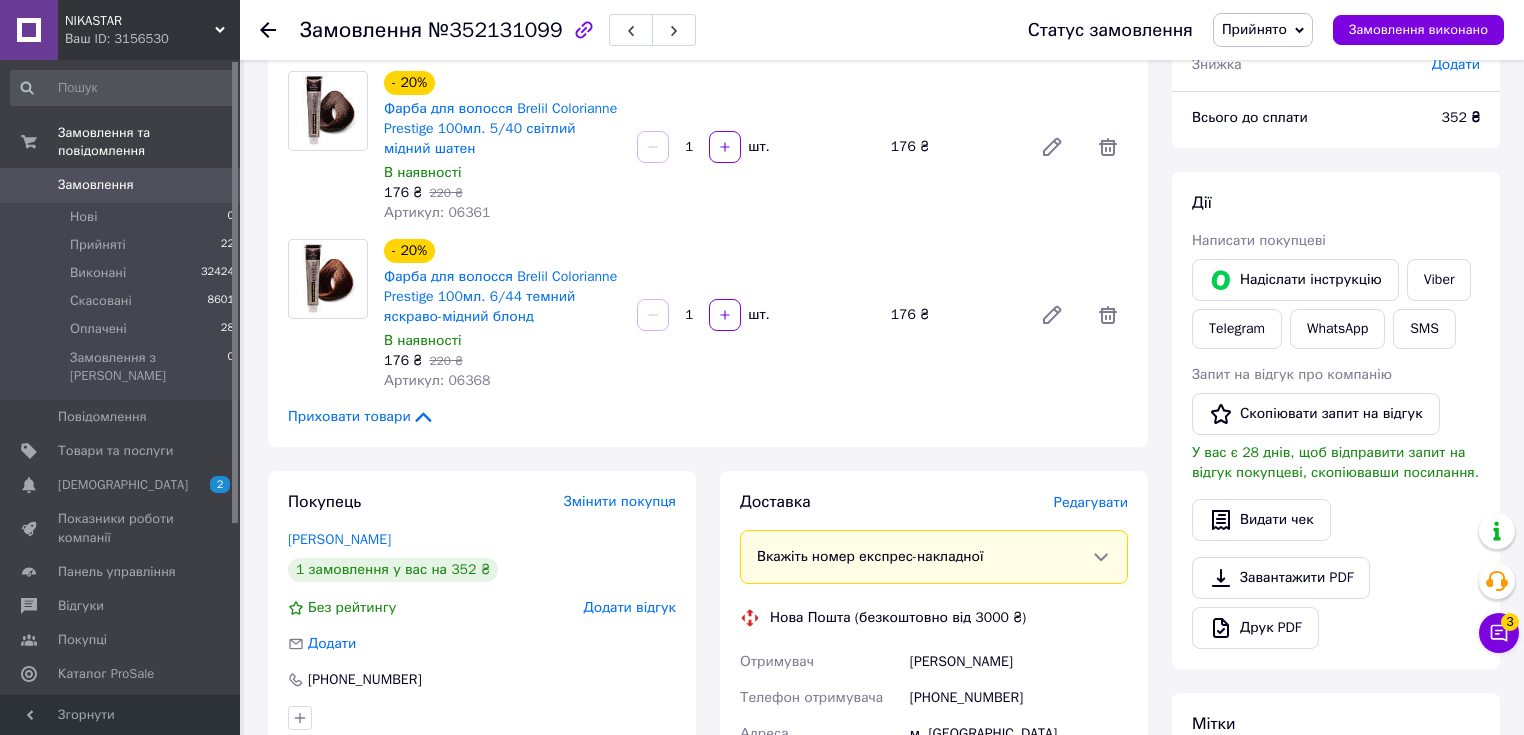 scroll, scrollTop: 80, scrollLeft: 0, axis: vertical 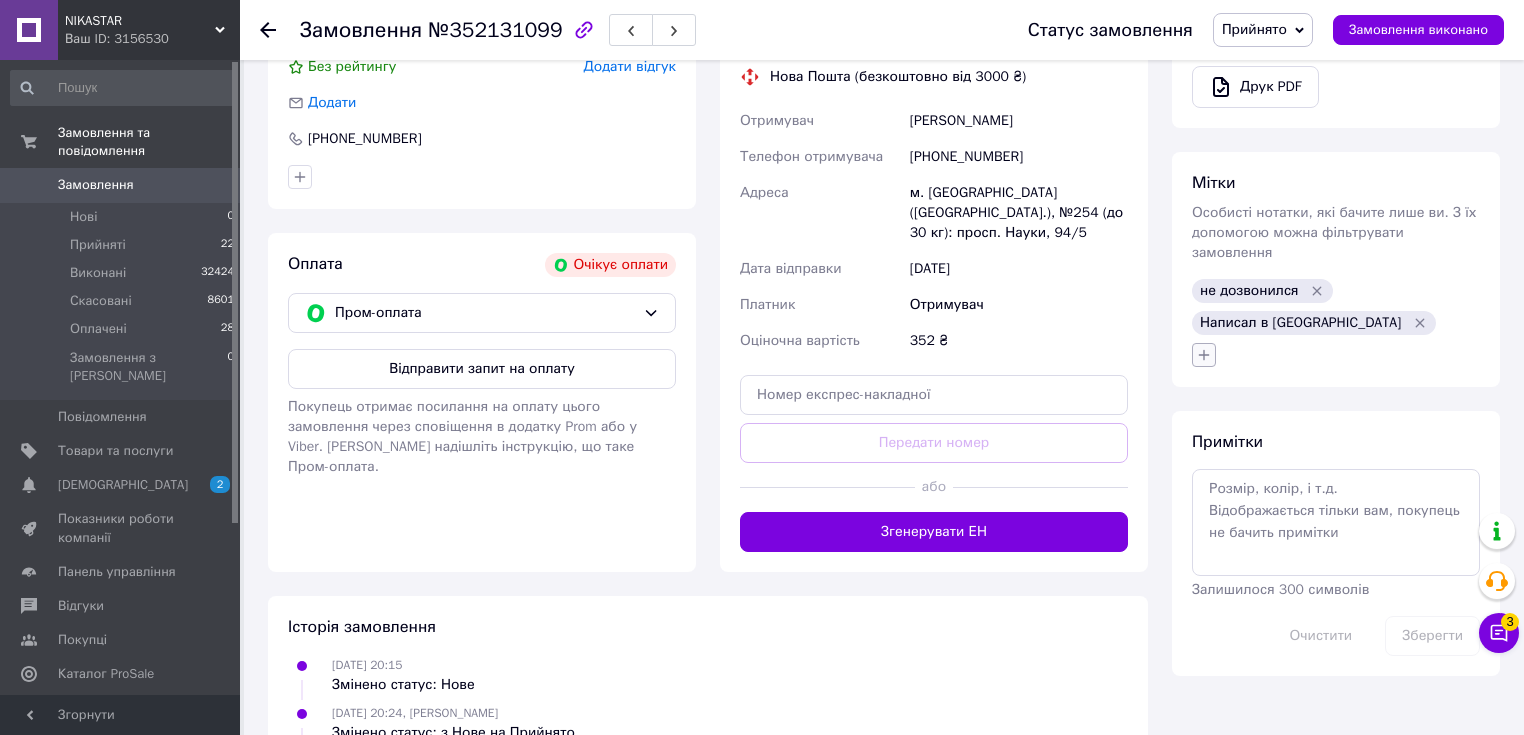 click 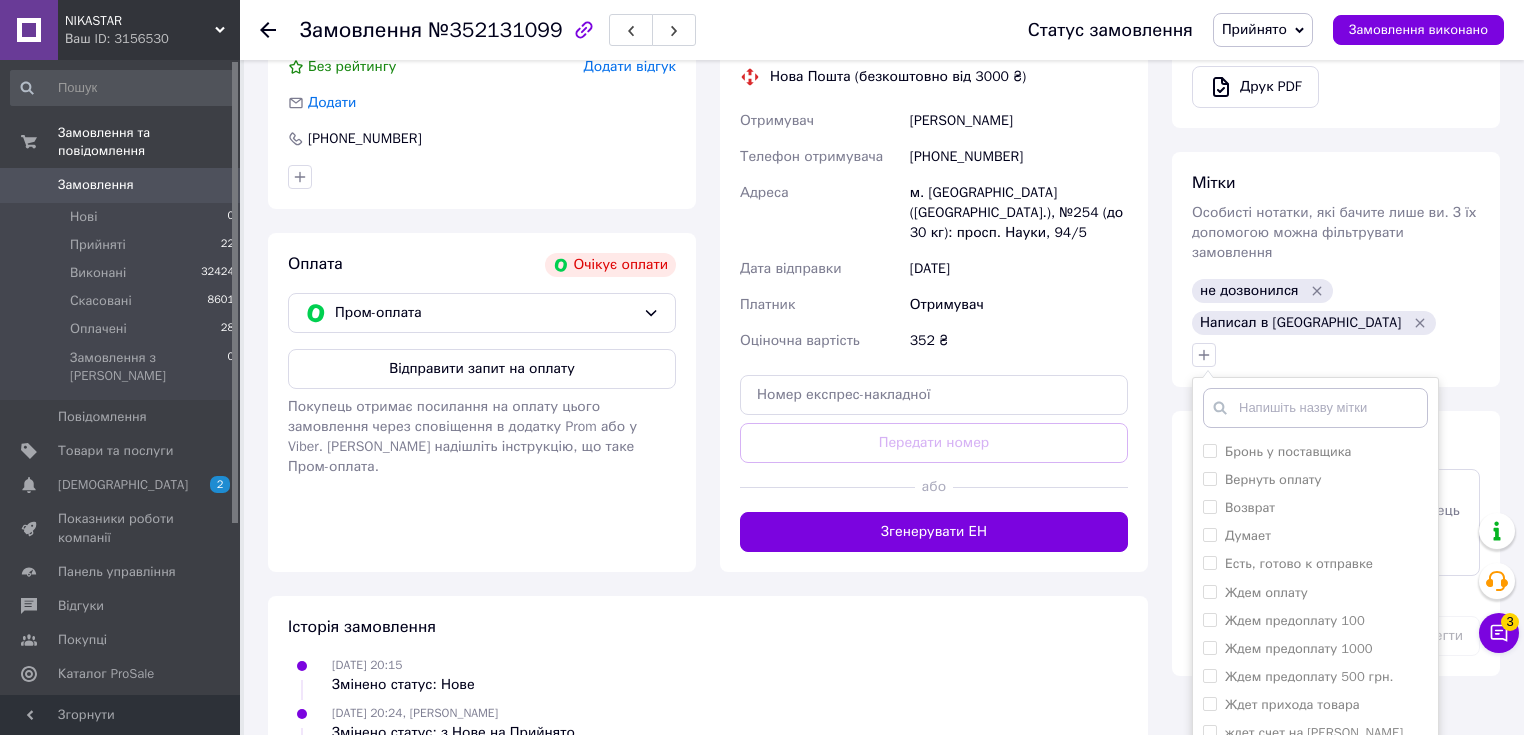 scroll, scrollTop: 320, scrollLeft: 0, axis: vertical 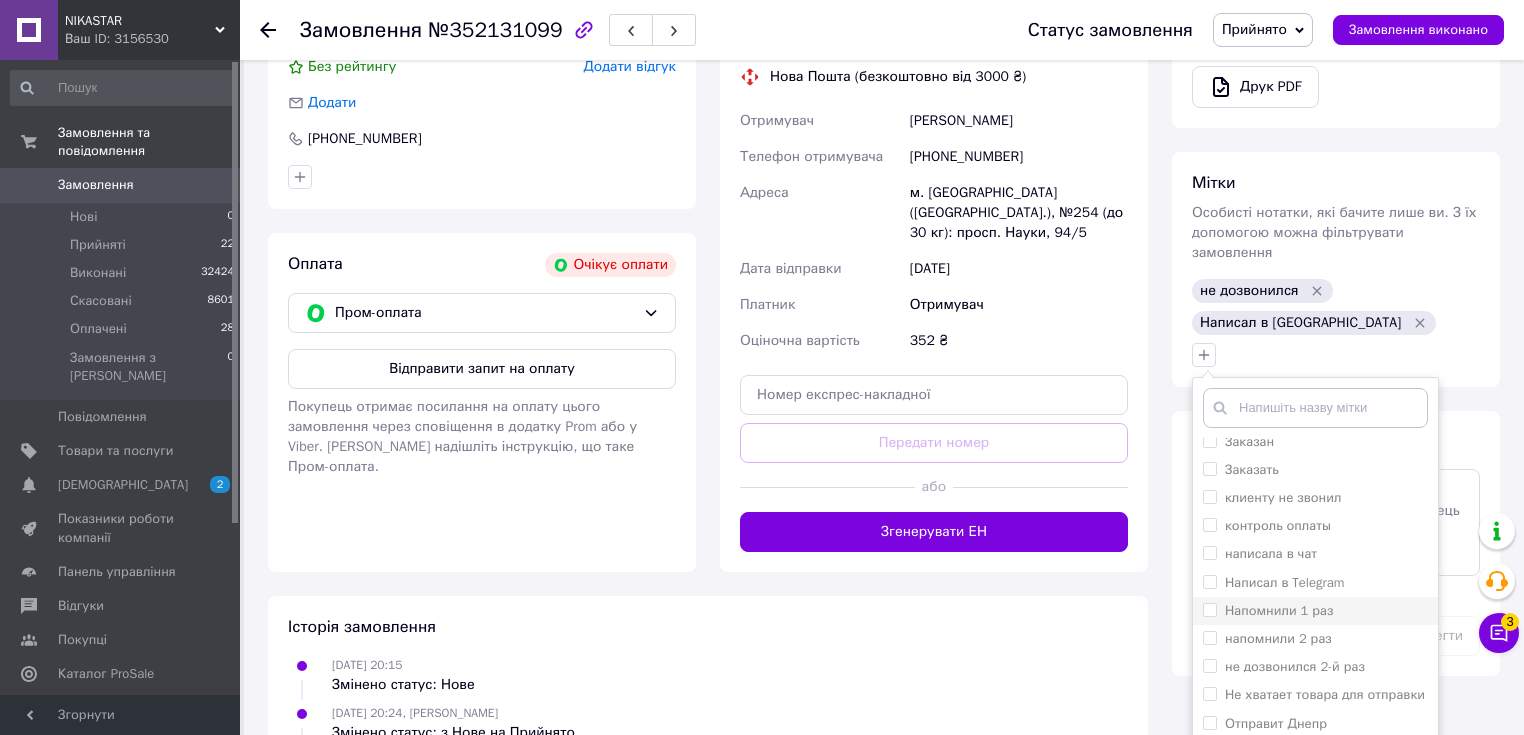 click on "Напомнили 1 раз" at bounding box center [1279, 610] 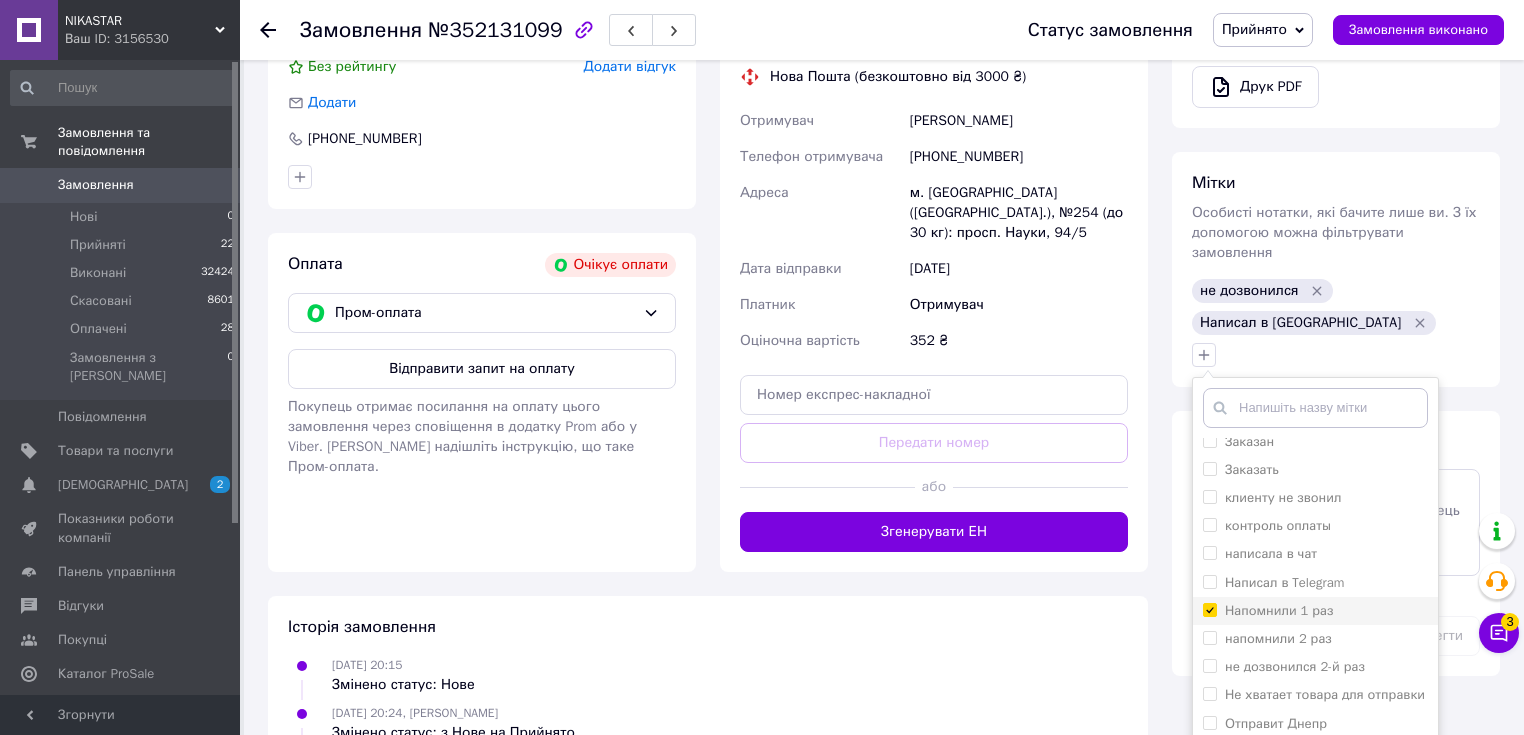 checkbox on "true" 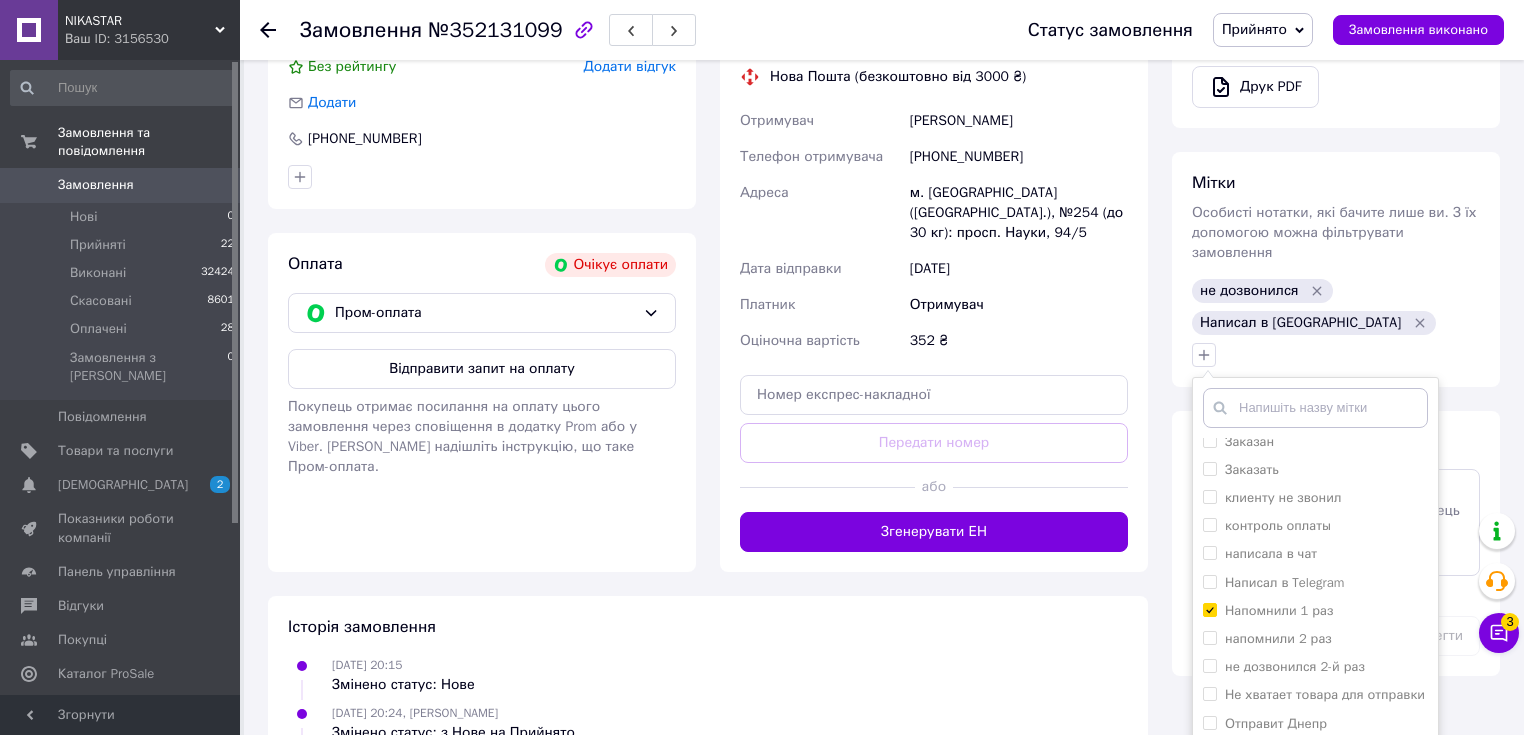 scroll, scrollTop: 781, scrollLeft: 0, axis: vertical 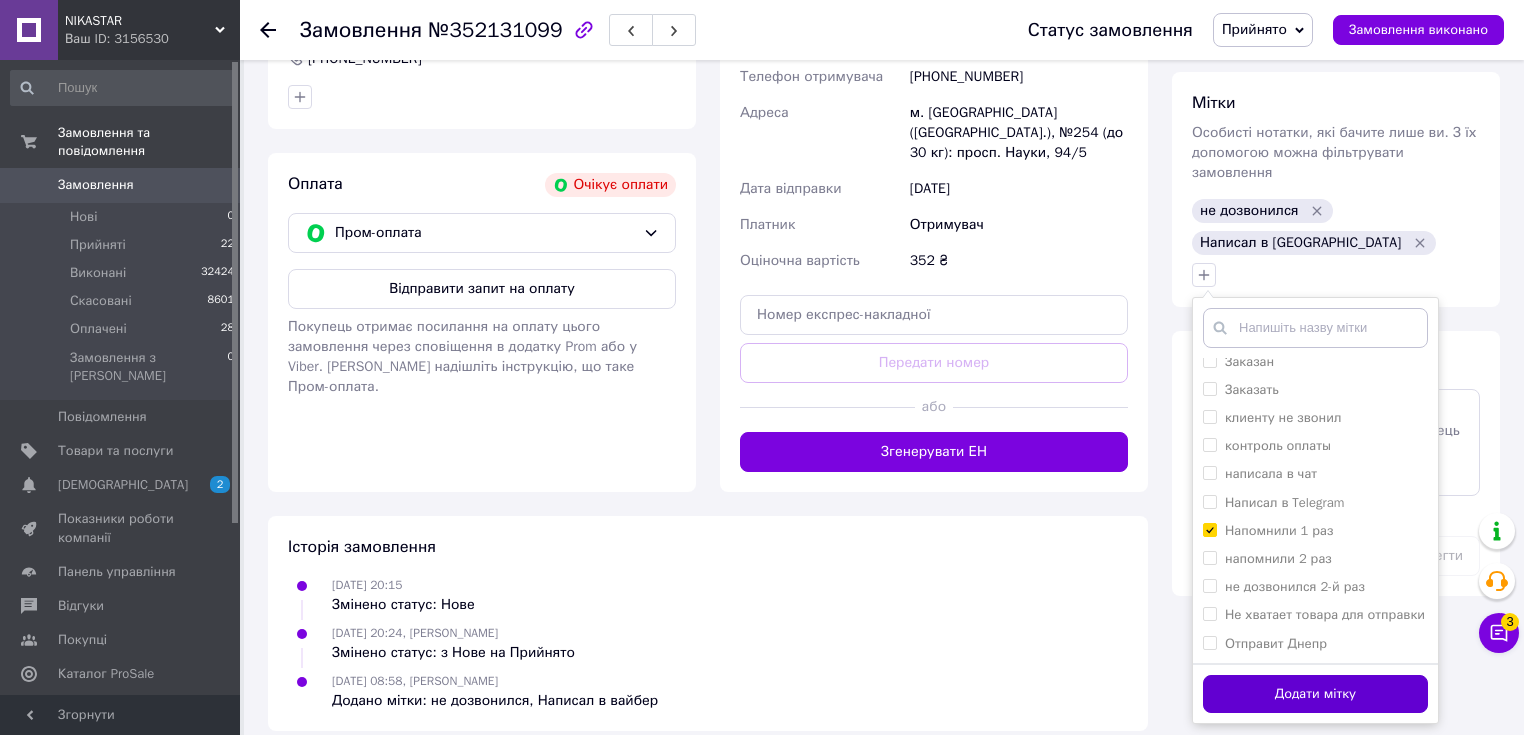 click on "Додати мітку" at bounding box center (1315, 694) 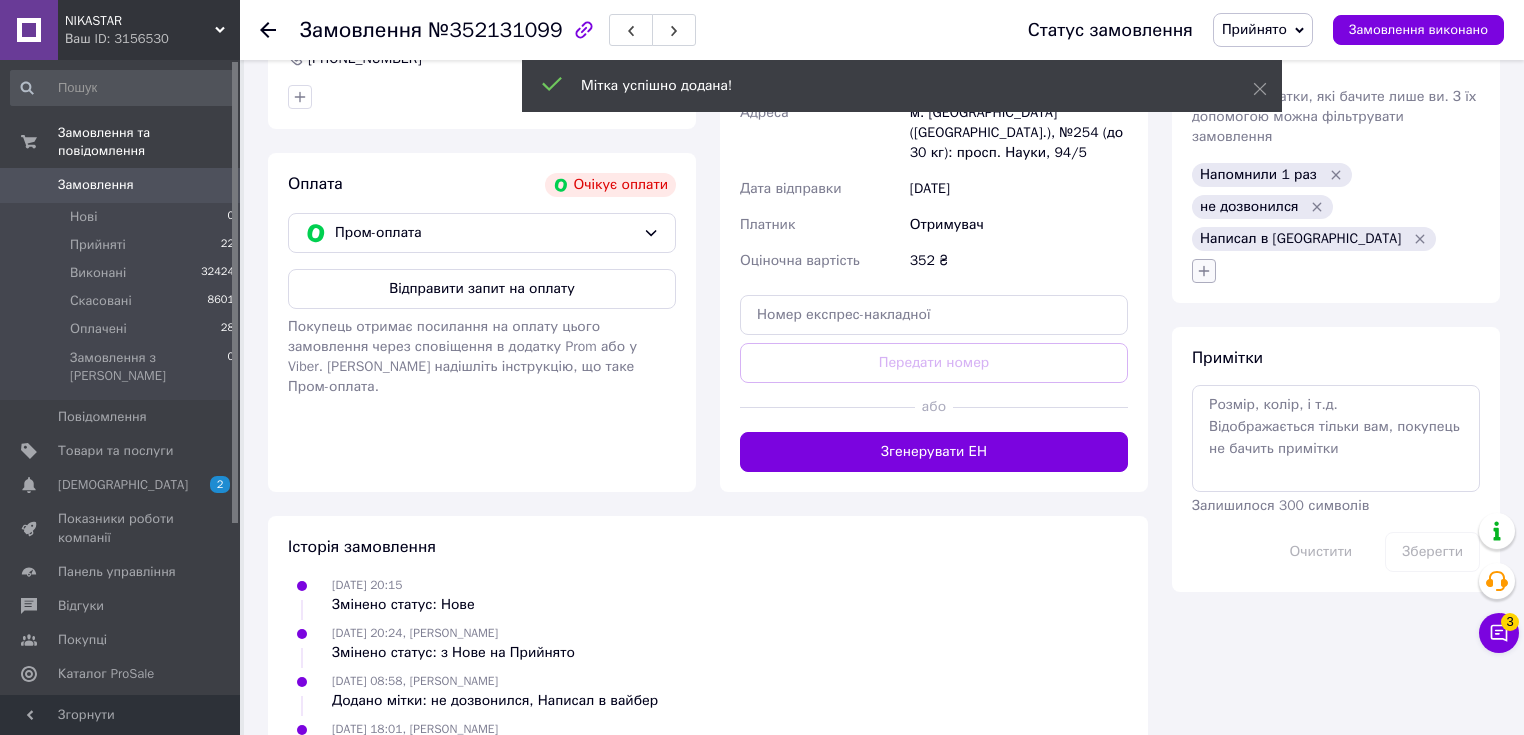 click 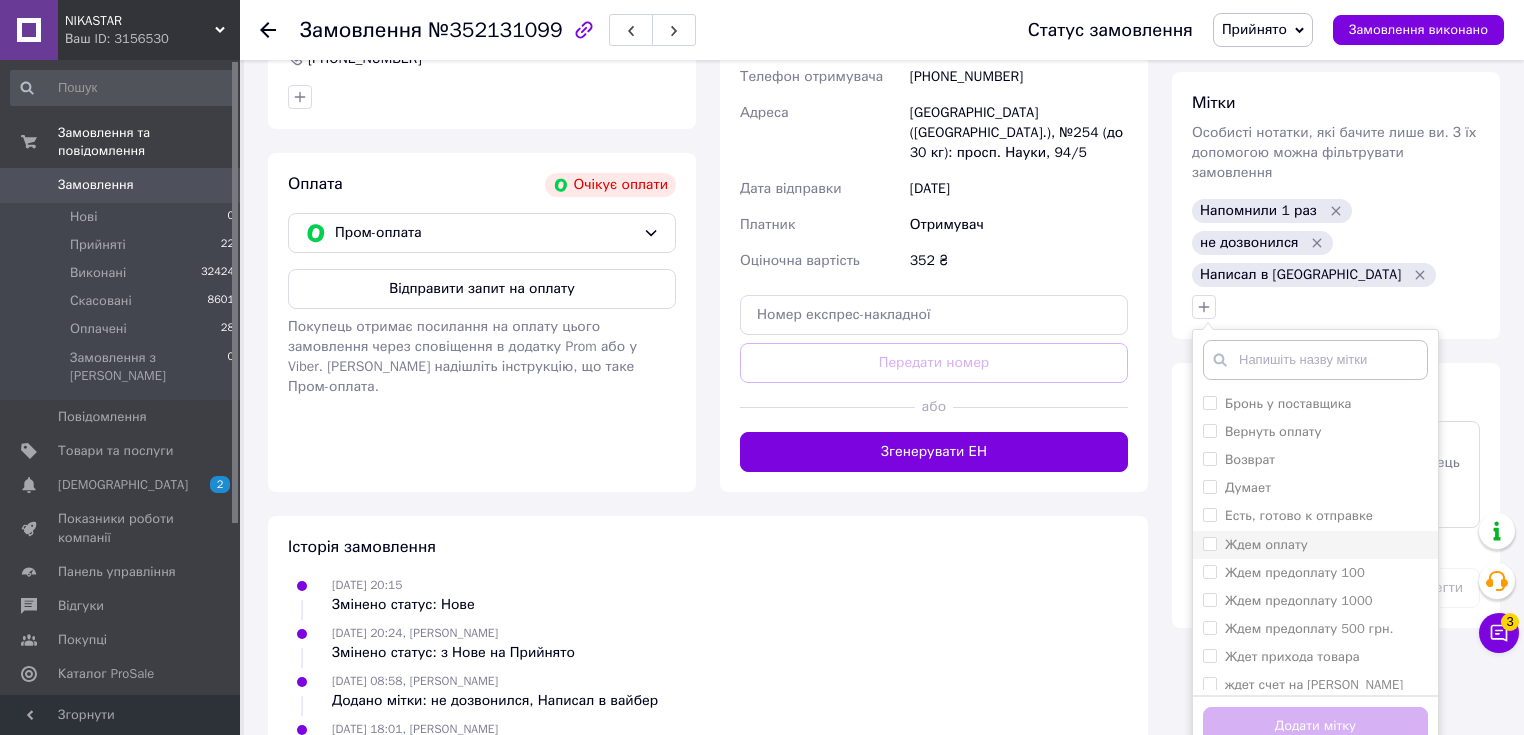 click on "Ждем оплату" at bounding box center [1266, 545] 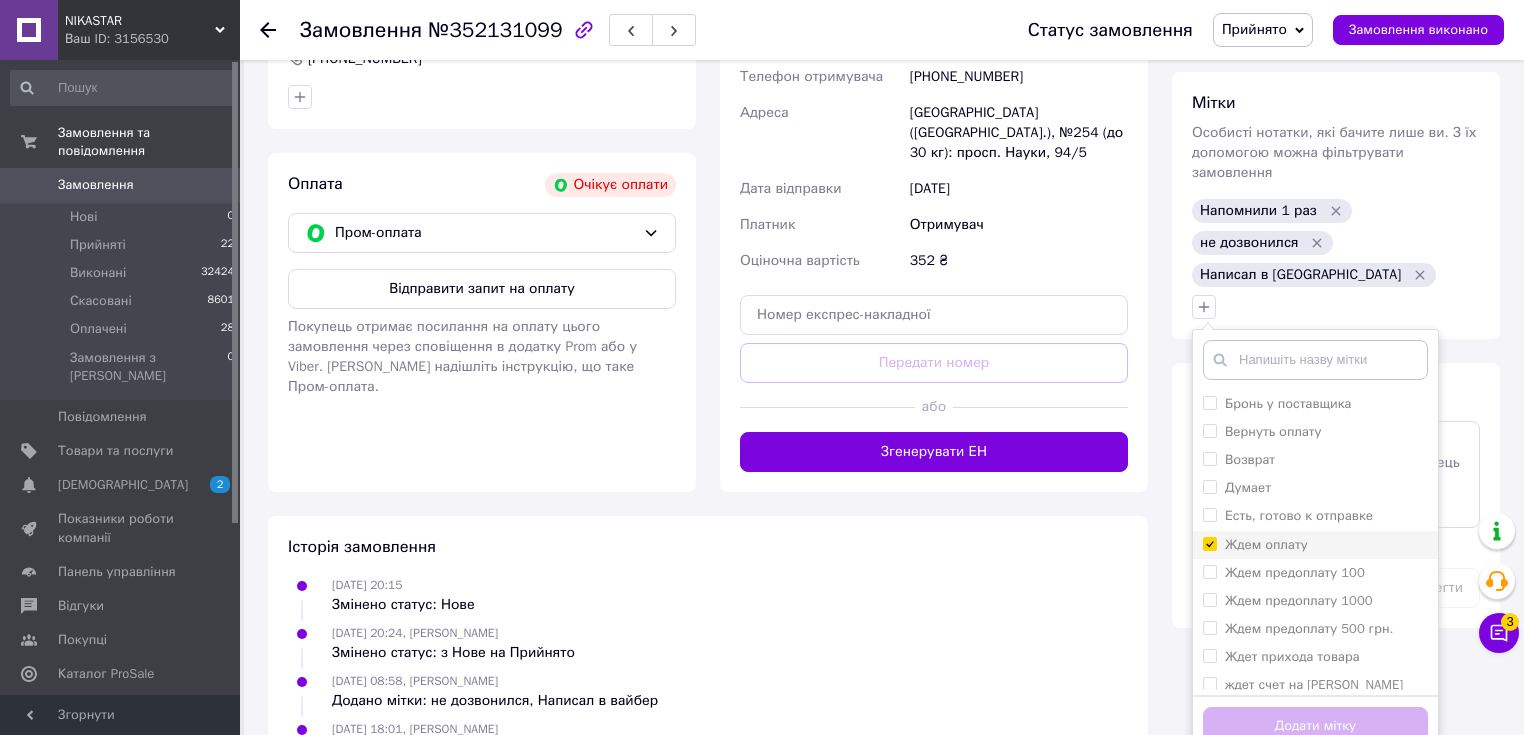click on "Ждем оплату" at bounding box center [1209, 543] 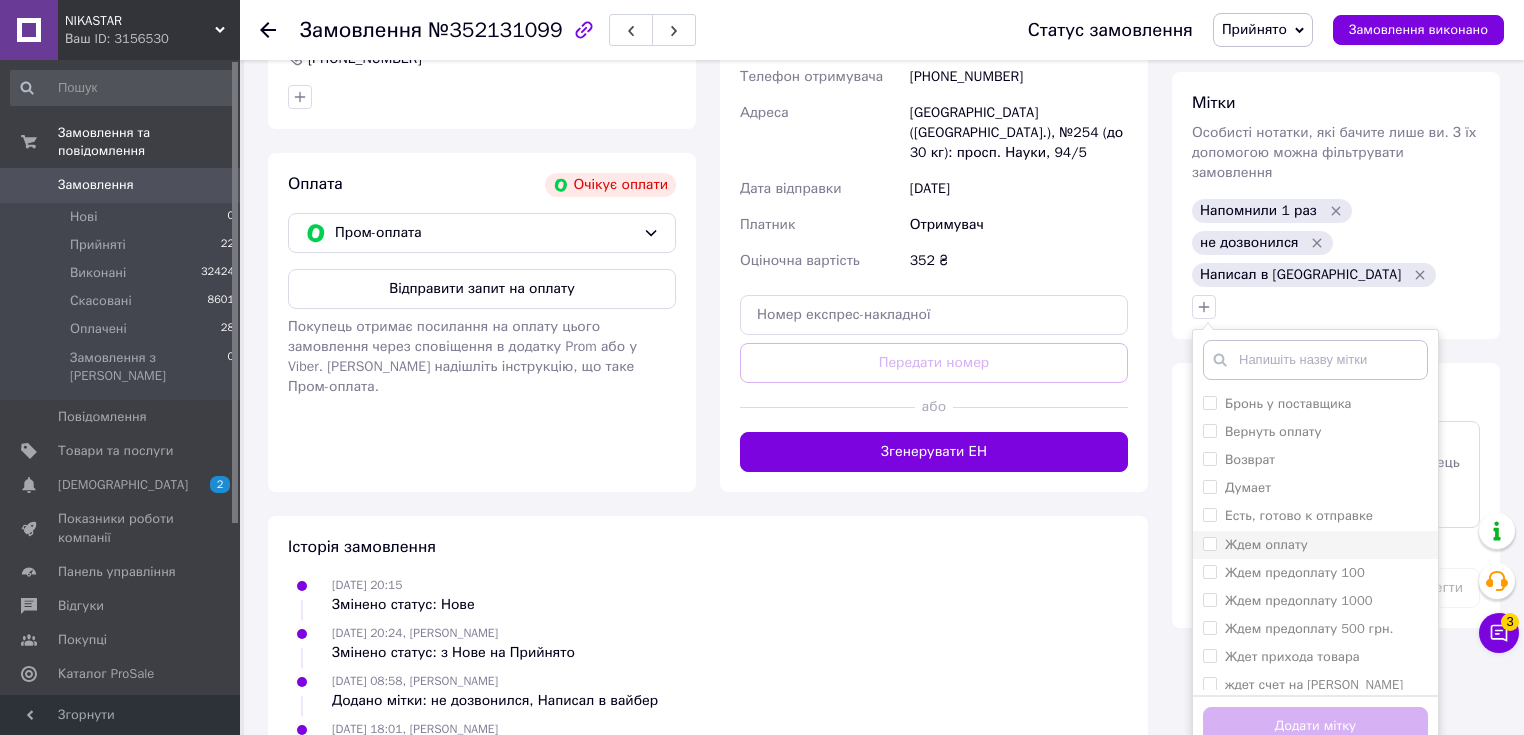 checkbox on "false" 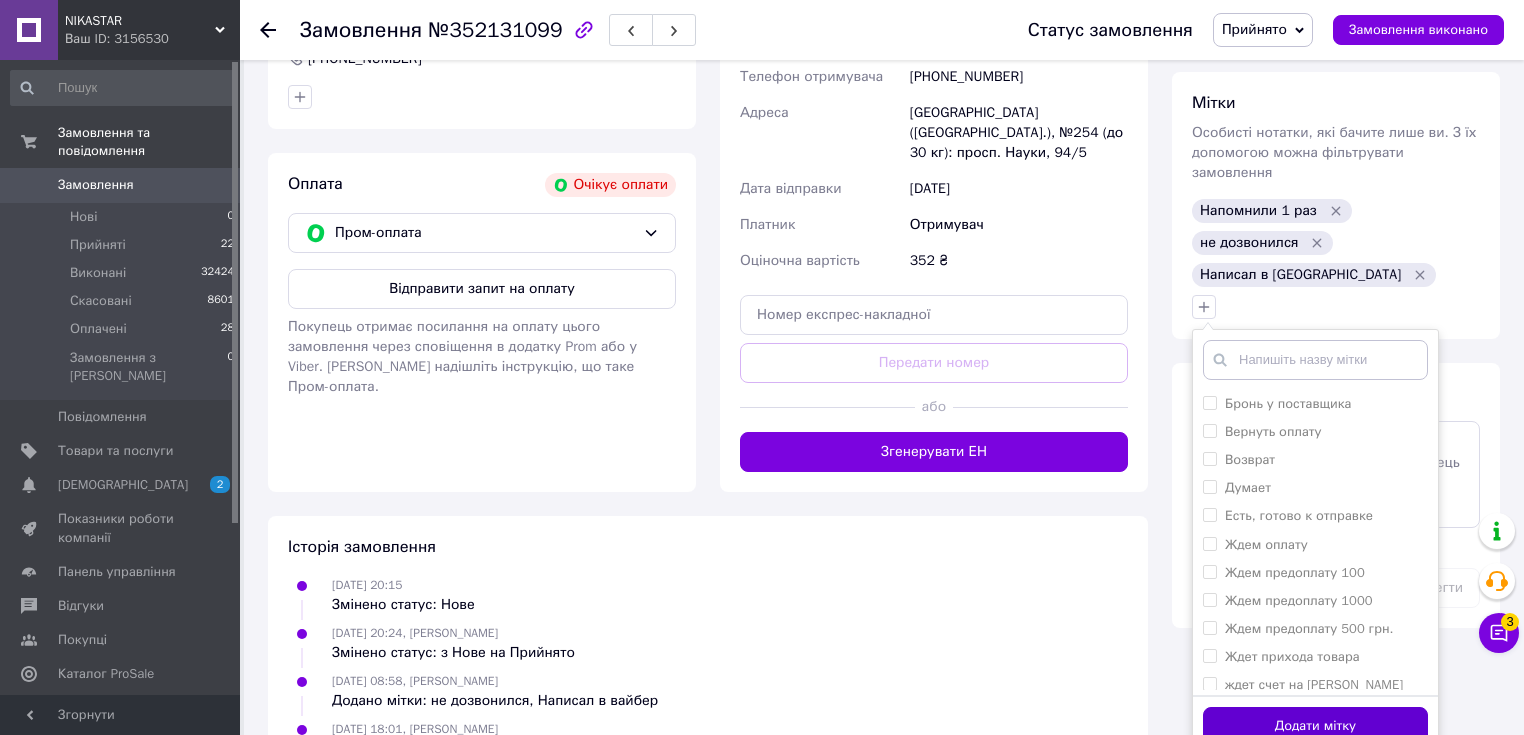 click on "Додати мітку" at bounding box center (1315, 726) 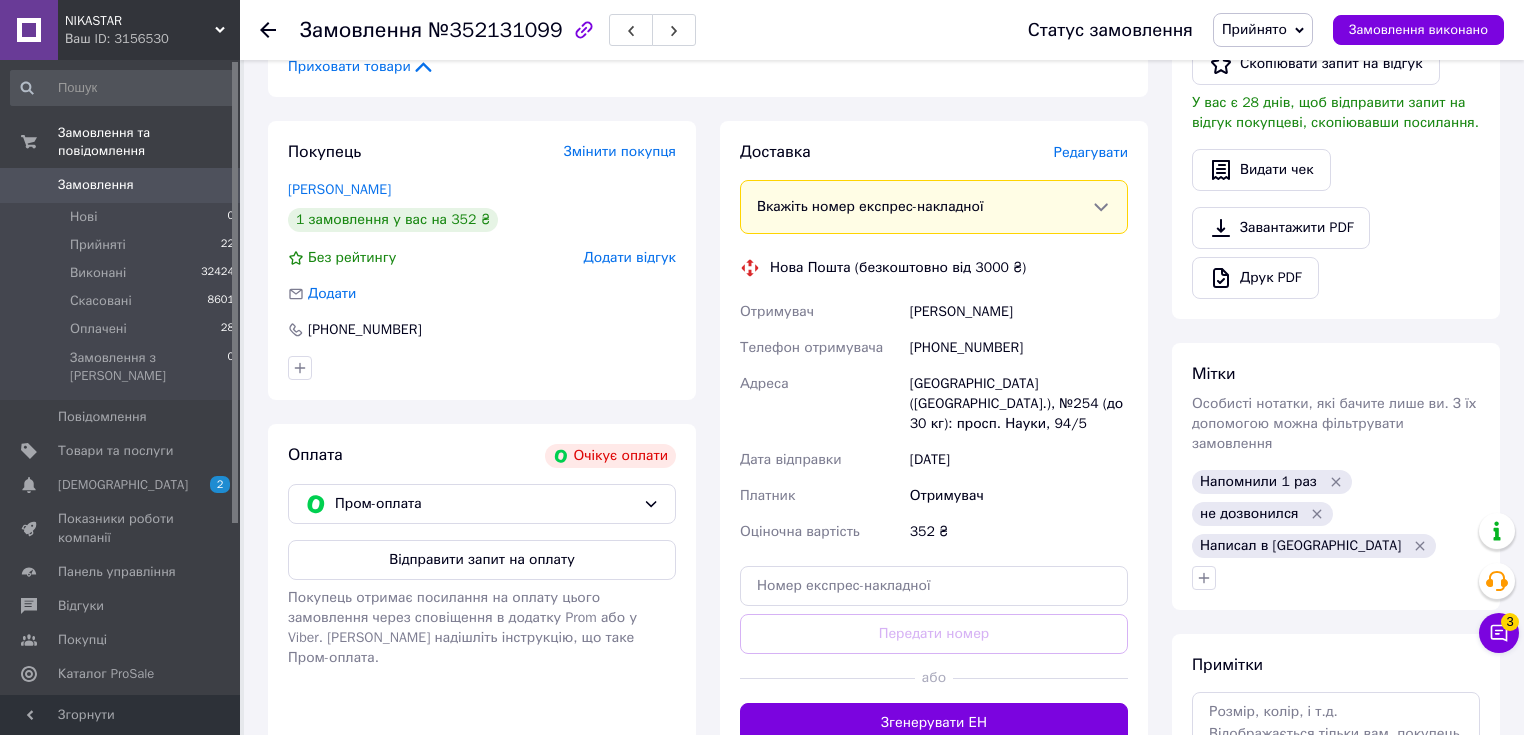 scroll, scrollTop: 590, scrollLeft: 0, axis: vertical 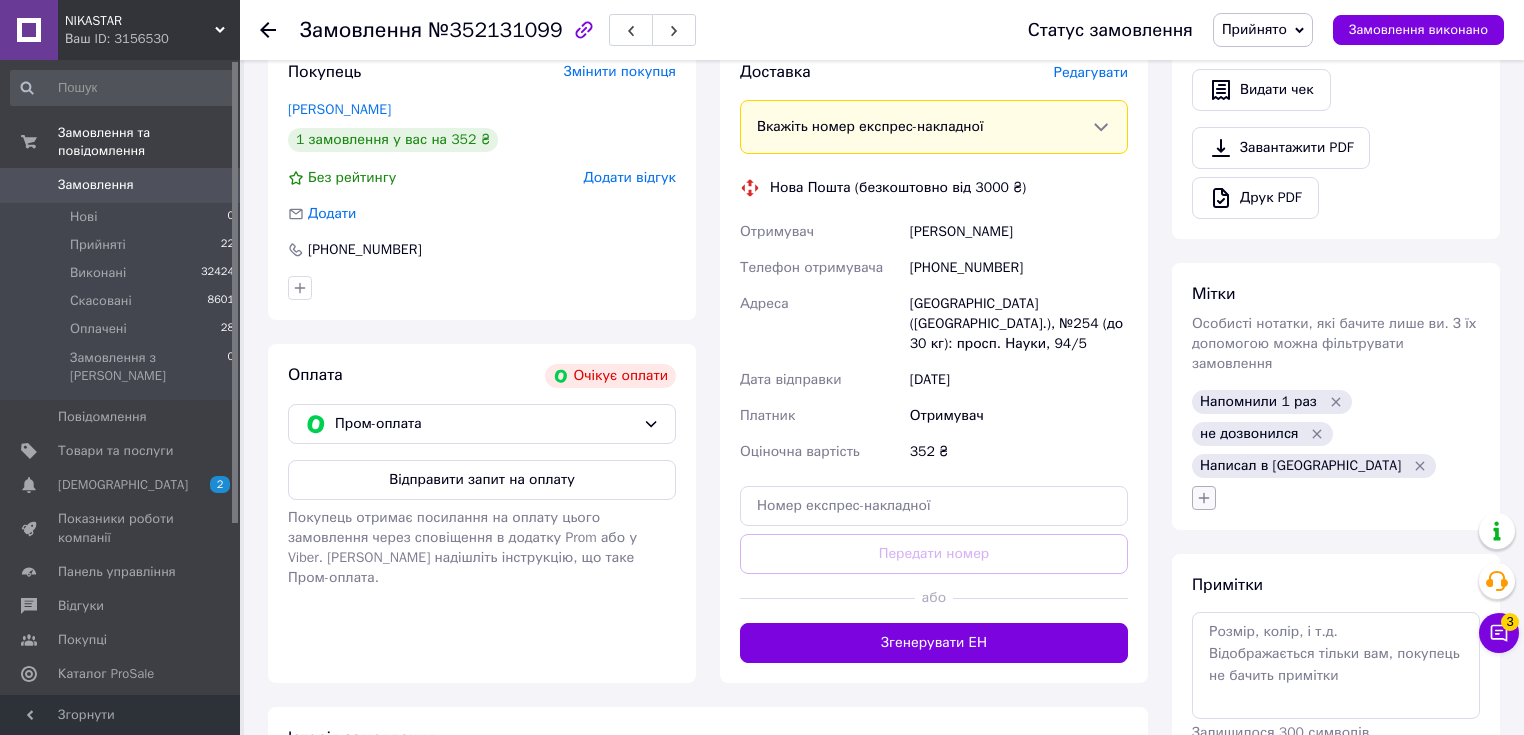 click 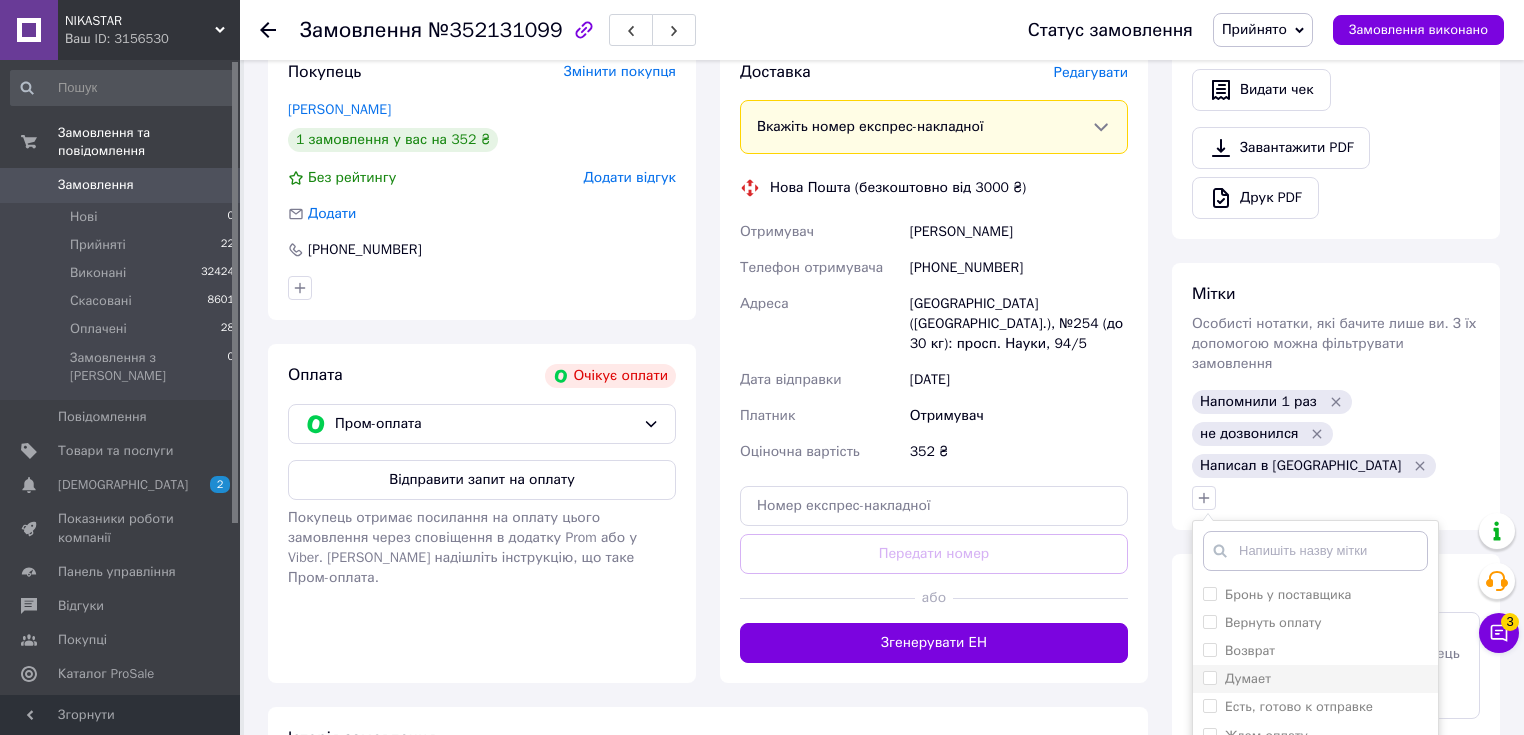 scroll, scrollTop: 80, scrollLeft: 0, axis: vertical 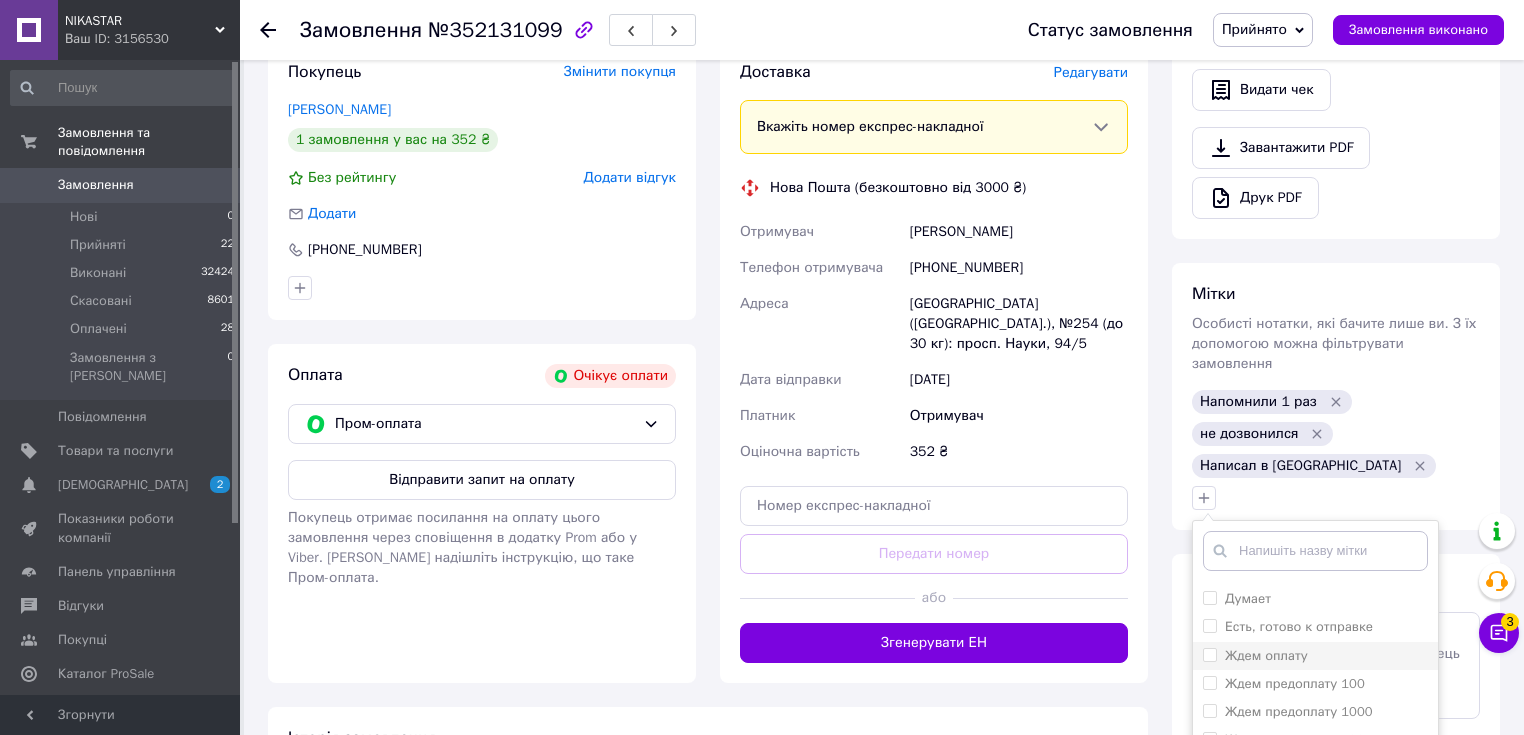 click on "Ждем оплату" at bounding box center [1266, 655] 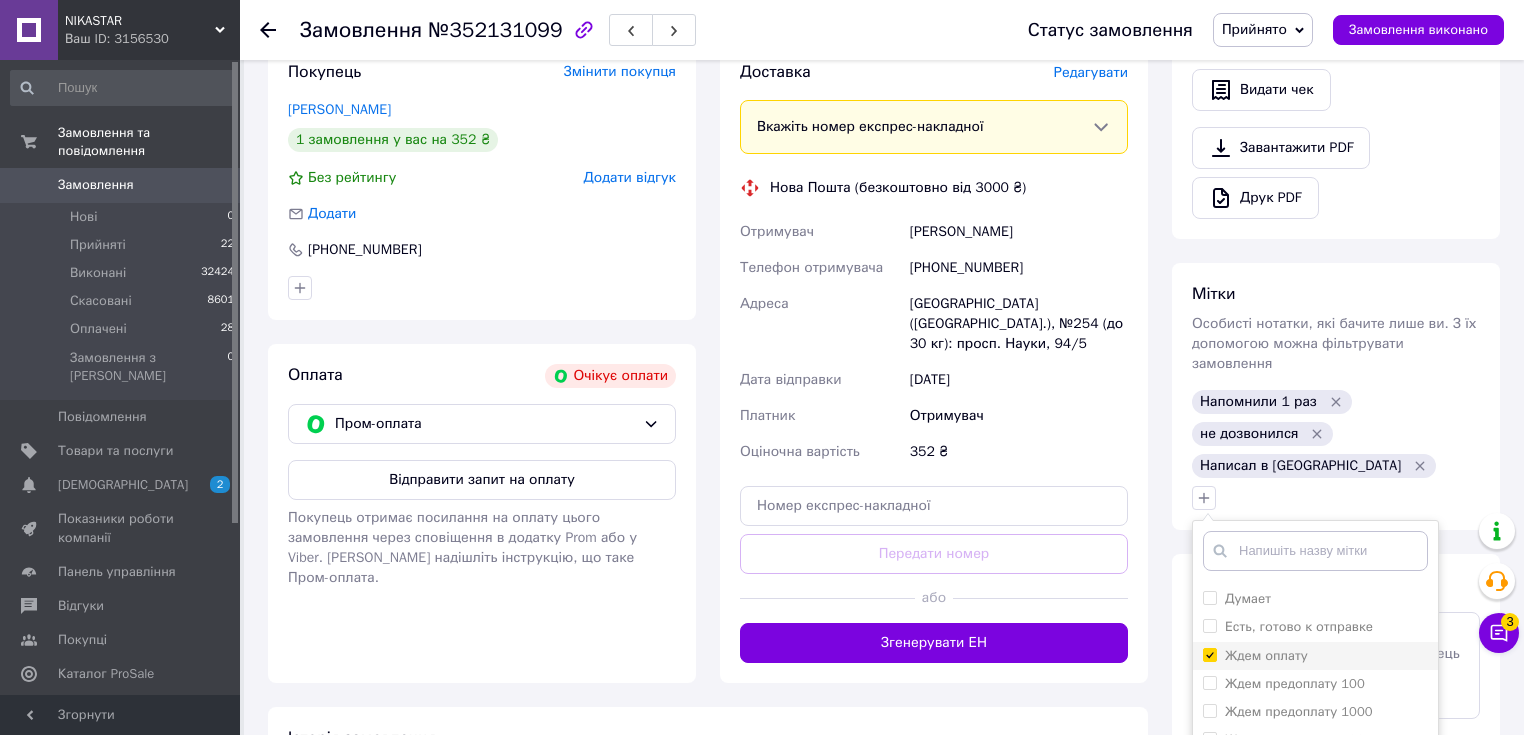 checkbox on "true" 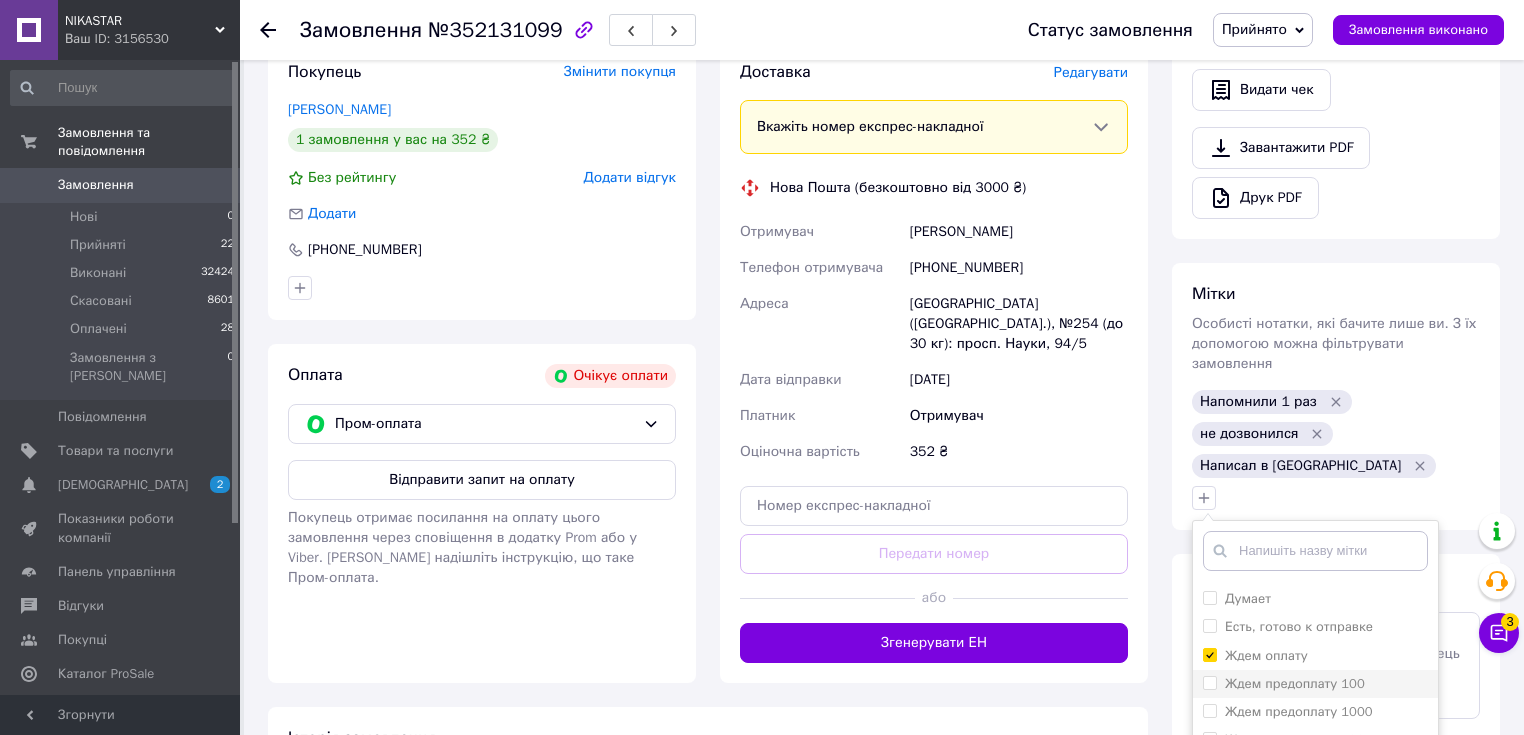 scroll, scrollTop: 670, scrollLeft: 0, axis: vertical 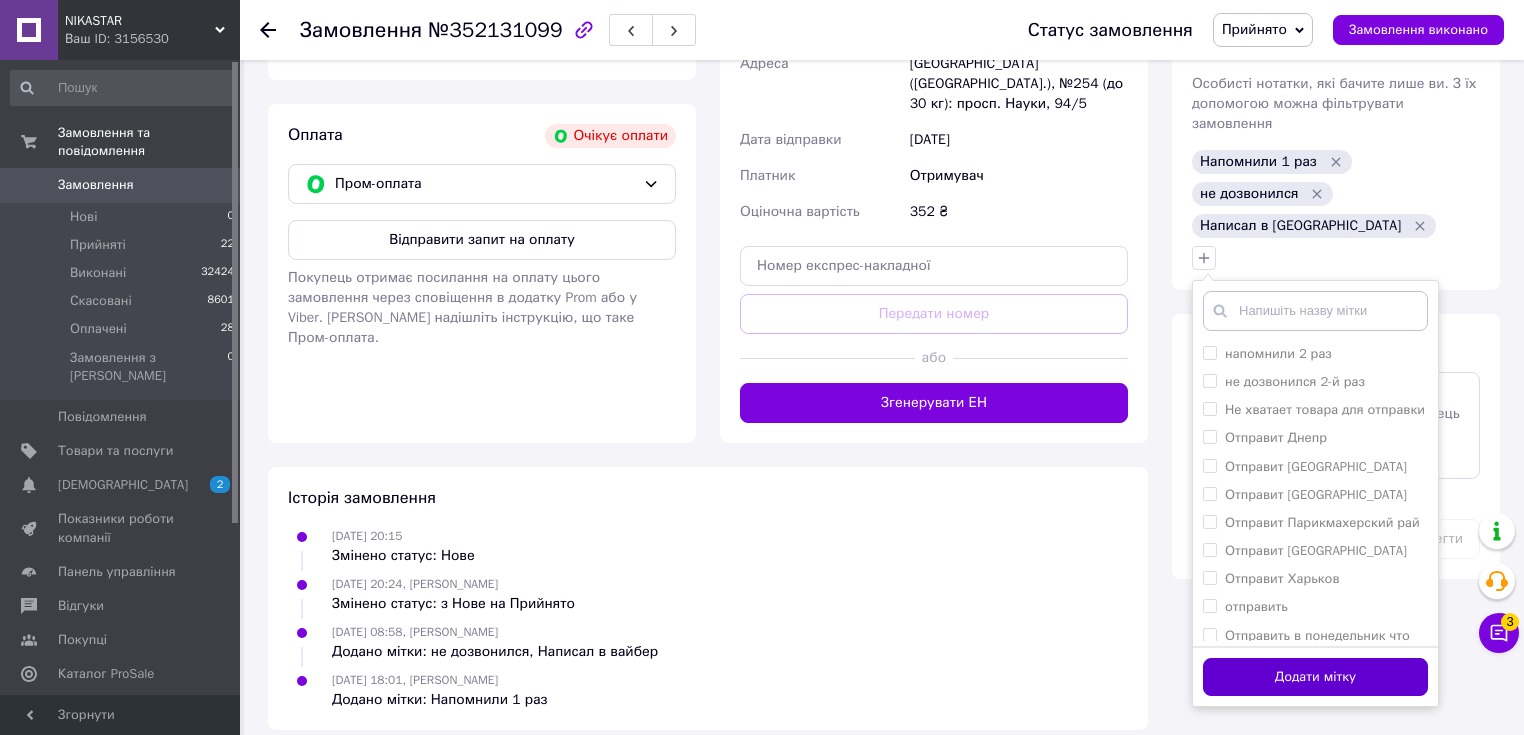 click on "Додати мітку" at bounding box center (1315, 677) 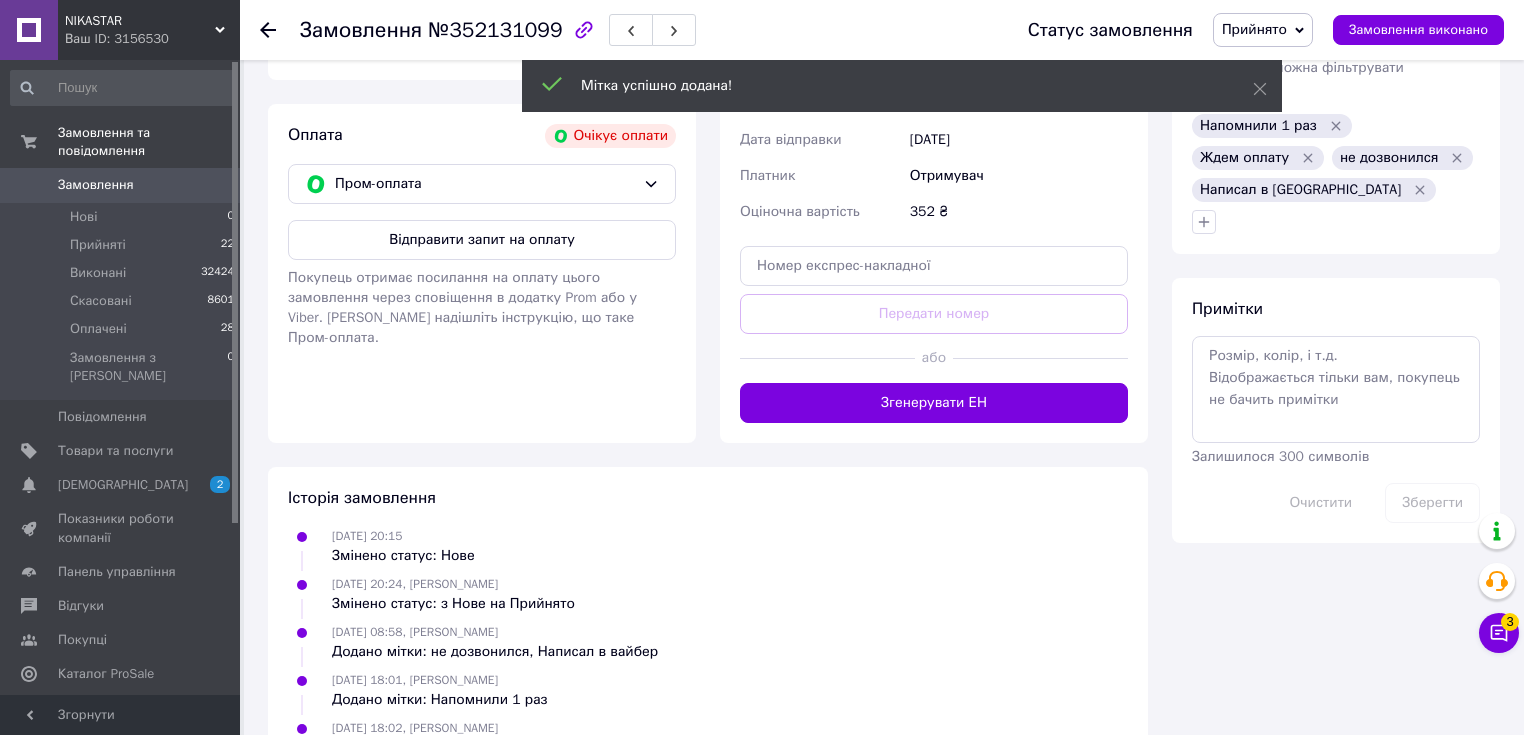 click 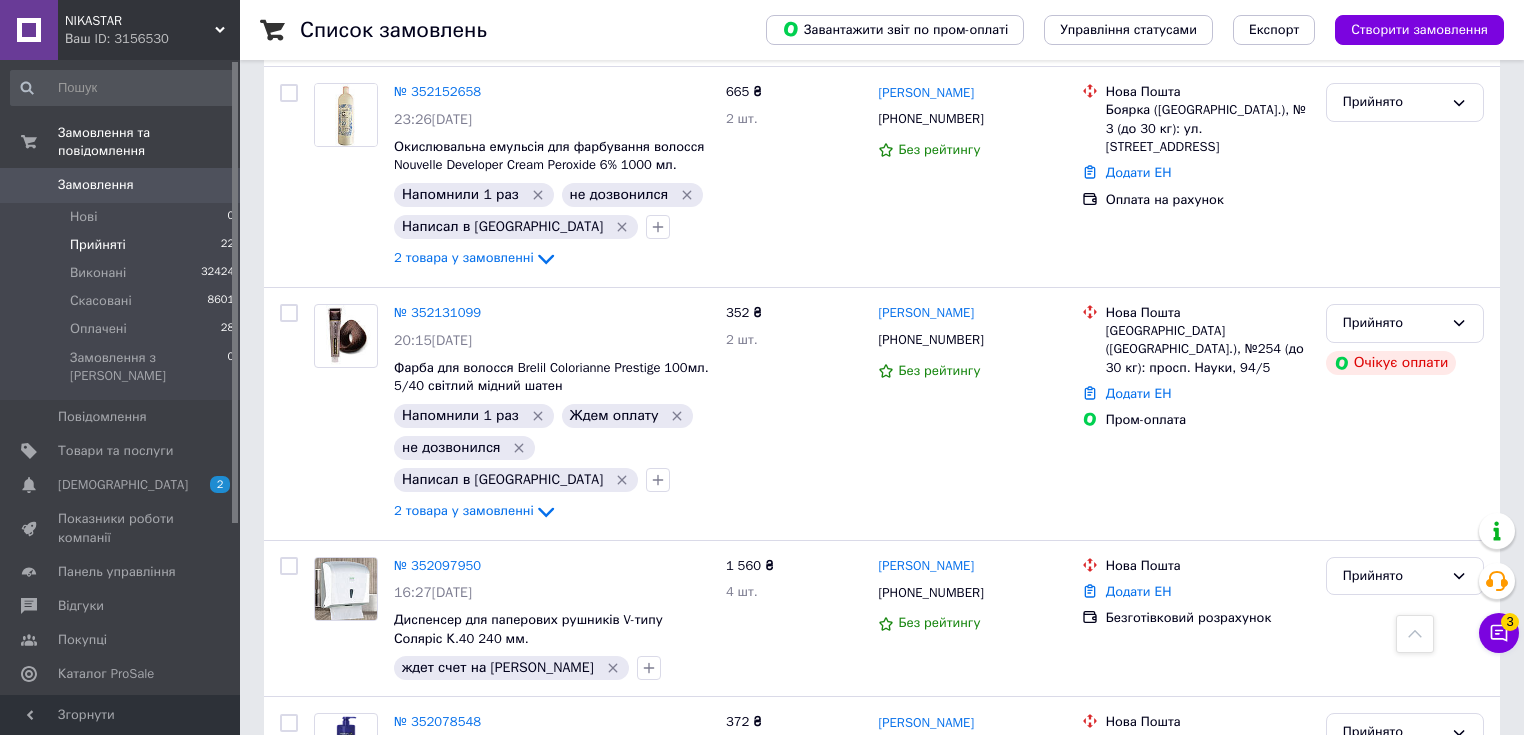 scroll, scrollTop: 2895, scrollLeft: 0, axis: vertical 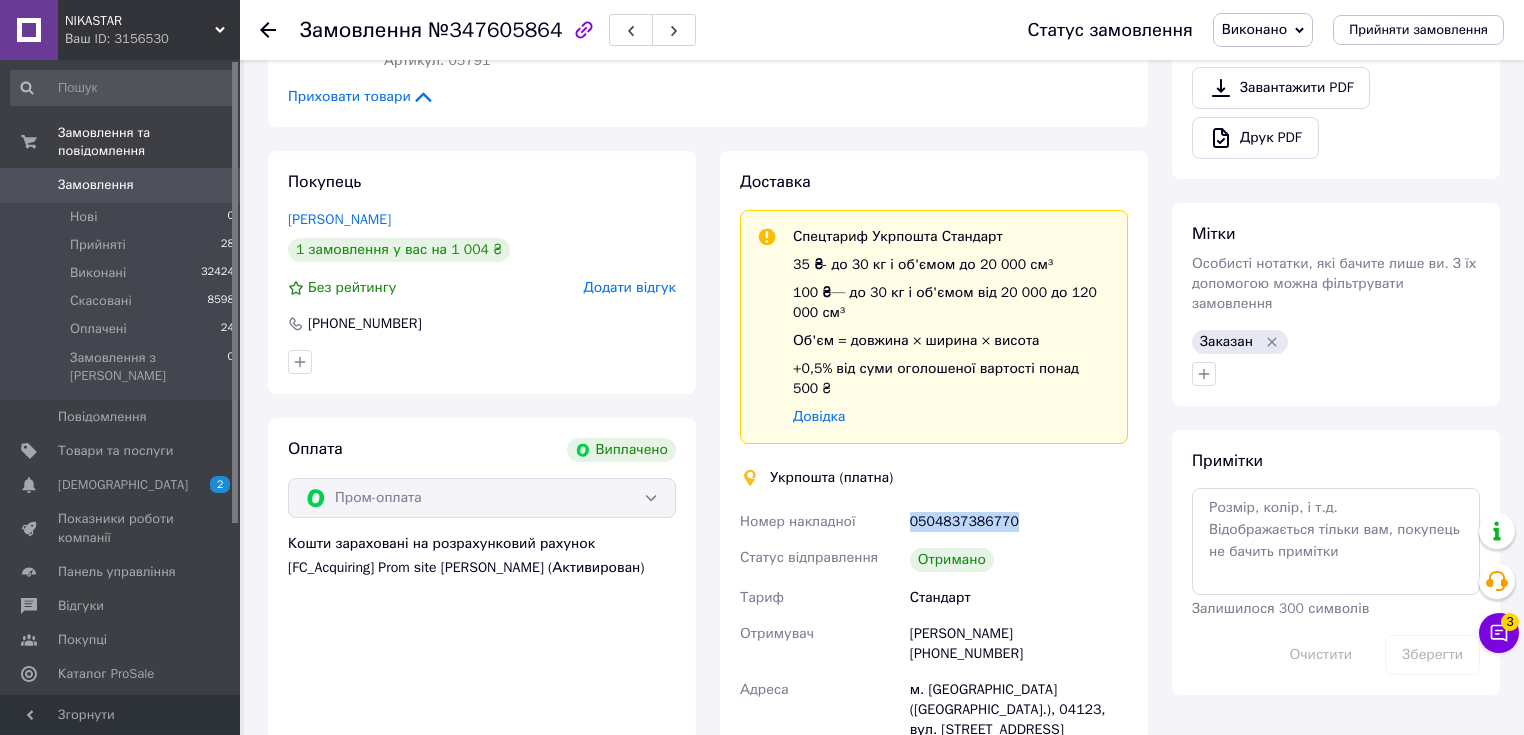 drag, startPoint x: 998, startPoint y: 506, endPoint x: 907, endPoint y: 506, distance: 91 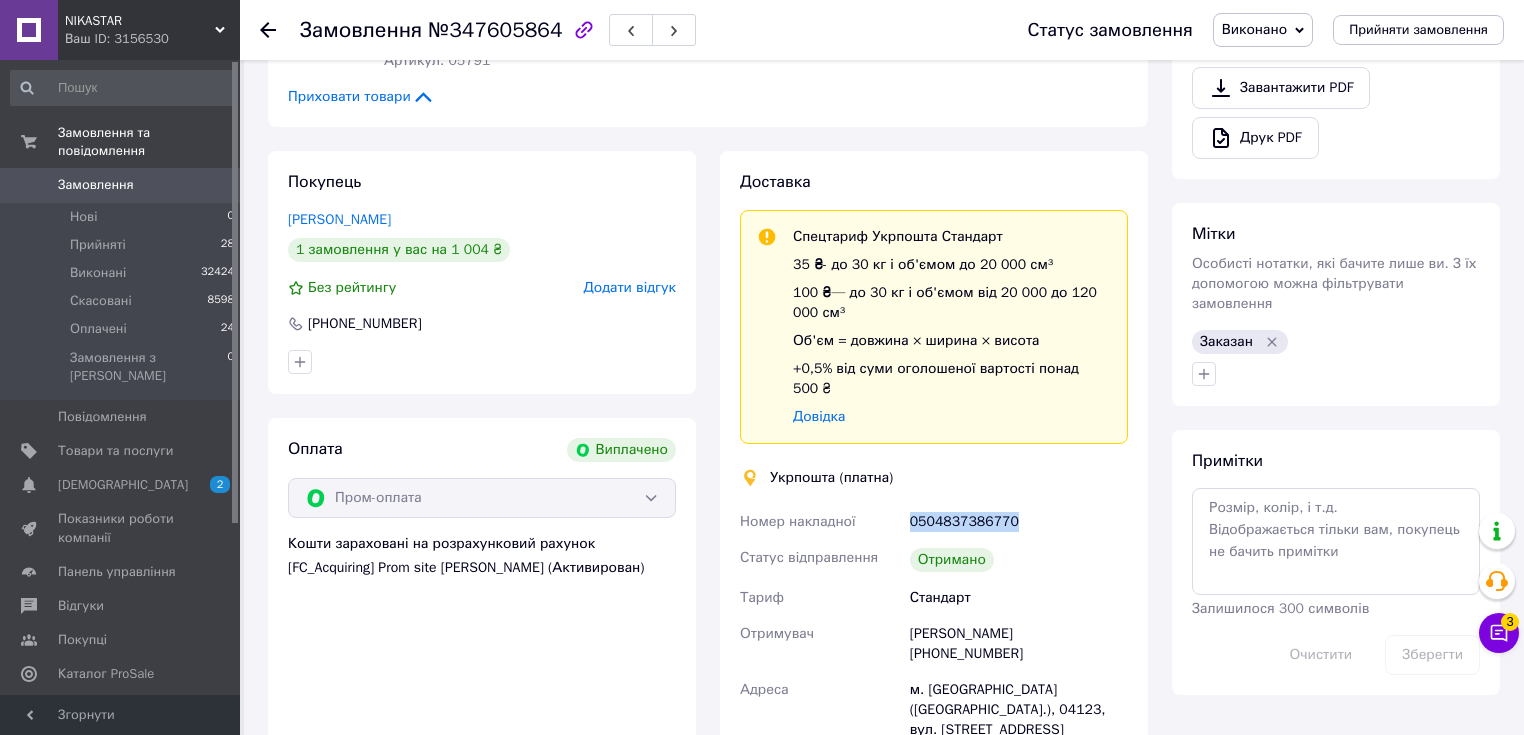 scroll, scrollTop: 560, scrollLeft: 0, axis: vertical 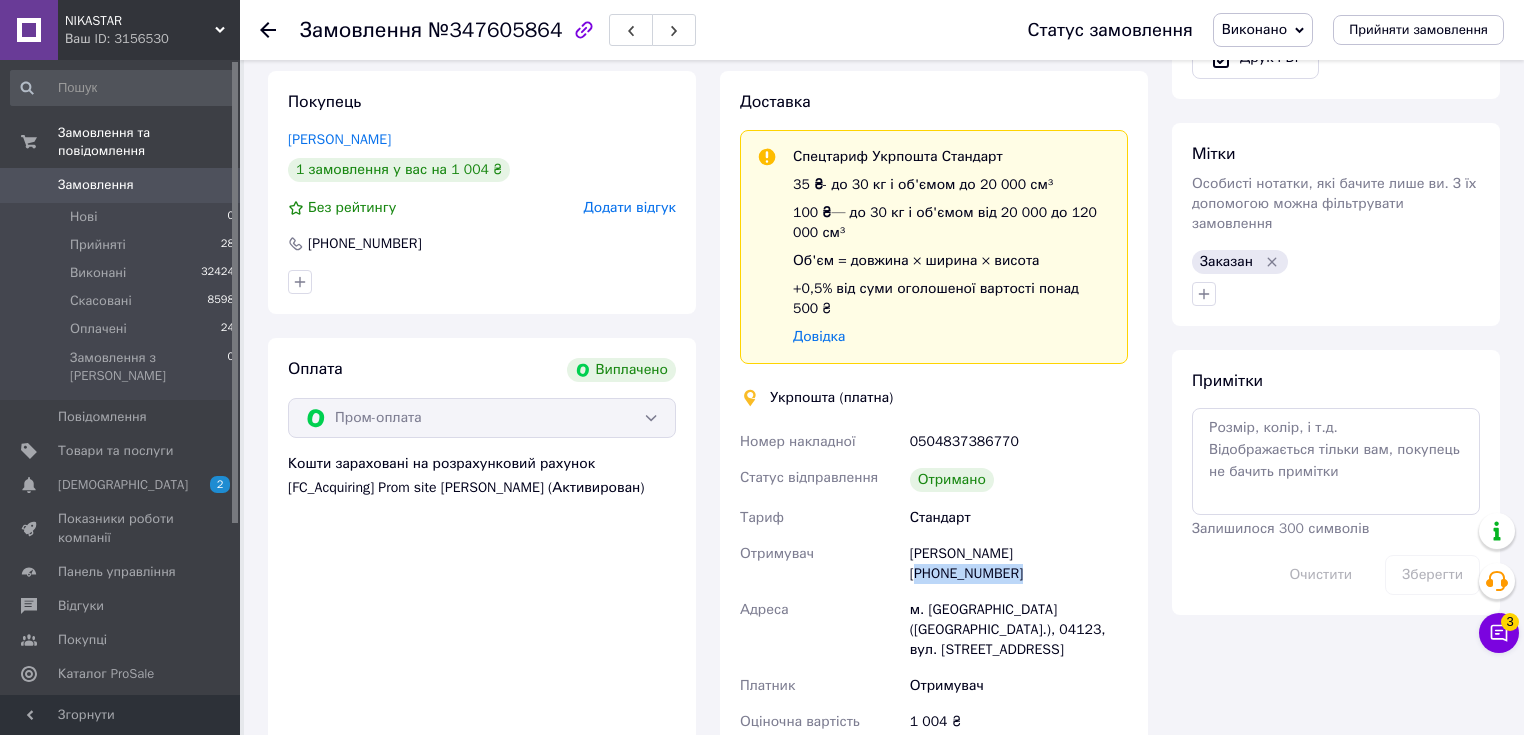drag, startPoint x: 1120, startPoint y: 536, endPoint x: 1020, endPoint y: 529, distance: 100.2447 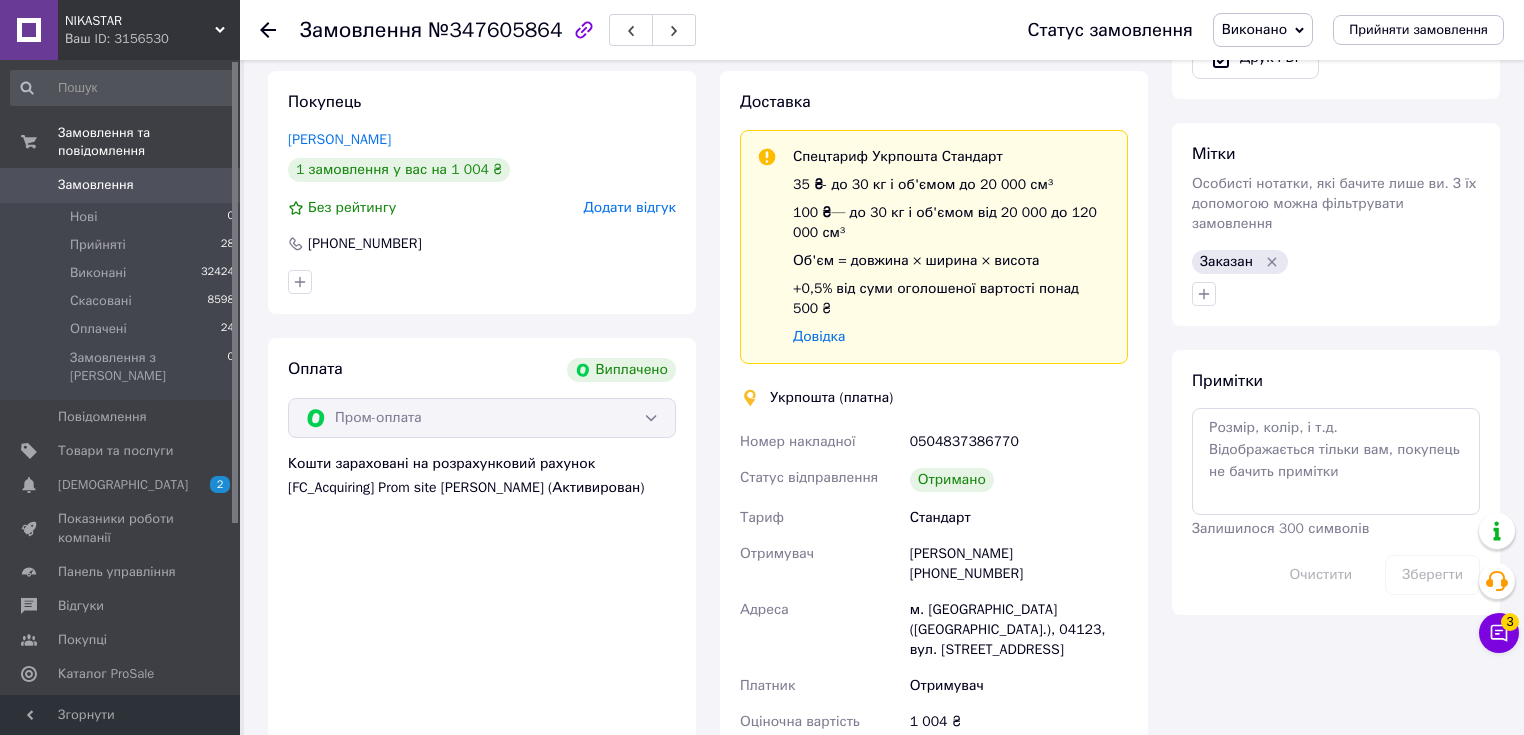 click on "м. Київ (Київська обл.), 04123, вул. Перемишльська, 13/16" at bounding box center [1019, 630] 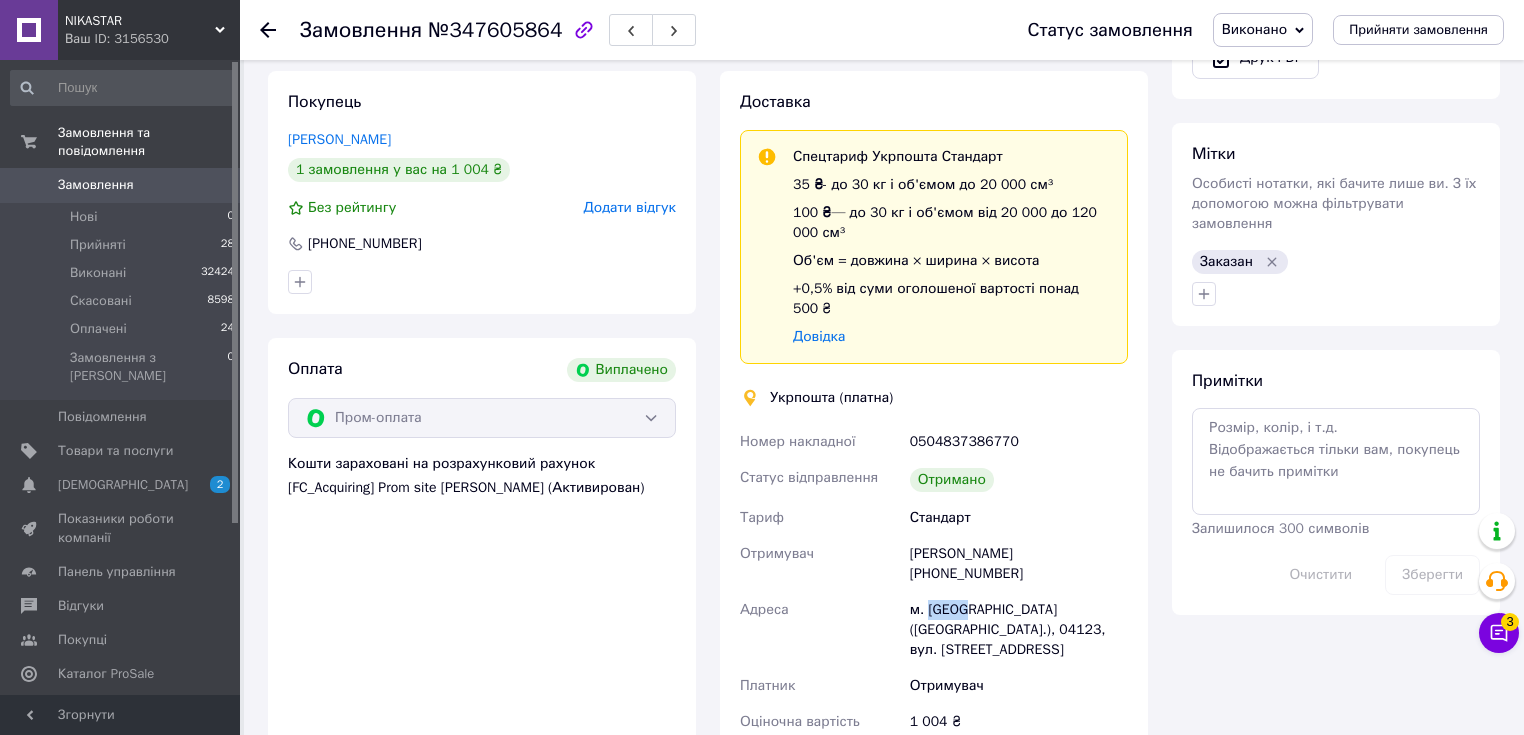 click on "м. Київ (Київська обл.), 04123, вул. Перемишльська, 13/16" at bounding box center [1019, 630] 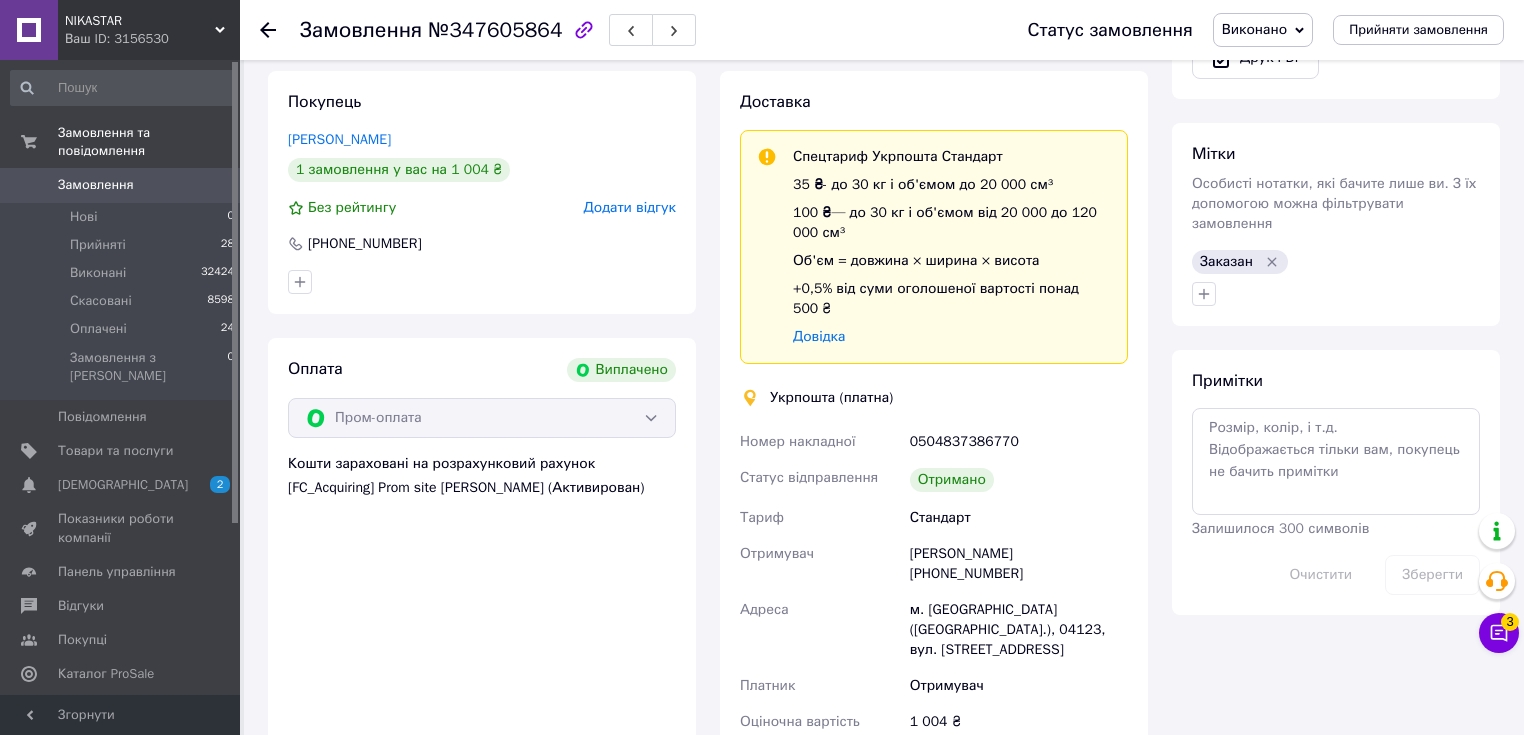 click on "м. Київ (Київська обл.), 04123, вул. Перемишльська, 13/16" at bounding box center [1019, 630] 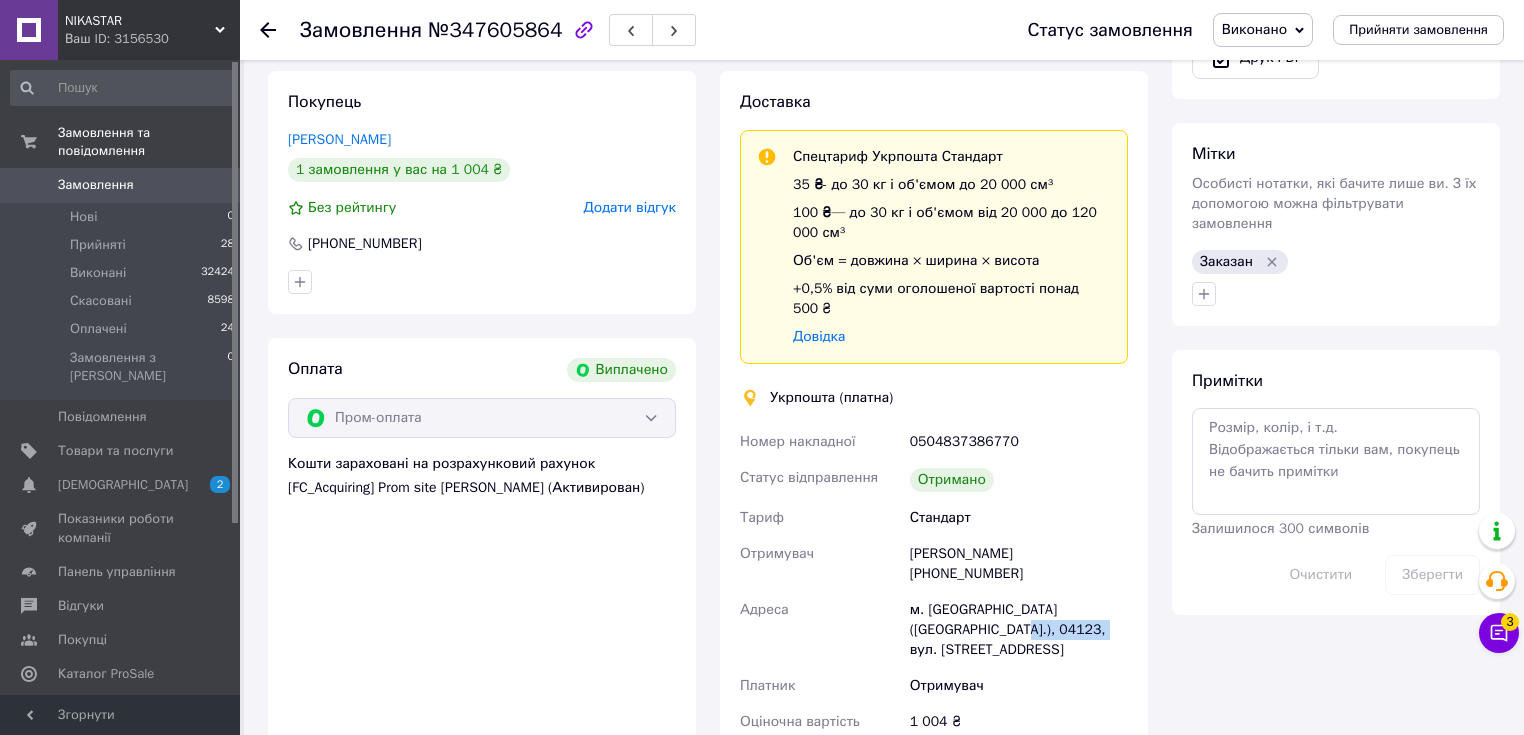 click on "м. Київ (Київська обл.), 04123, вул. Перемишльська, 13/16" at bounding box center [1019, 630] 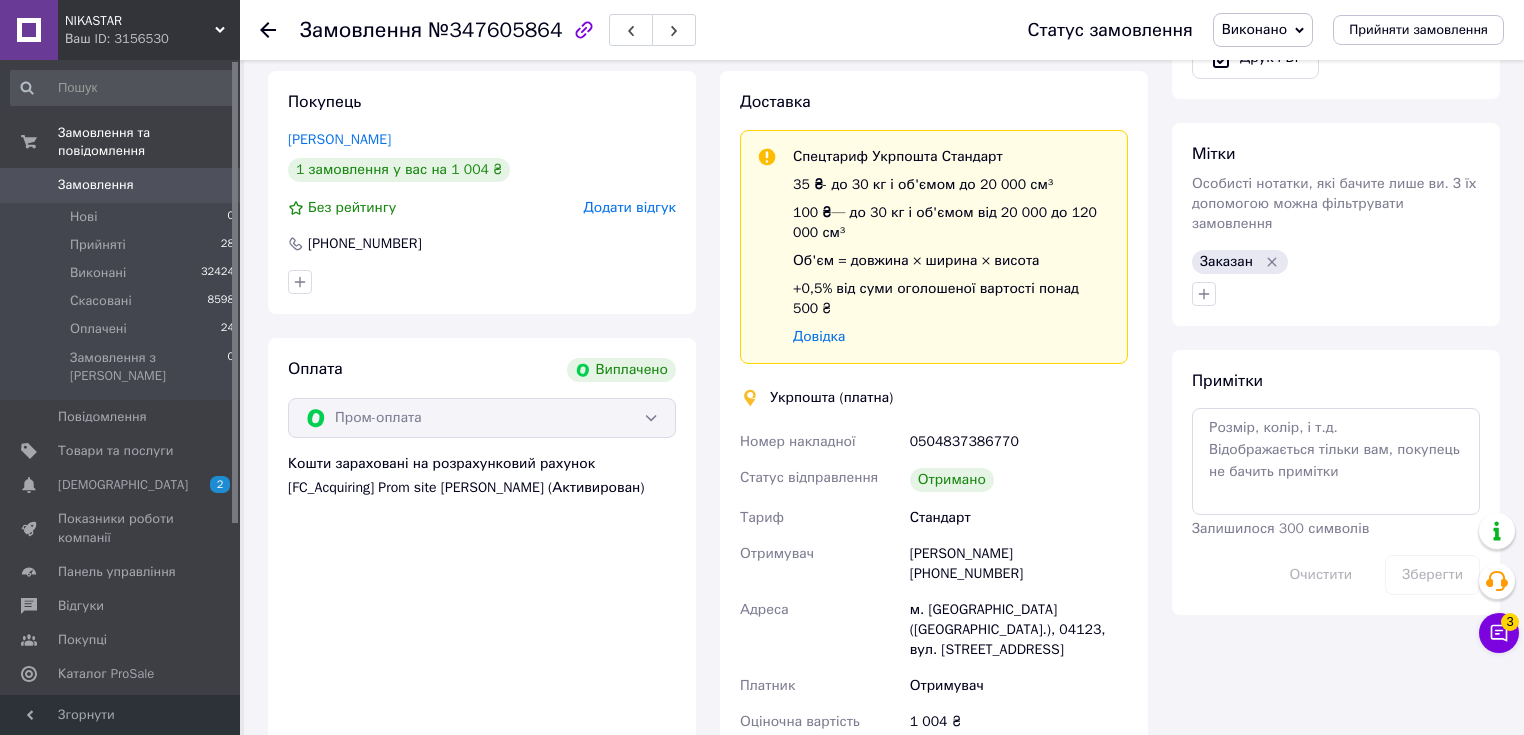 click on "м. Київ (Київська обл.), 04123, вул. Перемишльська, 13/16" at bounding box center (1019, 630) 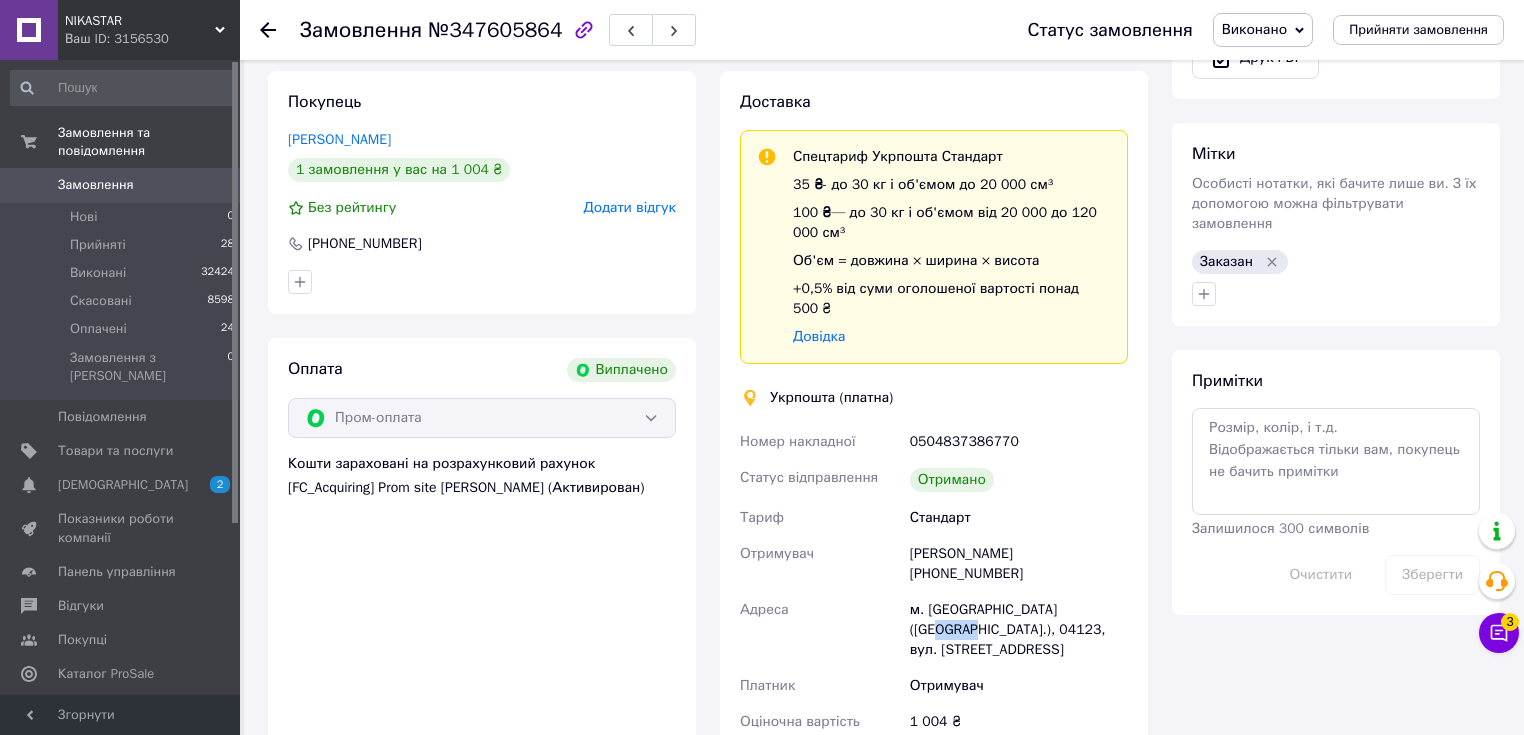 click on "м. Київ (Київська обл.), 04123, вул. Перемишльська, 13/16" at bounding box center [1019, 630] 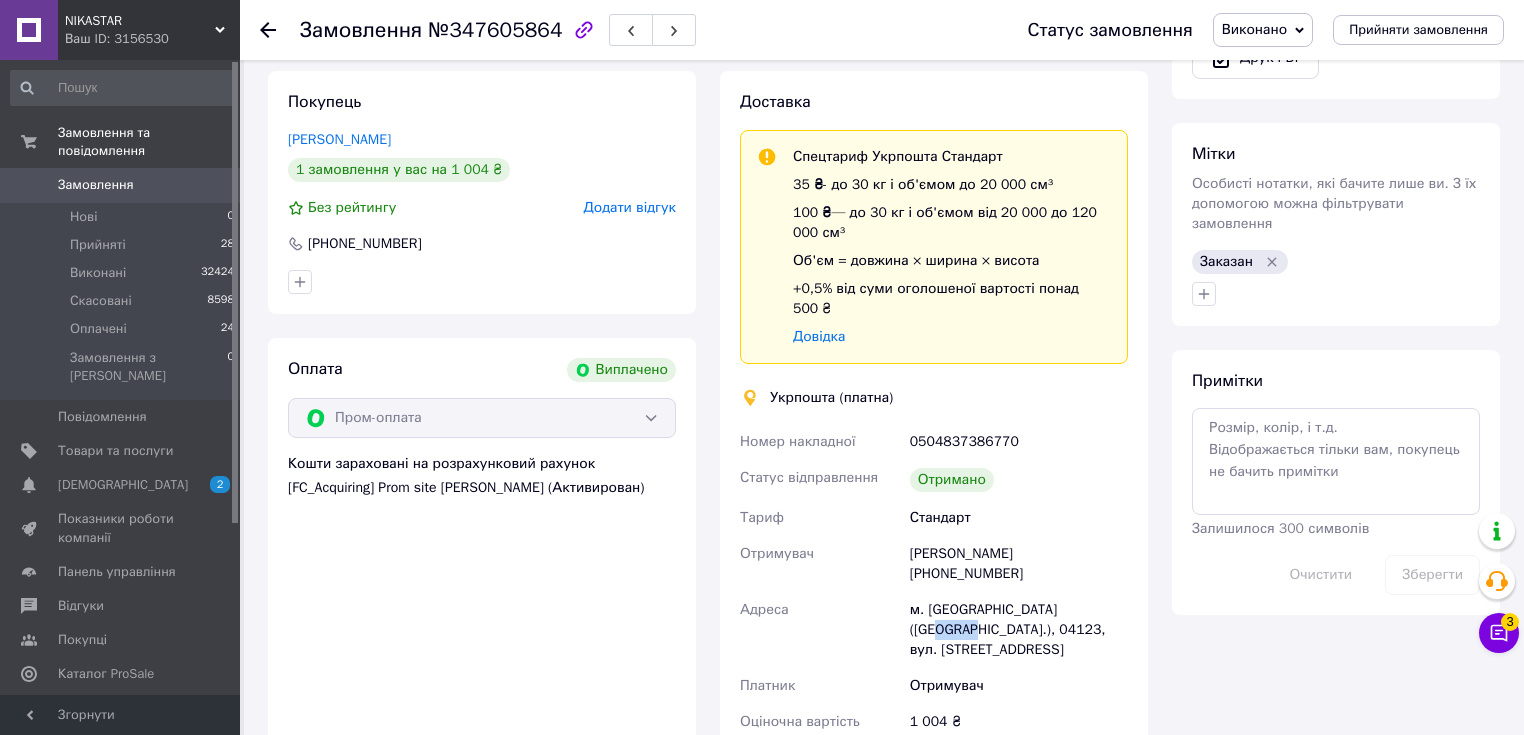copy on "04123" 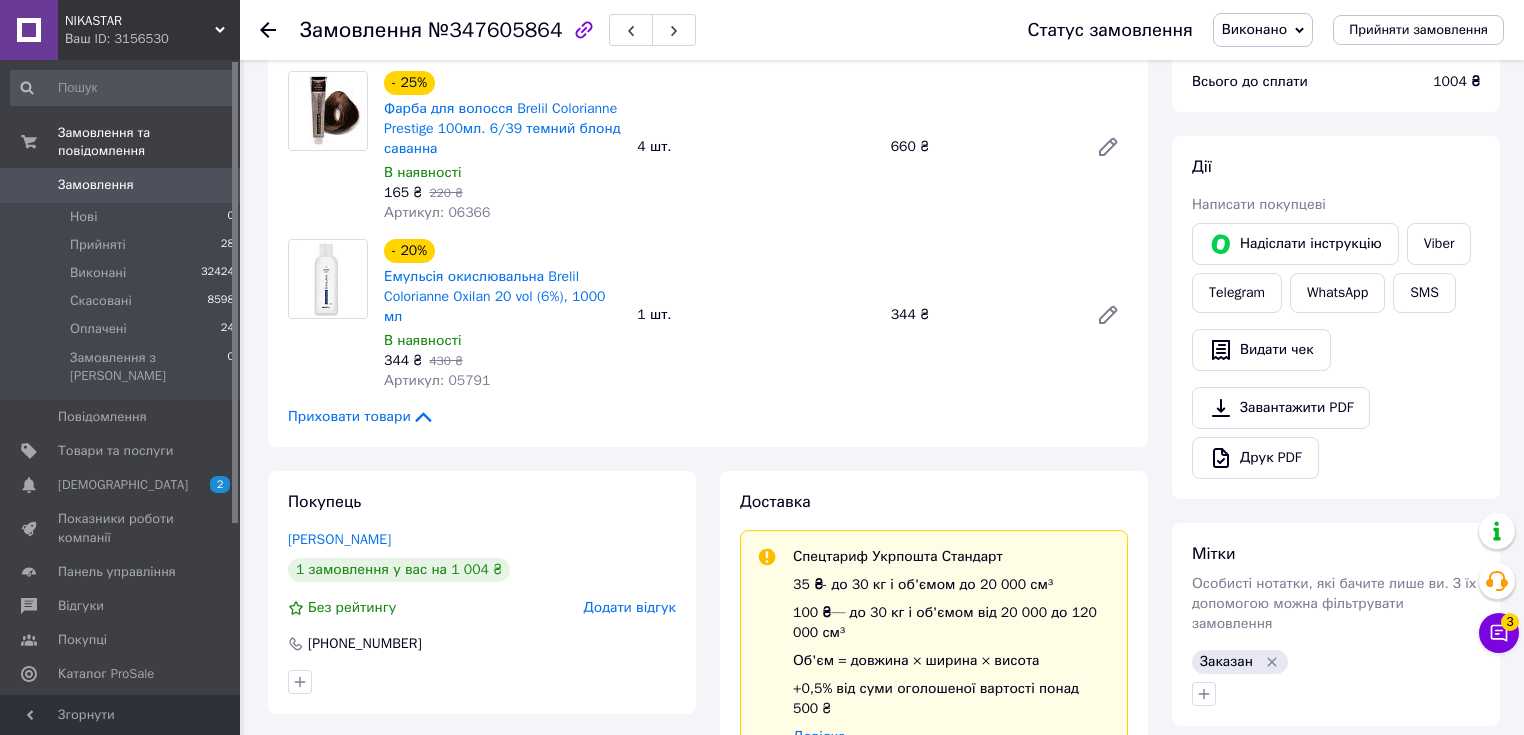 scroll, scrollTop: 0, scrollLeft: 0, axis: both 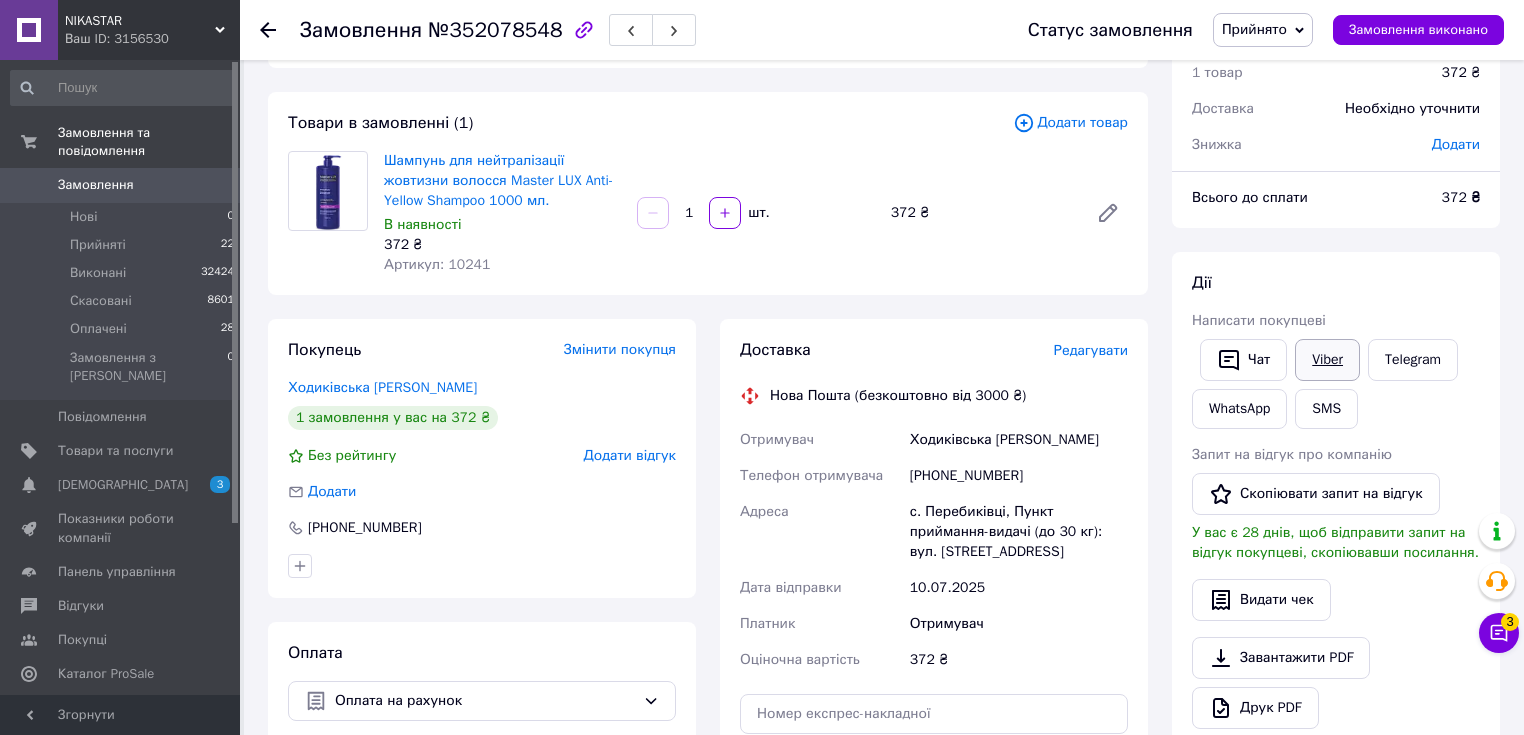 click on "Viber" at bounding box center (1327, 360) 